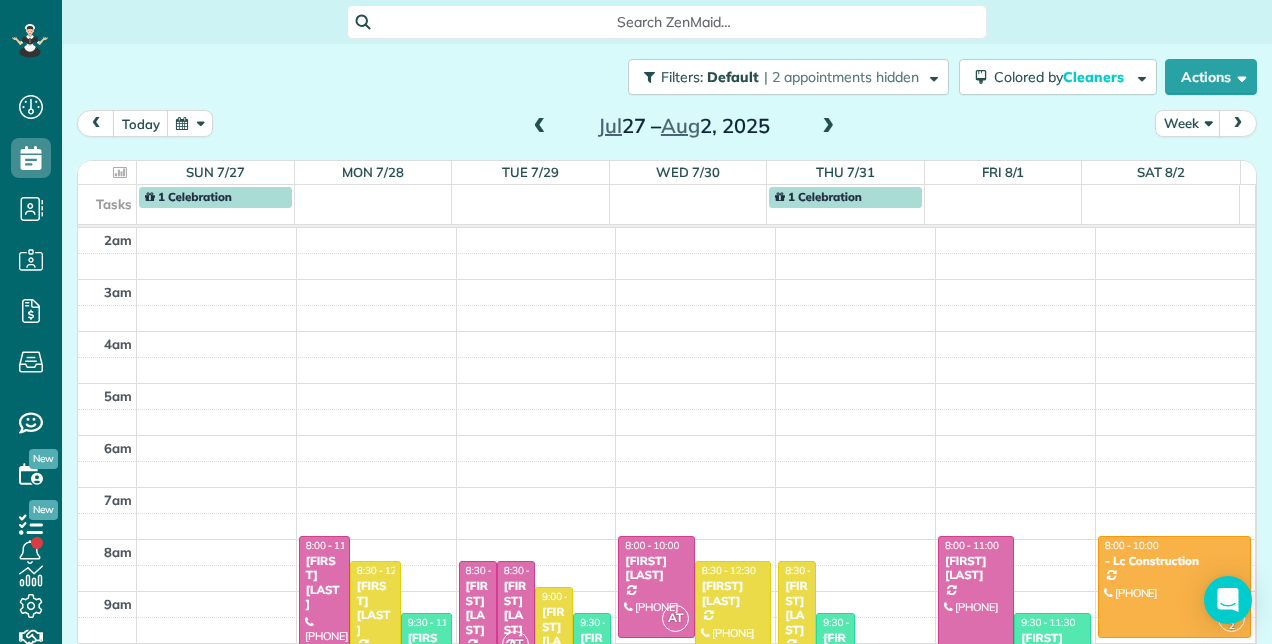 scroll, scrollTop: 0, scrollLeft: 0, axis: both 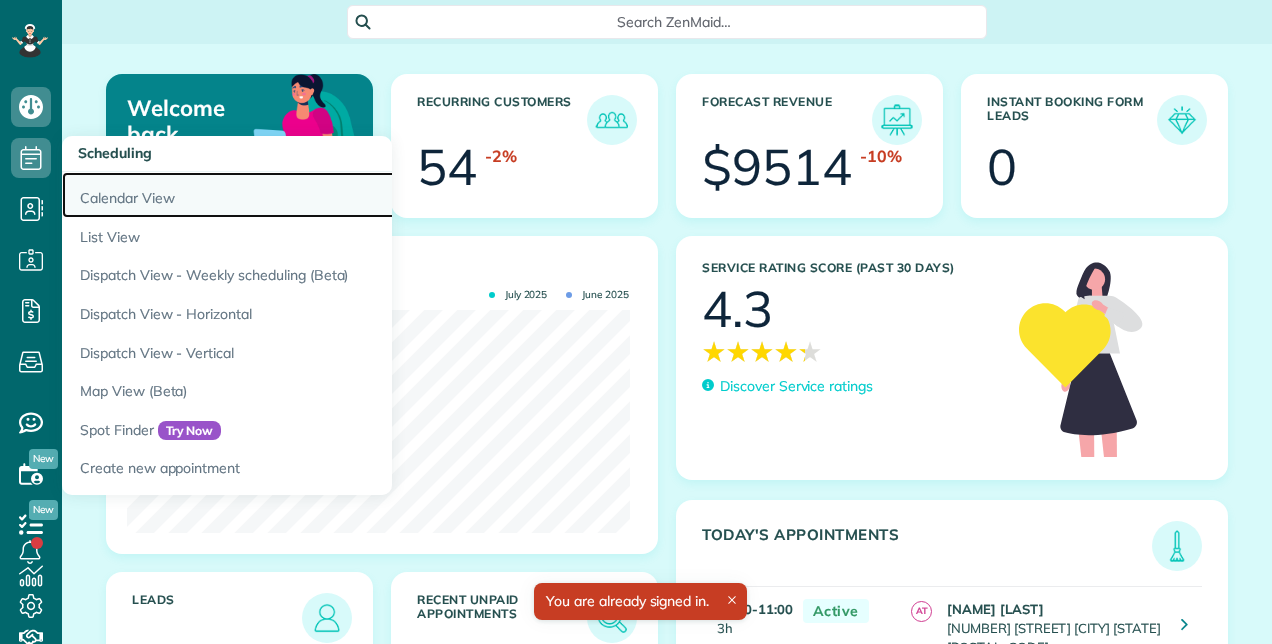 click on "Calendar View" at bounding box center [312, 195] 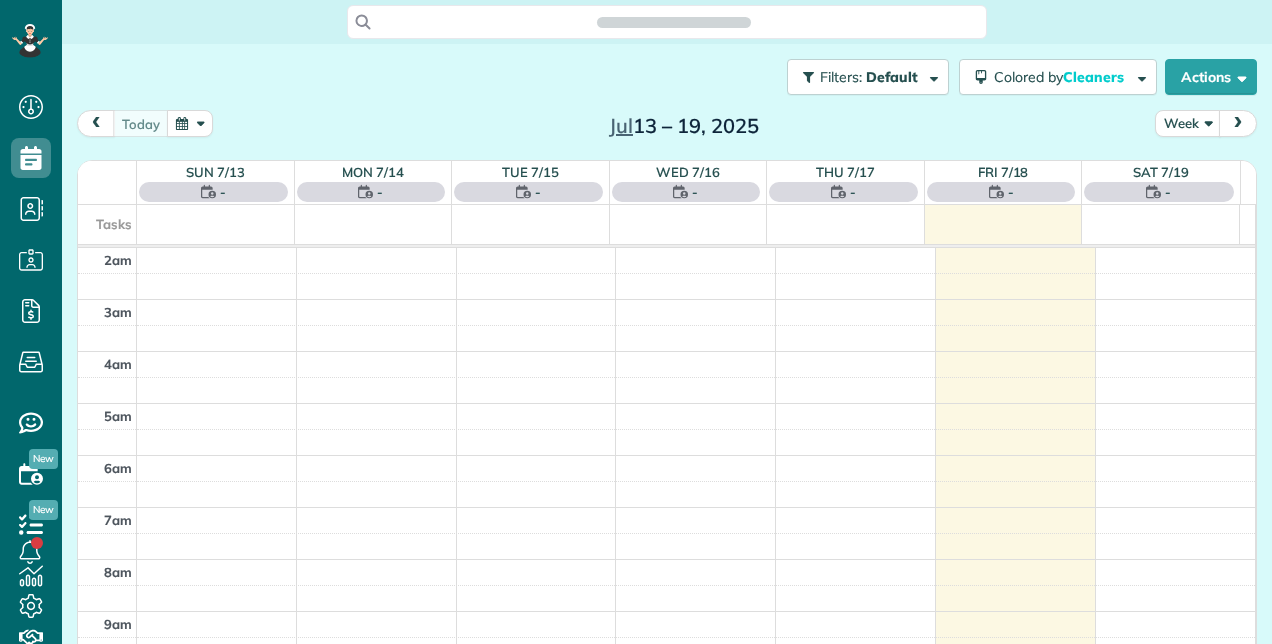 scroll, scrollTop: 644, scrollLeft: 62, axis: both 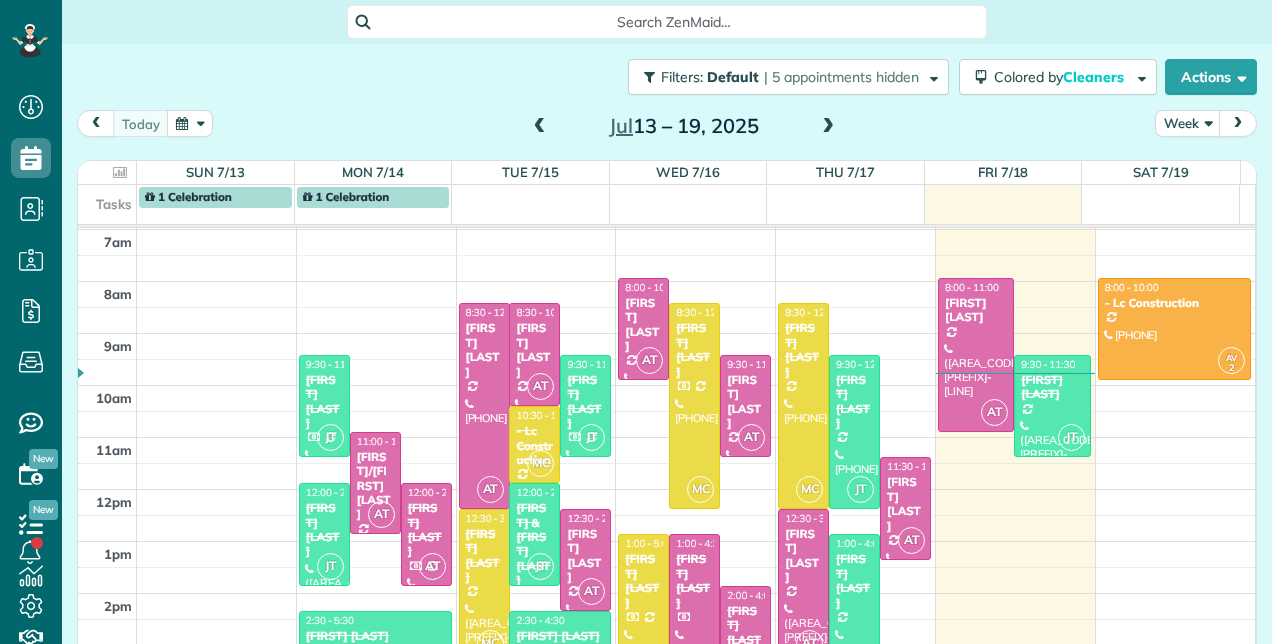 click on "[MONTH] [DAY] – [DAY], [YEAR]" at bounding box center [684, 126] 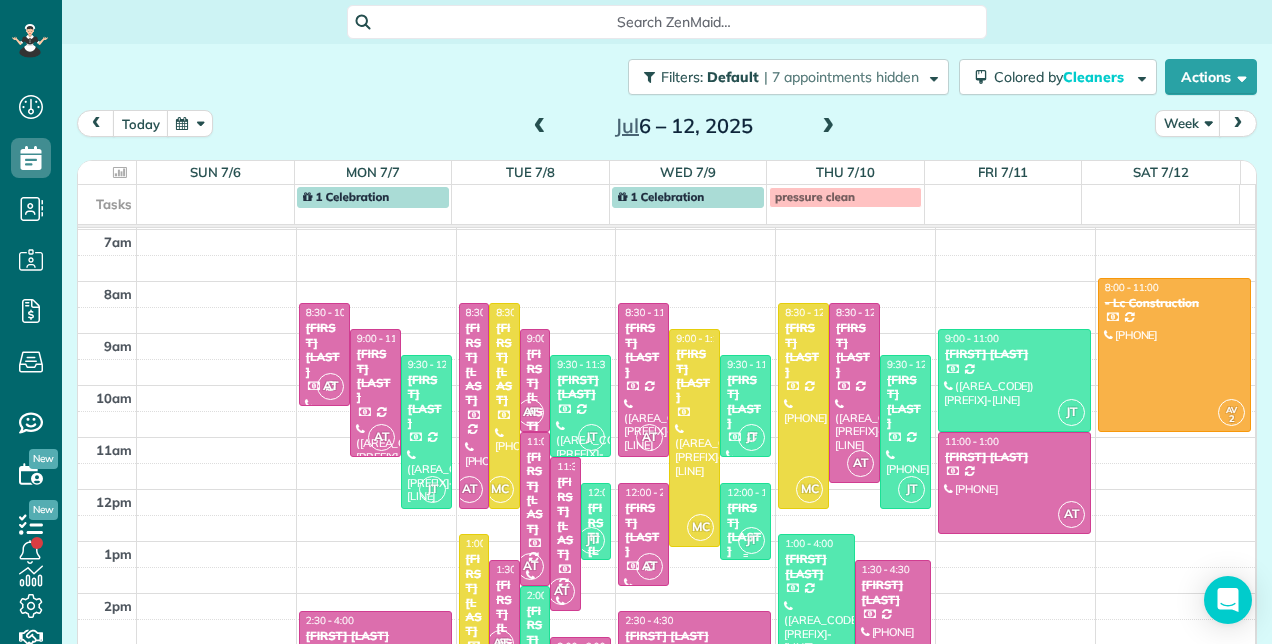 click on "[FIRST] [LAST]" at bounding box center [745, 530] 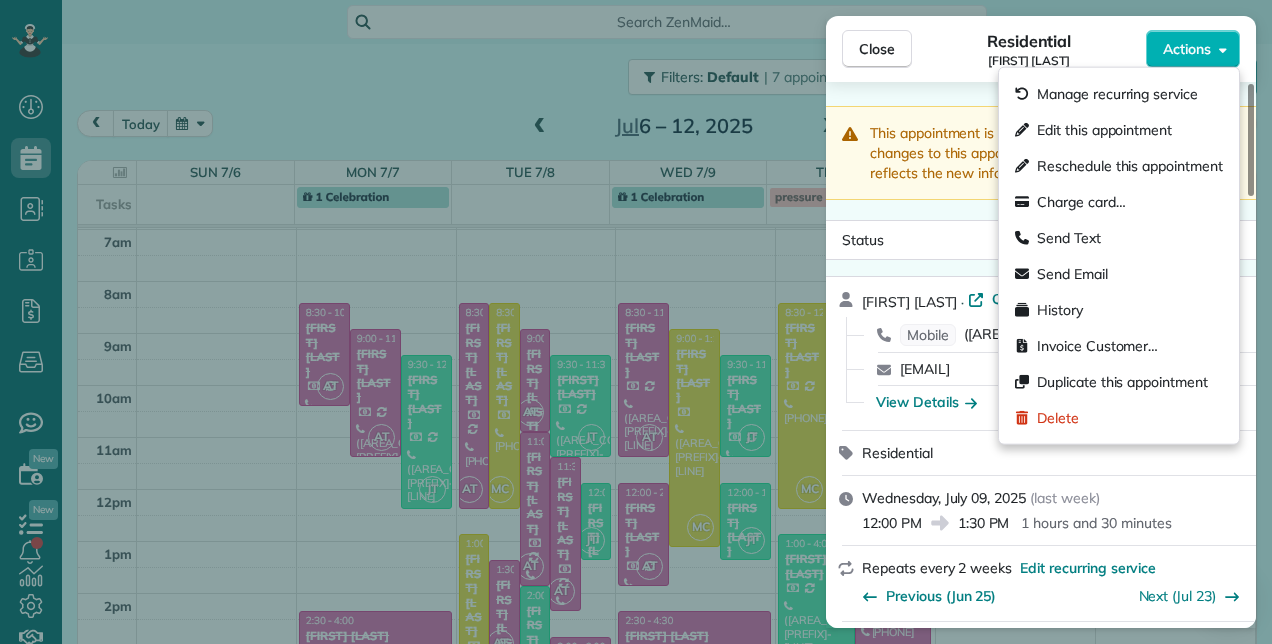 click on "Actions" at bounding box center [1193, 49] 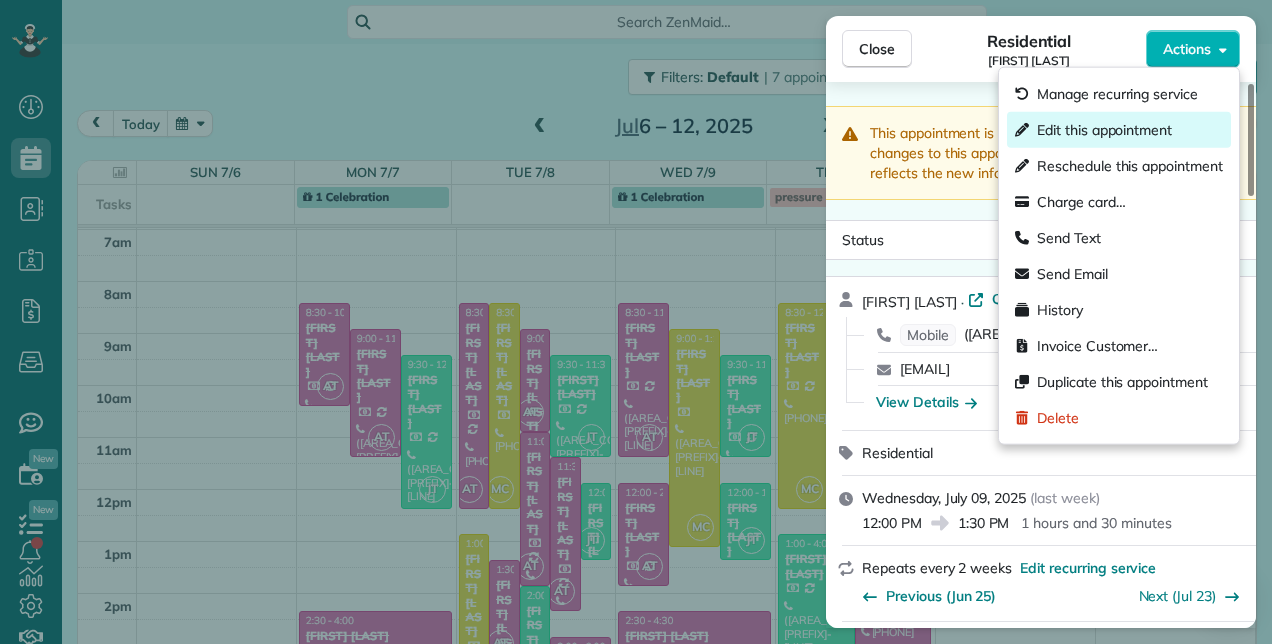 click on "Edit this appointment" at bounding box center [1104, 130] 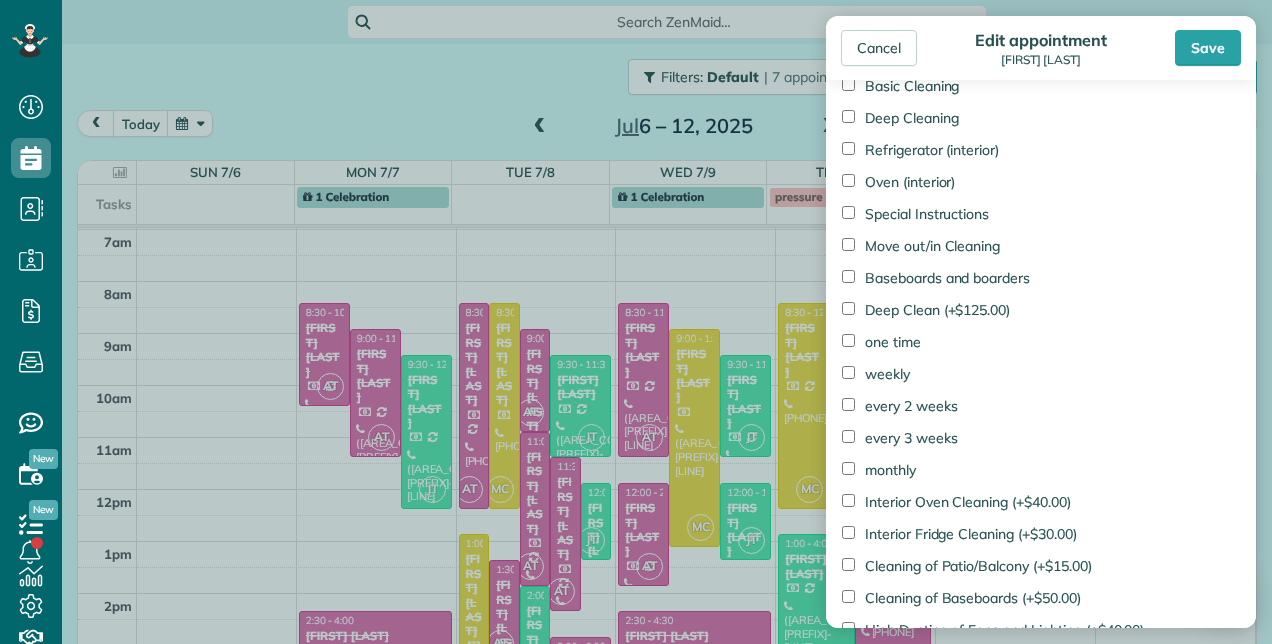scroll, scrollTop: 1465, scrollLeft: 0, axis: vertical 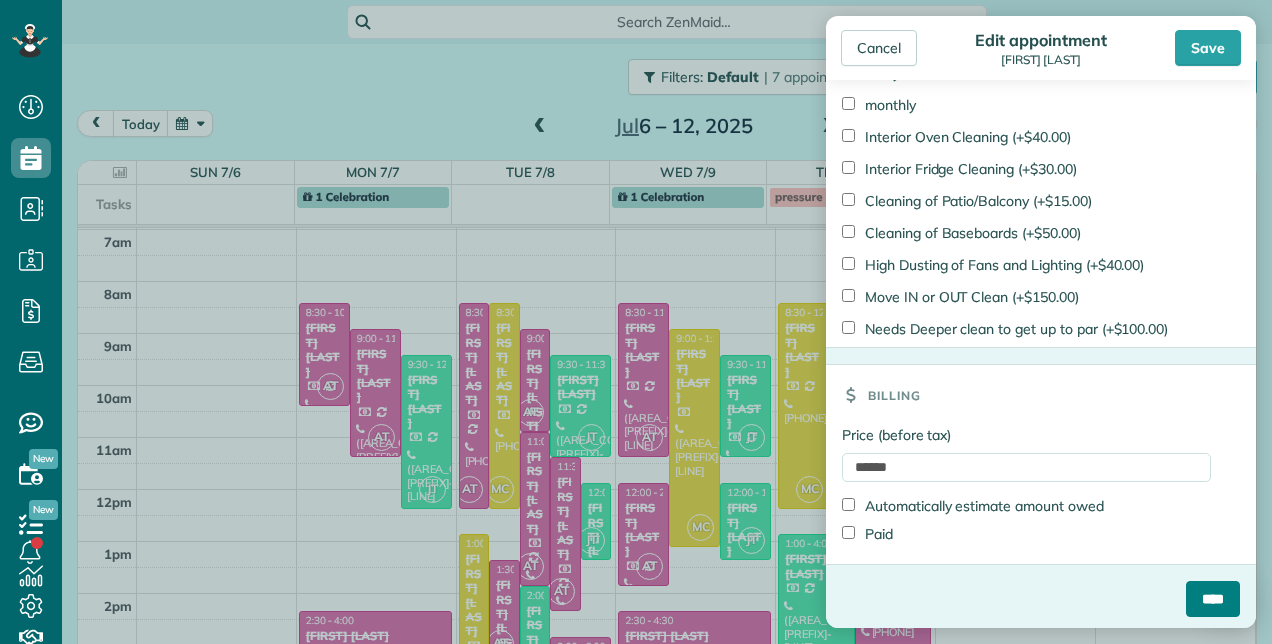 click on "****" at bounding box center [1213, 599] 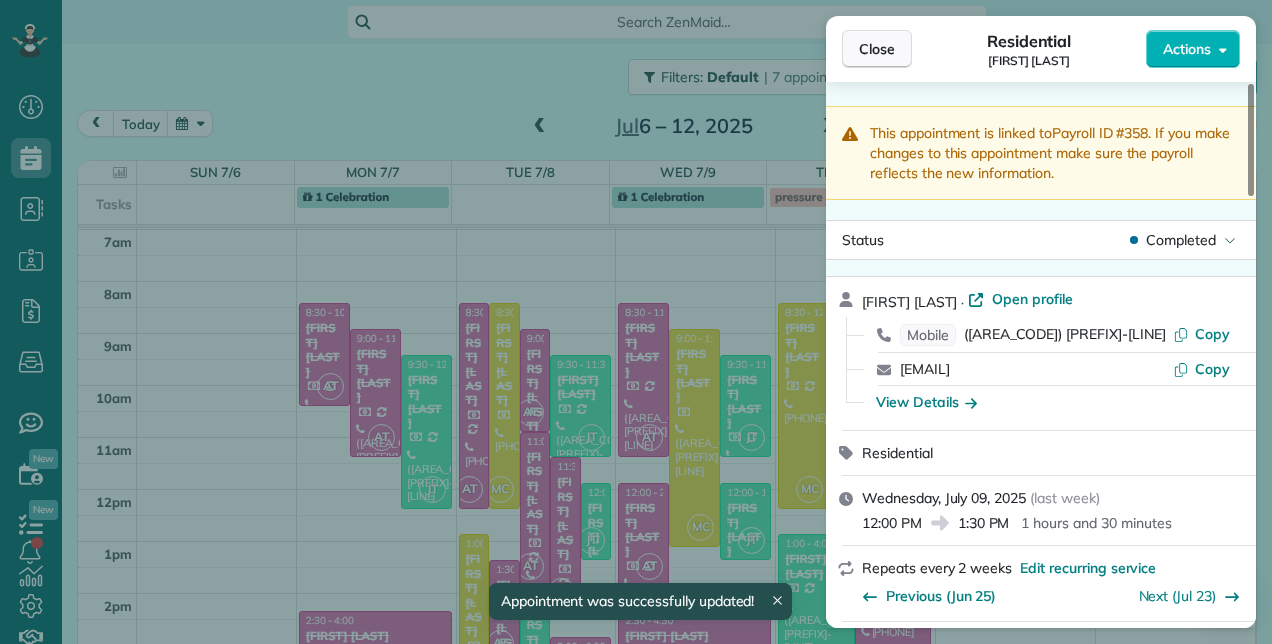 click on "Close" at bounding box center (877, 49) 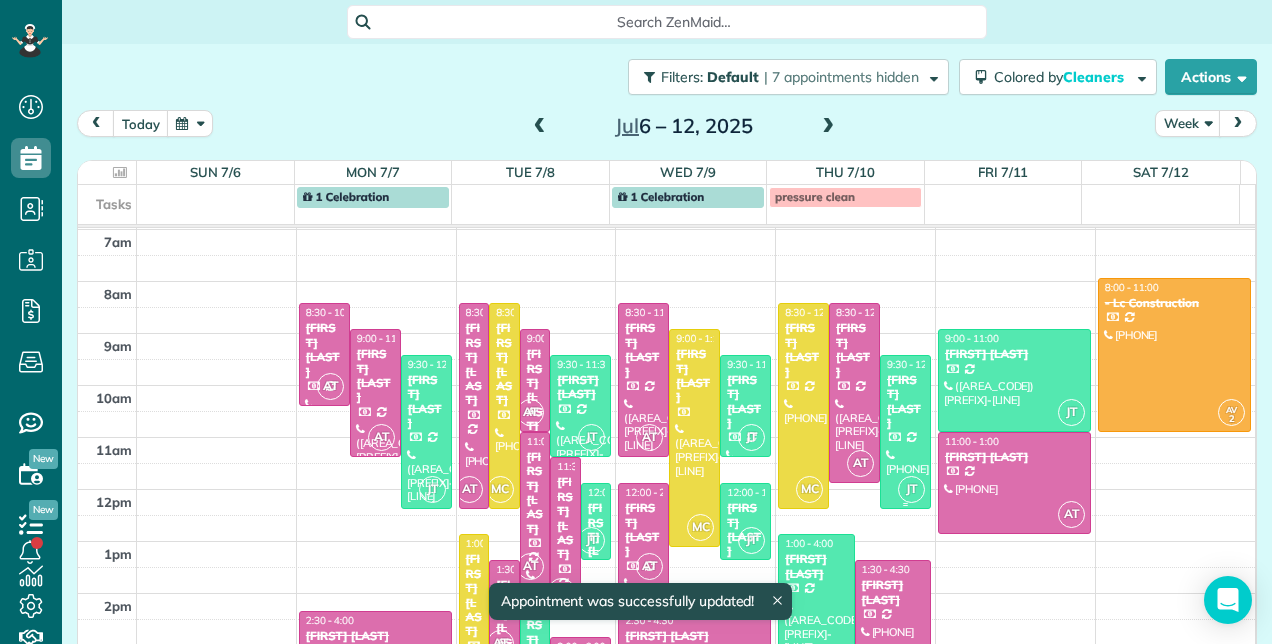 click on "JT" at bounding box center (911, 489) 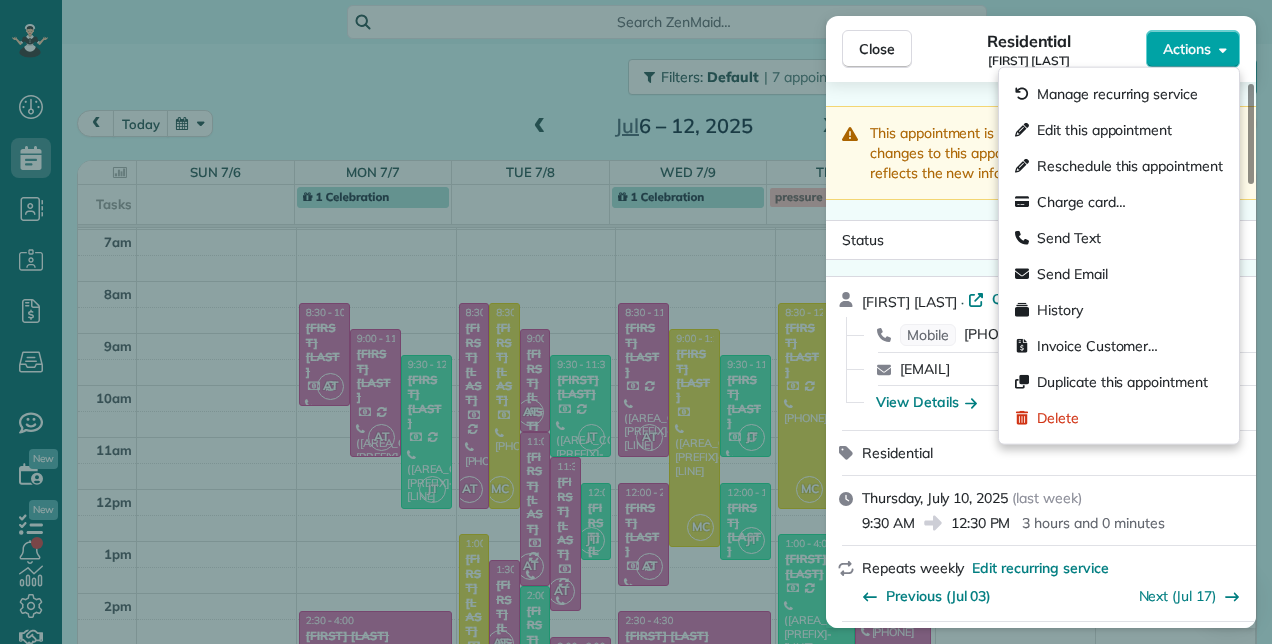 click 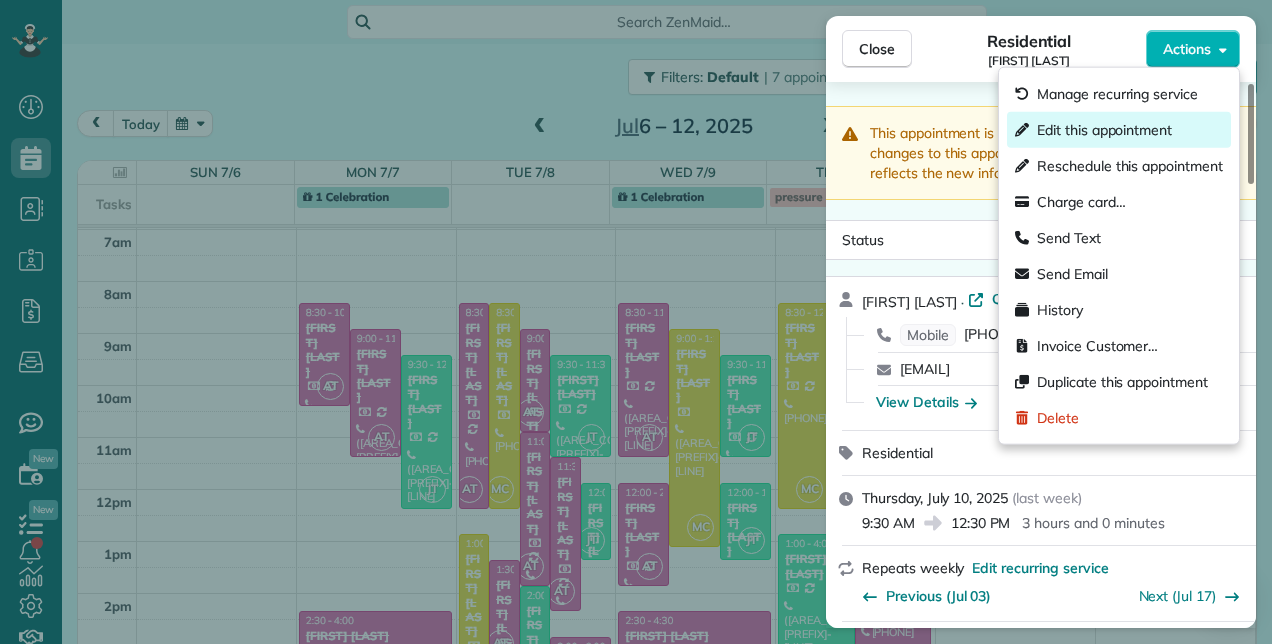 click on "Edit this appointment" at bounding box center (1104, 130) 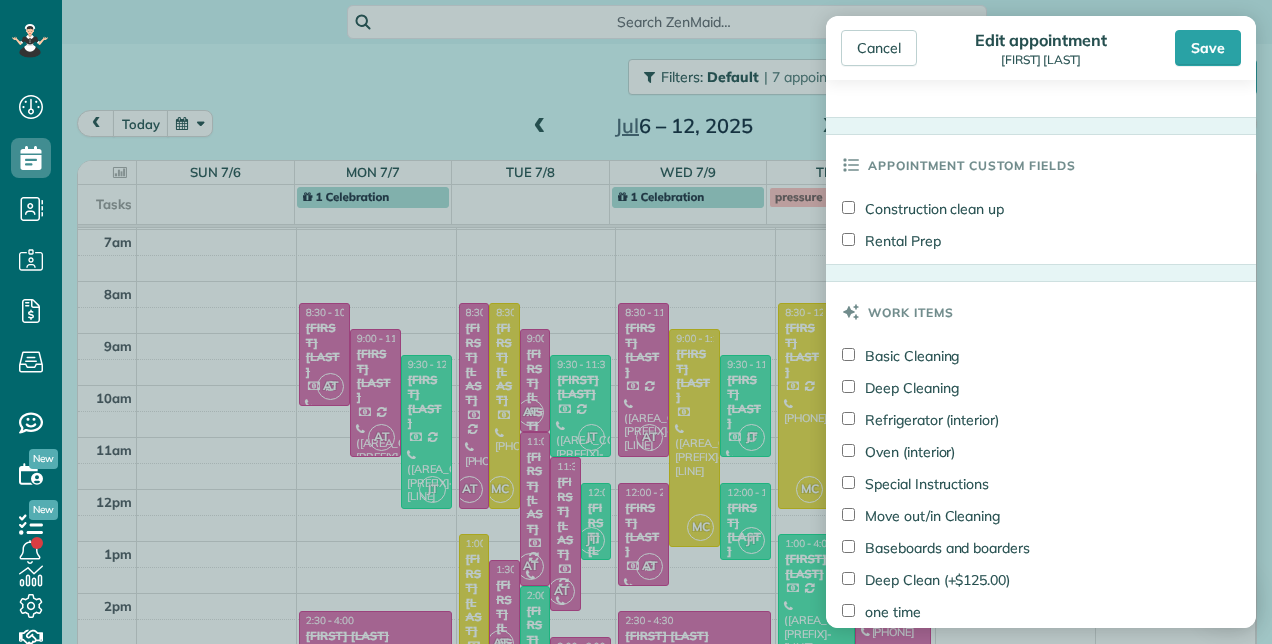 scroll, scrollTop: 1800, scrollLeft: 0, axis: vertical 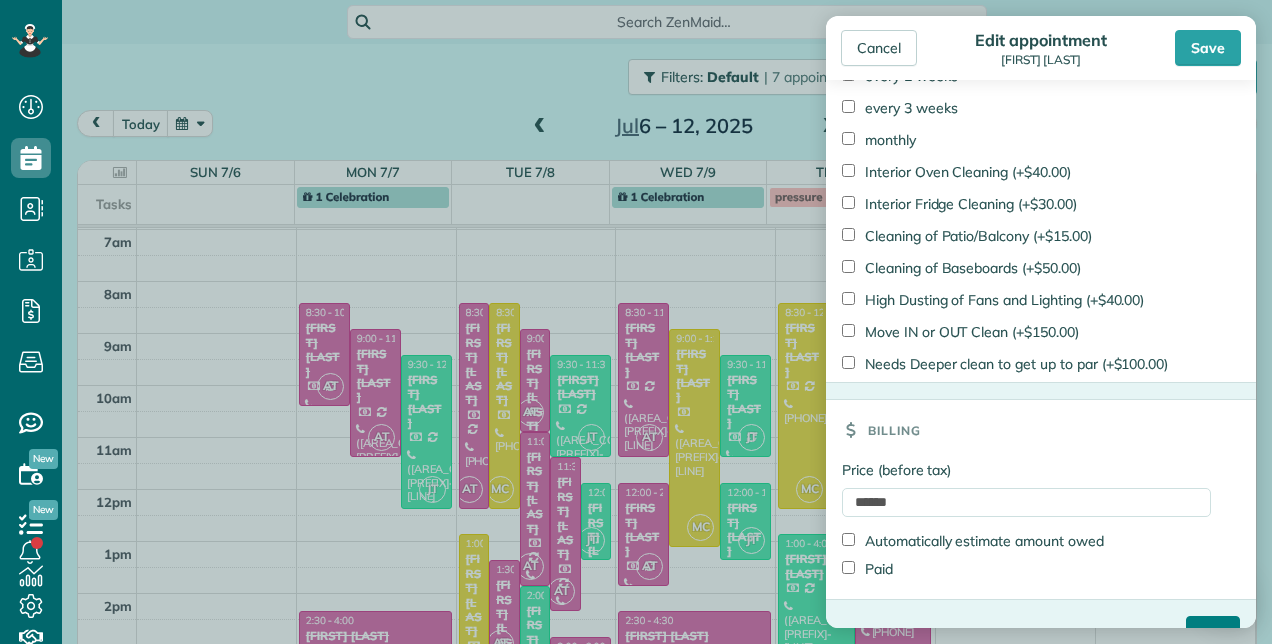 click on "****" at bounding box center [1213, 634] 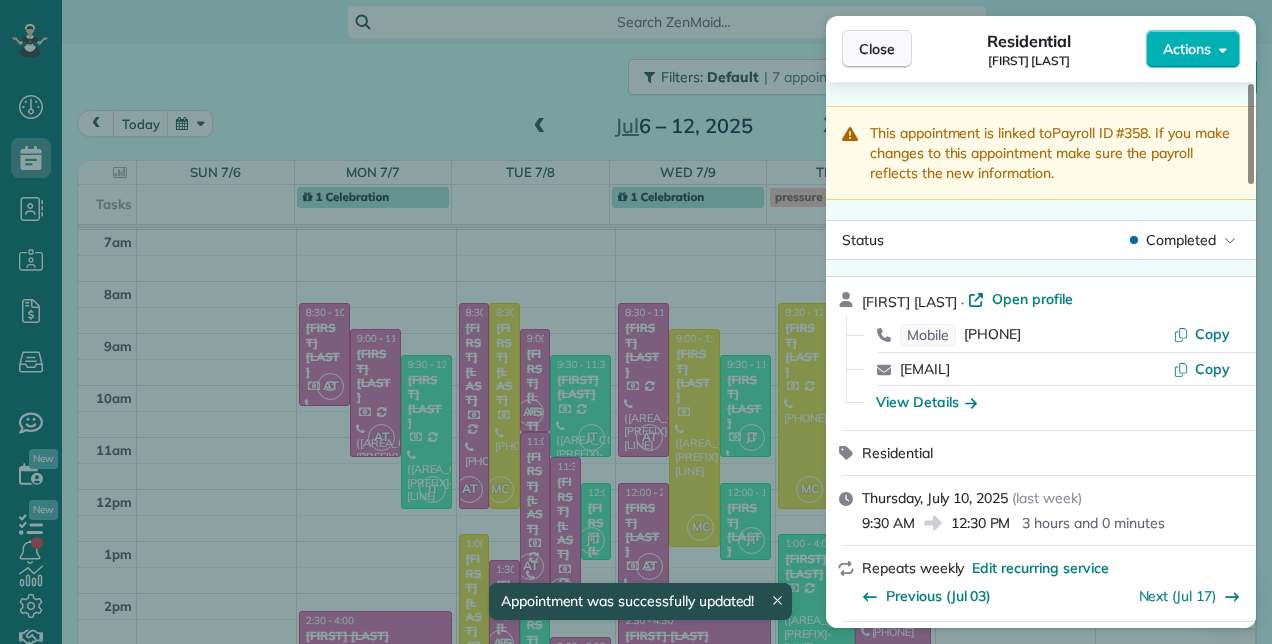 click on "Close" at bounding box center [877, 49] 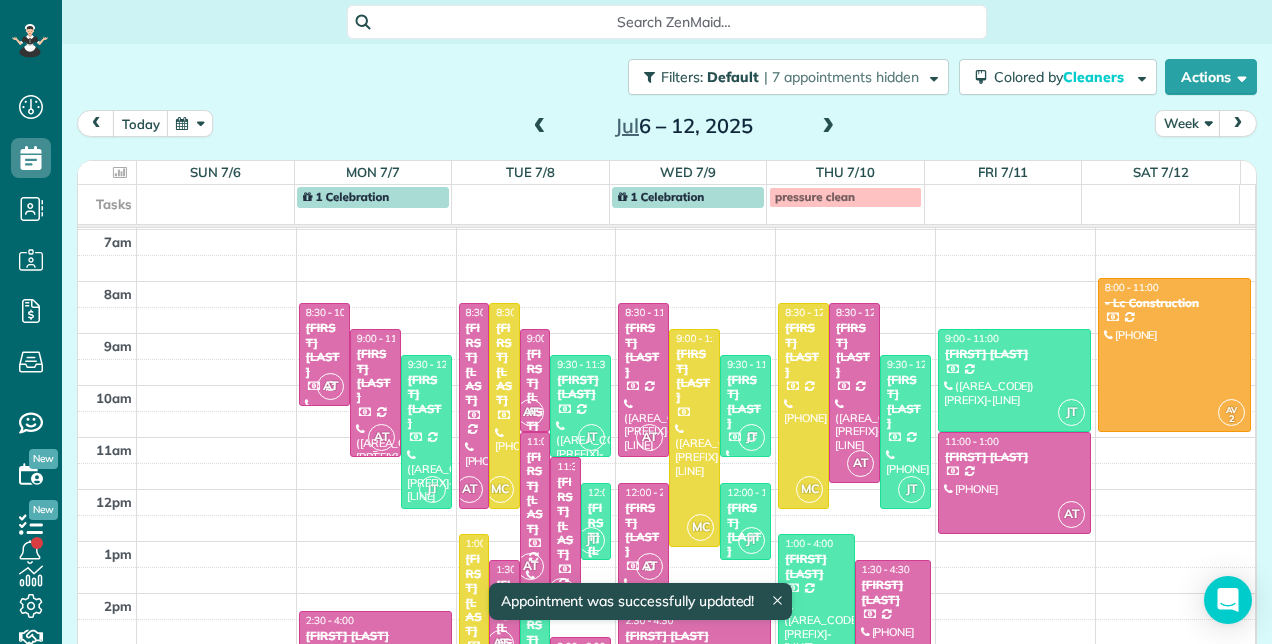 click on "[FIRST] [LAST]" at bounding box center (375, 376) 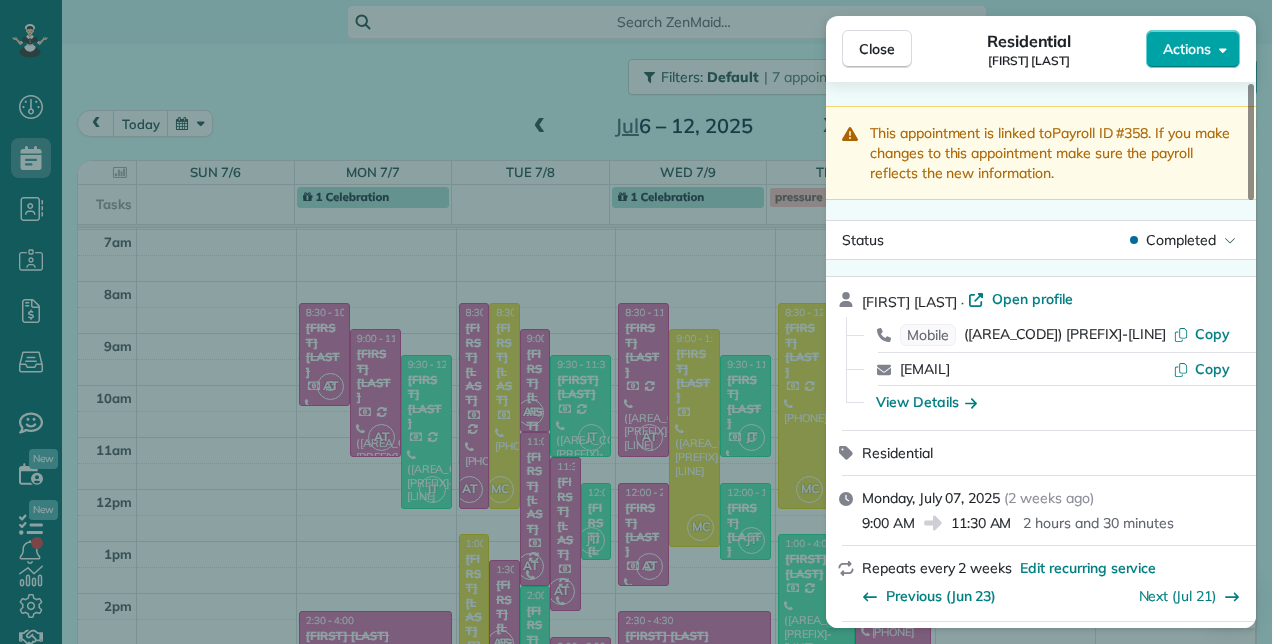 click on "Actions" at bounding box center (1187, 49) 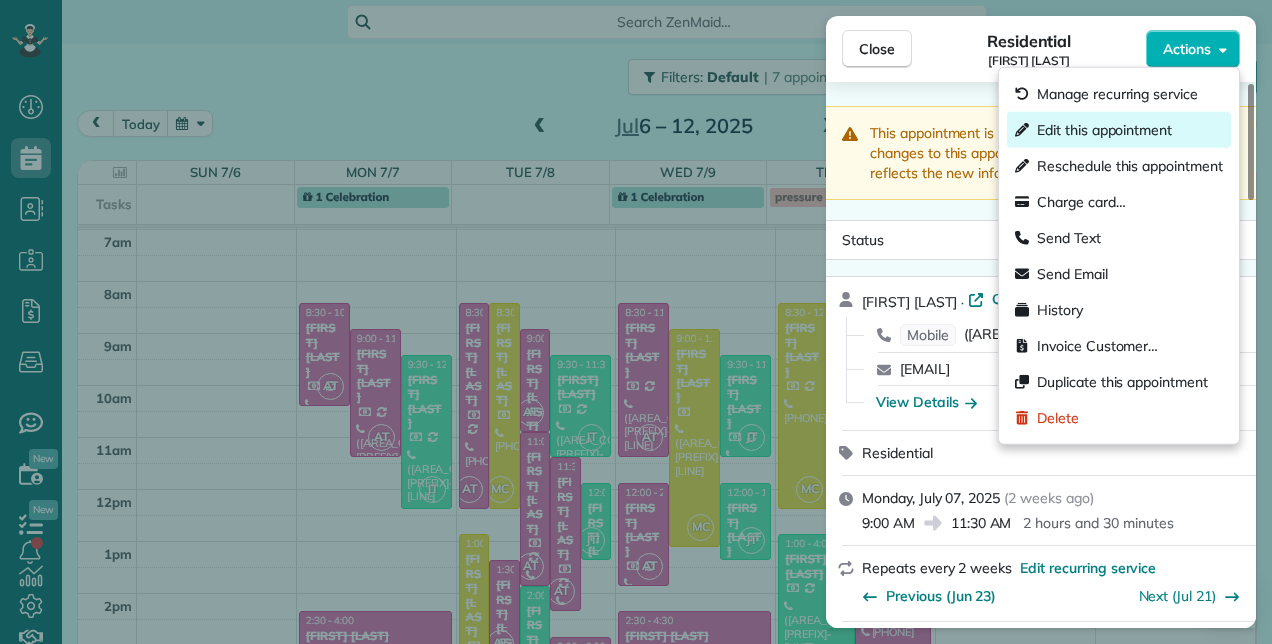click on "Edit this appointment" at bounding box center (1104, 130) 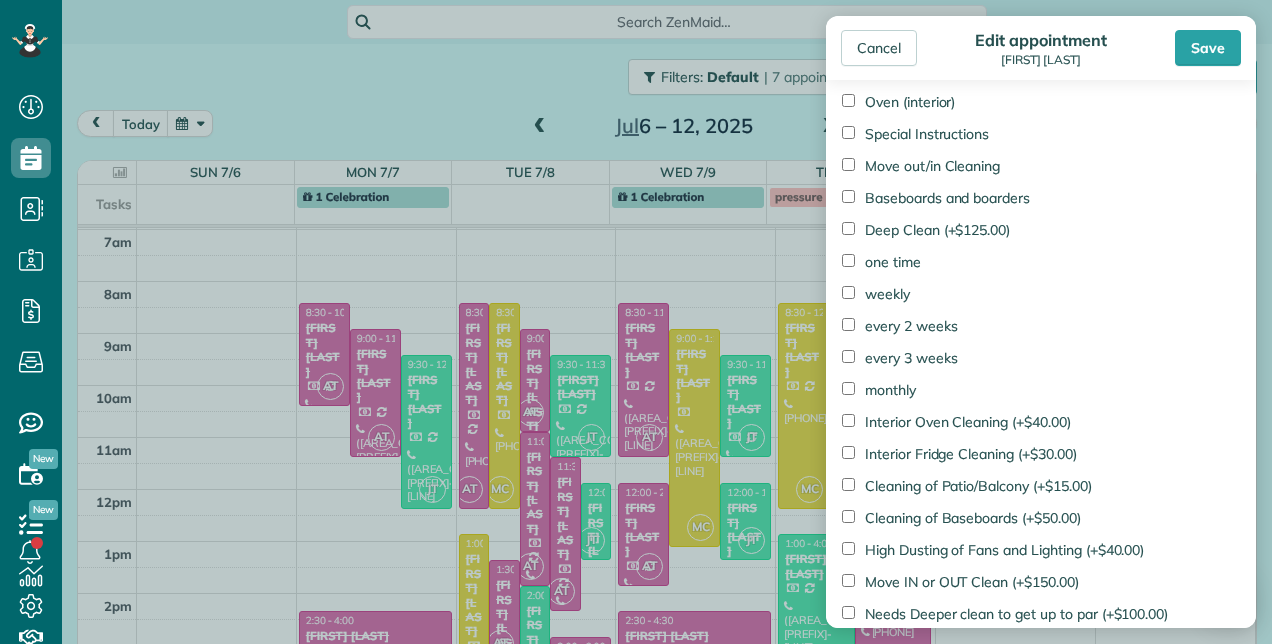 scroll, scrollTop: 1465, scrollLeft: 0, axis: vertical 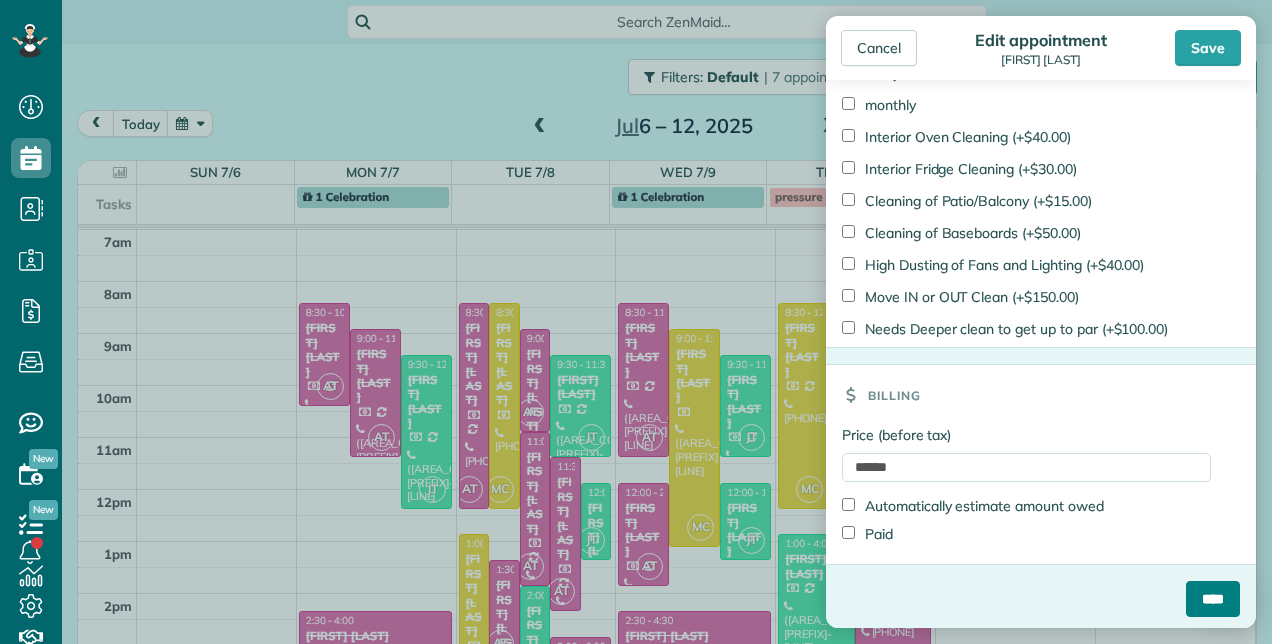 click on "****" at bounding box center (1213, 599) 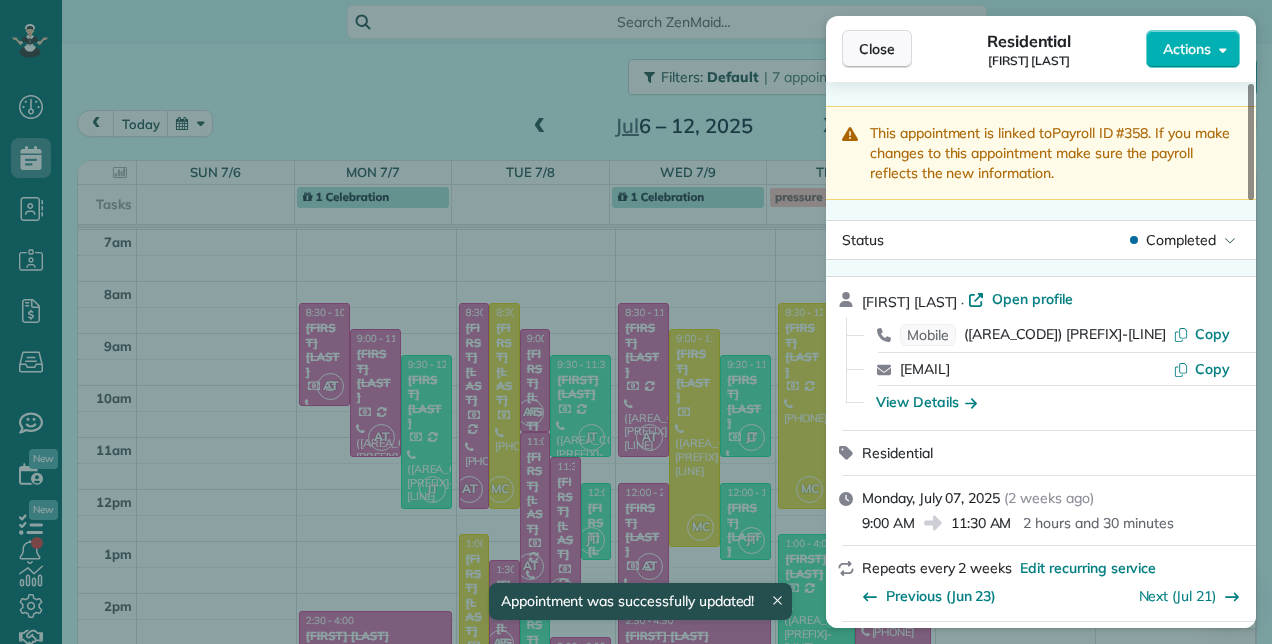 click on "Close" at bounding box center (877, 49) 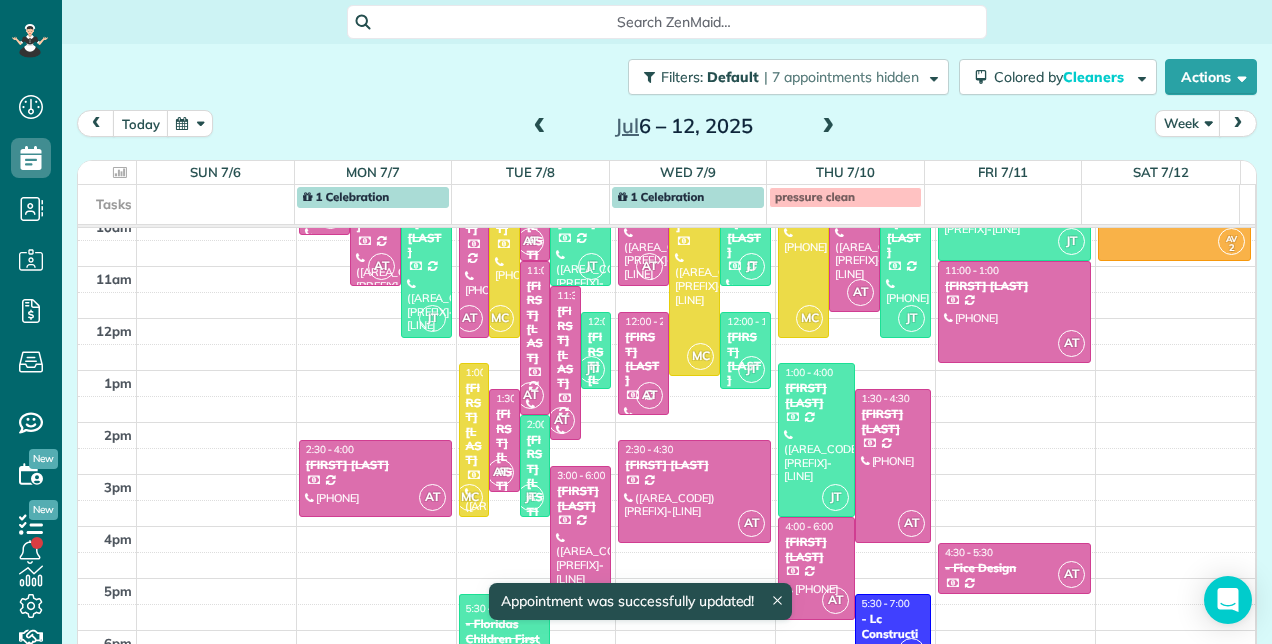 scroll, scrollTop: 329, scrollLeft: 0, axis: vertical 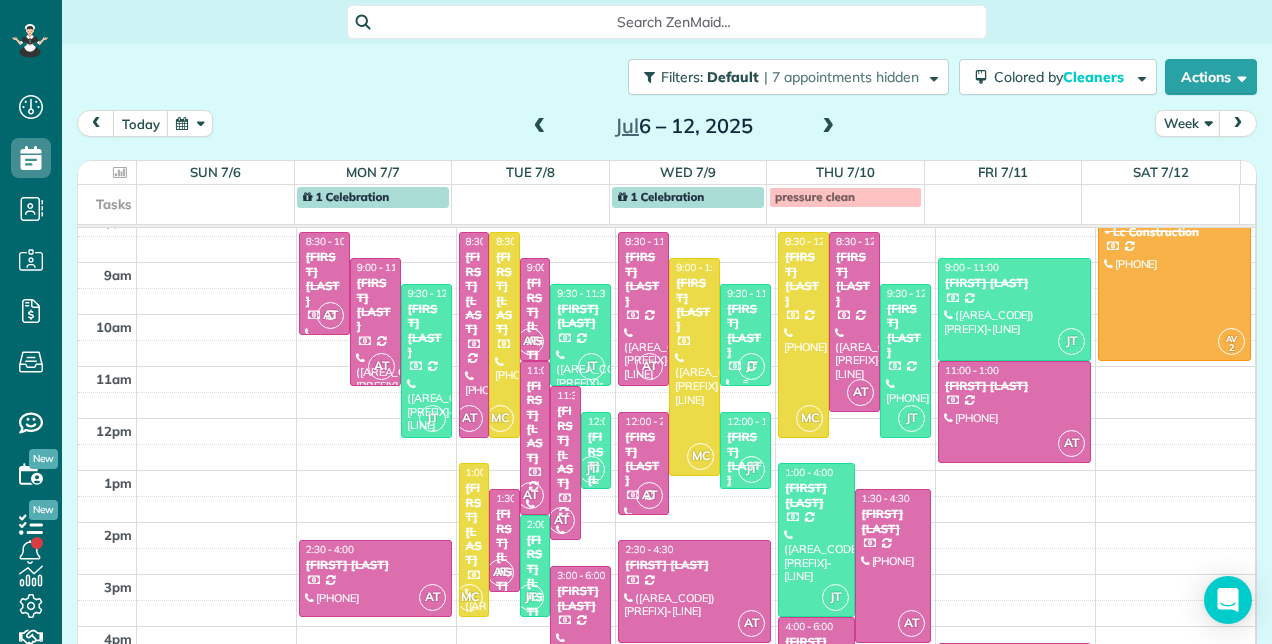 click at bounding box center (745, 335) 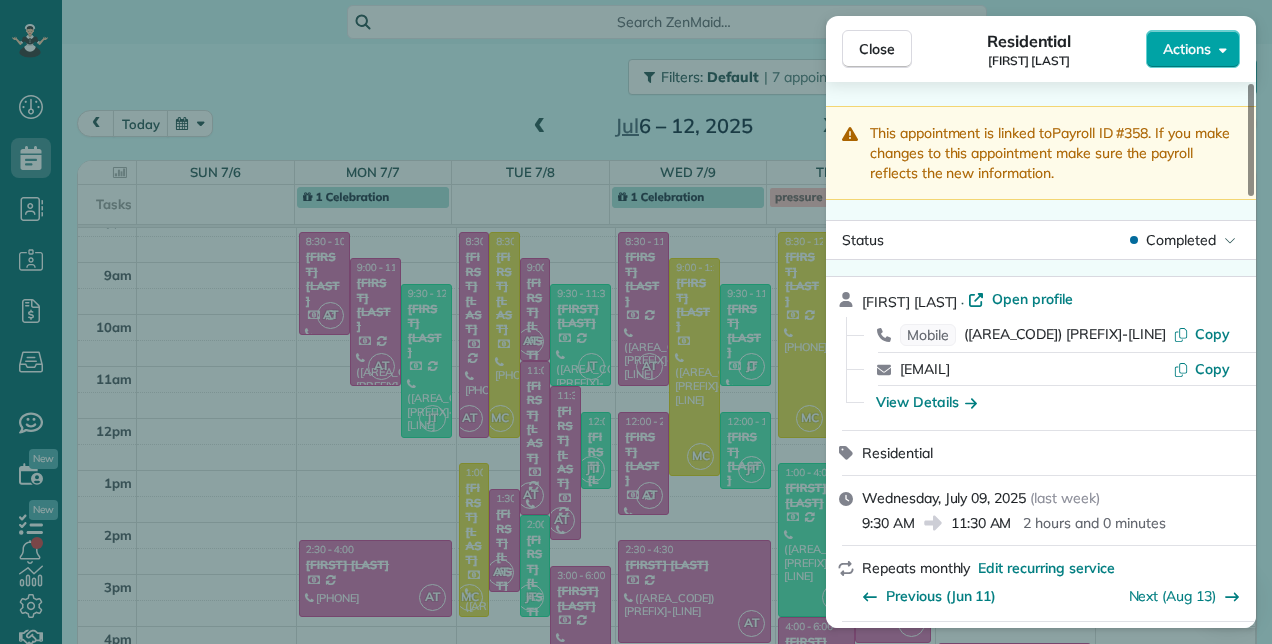click on "Actions" at bounding box center (1193, 49) 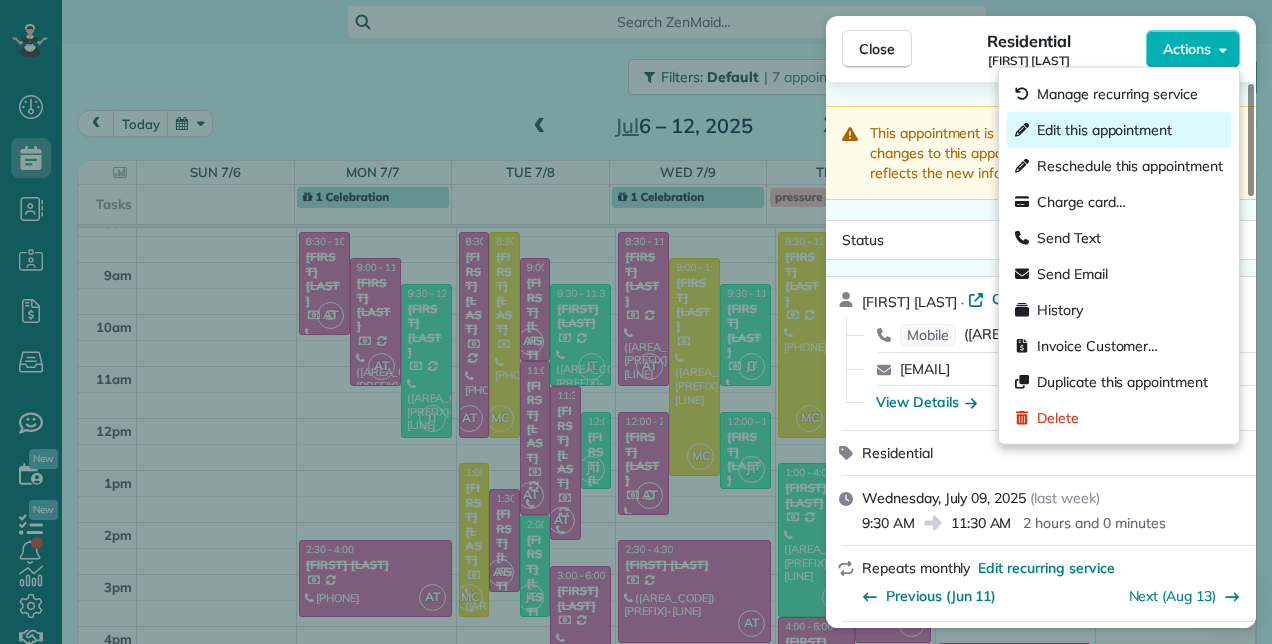 click on "Edit this appointment" at bounding box center [1104, 130] 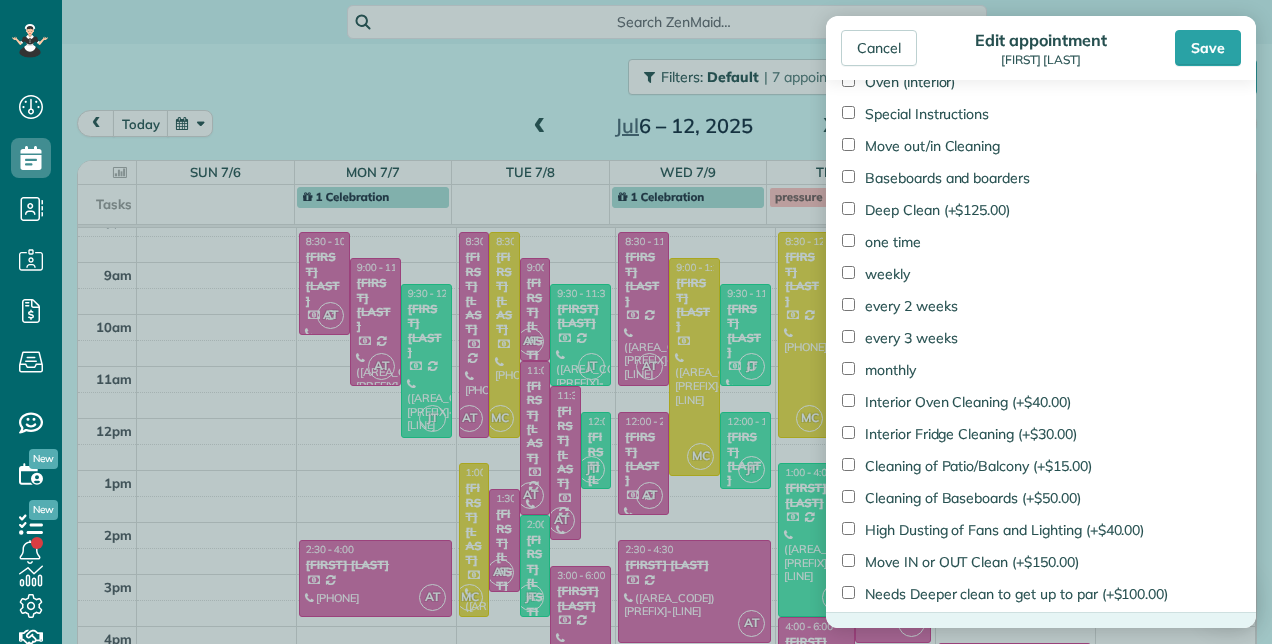 scroll, scrollTop: 1465, scrollLeft: 0, axis: vertical 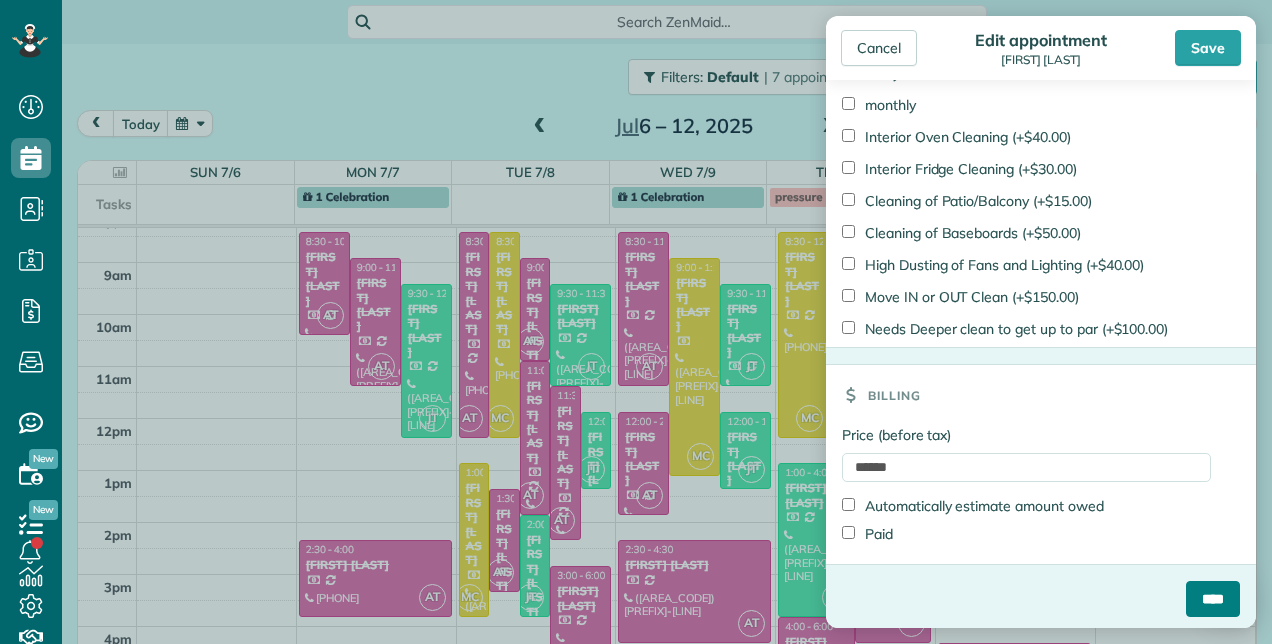 click on "****" at bounding box center (1213, 599) 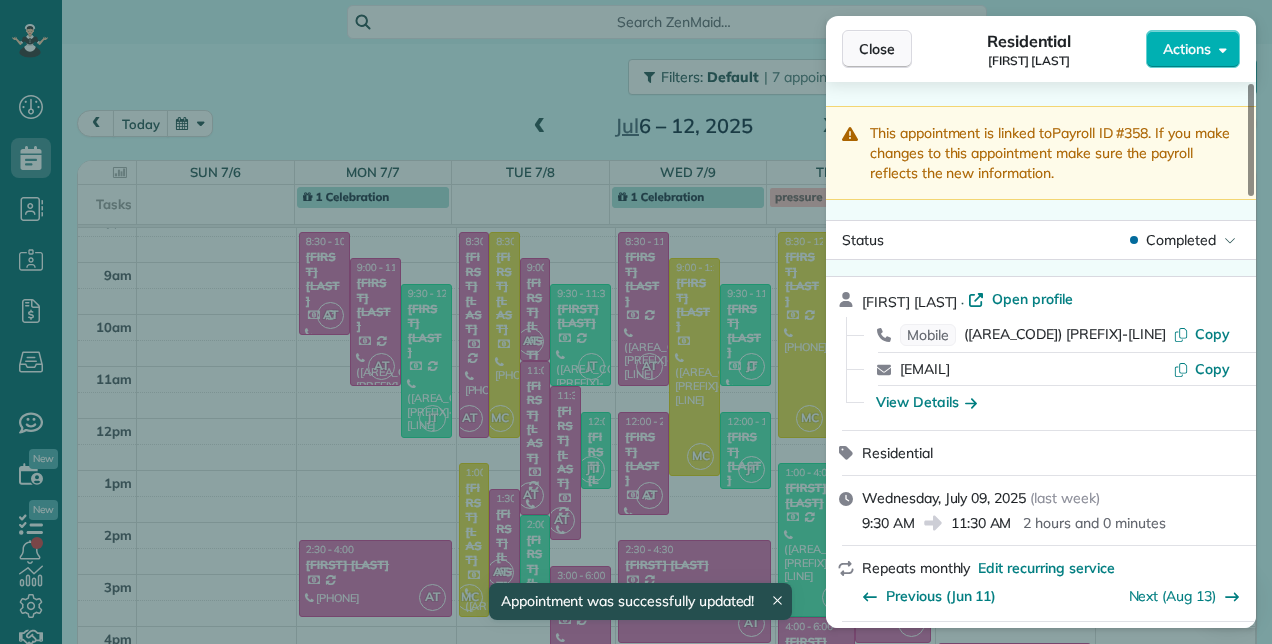 click on "Close" at bounding box center (877, 49) 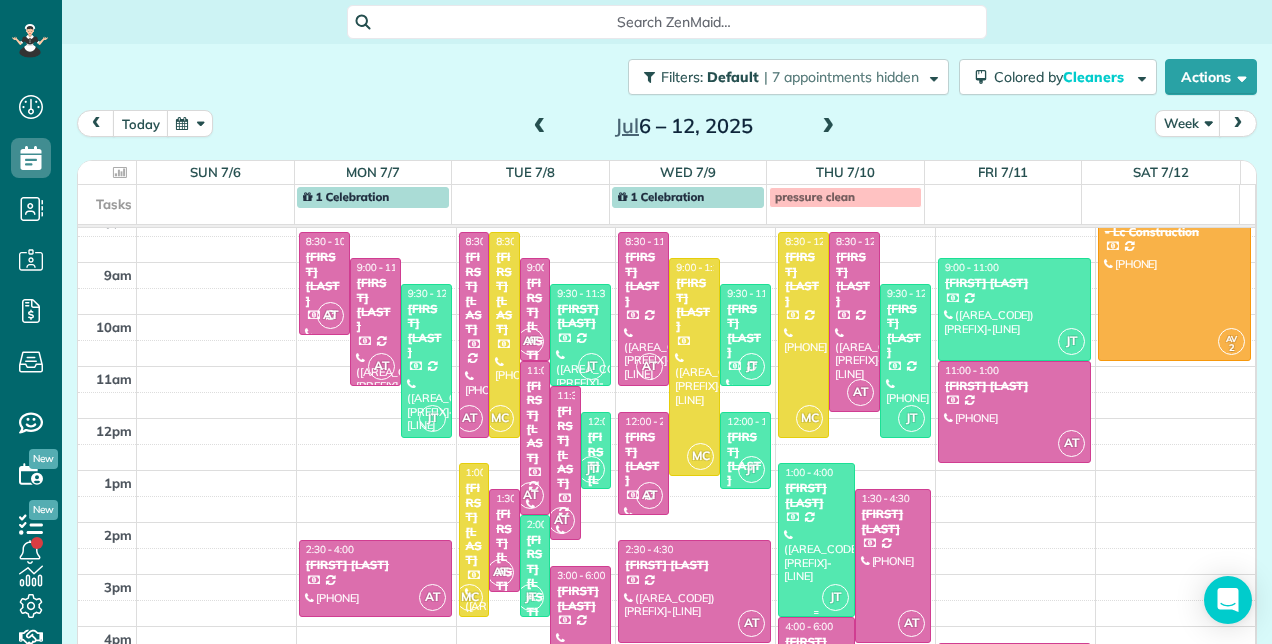 click at bounding box center (816, 540) 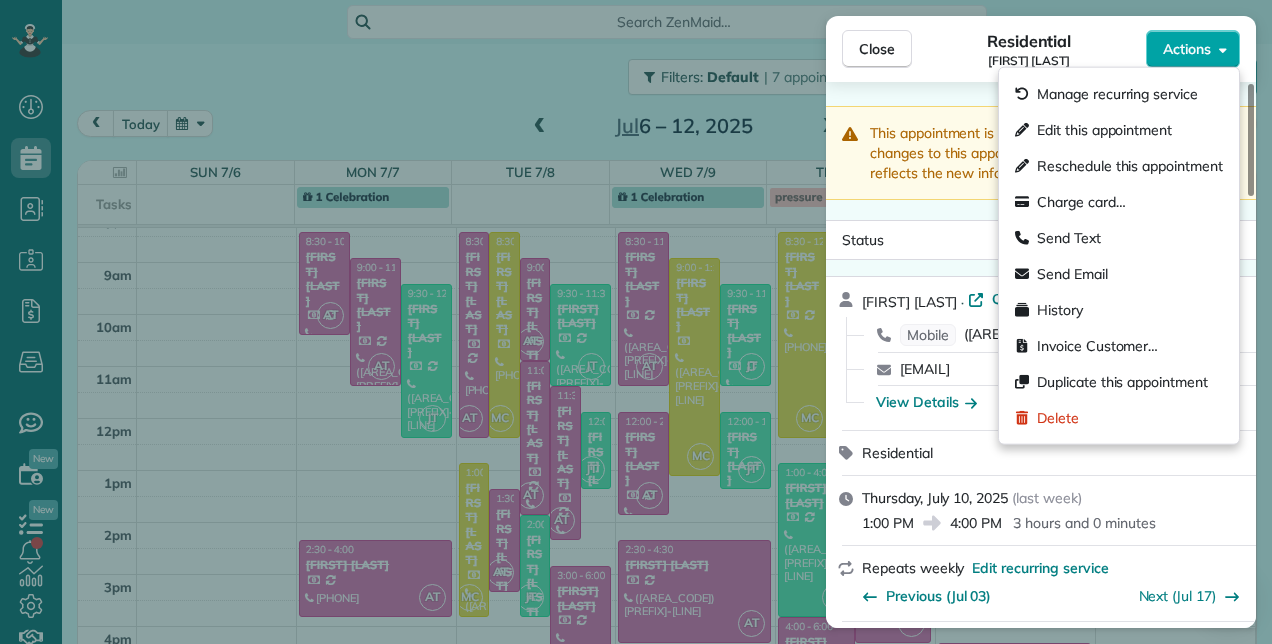 click on "Actions" at bounding box center [1193, 49] 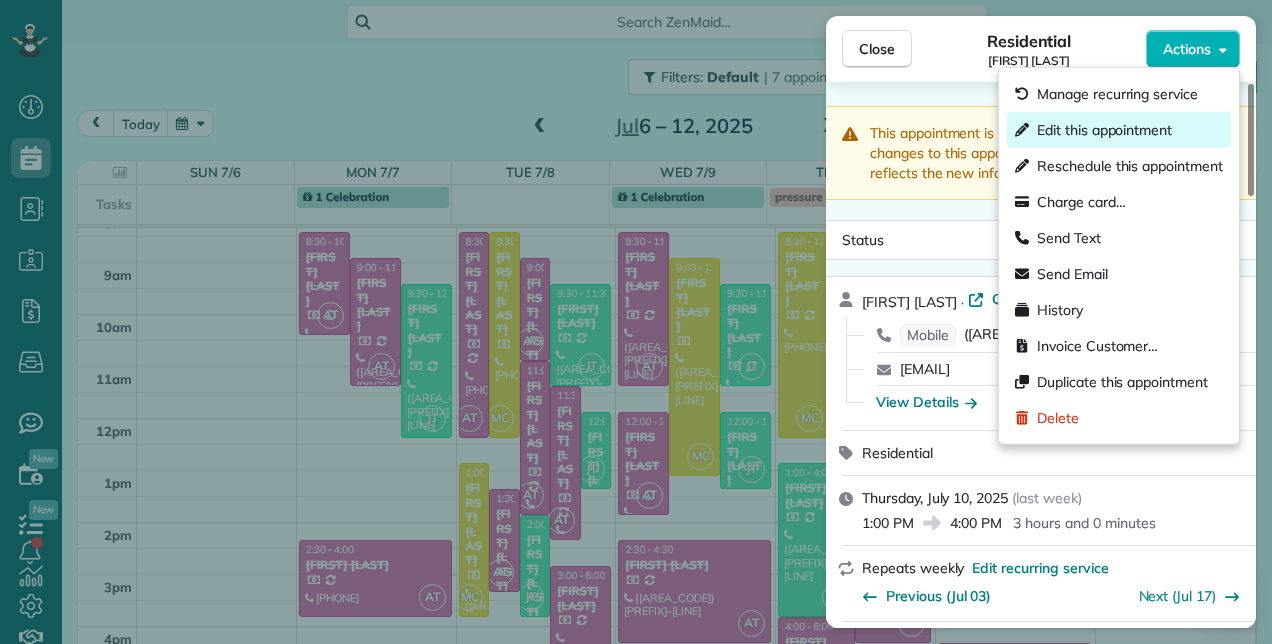 click on "Edit this appointment" at bounding box center (1104, 130) 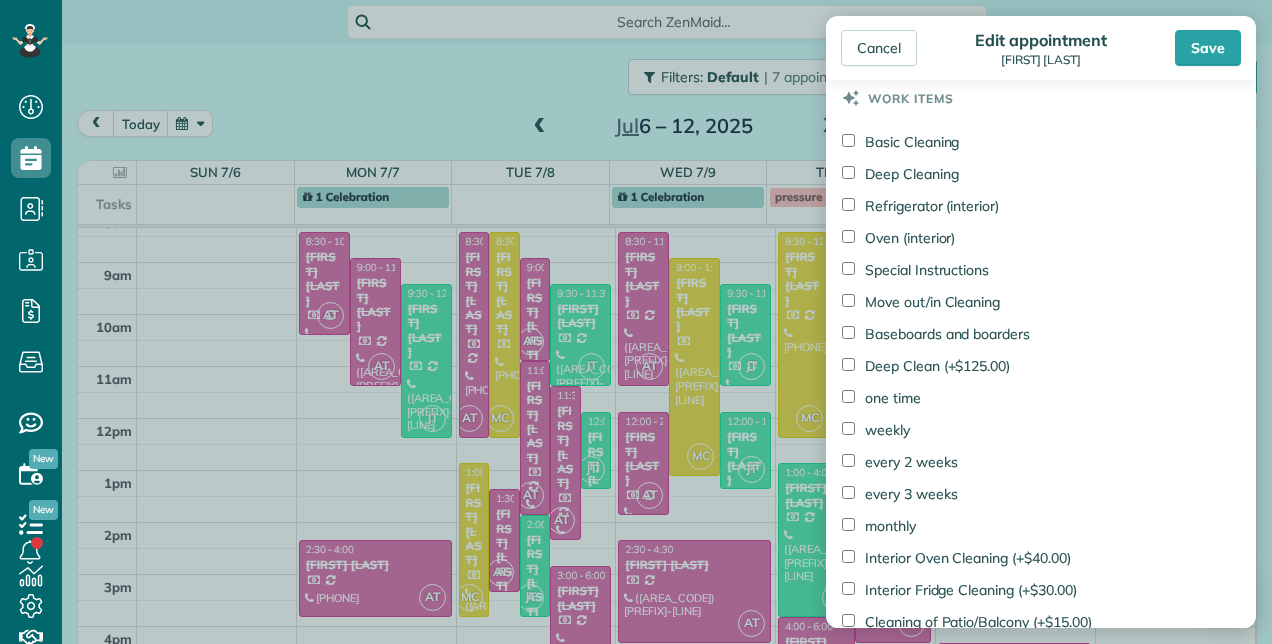 scroll, scrollTop: 1400, scrollLeft: 0, axis: vertical 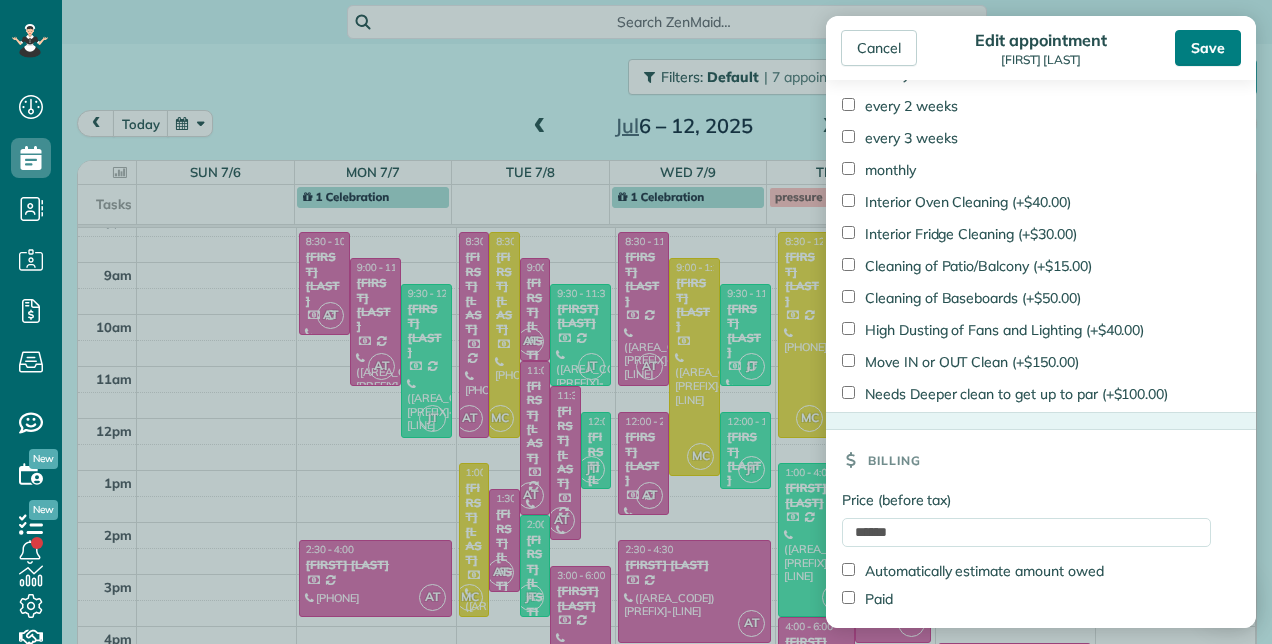 click on "Save" at bounding box center [1208, 48] 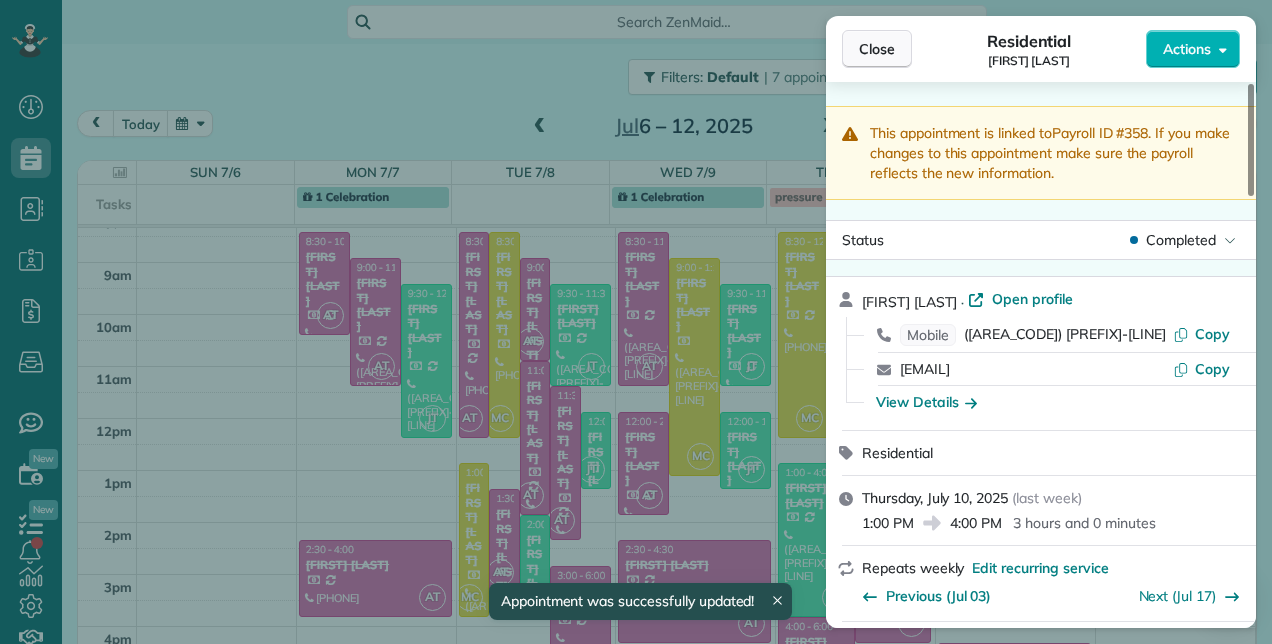 click on "Close" at bounding box center (877, 49) 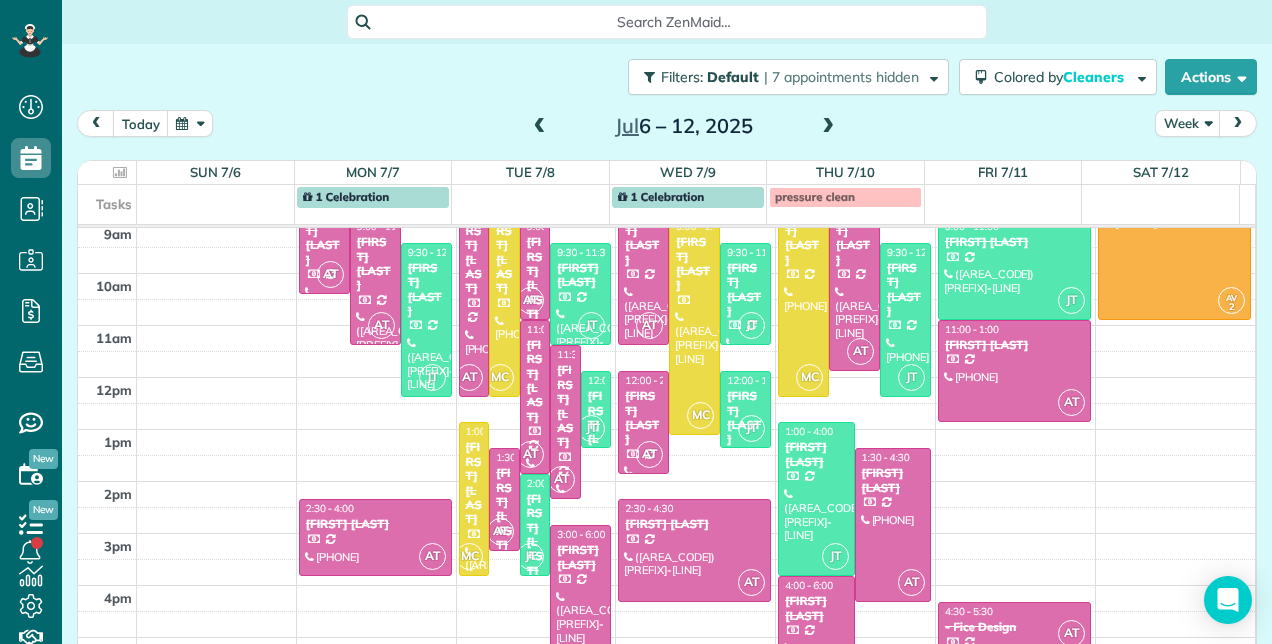 scroll, scrollTop: 329, scrollLeft: 0, axis: vertical 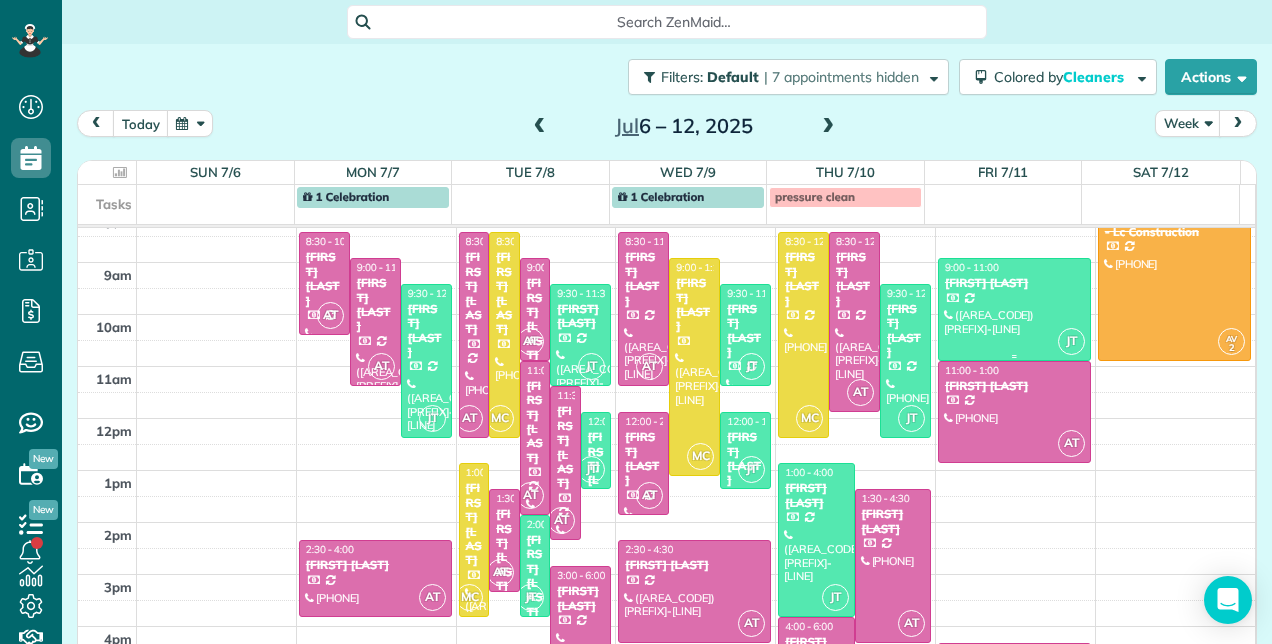click at bounding box center [1014, 309] 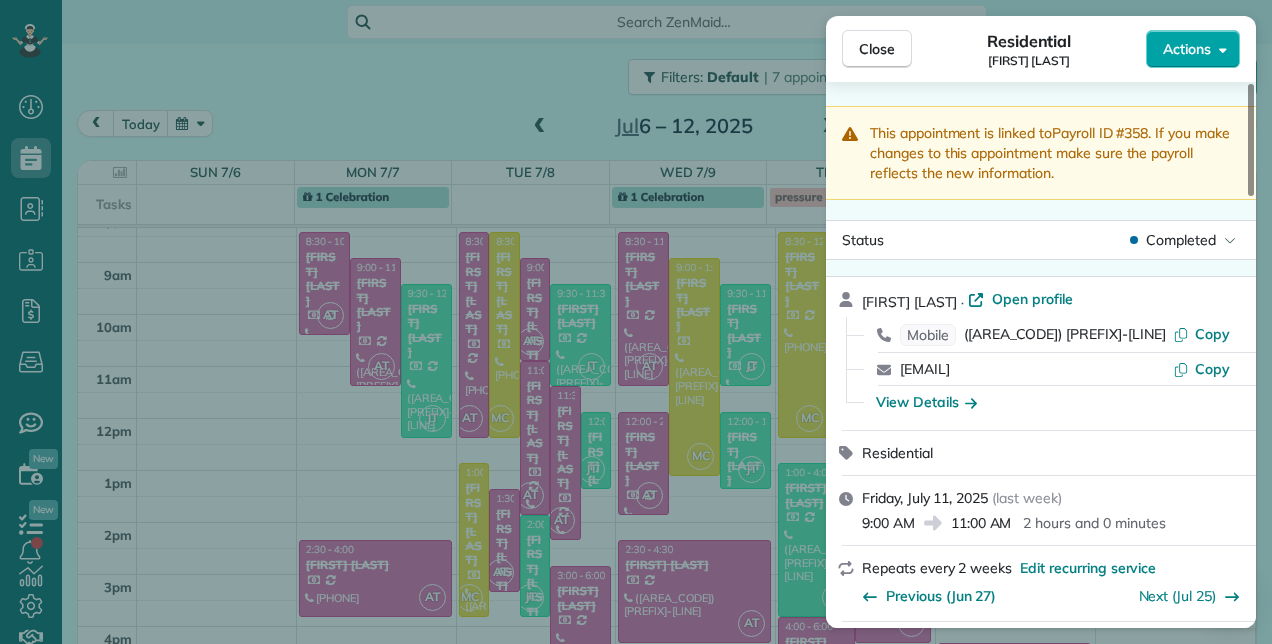 click on "Actions" at bounding box center [1187, 49] 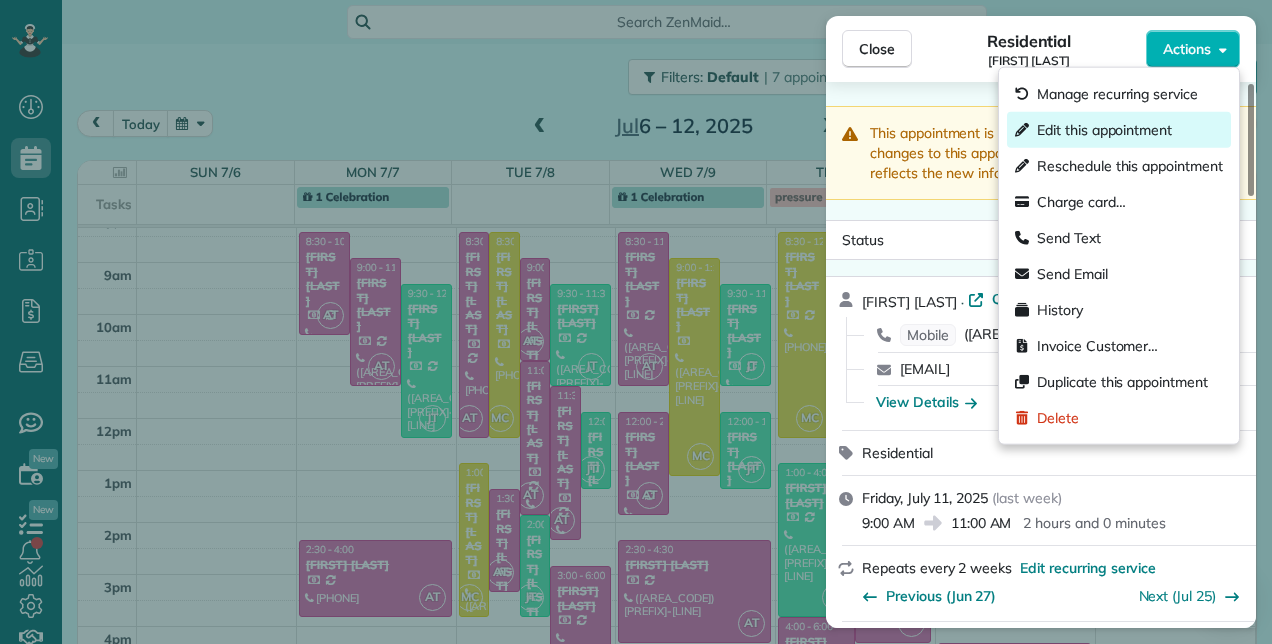 click on "Edit this appointment" at bounding box center (1104, 130) 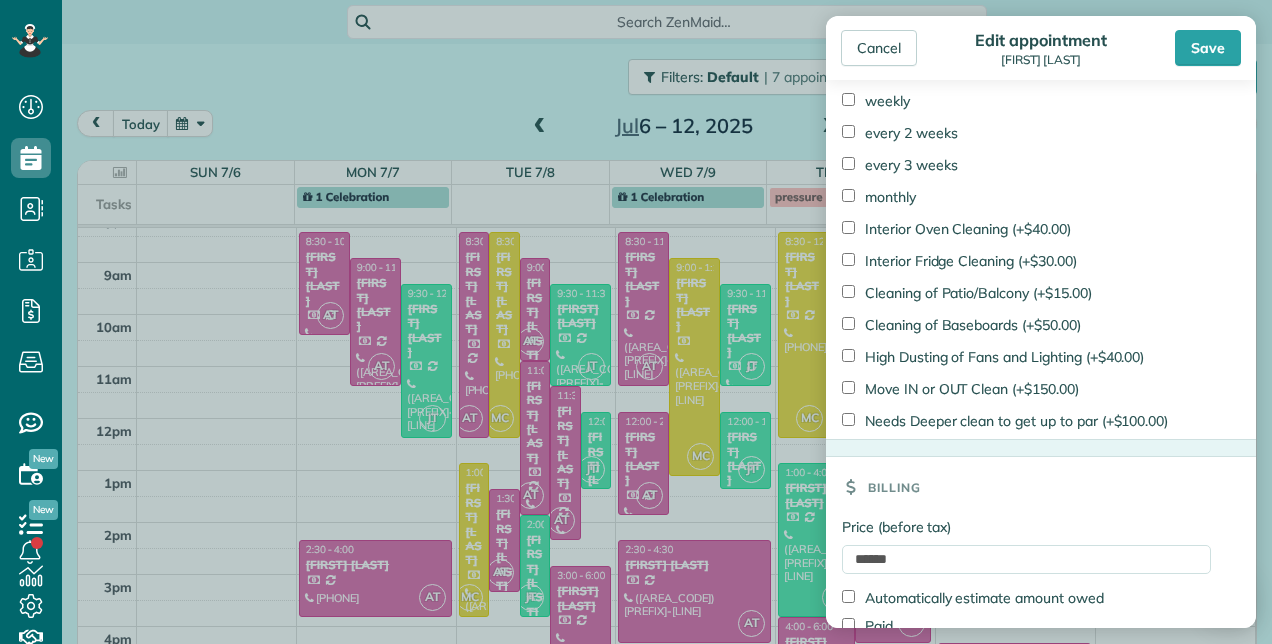 scroll, scrollTop: 1465, scrollLeft: 0, axis: vertical 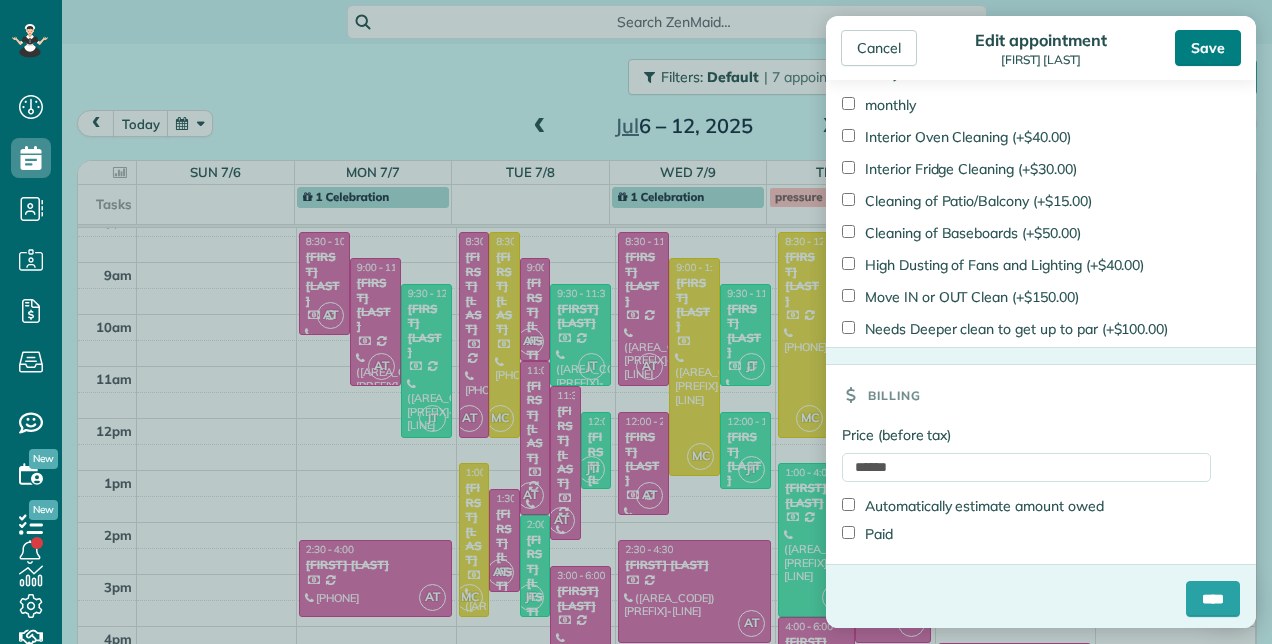 click on "Save" at bounding box center (1208, 48) 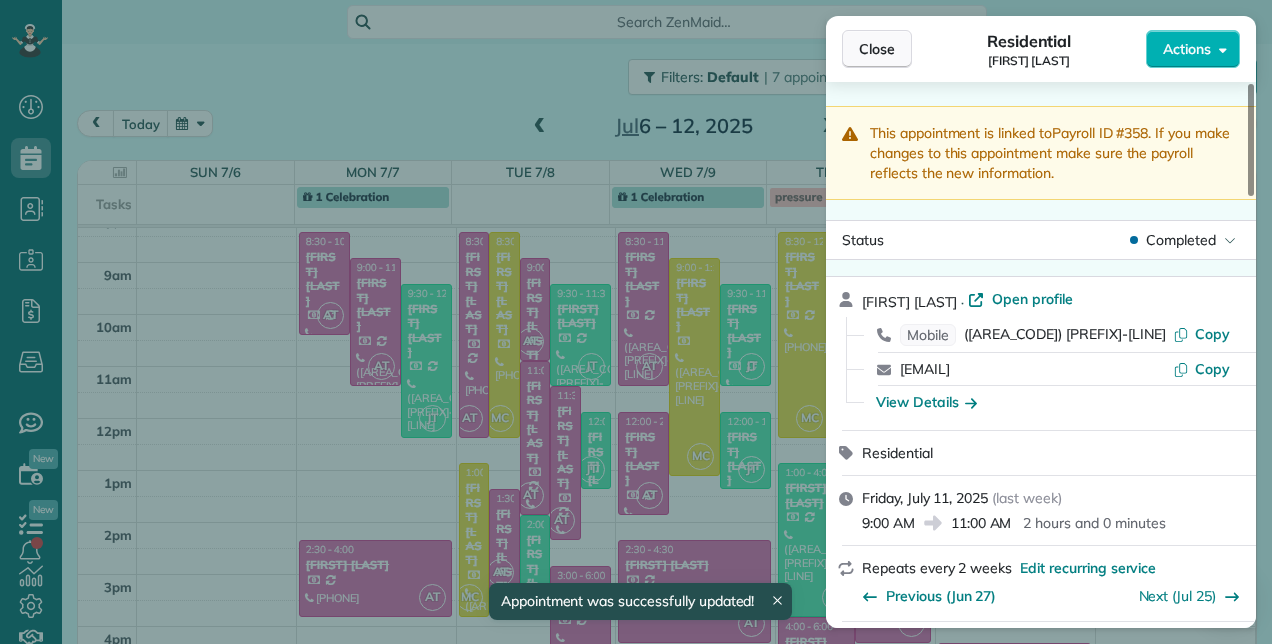 click on "Close" at bounding box center (877, 49) 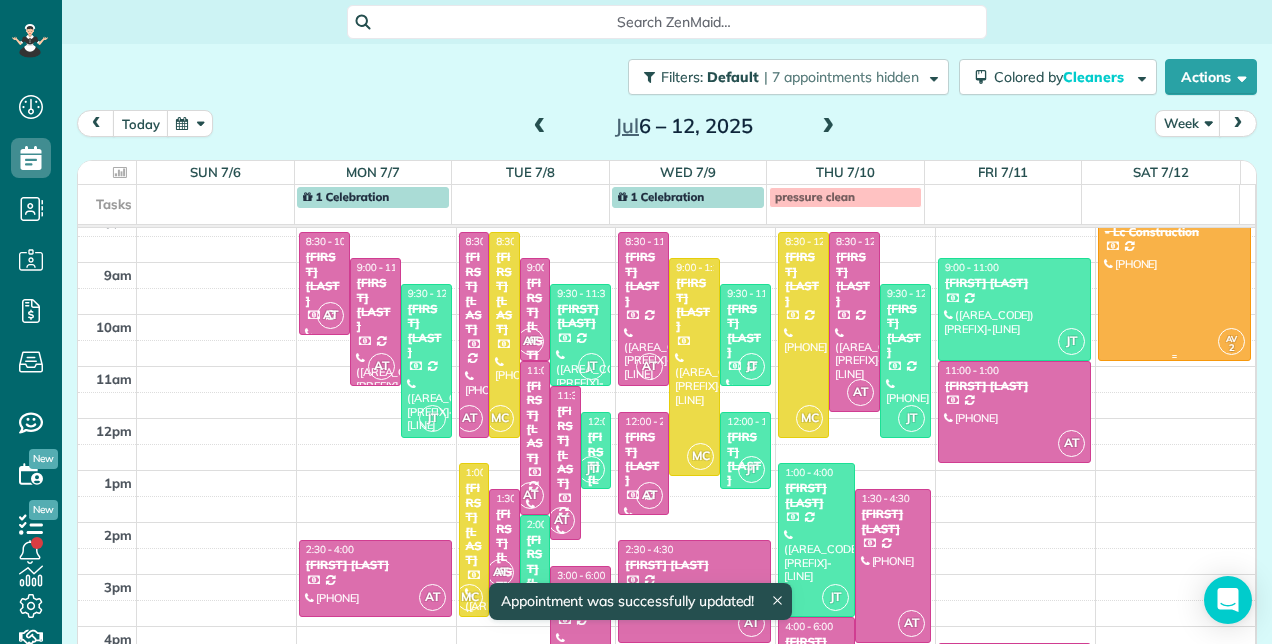 click at bounding box center [1174, 284] 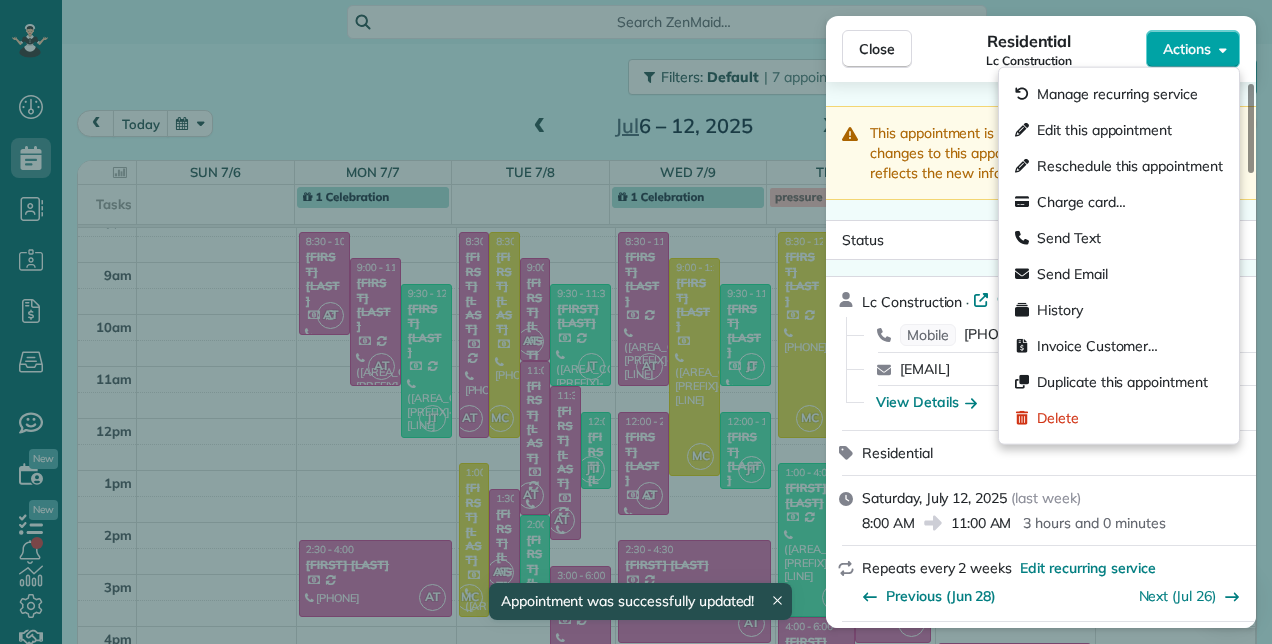 click on "Actions" at bounding box center [1193, 49] 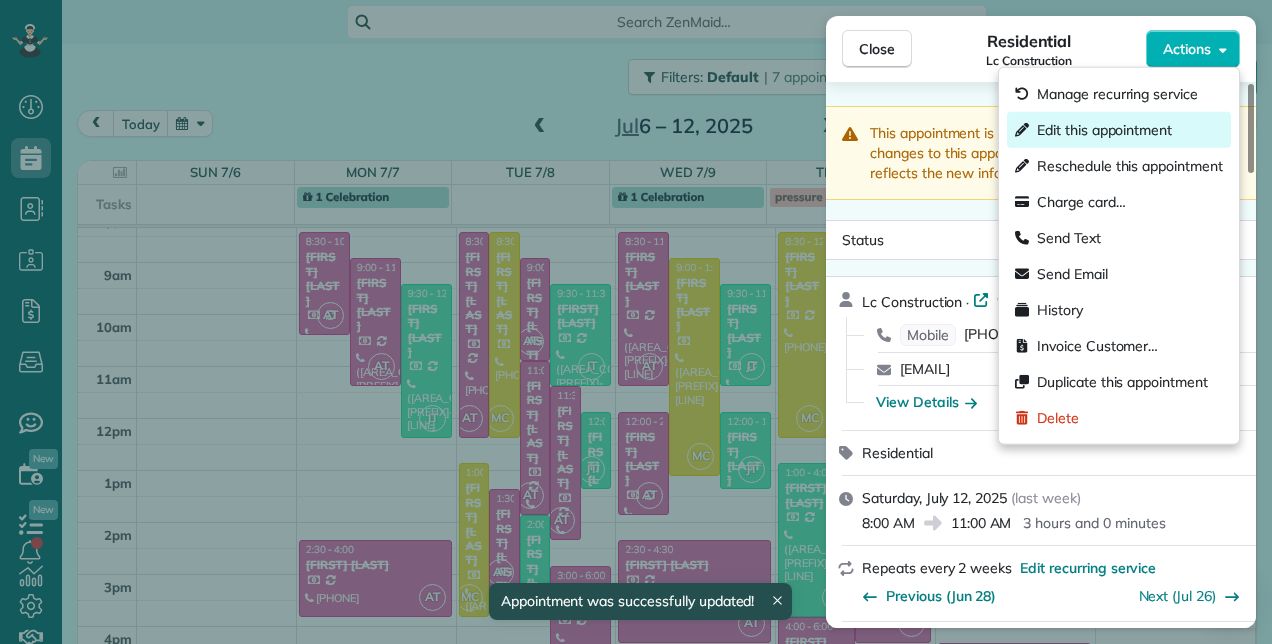 click on "Edit this appointment" at bounding box center [1104, 130] 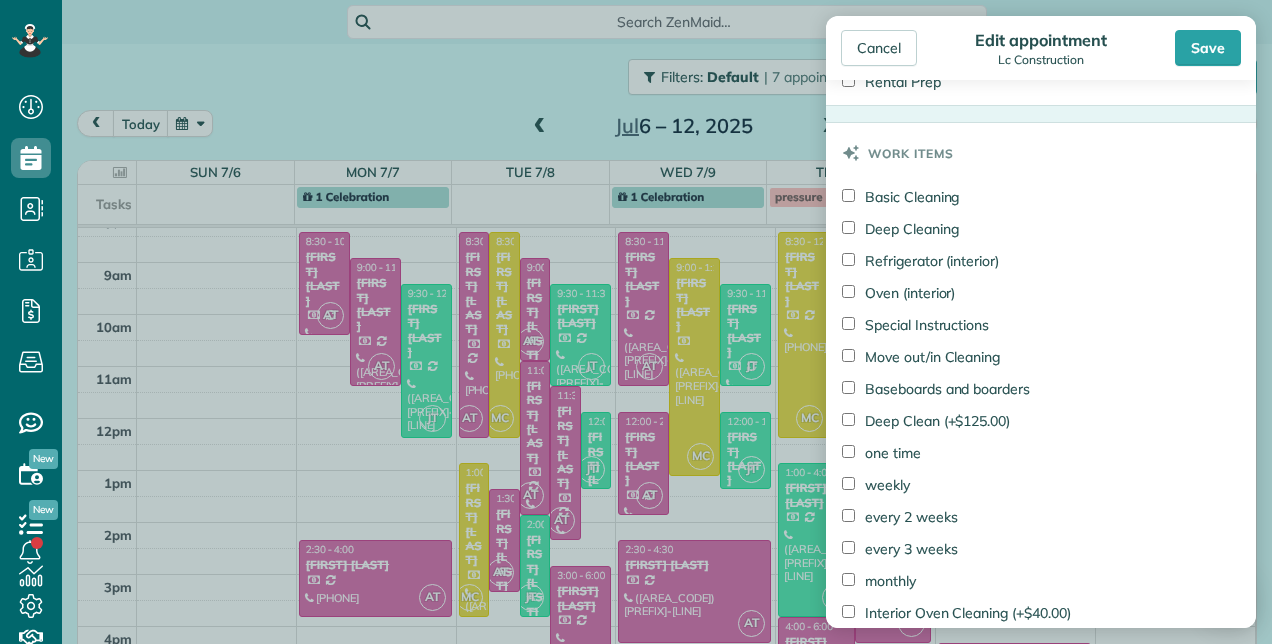scroll, scrollTop: 2076, scrollLeft: 0, axis: vertical 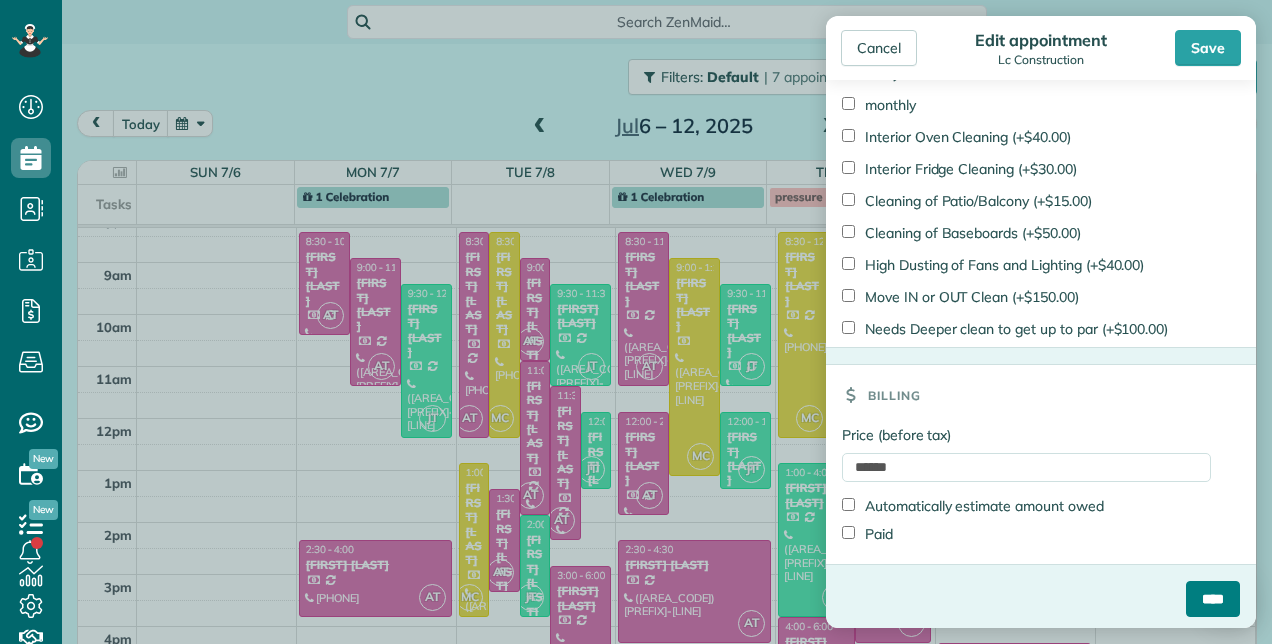 click on "****" at bounding box center (1213, 599) 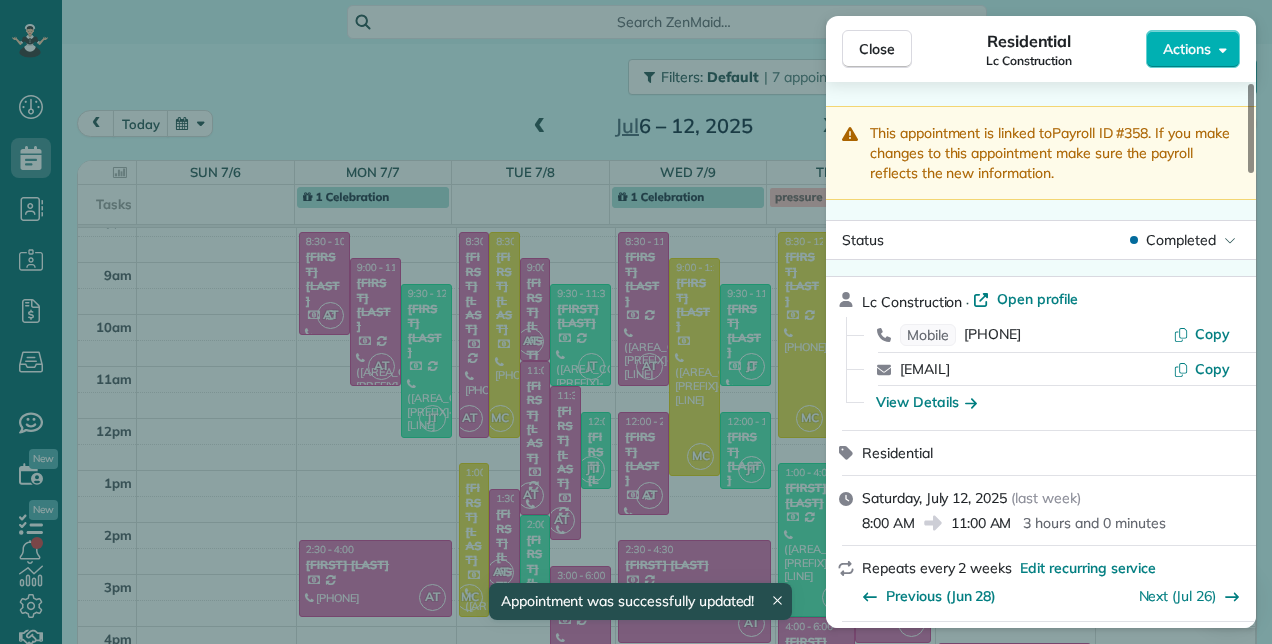 click on "Close" at bounding box center [877, 49] 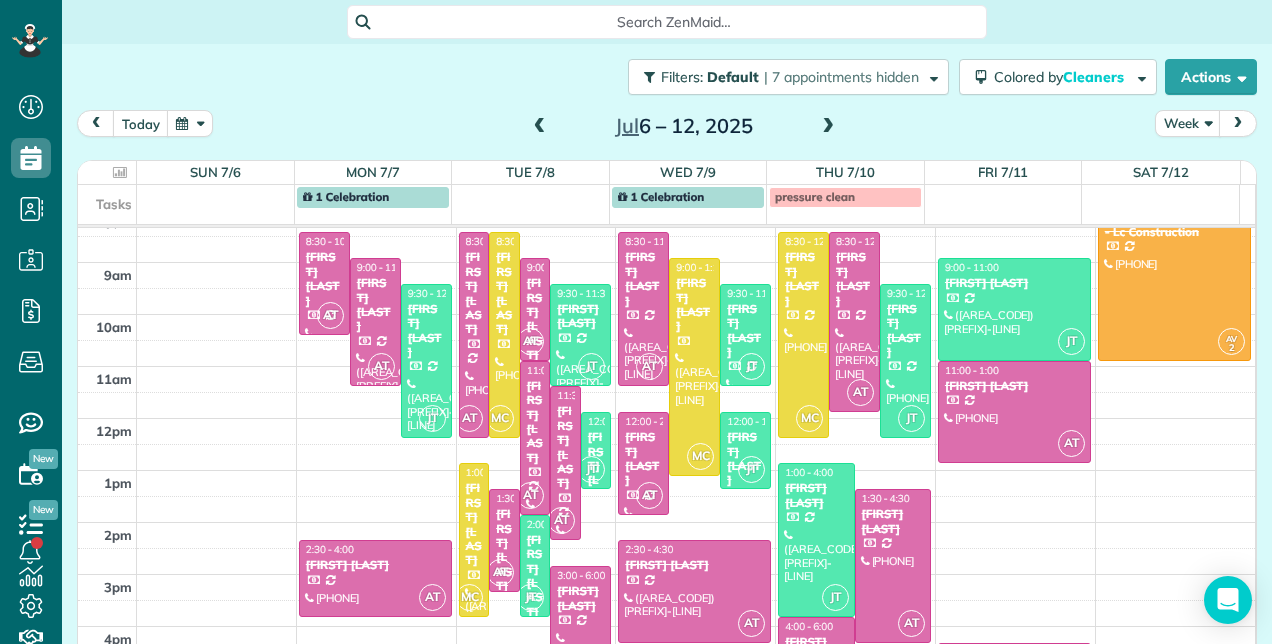 click at bounding box center (540, 127) 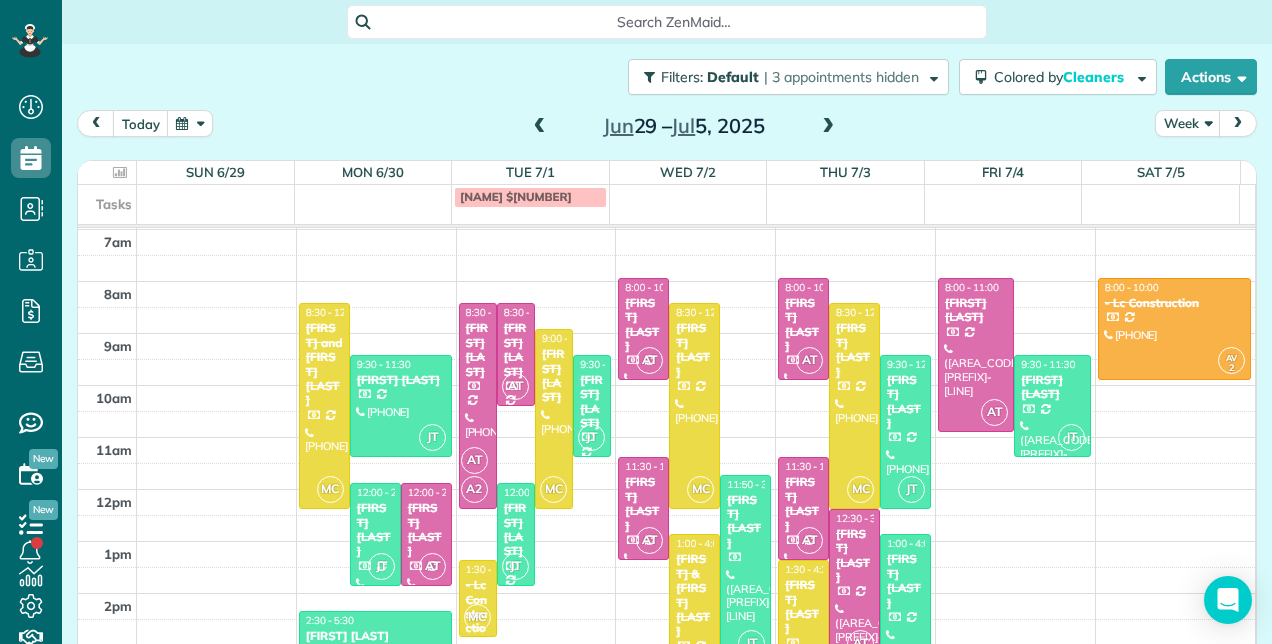 click at bounding box center [828, 127] 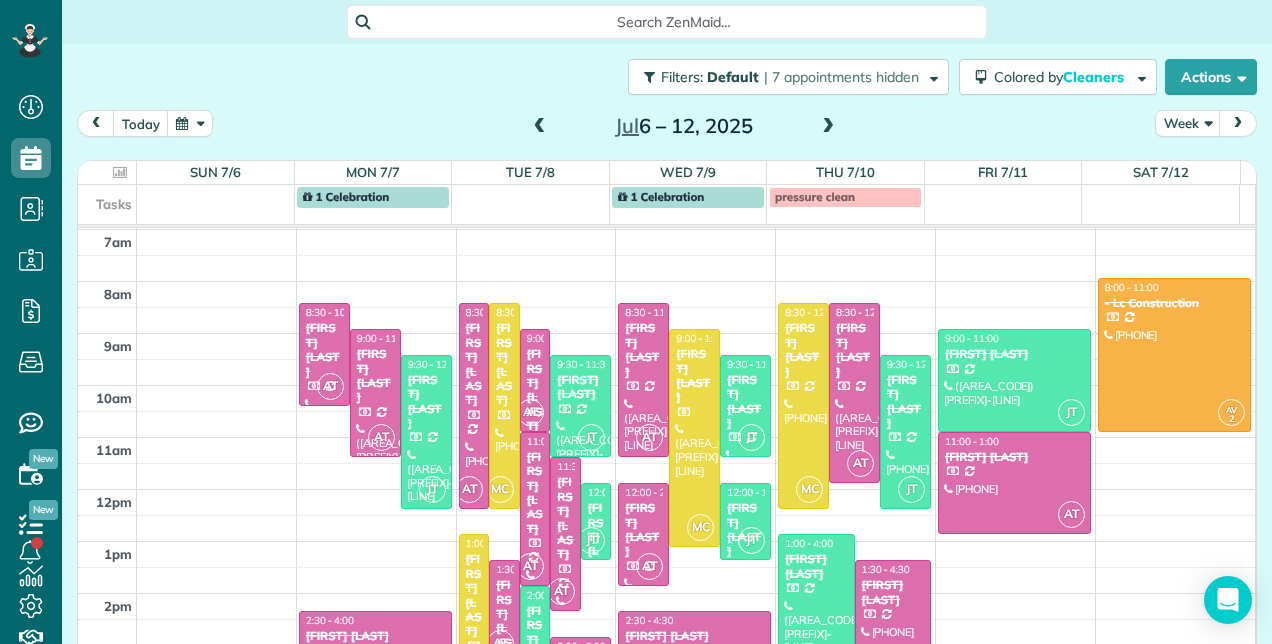 click at bounding box center (828, 127) 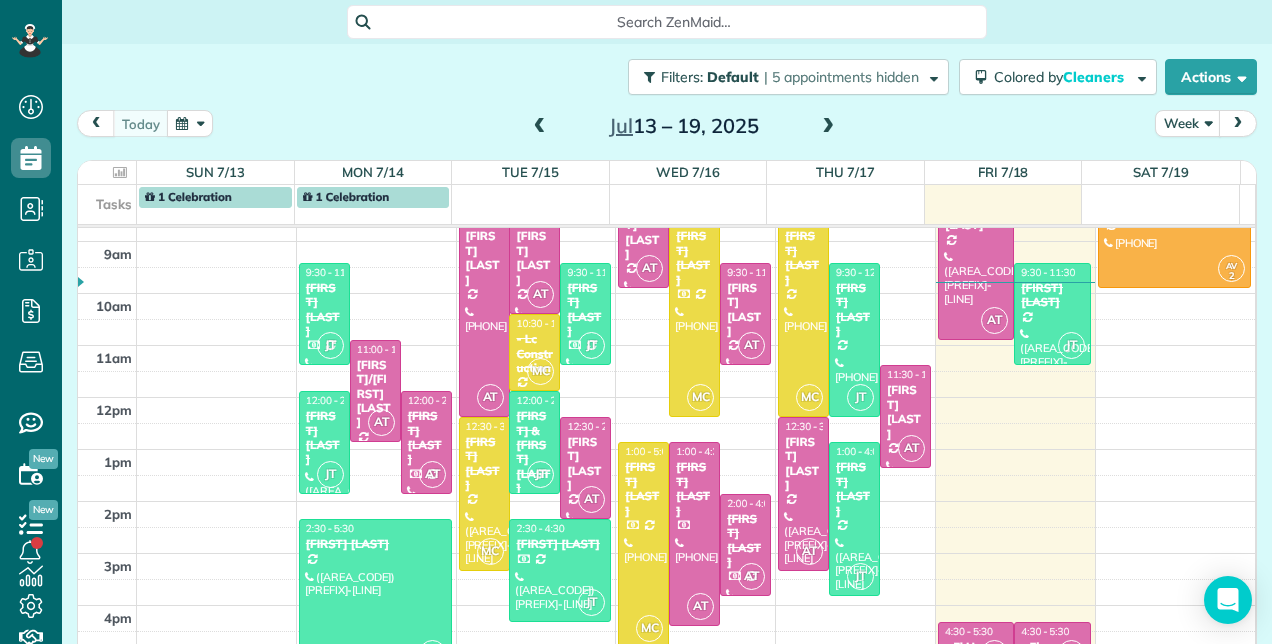 scroll, scrollTop: 149, scrollLeft: 0, axis: vertical 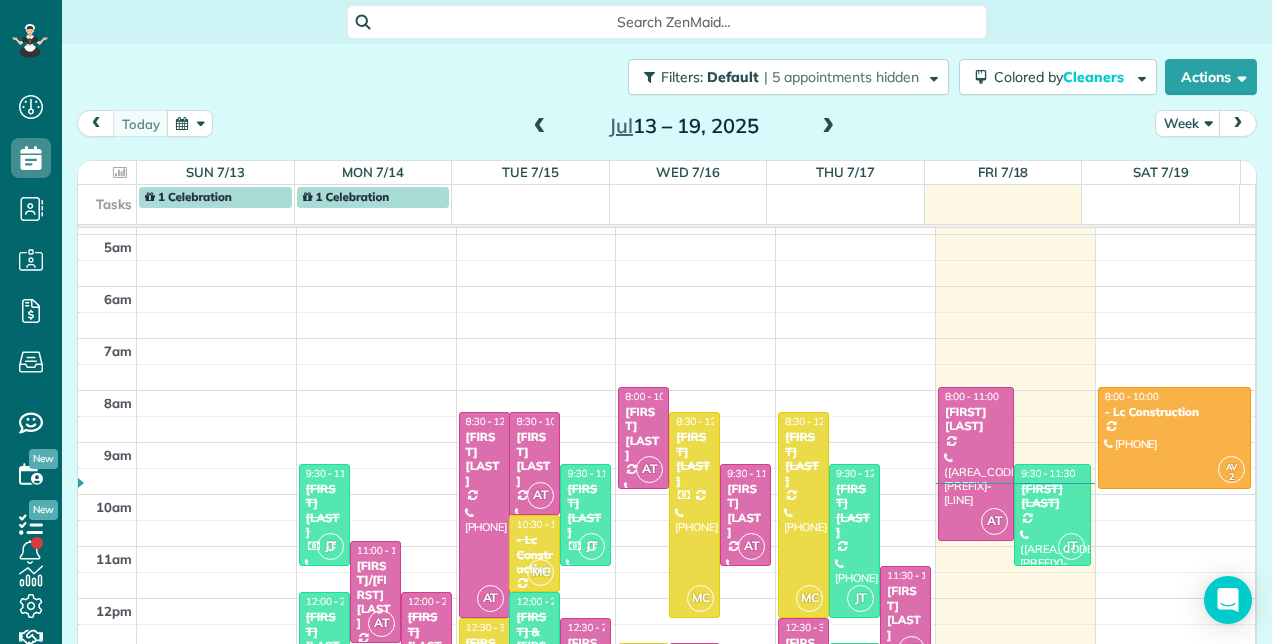 click at bounding box center [828, 127] 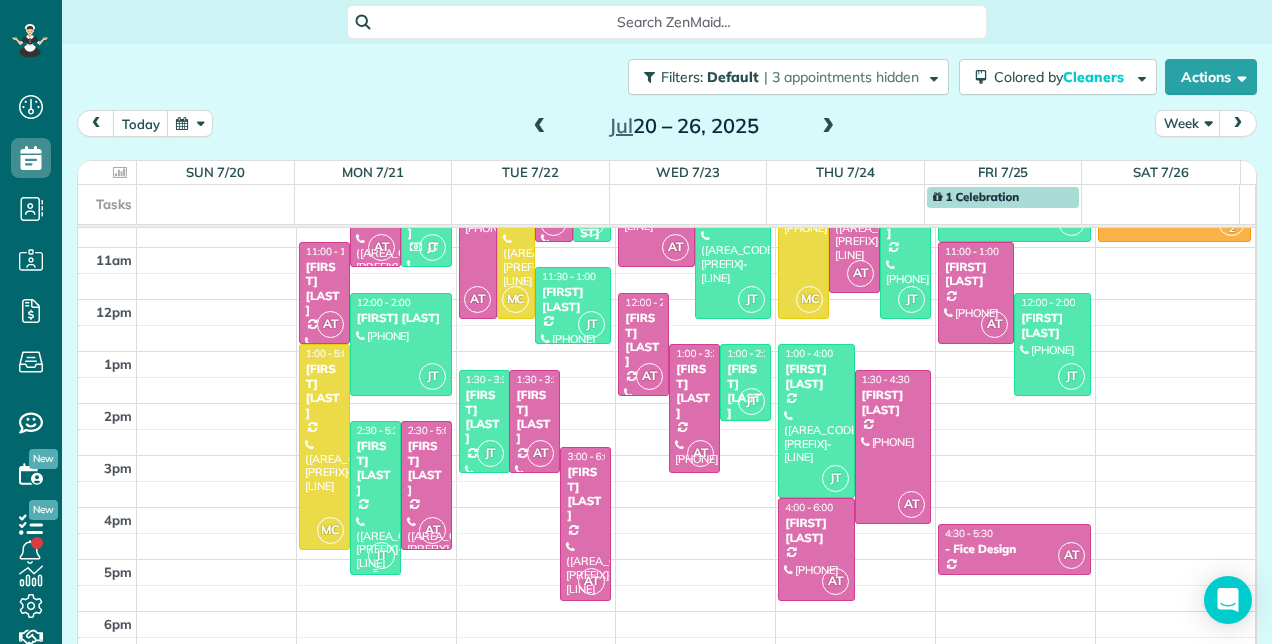 scroll, scrollTop: 348, scrollLeft: 0, axis: vertical 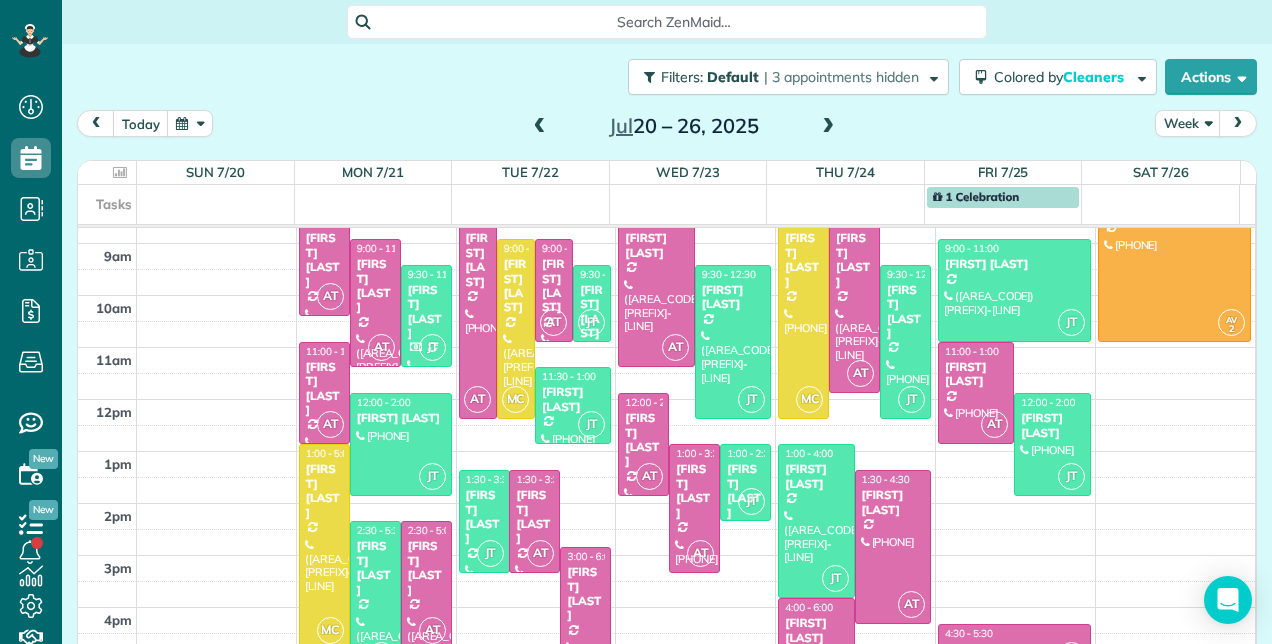 click at bounding box center [540, 127] 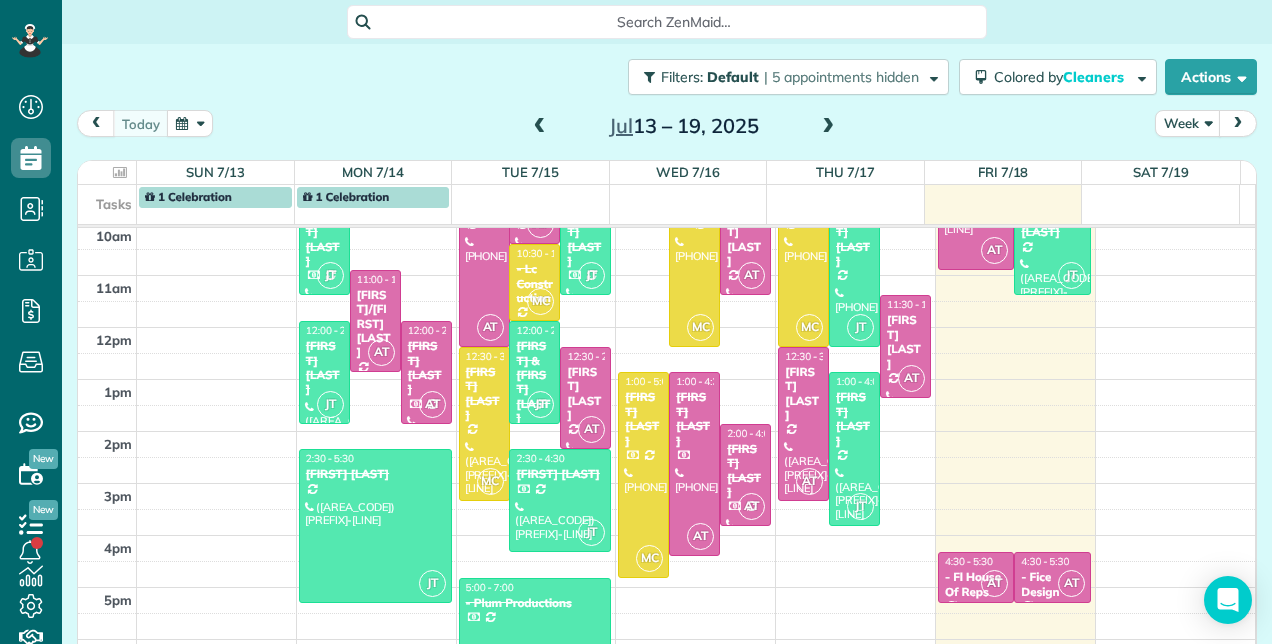 scroll, scrollTop: 349, scrollLeft: 0, axis: vertical 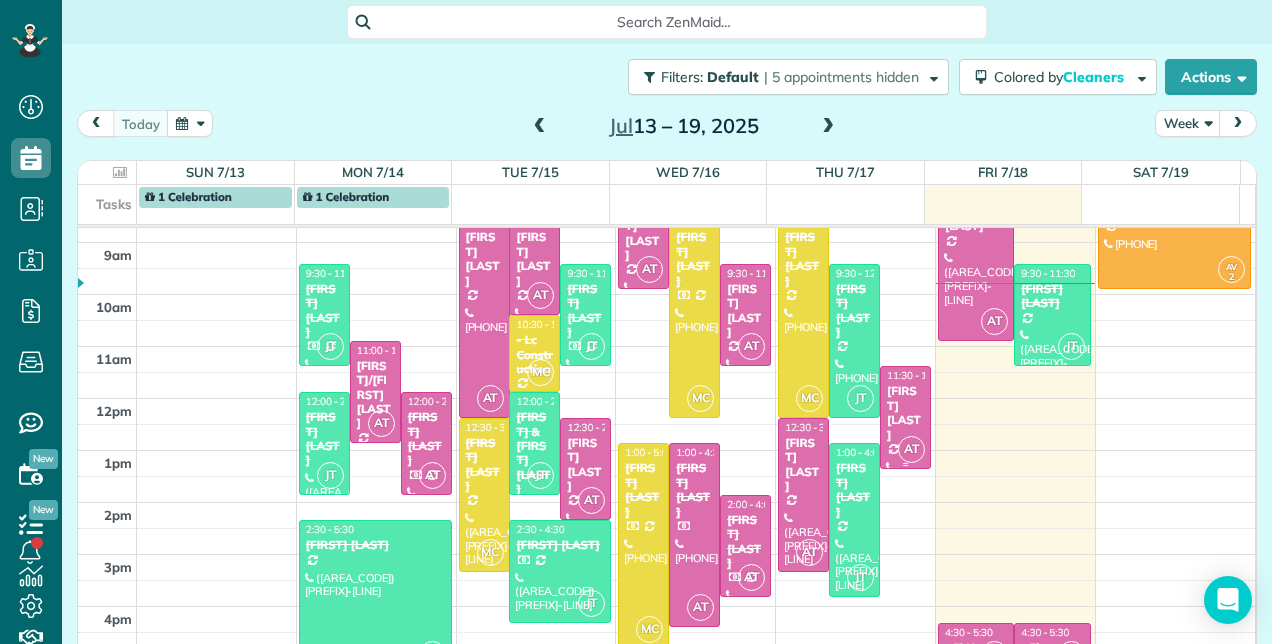 click on "[FIRST] [LAST]" at bounding box center [905, 413] 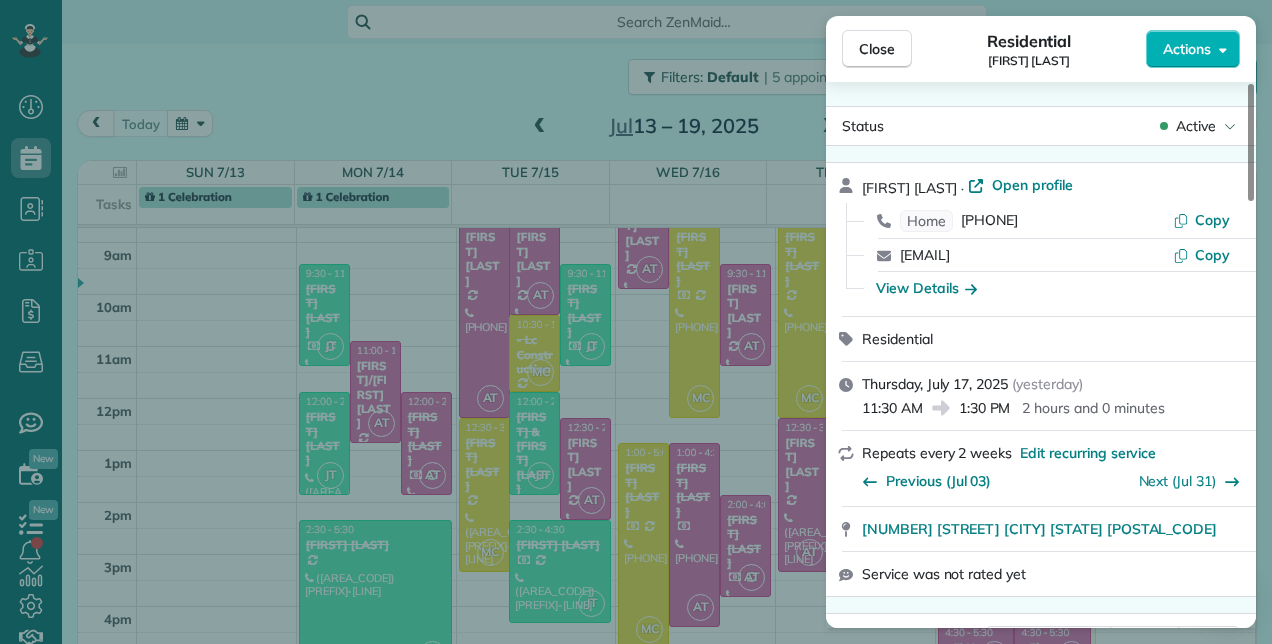 click on "Actions" at bounding box center (1193, 49) 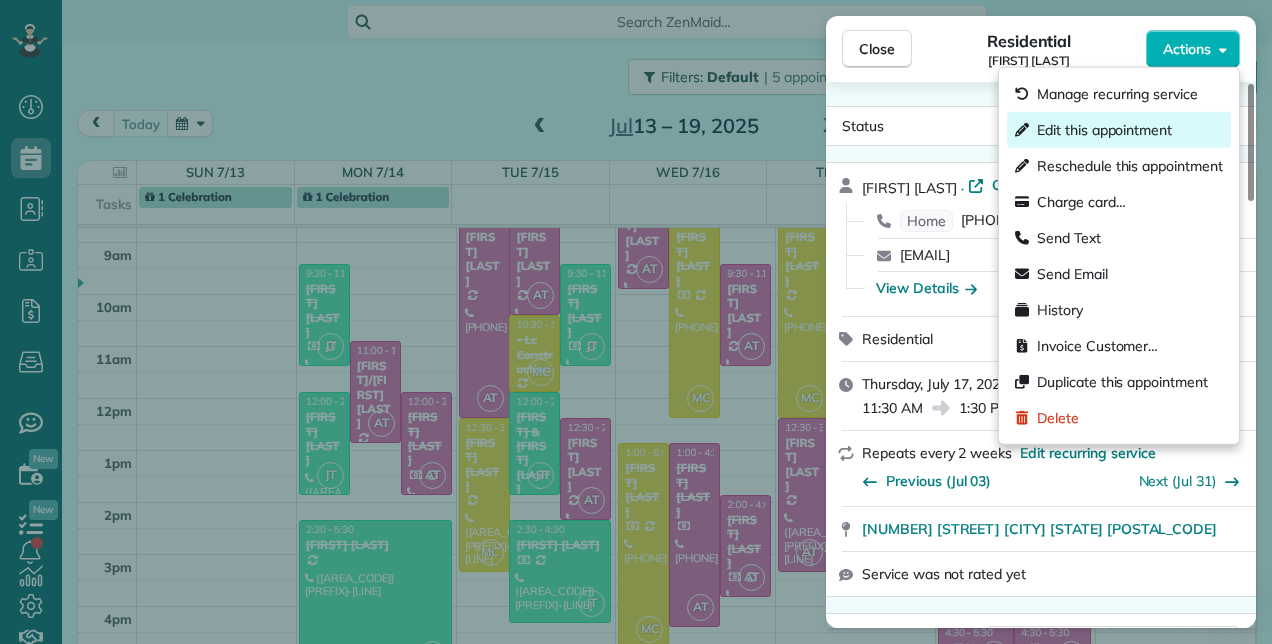 click on "Edit this appointment" at bounding box center [1104, 130] 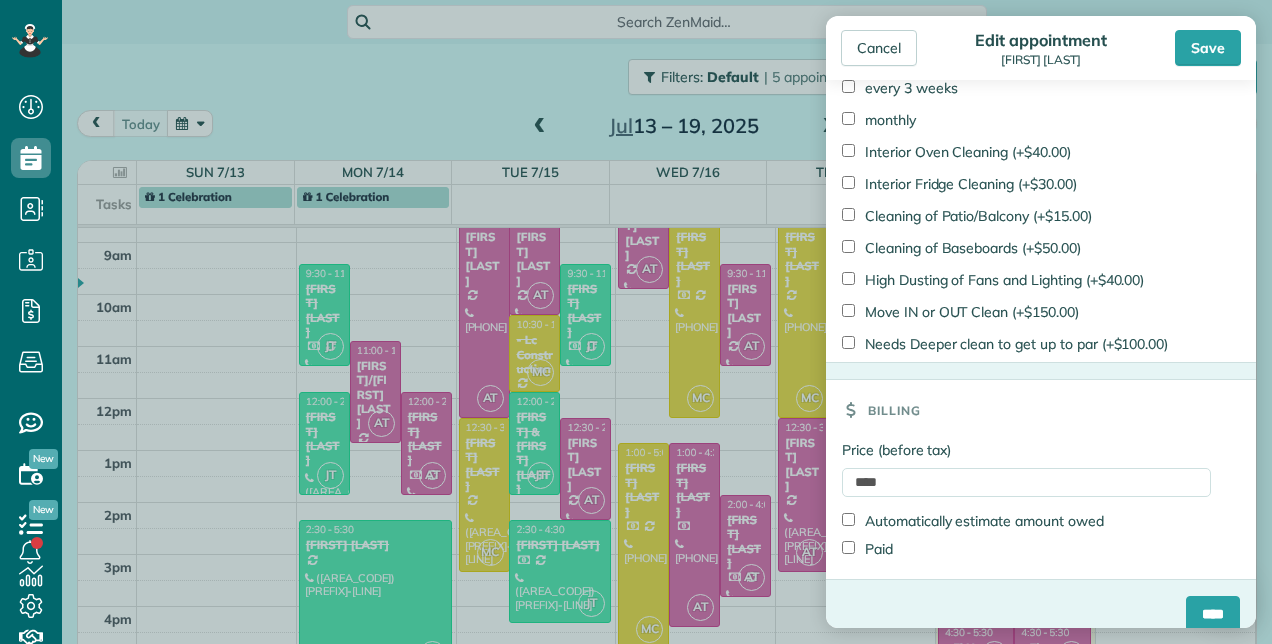 scroll, scrollTop: 1485, scrollLeft: 0, axis: vertical 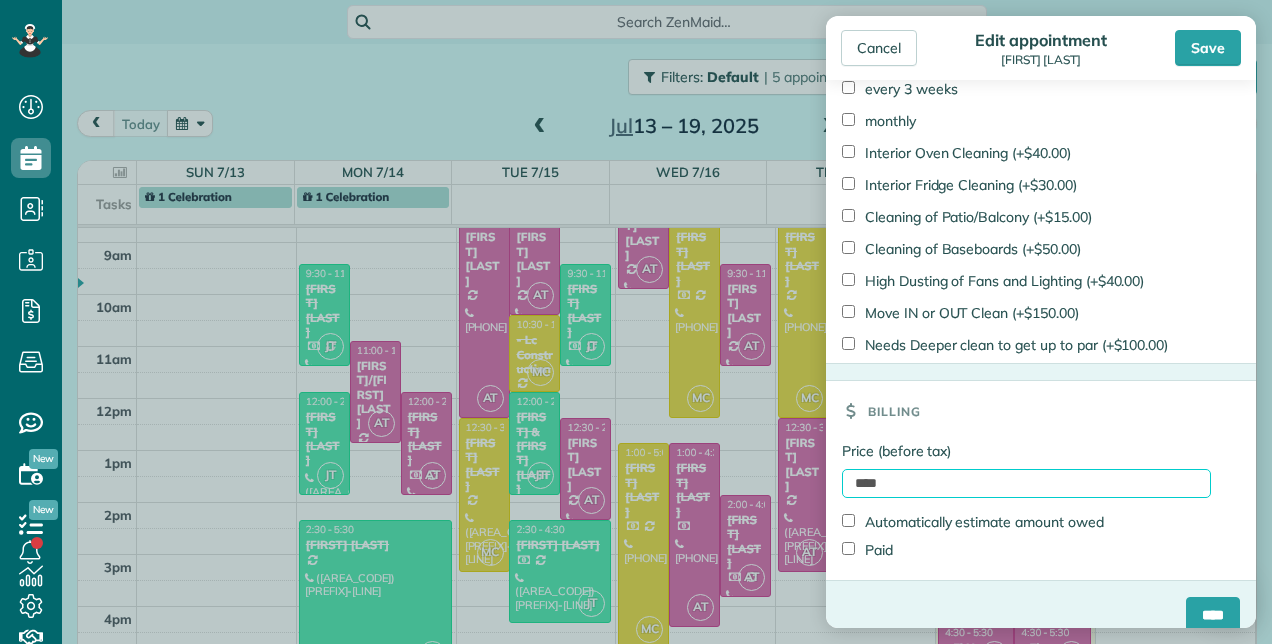 click on "****" at bounding box center [1026, 483] 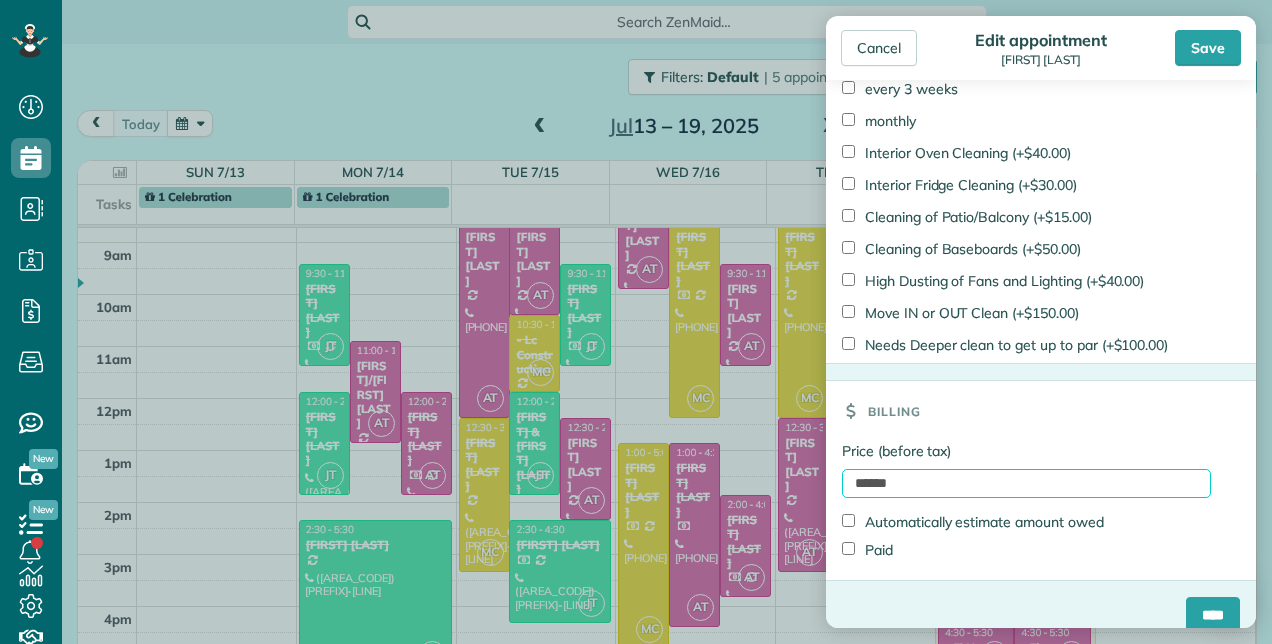 type on "******" 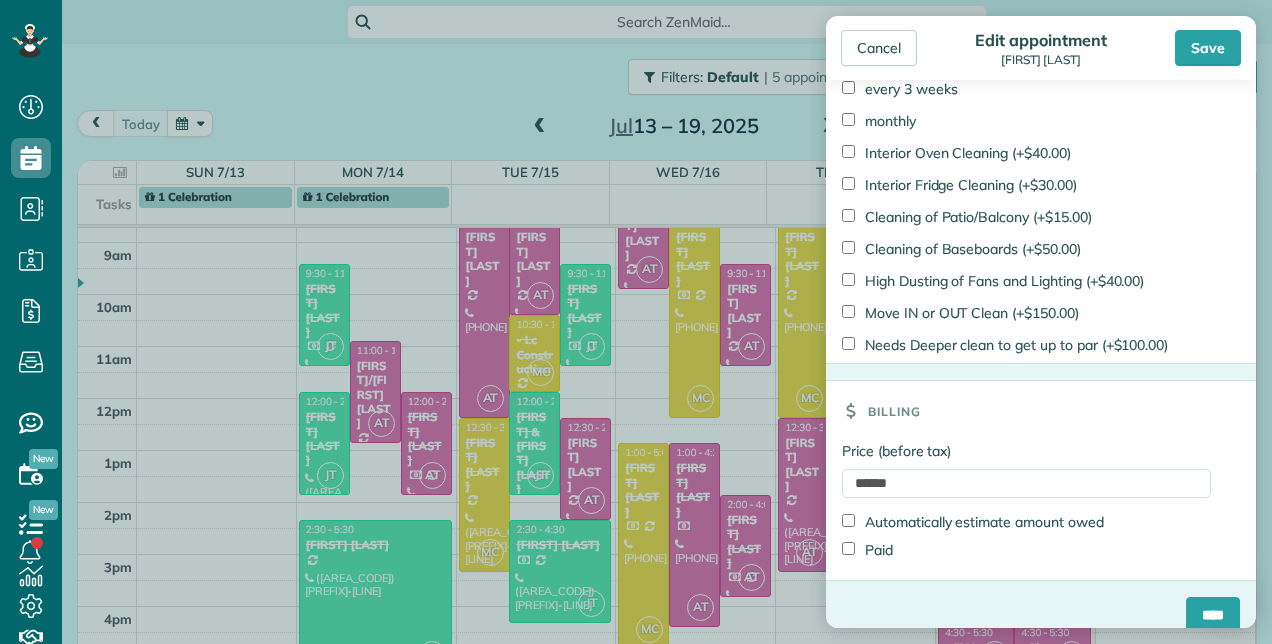 click on "Paid" at bounding box center (867, 550) 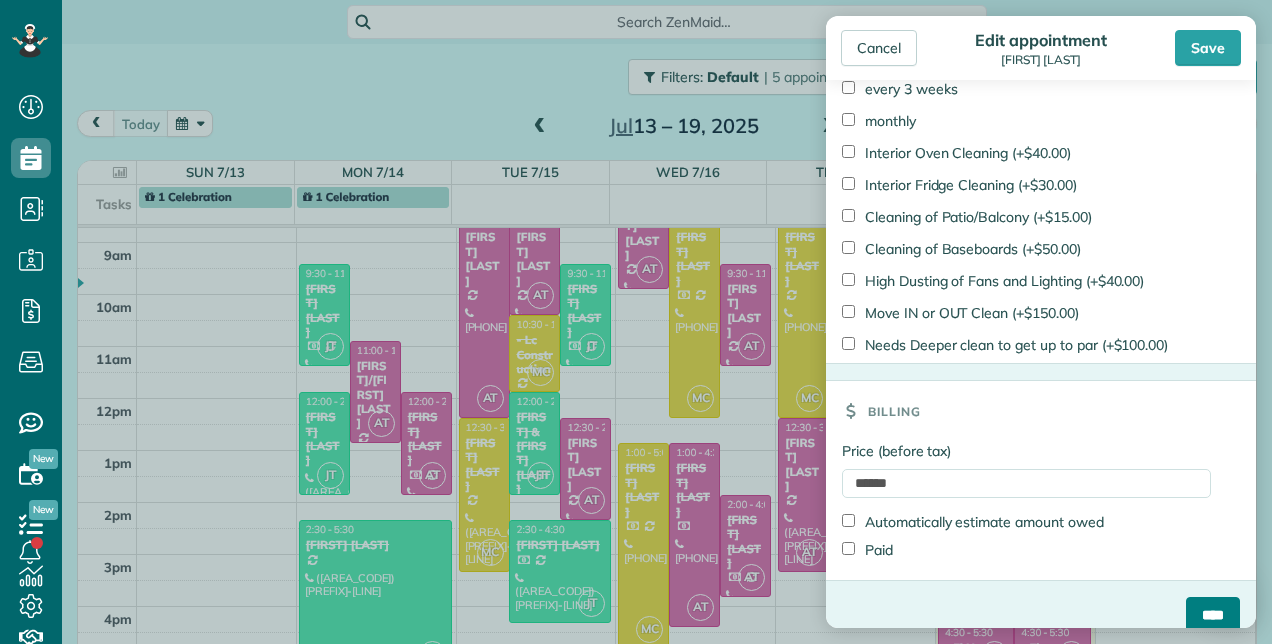 click on "****" at bounding box center [1213, 615] 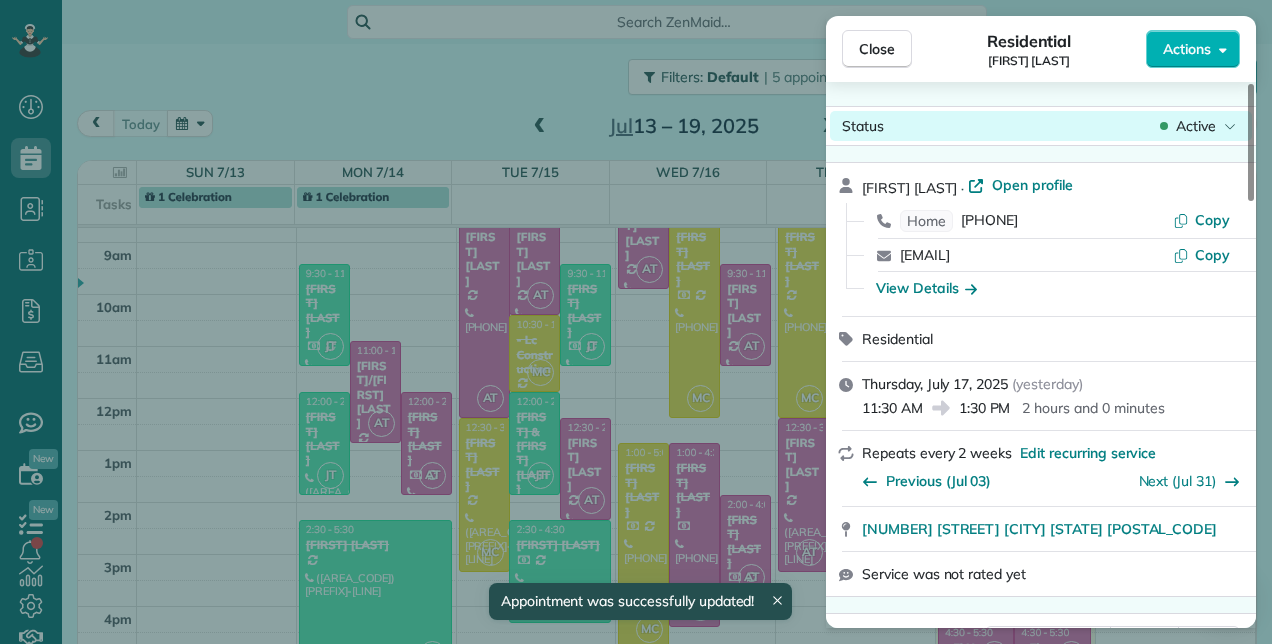 click on "Active" at bounding box center [1196, 126] 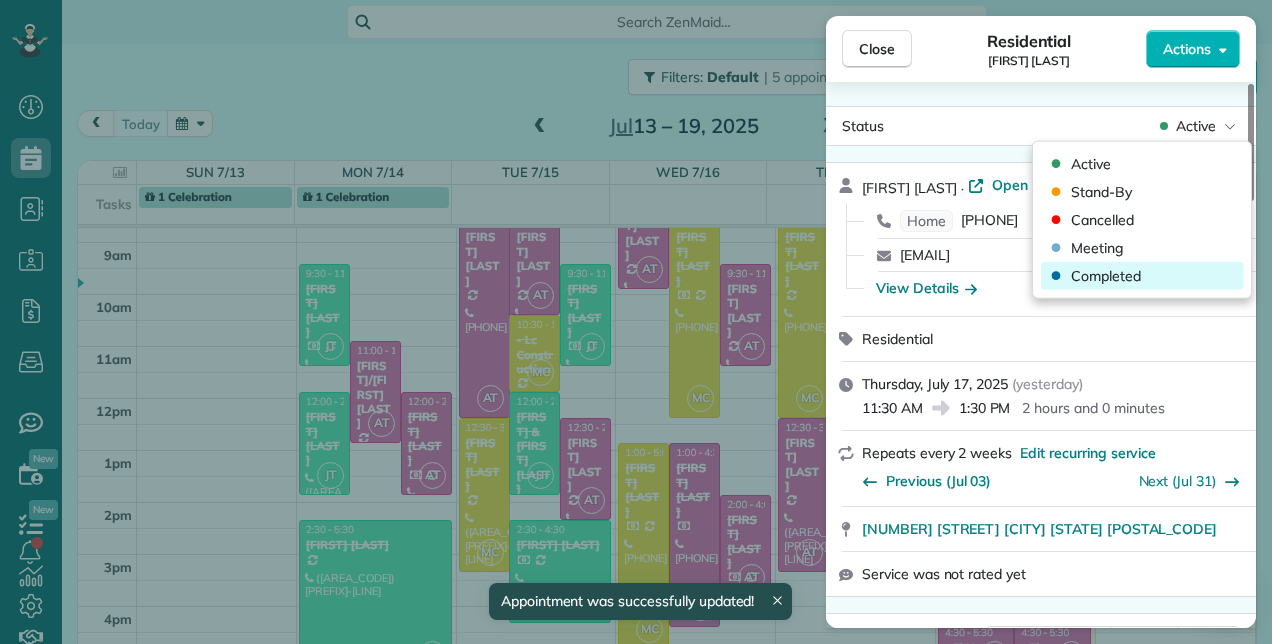 click on "Completed" at bounding box center [1106, 276] 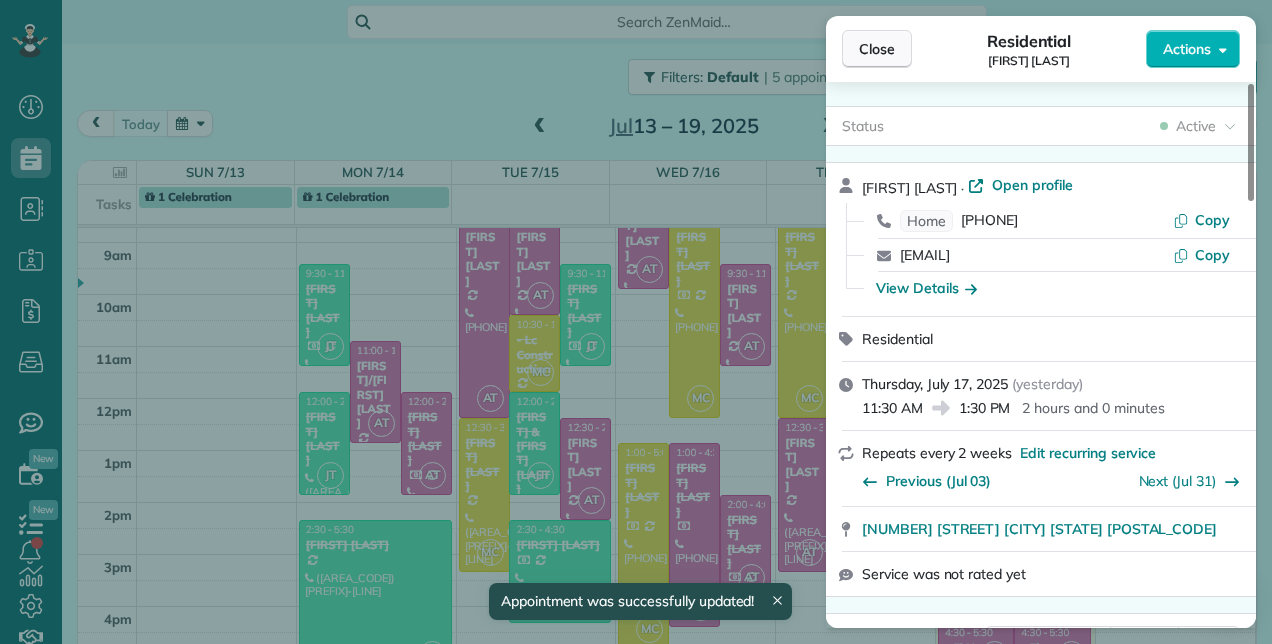 click on "Close" at bounding box center [877, 49] 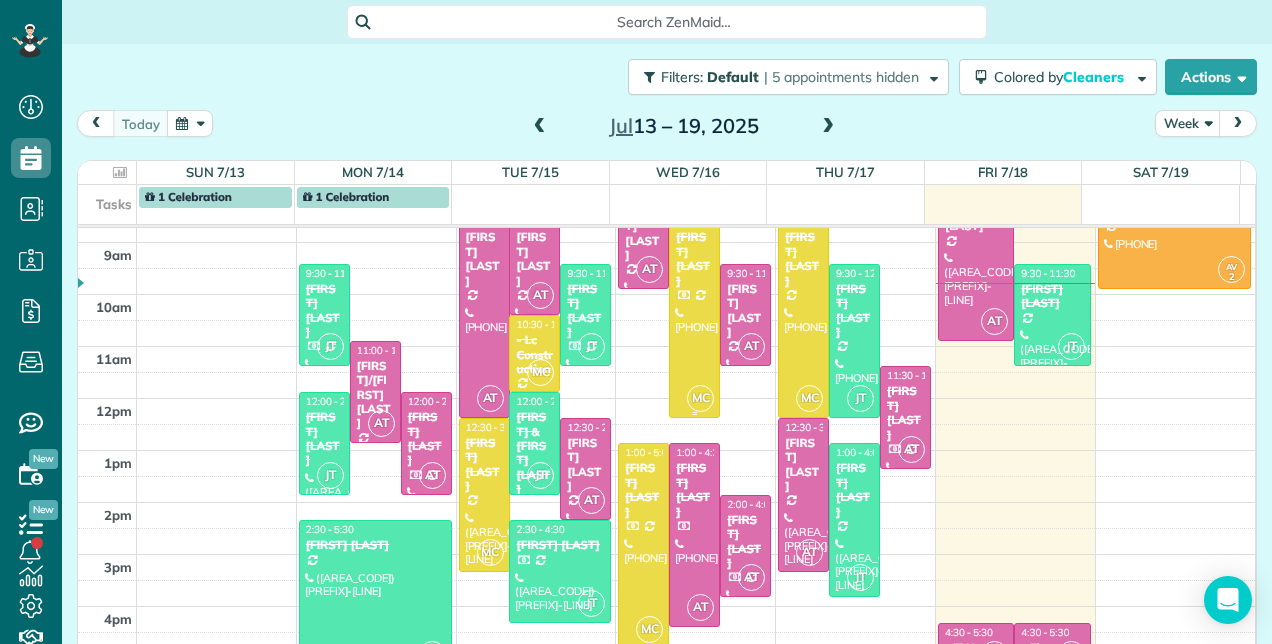 click at bounding box center (694, 314) 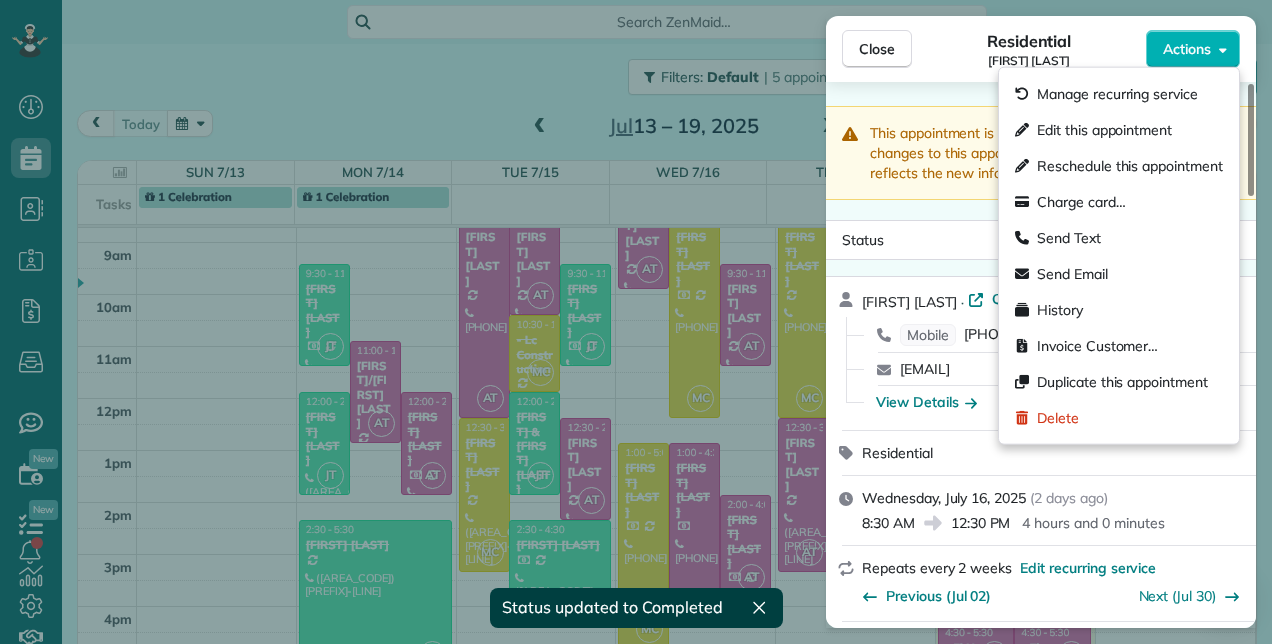 click 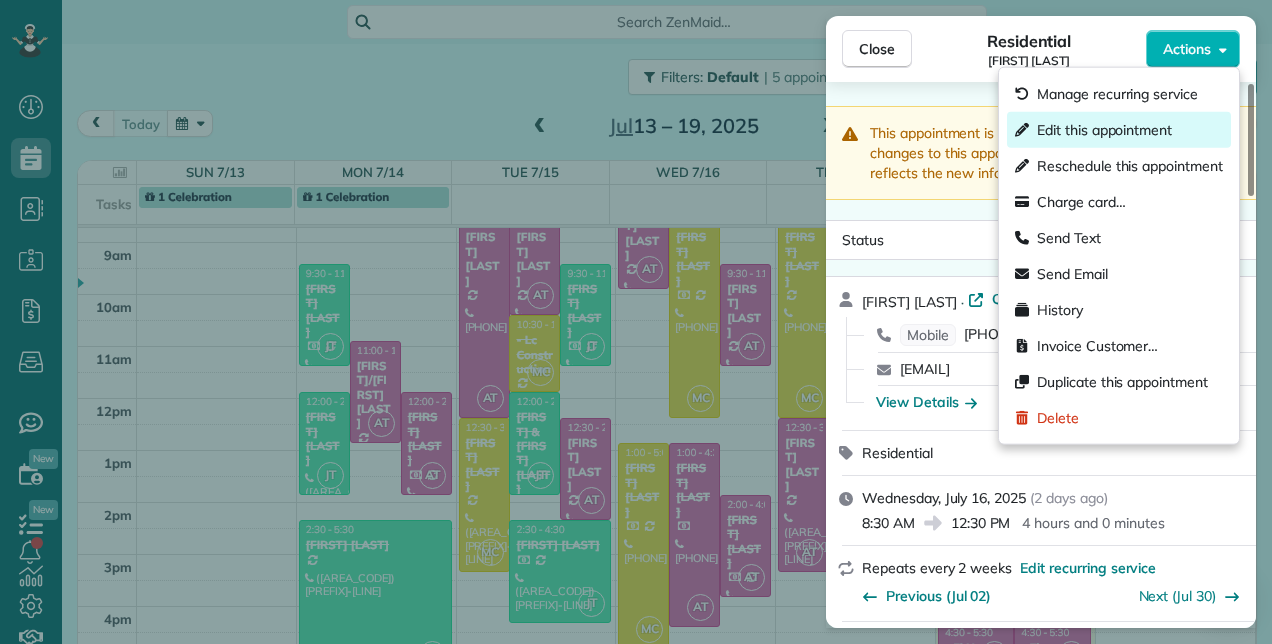 click on "Edit this appointment" at bounding box center (1119, 130) 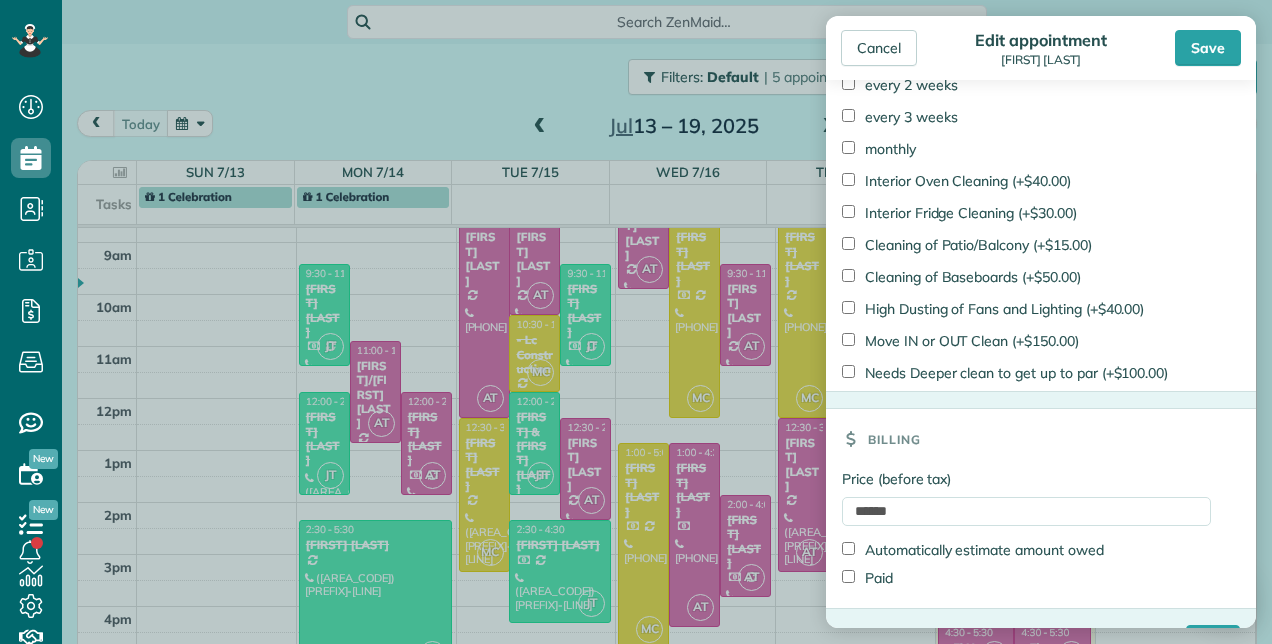 scroll, scrollTop: 1465, scrollLeft: 0, axis: vertical 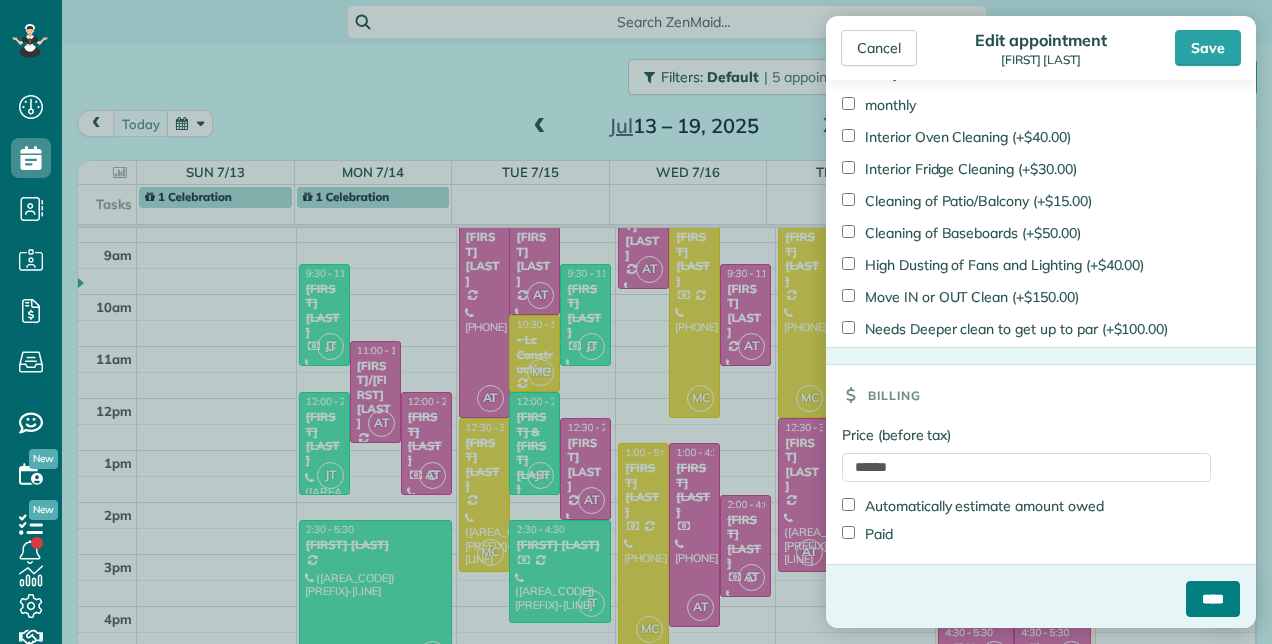 click on "****" at bounding box center (1213, 599) 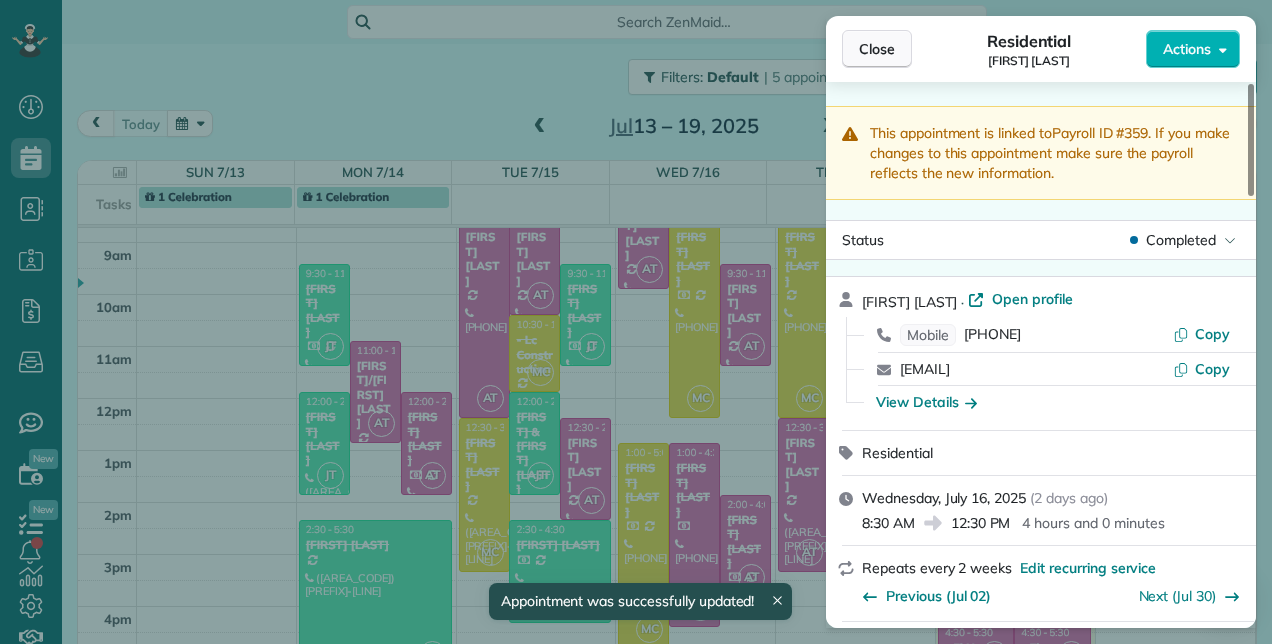 click on "Close" at bounding box center (877, 49) 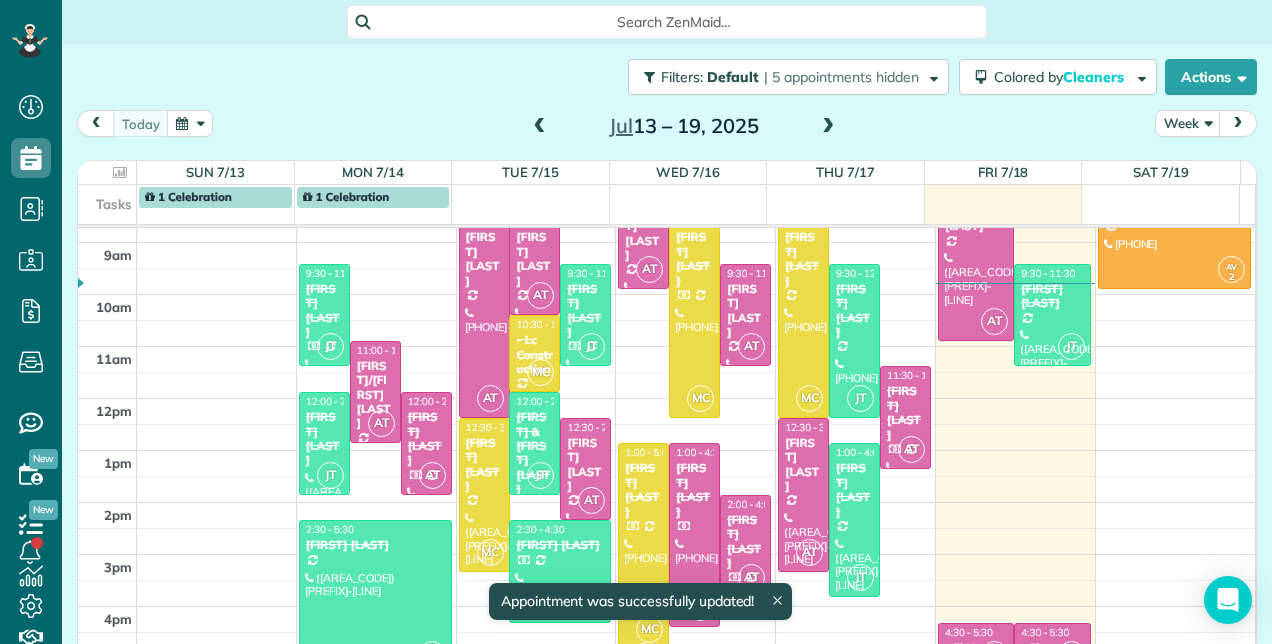 click on "[FIRST] [LAST]" at bounding box center (643, 490) 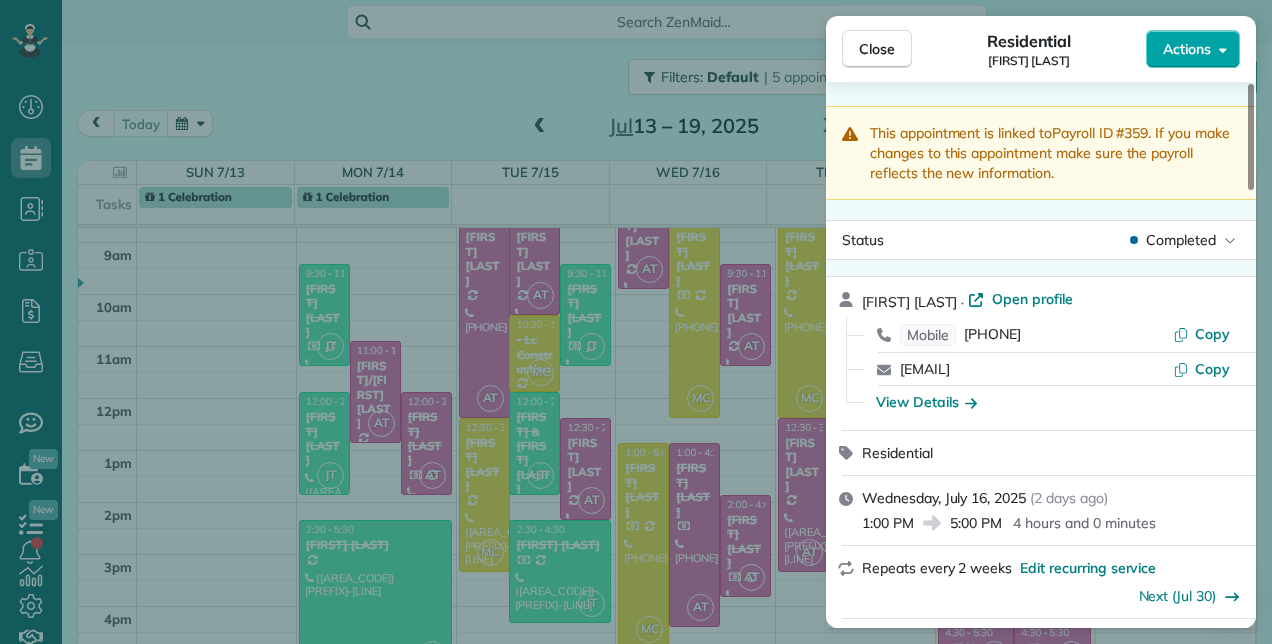 click on "Actions" at bounding box center (1193, 49) 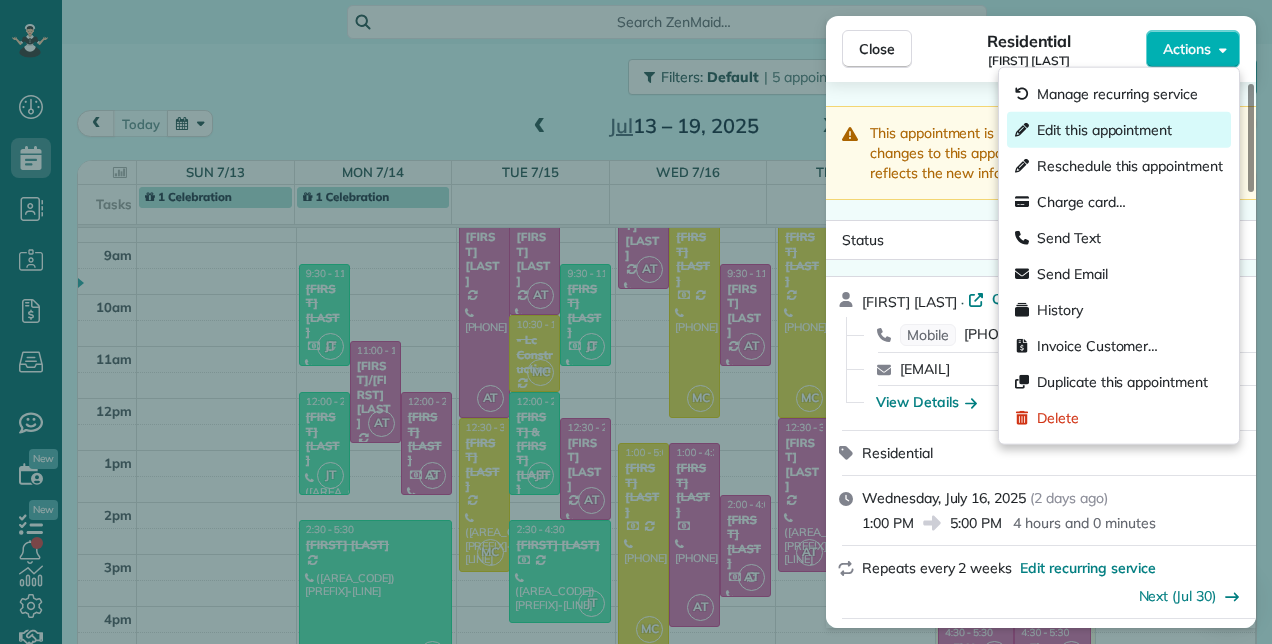 click on "Edit this appointment" at bounding box center (1104, 130) 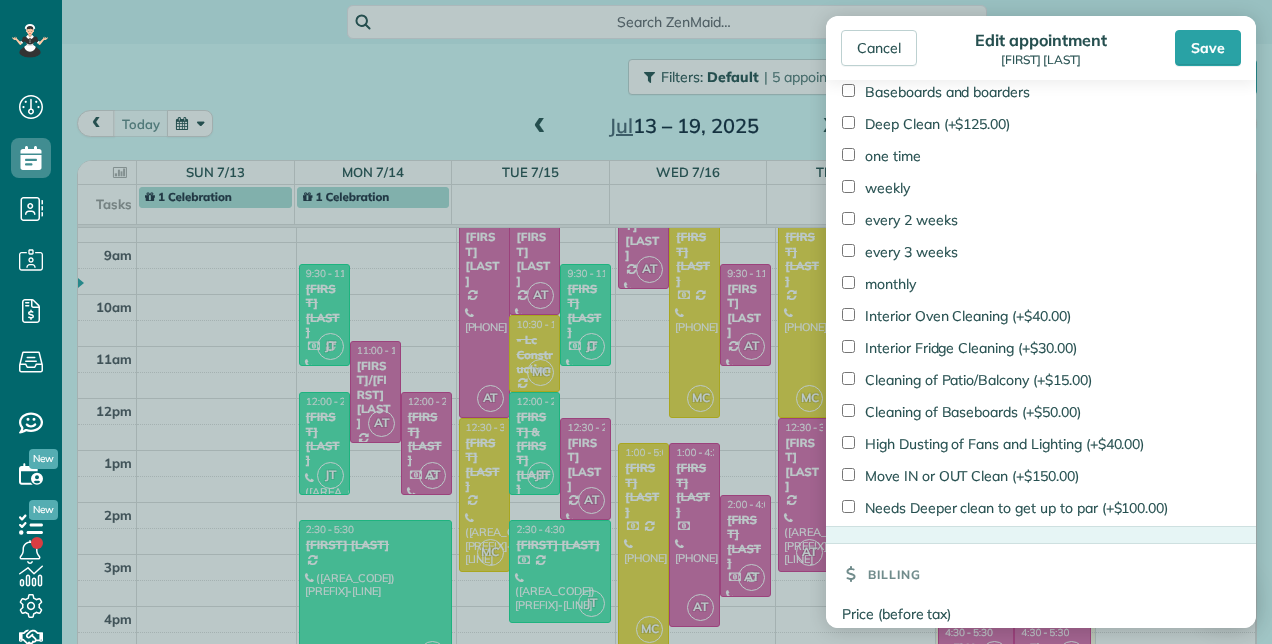 scroll, scrollTop: 1465, scrollLeft: 0, axis: vertical 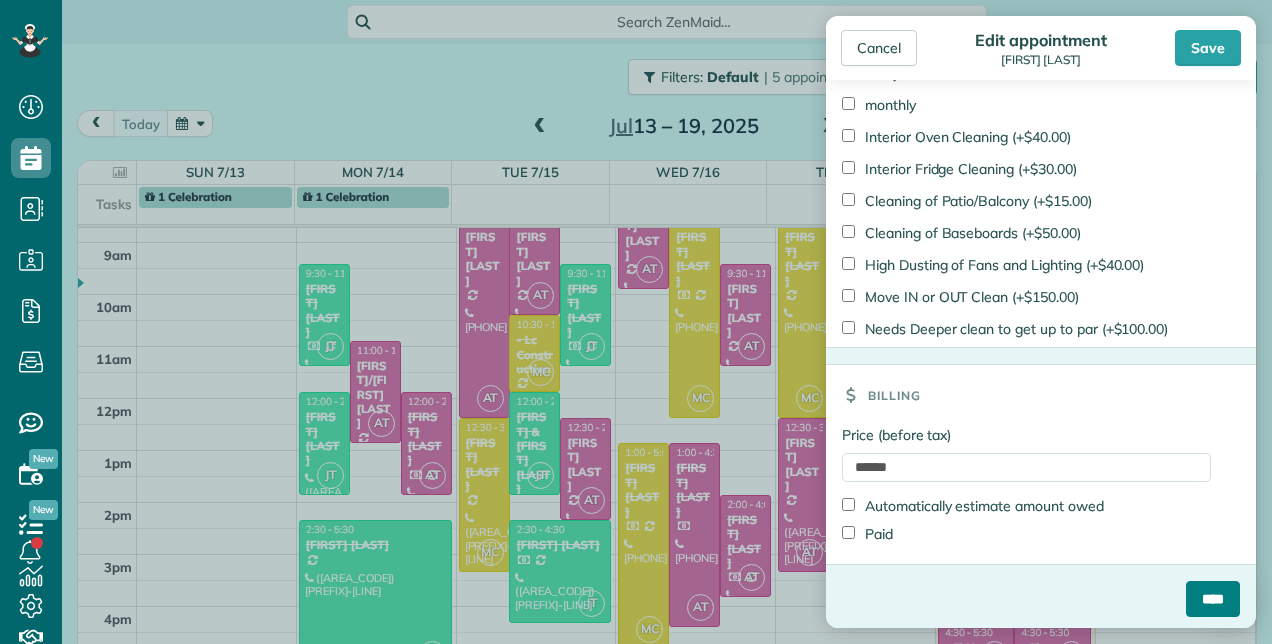 click on "****" at bounding box center (1213, 599) 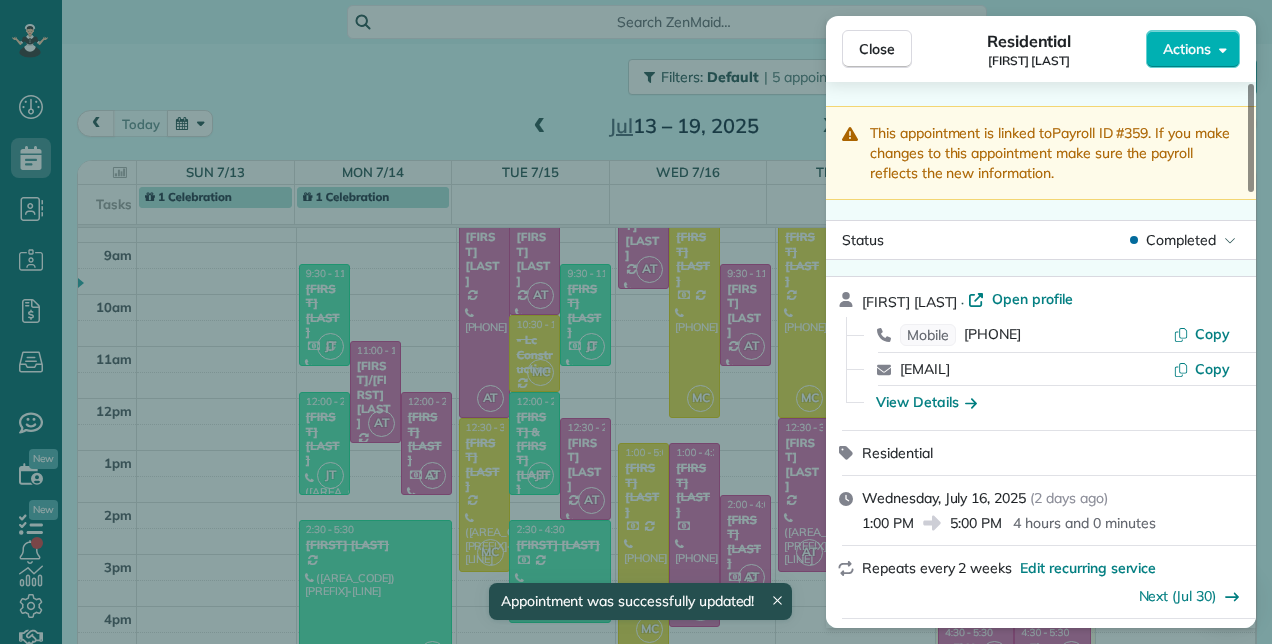 click on "Close Residential Joey Asselin Actions This appointment is linked to  Payroll ID #359 .   If you make changes to this appointment make sure the payroll reflects the new information. Status Completed Joey Asselin · Open profile Mobile (413) 531-0194 Copy joeyasselin@gmail.com Copy View Details Residential Wednesday, July 16, 2025 ( 2 days ago ) 1:00 PM 5:00 PM 4 hours and 0 minutes Repeats every 2 weeks Edit recurring service Next (Jul 30) 8200 Lakeshore Drive #502 Hypoluxo FL 33462 Service was not rated yet Cleaners Time in and out Assign Invite Team No team assigned yet Cleaners Monica   Cuellar 12:33 PM 4:37 PM Checklist Try Now Keep this appointment up to your standards. Stay on top of every detail, keep your cleaners organised, and your client happy. Assign a checklist Watch a 5 min demo Billing Billing actions Price $120.00 Overcharge $0.00 Discount $0.00 Coupon discount - Primary tax - Secondary tax - Total appointment price $120.00 Tips collected New feature! $0.00 Paid Total including tip $120.00 No" at bounding box center [636, 322] 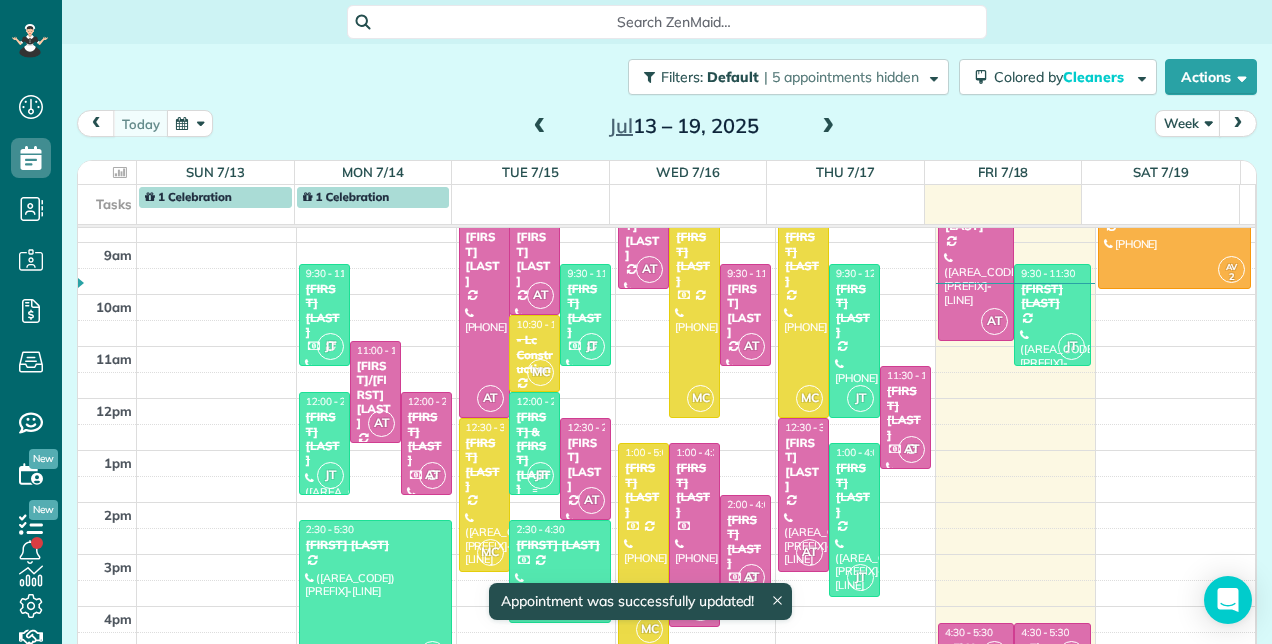 click on "[FIRST] & [FIRST] [LAST]" at bounding box center [534, 453] 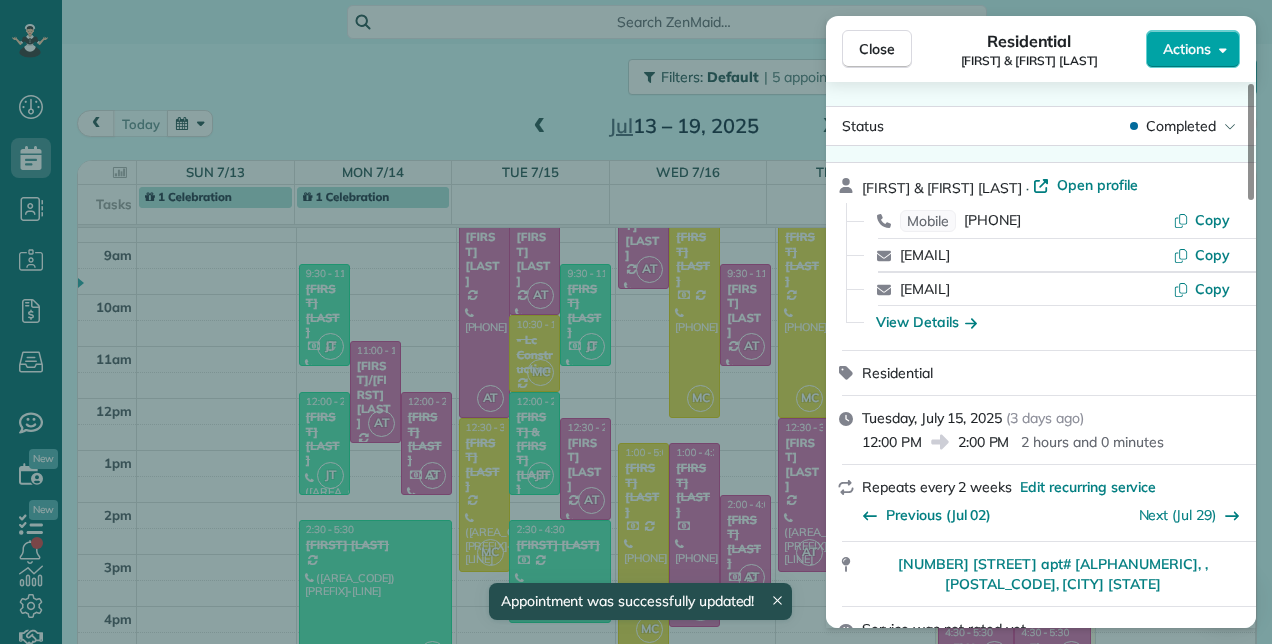 click on "Actions" at bounding box center (1193, 49) 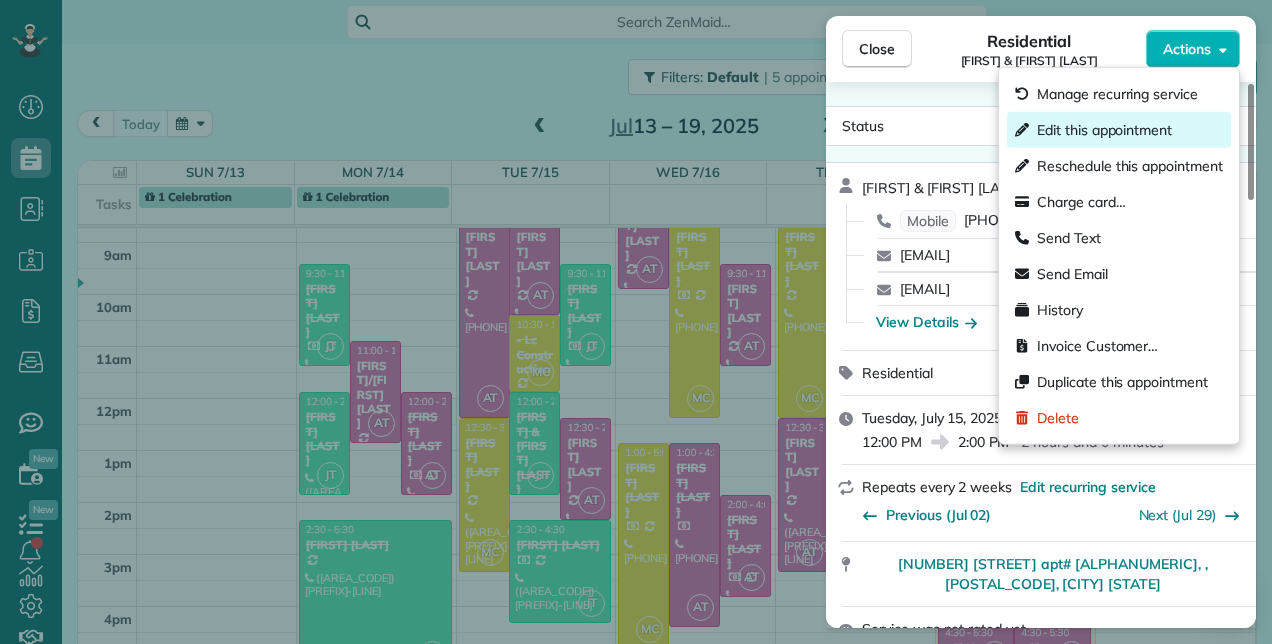 click on "Edit this appointment" at bounding box center [1104, 130] 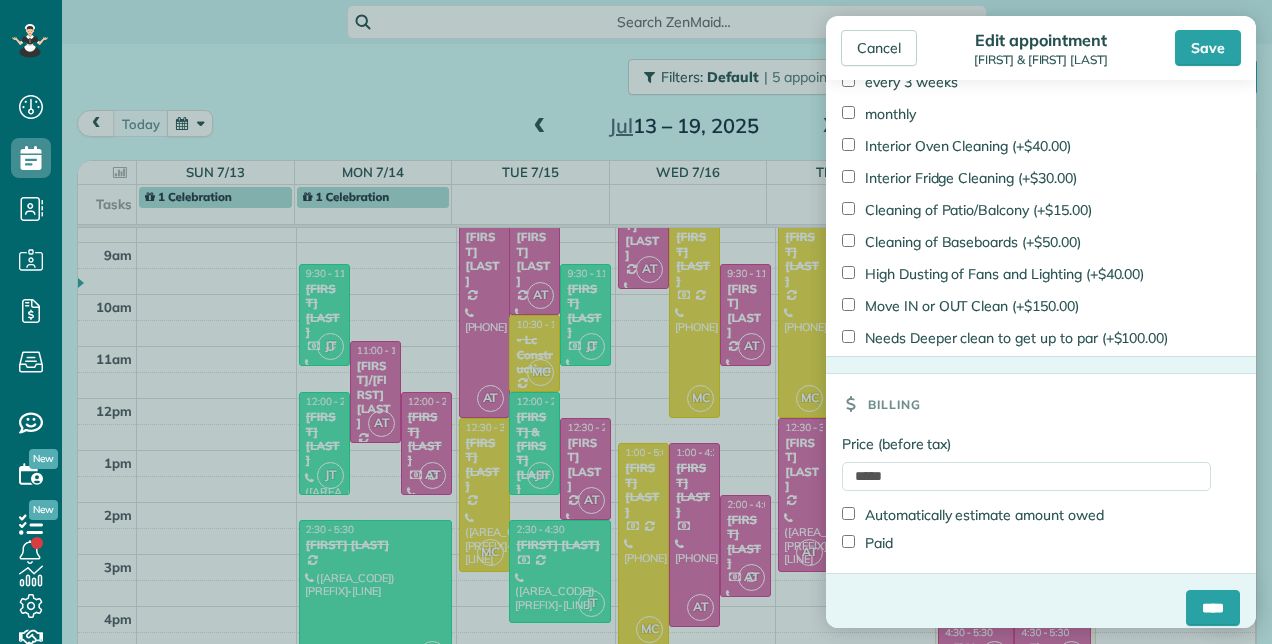 scroll, scrollTop: 1465, scrollLeft: 0, axis: vertical 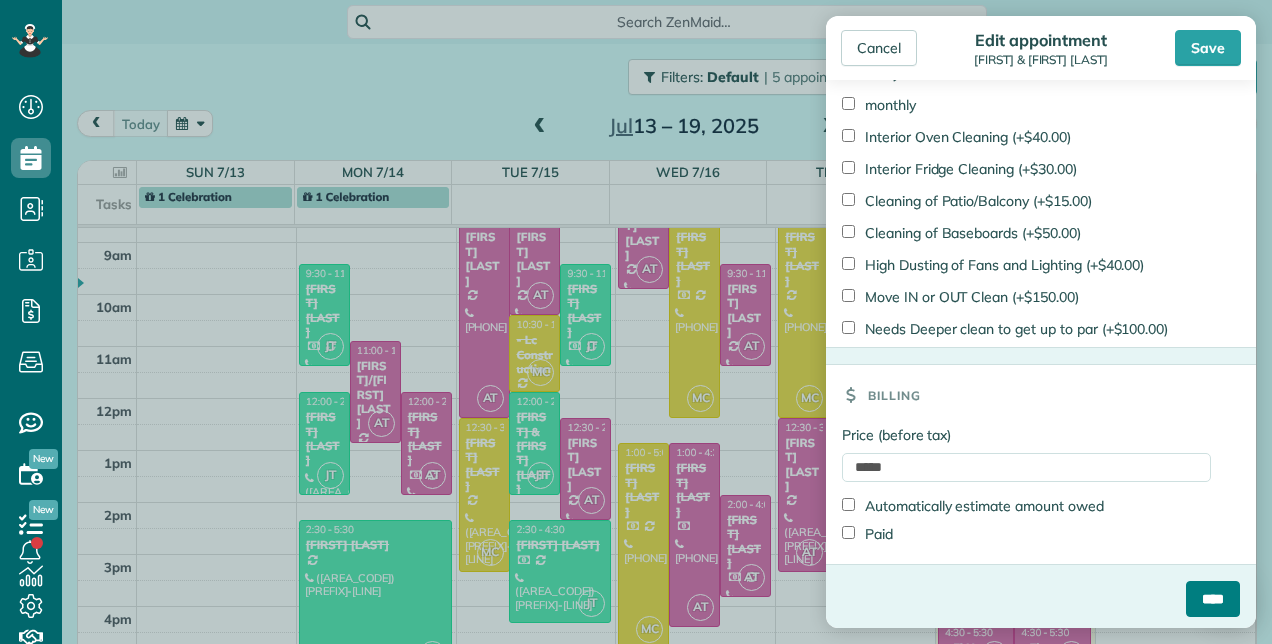 click on "****" at bounding box center (1213, 599) 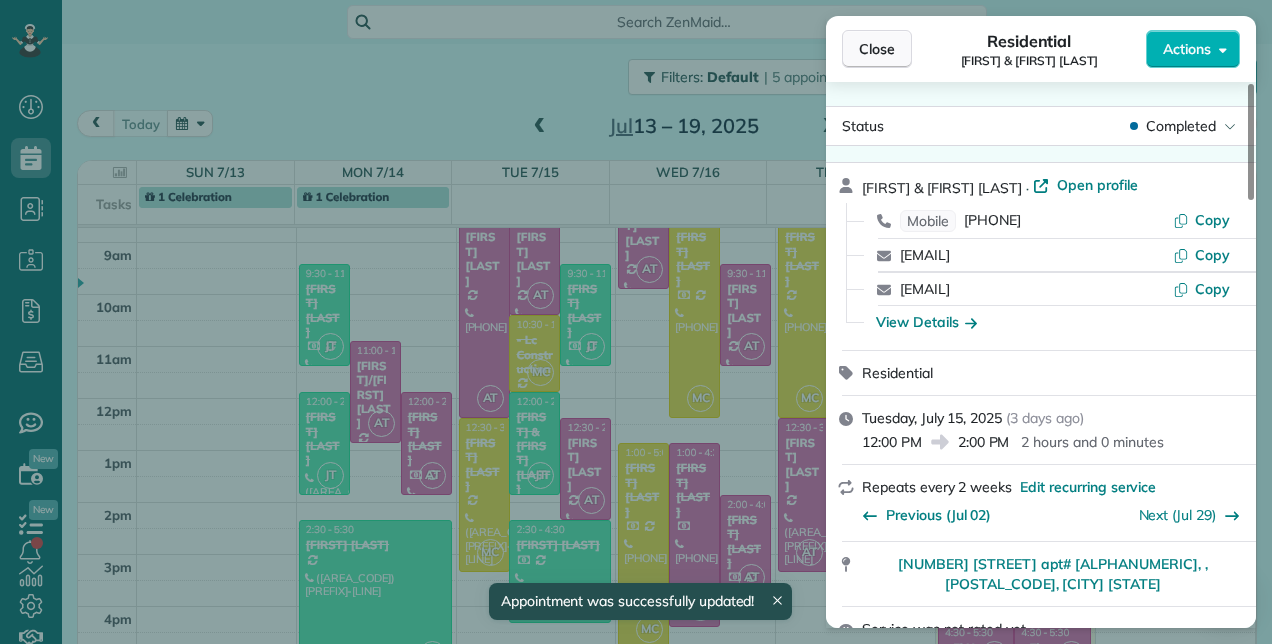 click on "Close" at bounding box center (877, 49) 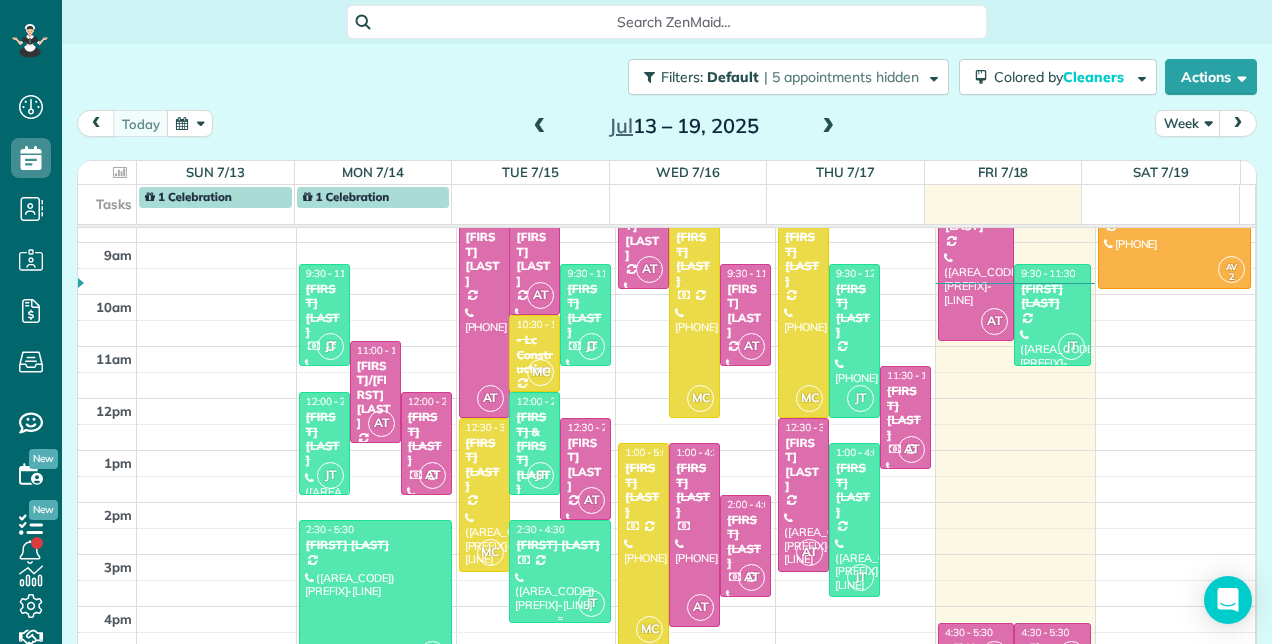 click on "[FIRST] [LAST]" at bounding box center (560, 545) 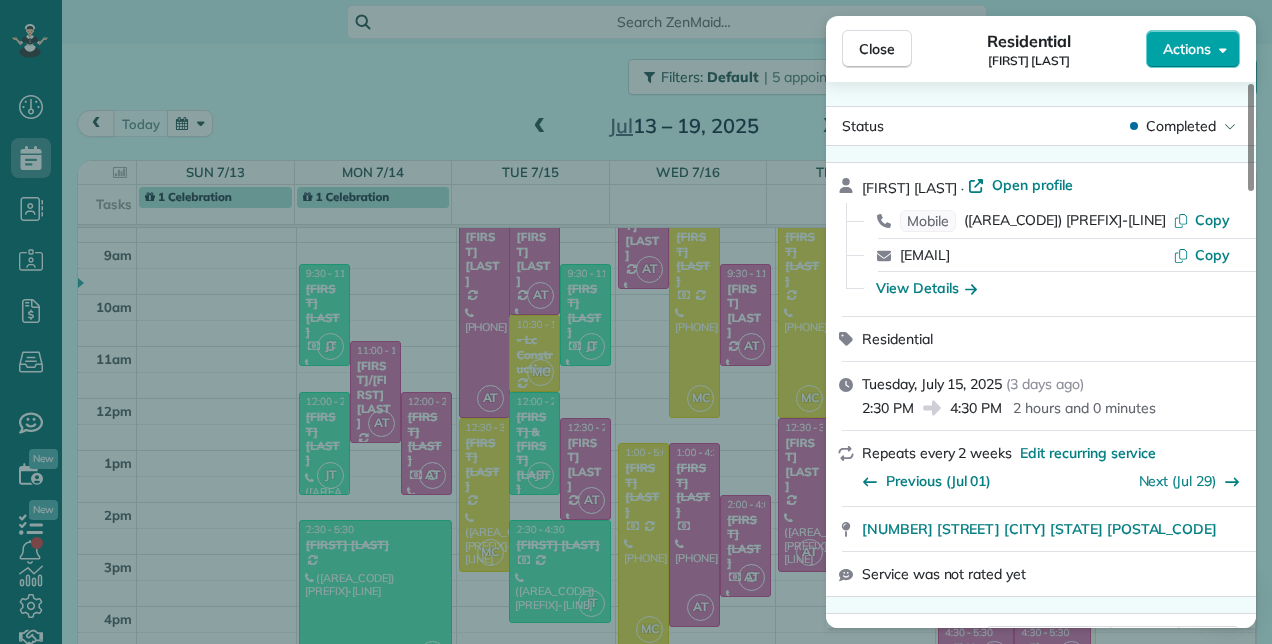click on "Actions" at bounding box center [1187, 49] 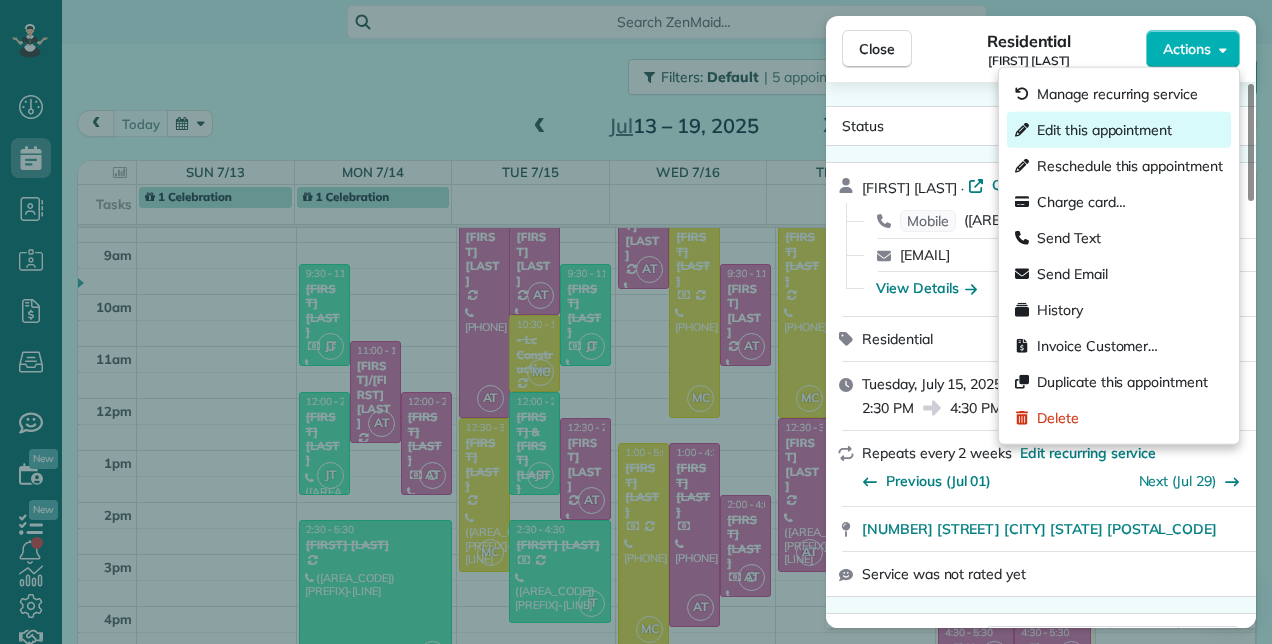 click on "Edit this appointment" at bounding box center [1119, 130] 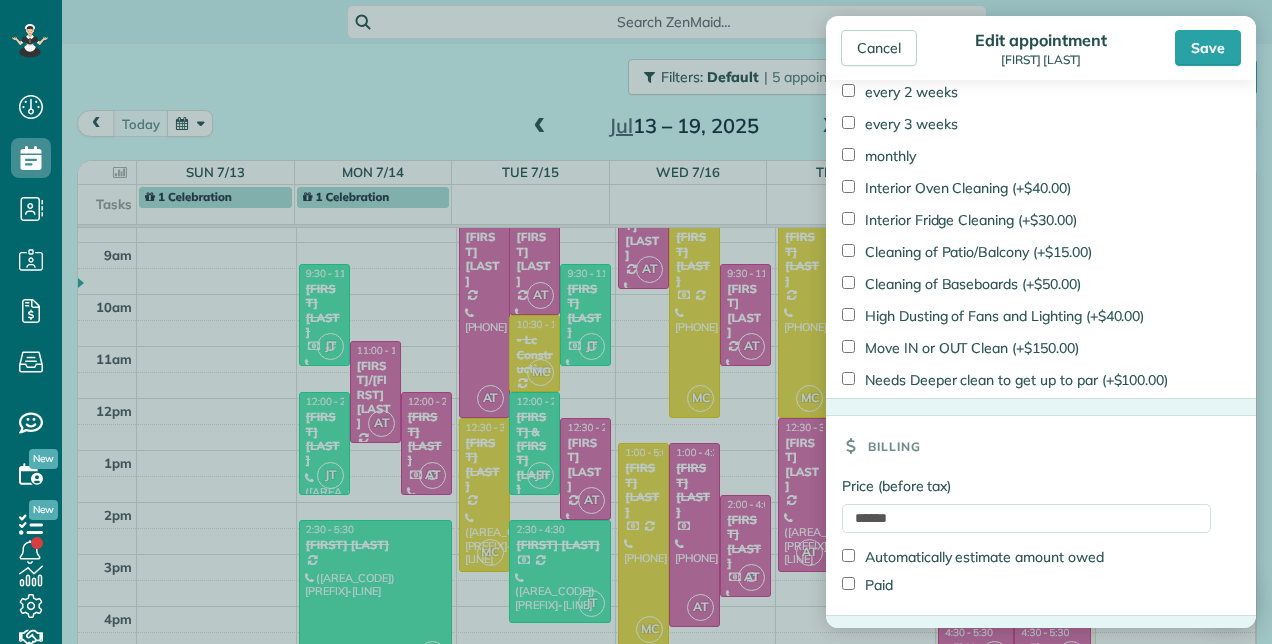 scroll, scrollTop: 1465, scrollLeft: 0, axis: vertical 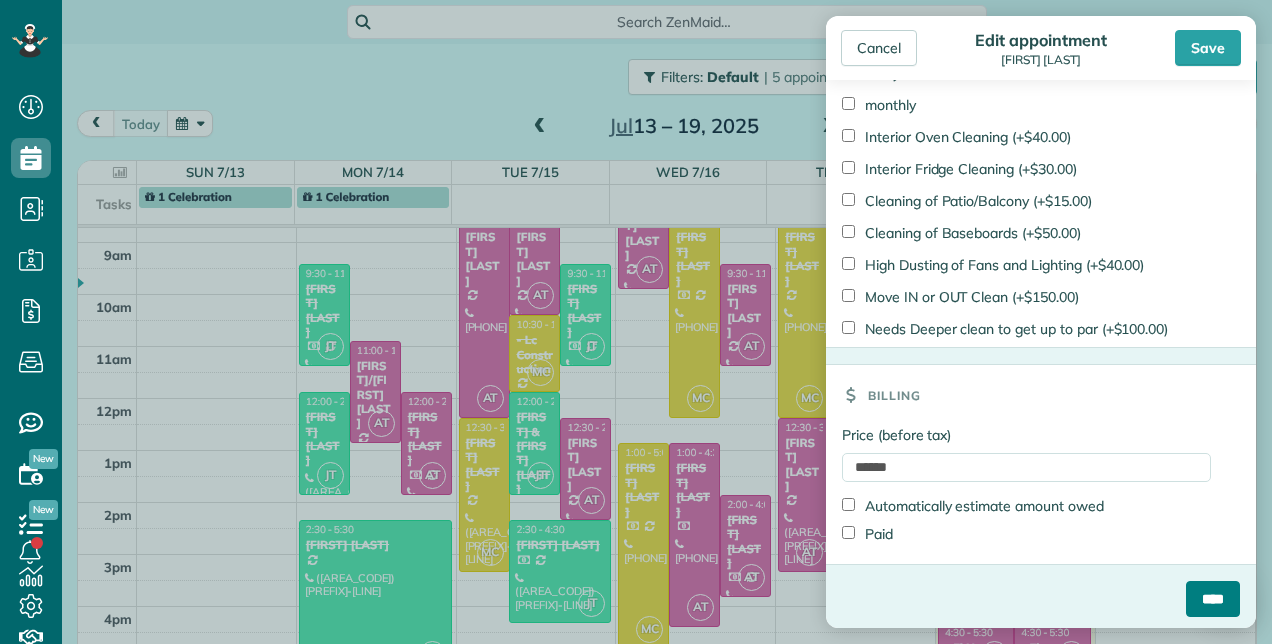 click on "****" at bounding box center [1213, 599] 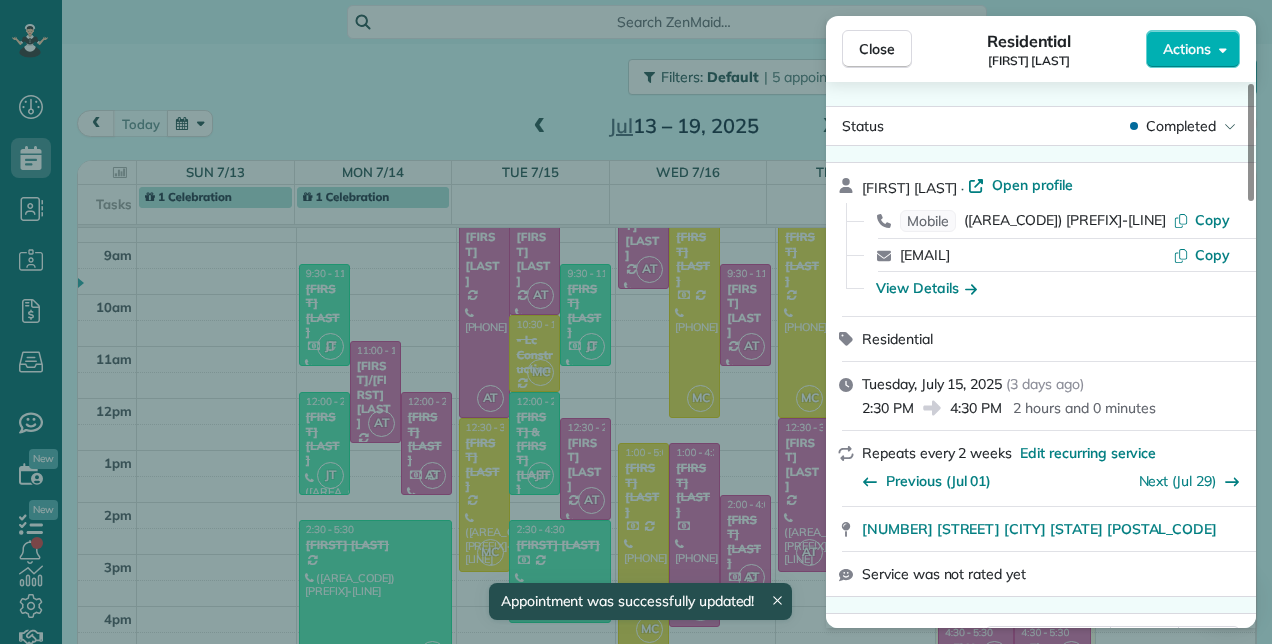 click on "Close Residential Sandy Matteson Actions Status Completed Sandy Matteson · Open profile Mobile (850) 685-1053 Copy sandy@jlpoa.com Copy View Details Residential Tuesday, July 15, 2025 ( 3 days ago ) 2:30 PM 4:30 PM 2 hours and 0 minutes Repeats every 2 weeks Edit recurring service Previous (Jul 01) Next (Jul 29) 7615 West Lake Drive West Palm Beach FL 33406 Service was not rated yet Cleaners Time in and out Assign Invite Team No team assigned yet Cleaners JSC CLEANING TEAM   2:52 PM 4:45 PM Checklist Try Now Keep this appointment up to your standards. Stay on top of every detail, keep your cleaners organised, and your client happy. Assign a checklist Watch a 5 min demo Billing Billing actions Price $120.00 Overcharge $0.00 Discount $0.00 Coupon discount - Primary tax - Secondary tax - Total appointment price $120.00 Tips collected New feature! $0.00 Paid Total including tip $120.00 Get paid online in no-time! Send an invoice and reward your cleaners with tips Charge customer credit card Construction clean up" at bounding box center [636, 322] 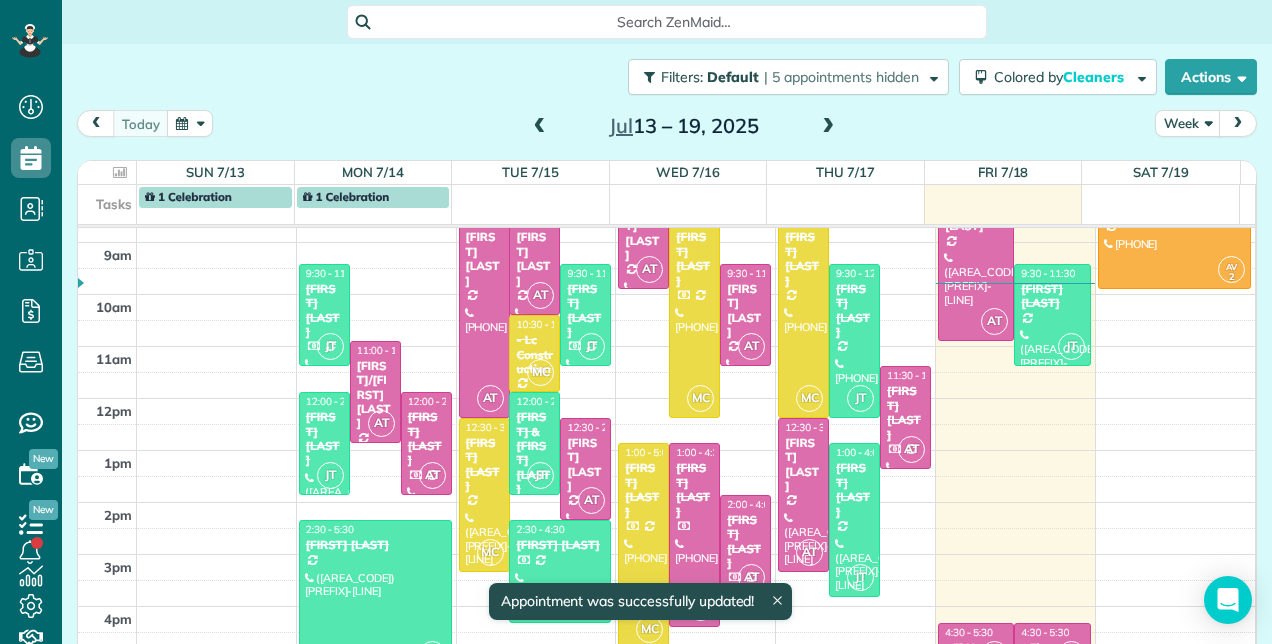 click on "[FIRST] [LAST]" at bounding box center (534, 259) 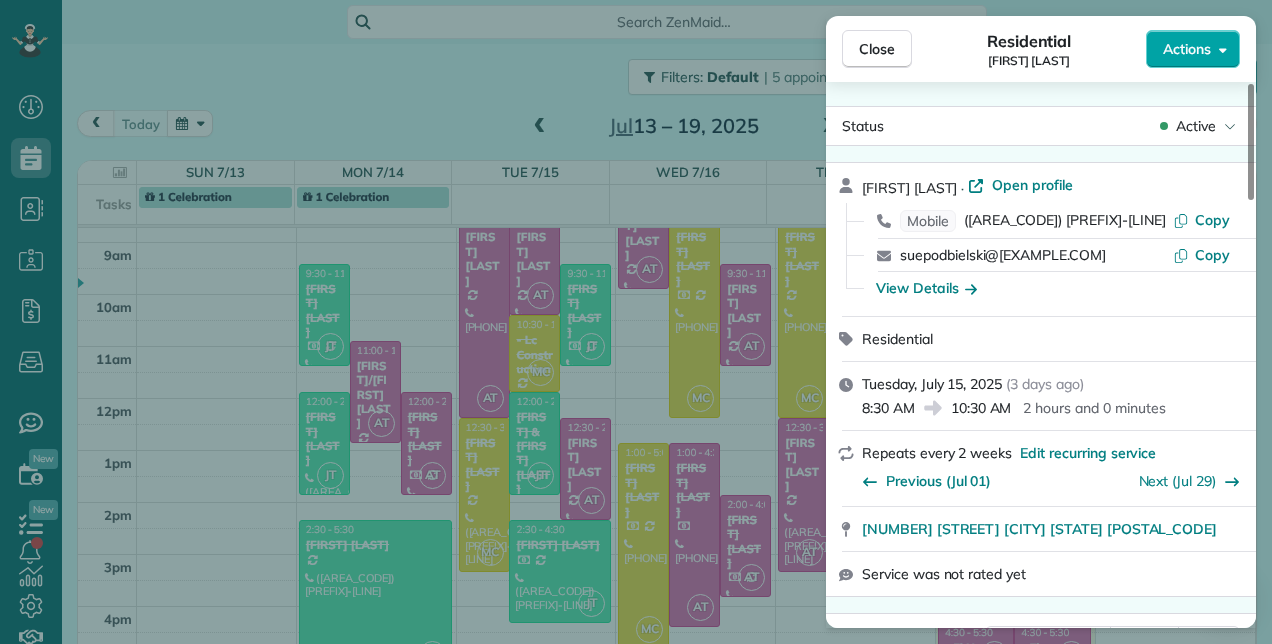 click on "Actions" at bounding box center [1193, 49] 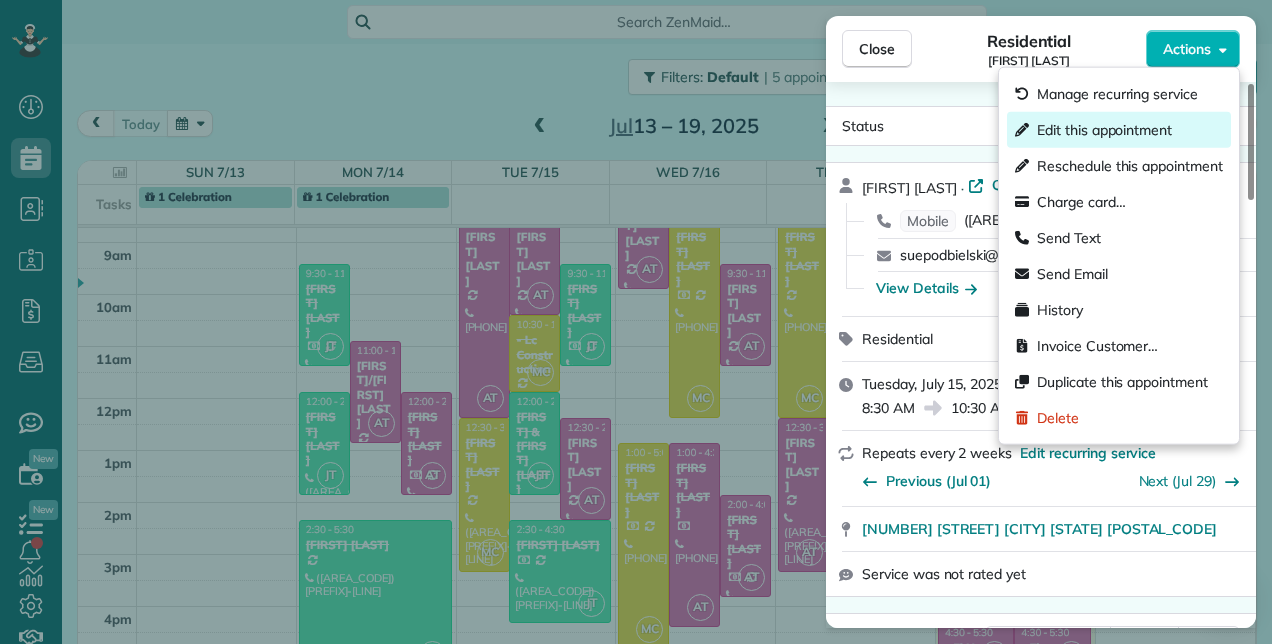 click on "Edit this appointment" at bounding box center [1104, 130] 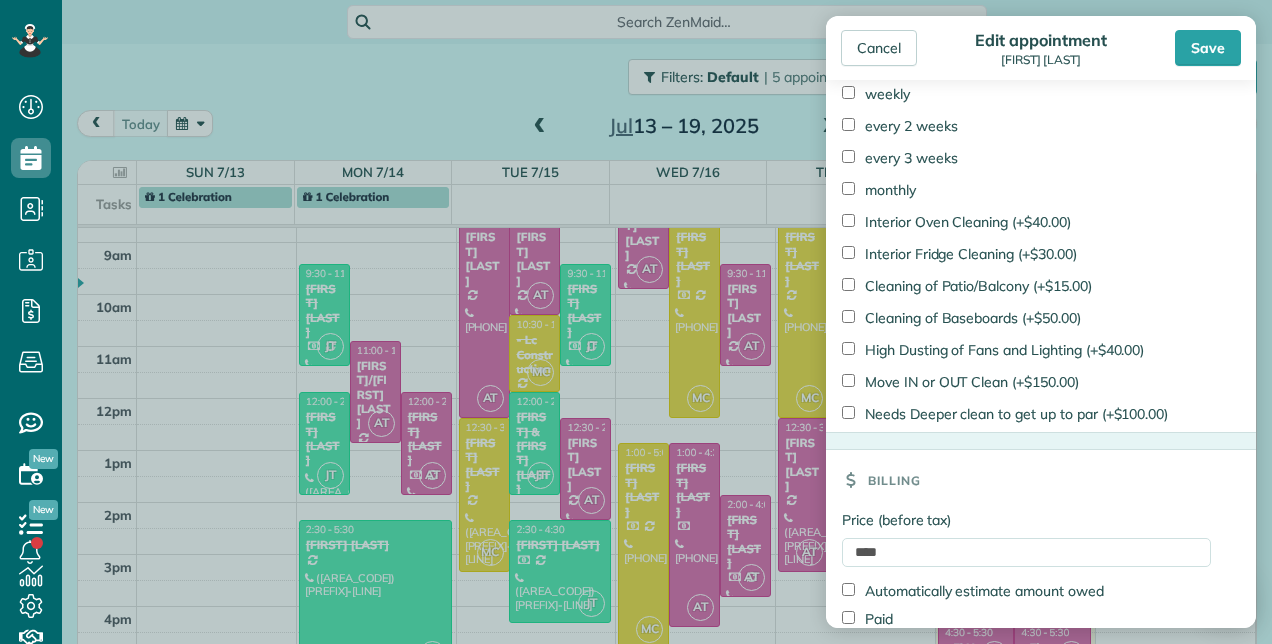 scroll, scrollTop: 1501, scrollLeft: 0, axis: vertical 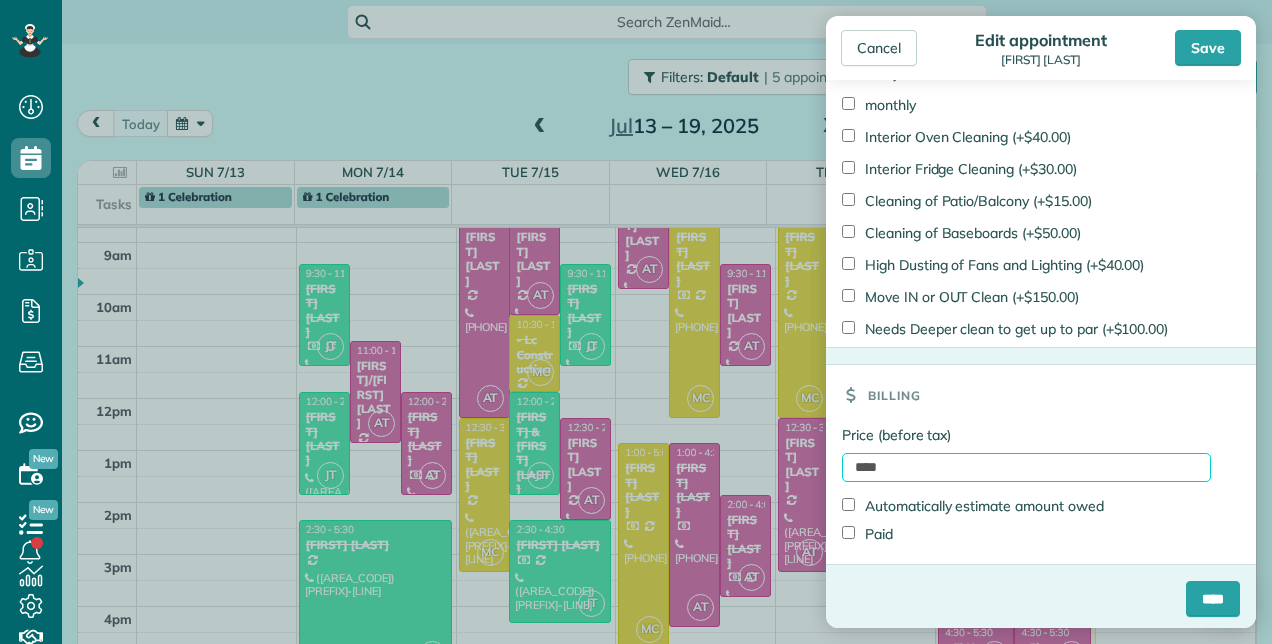 click on "****" at bounding box center [1026, 467] 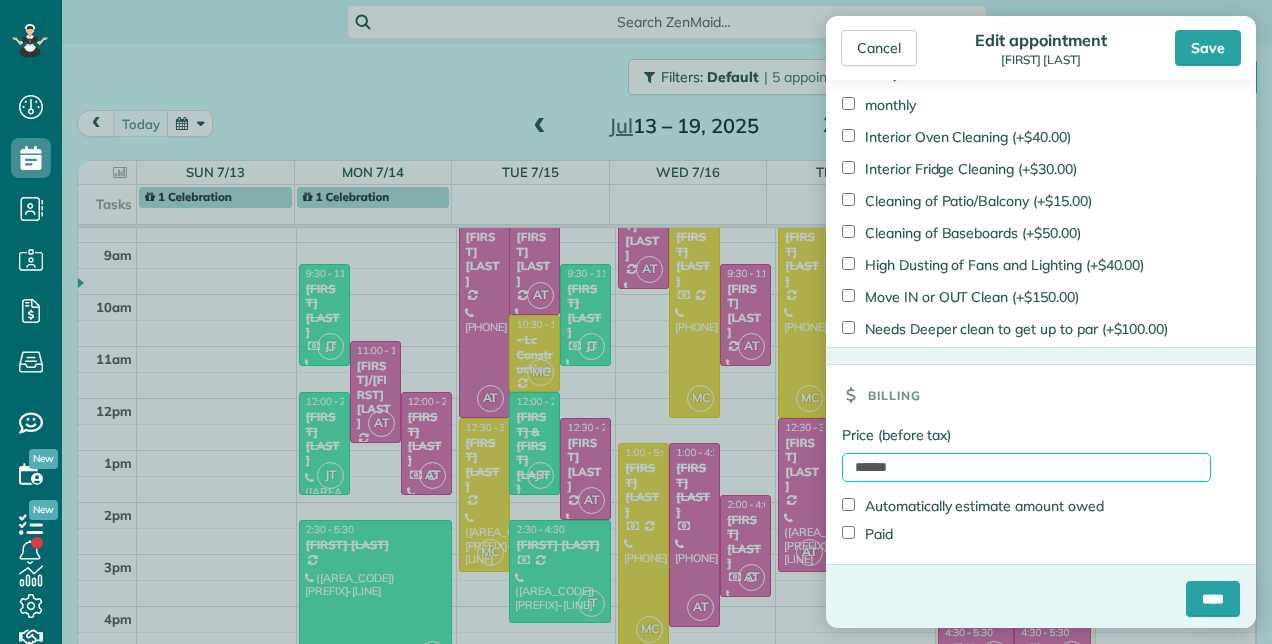 type on "******" 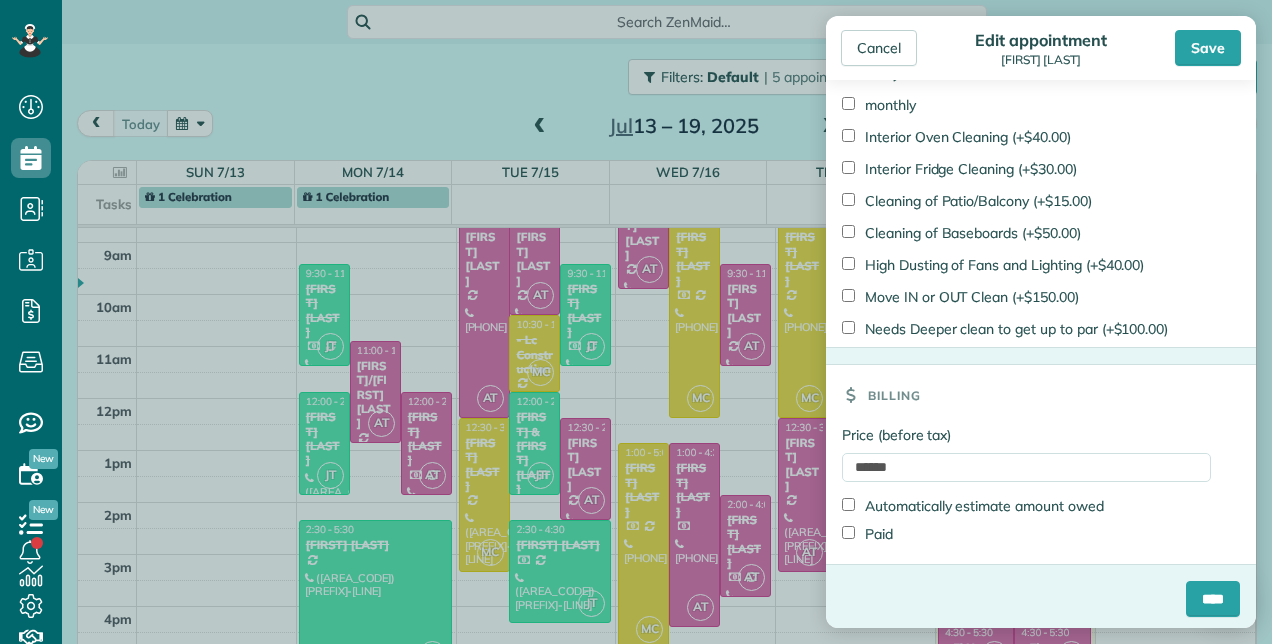 click on "Paid" at bounding box center [867, 534] 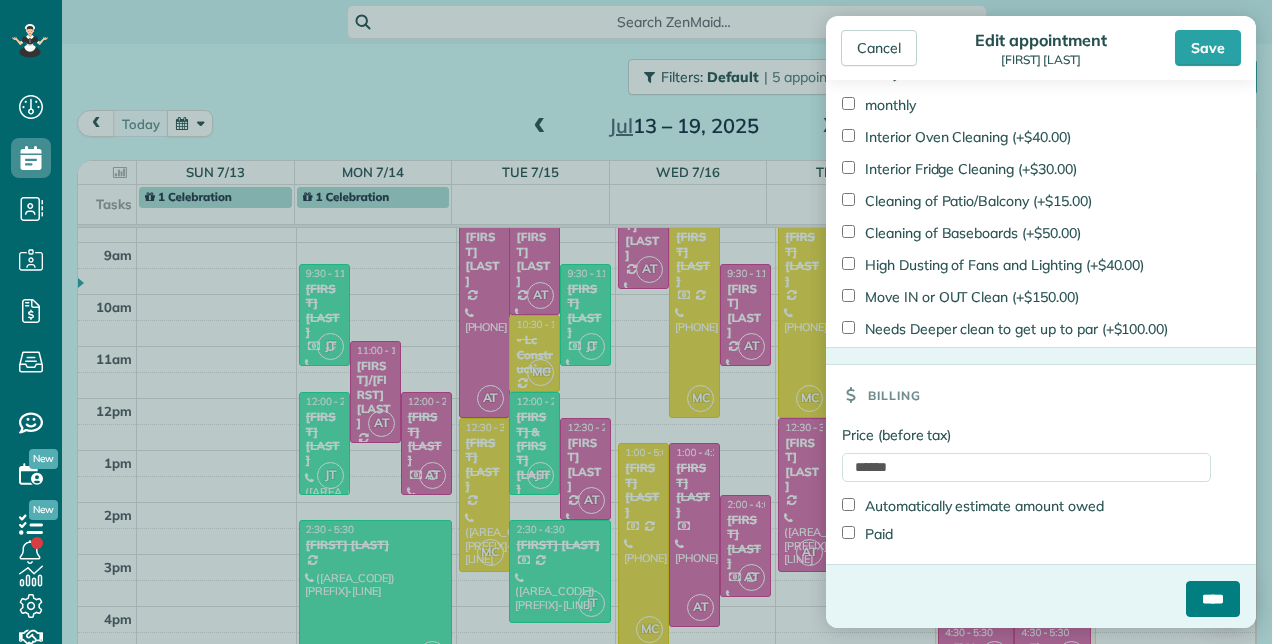 click on "****" at bounding box center [1213, 599] 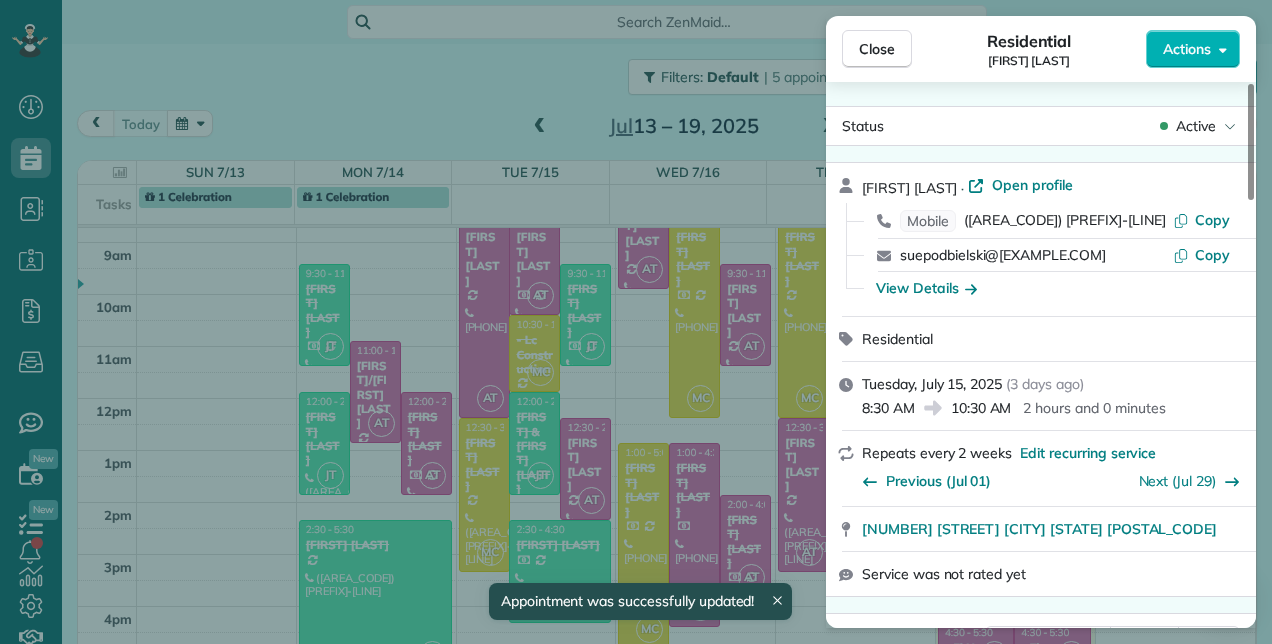 click on "Status Active" at bounding box center (1041, 126) 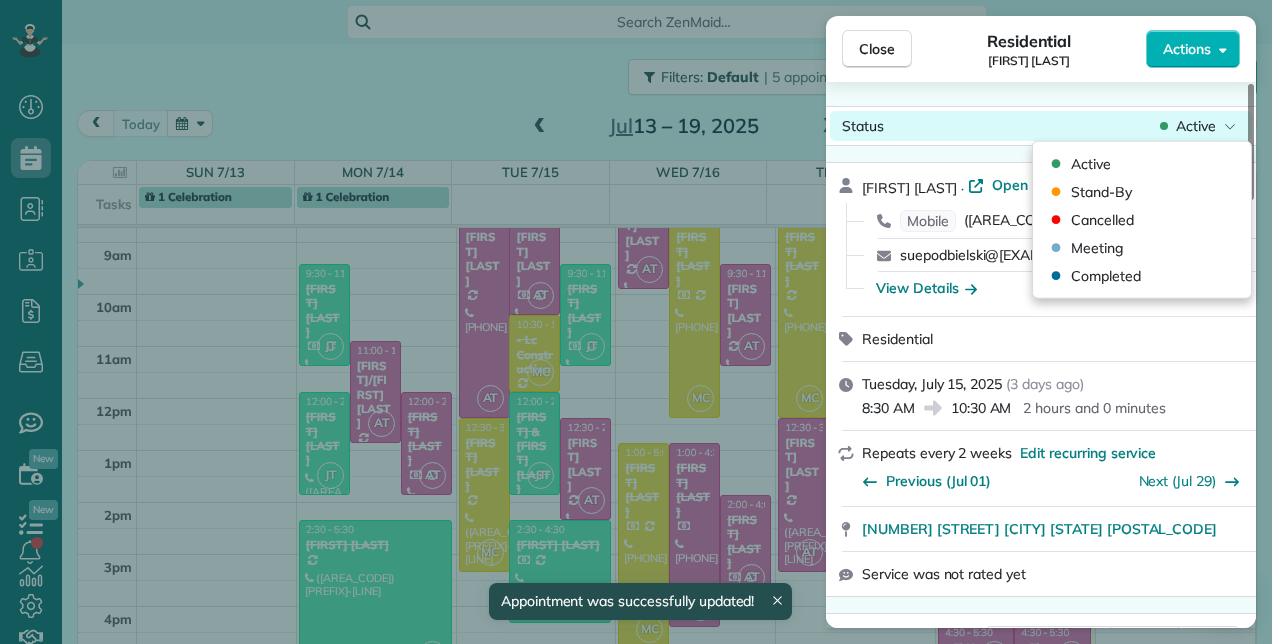 click on "Active" at bounding box center (1196, 126) 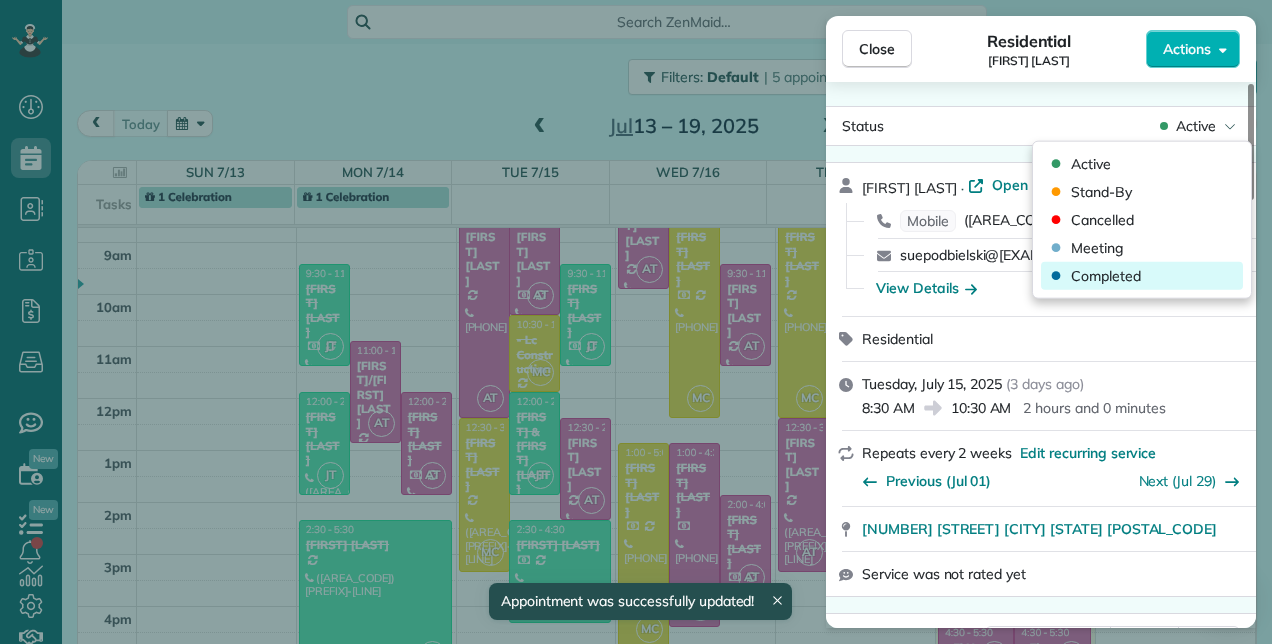 click on "Completed" at bounding box center (1142, 276) 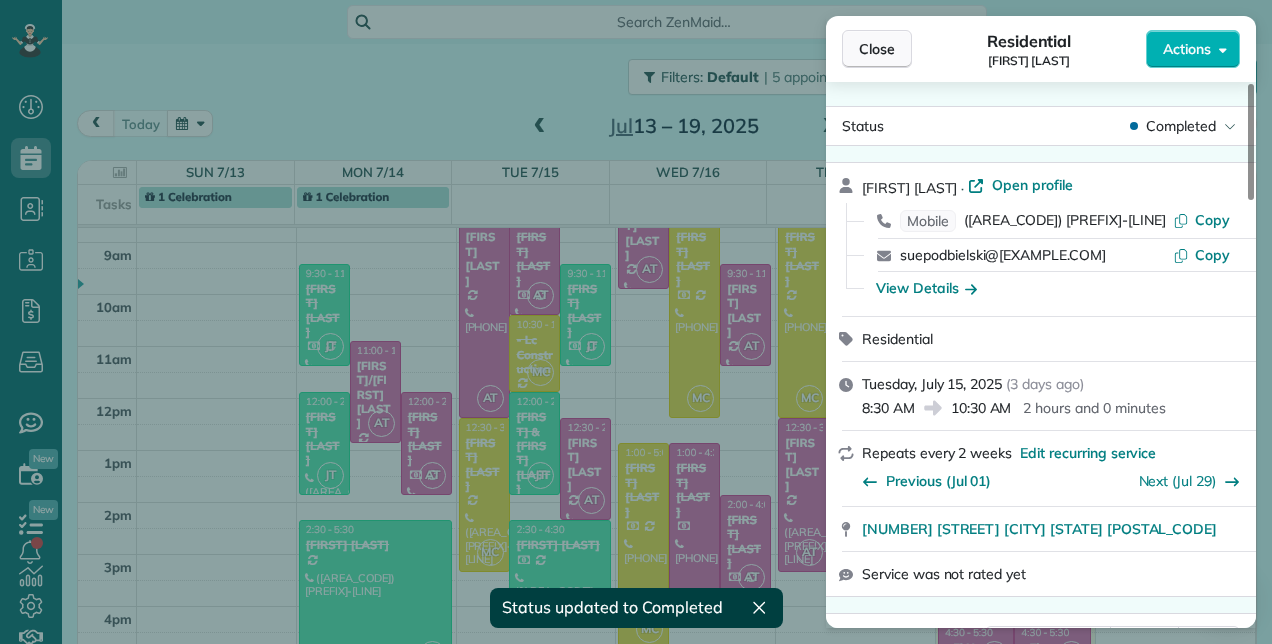 click on "Close" at bounding box center [877, 49] 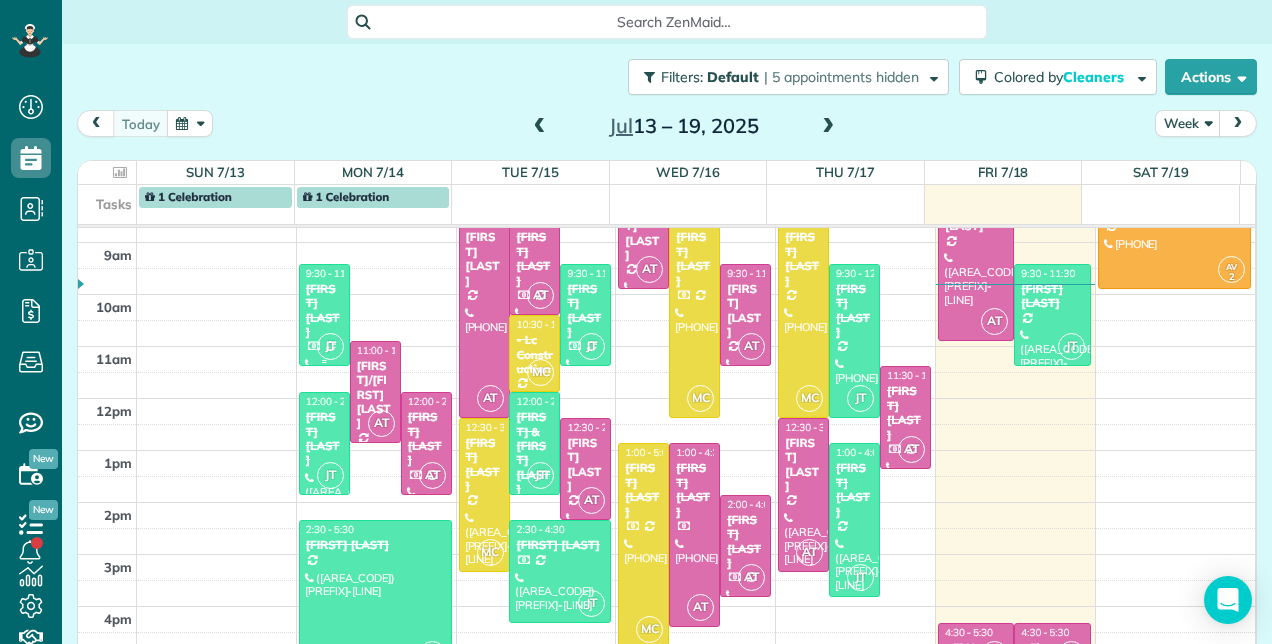 click on "[FIRST] [LAST]" at bounding box center (324, 311) 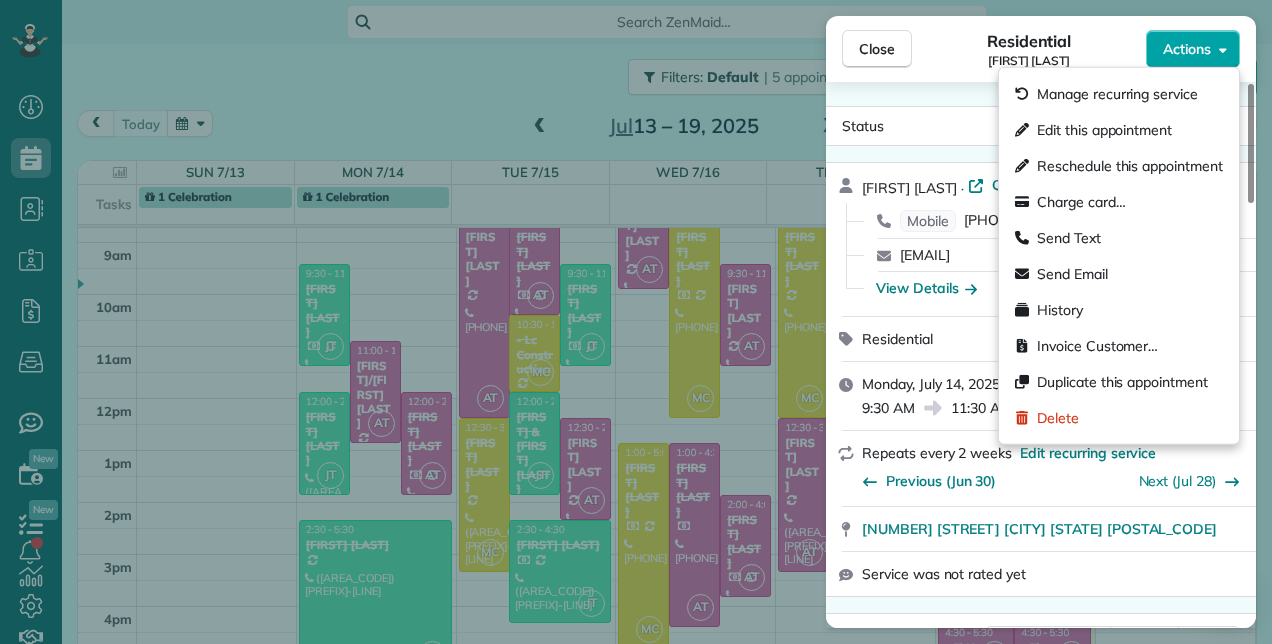 click on "Actions" at bounding box center [1193, 49] 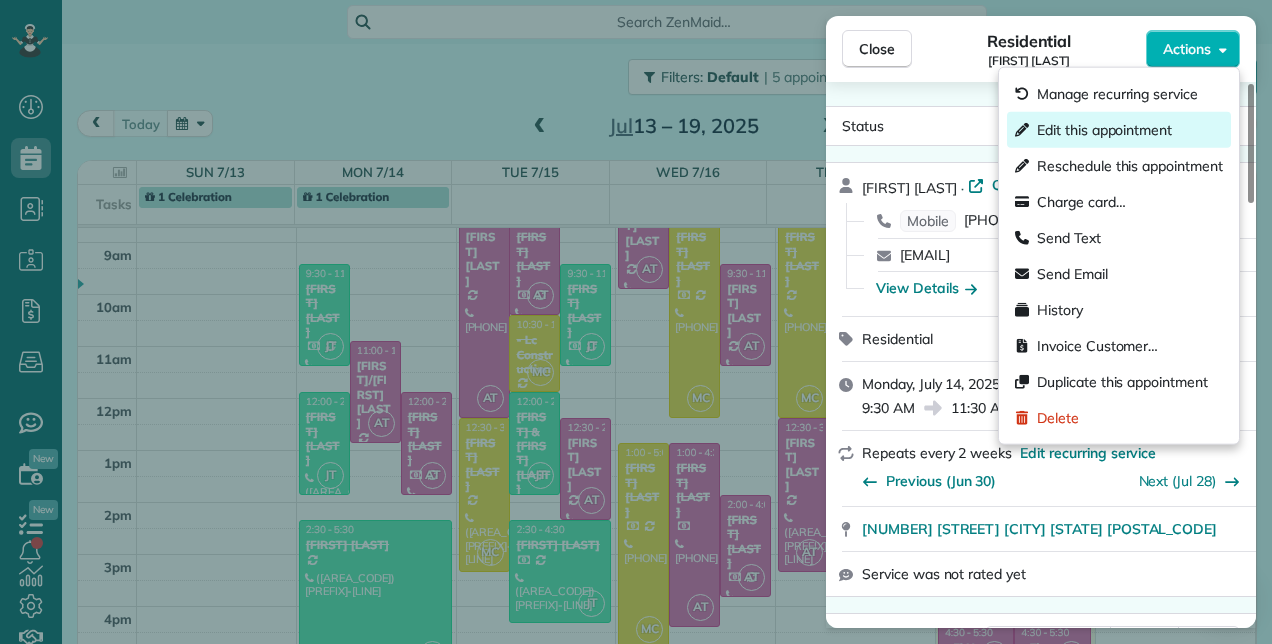 click on "Edit this appointment" at bounding box center [1104, 130] 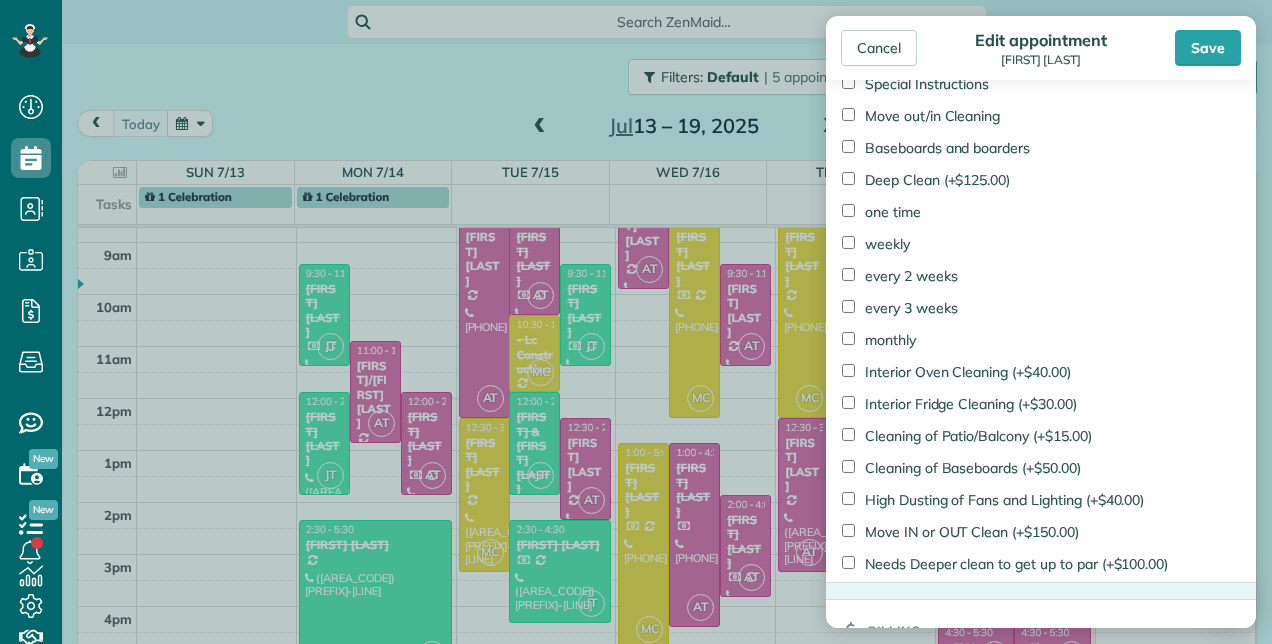 scroll, scrollTop: 1324, scrollLeft: 0, axis: vertical 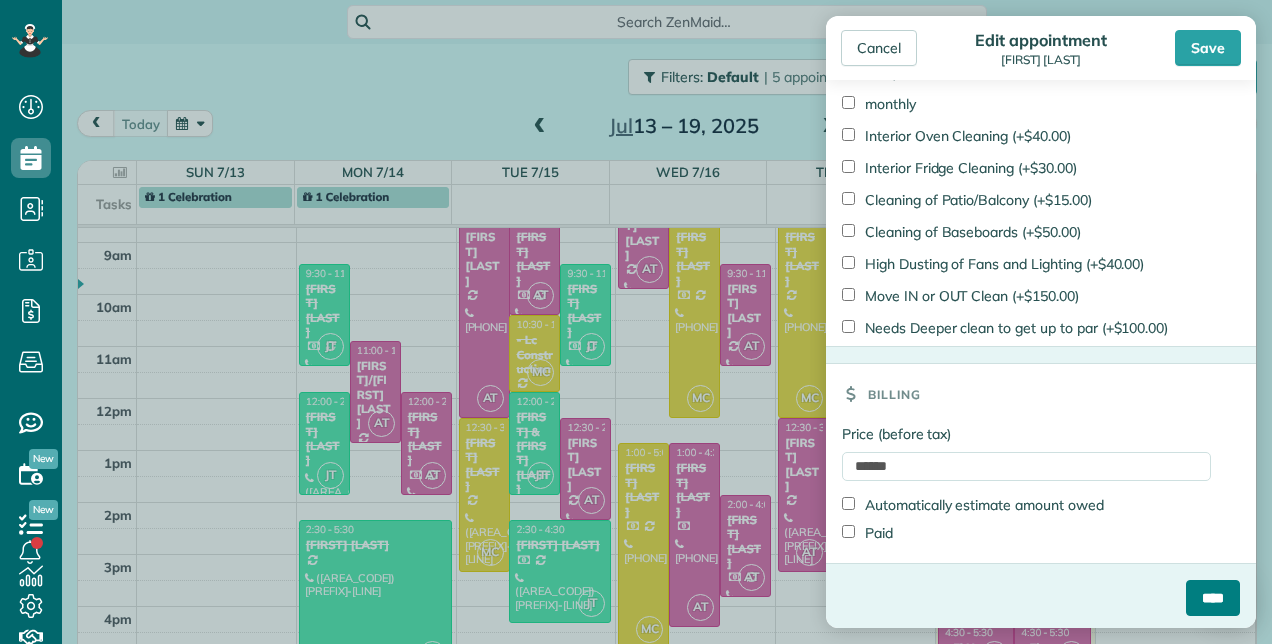 click on "****" at bounding box center [1213, 598] 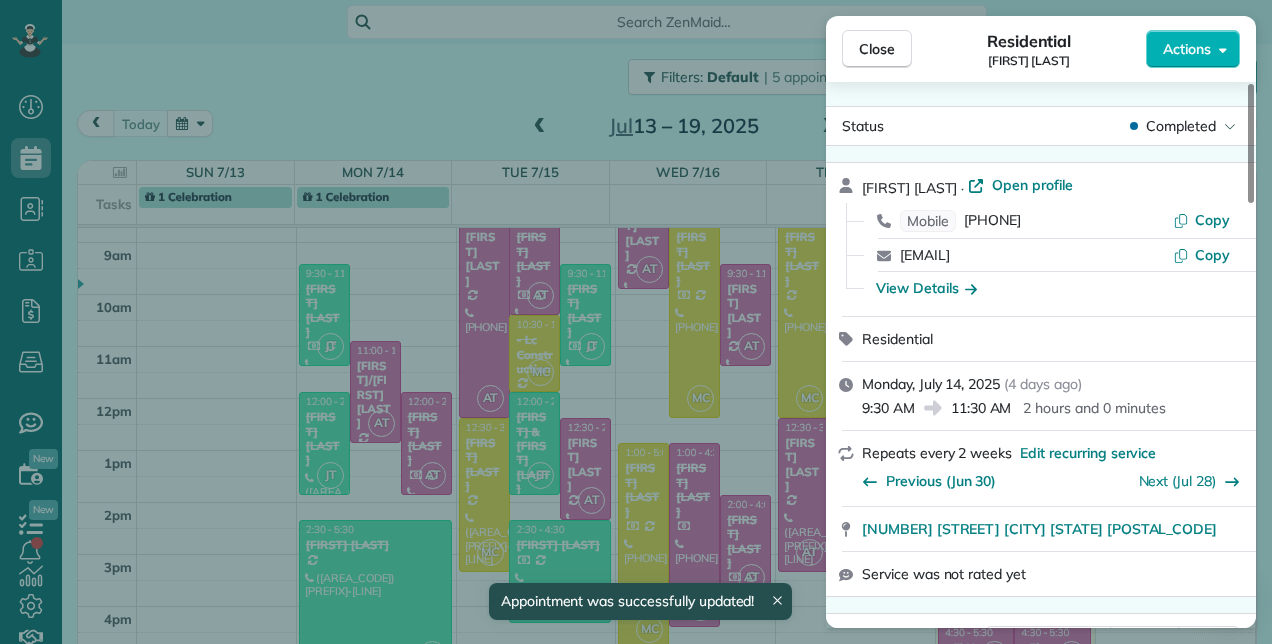 click on "Close Residential Elyse Glick Actions Status Completed Elyse Glick · Open profile Mobile (516) 319-3613 Copy ebg915@yahoo.com Copy View Details Residential Monday, July 14, 2025 ( 4 days ago ) 9:30 AM 11:30 AM 2 hours and 0 minutes Repeats every 2 weeks Edit recurring service Previous (Jun 30) Next (Jul 28) 6840 Lismore Avenue Boynton Beach FL 33437 Service was not rated yet Cleaners Time in and out Assign Invite Team No team assigned yet Cleaners JSC CLEANING TEAM   9:54 AM 11:58 AM Checklist Try Now Limpieza Básica  ⋅  v4 includes 53 items Details Unassign Billing Billing actions Price $120.00 Overcharge $0.00 Discount $0.00 Coupon discount - Primary tax - Secondary tax - Total appointment price $120.00 Tips collected New feature! $0.00 Paid Total including tip $120.00 Get paid online in no-time! Send an invoice and reward your cleaners with tips Charge customer credit card Appointment custom fields Construction clean up No Rental Prep No Work items Basic Cleaning   Notes Appointment 0 Customer 0" at bounding box center (636, 322) 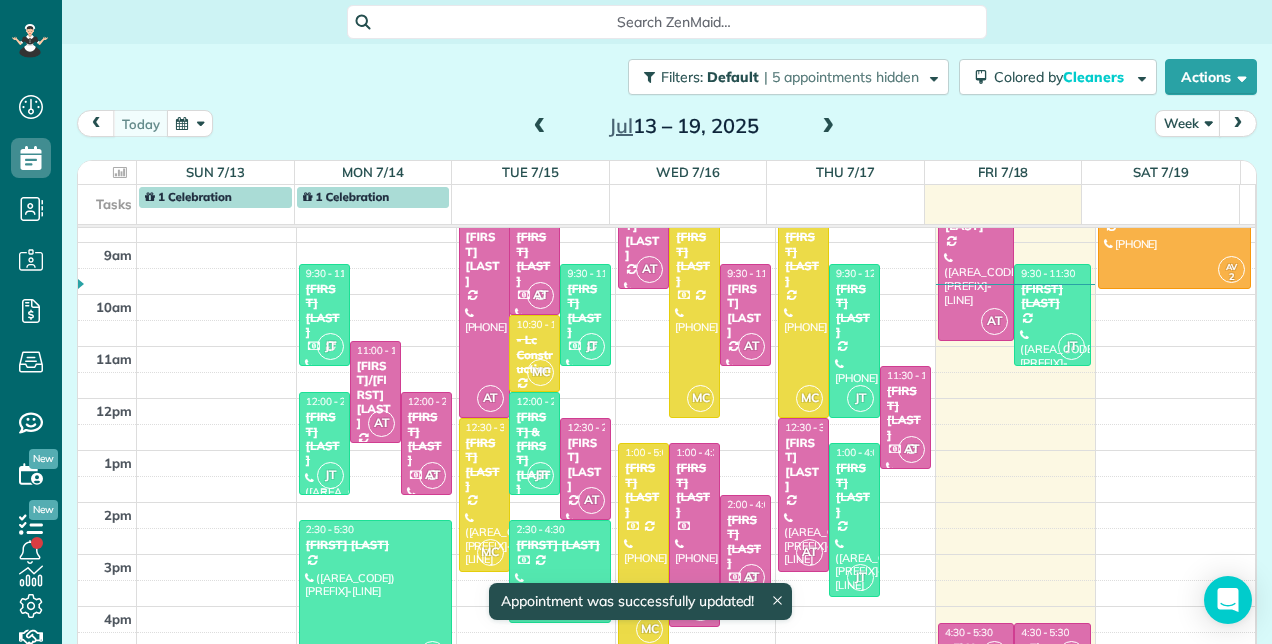 click on "[FIRST] [LAST]" at bounding box center [324, 439] 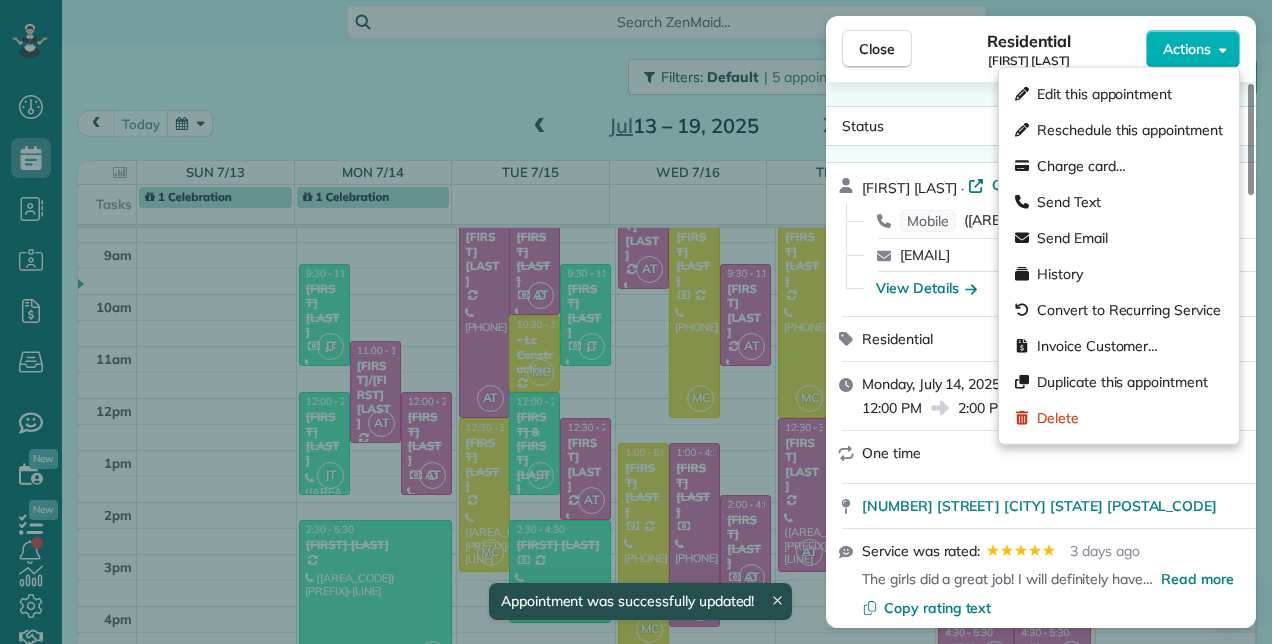click 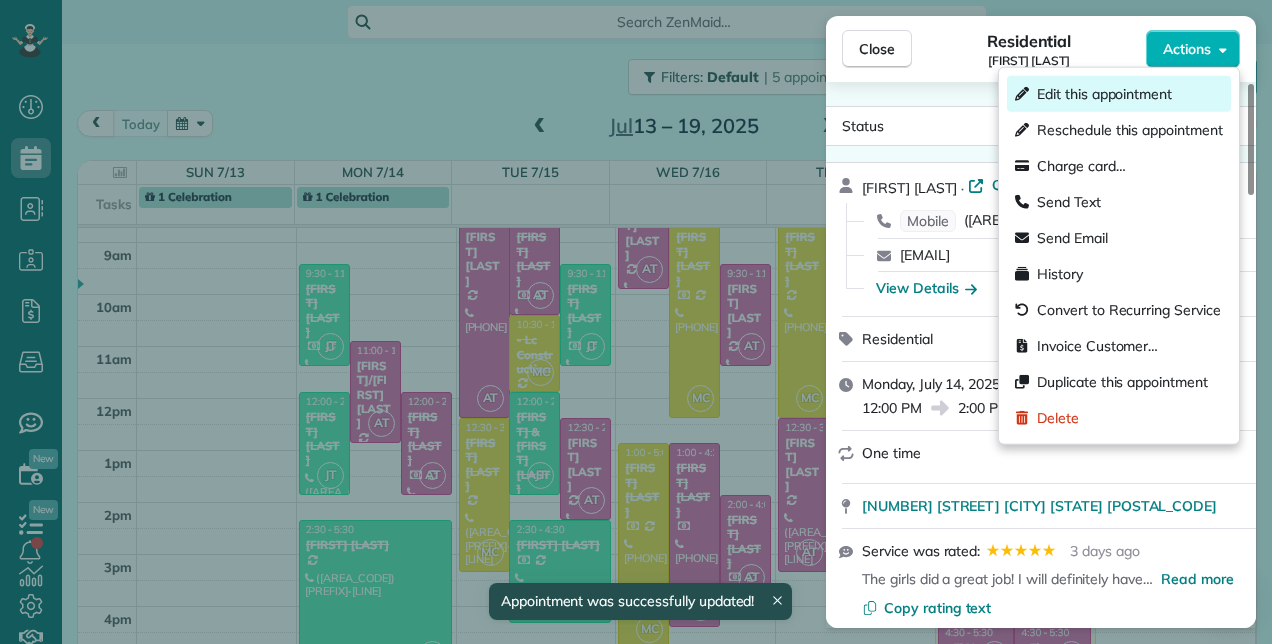 click on "Edit this appointment" at bounding box center [1119, 94] 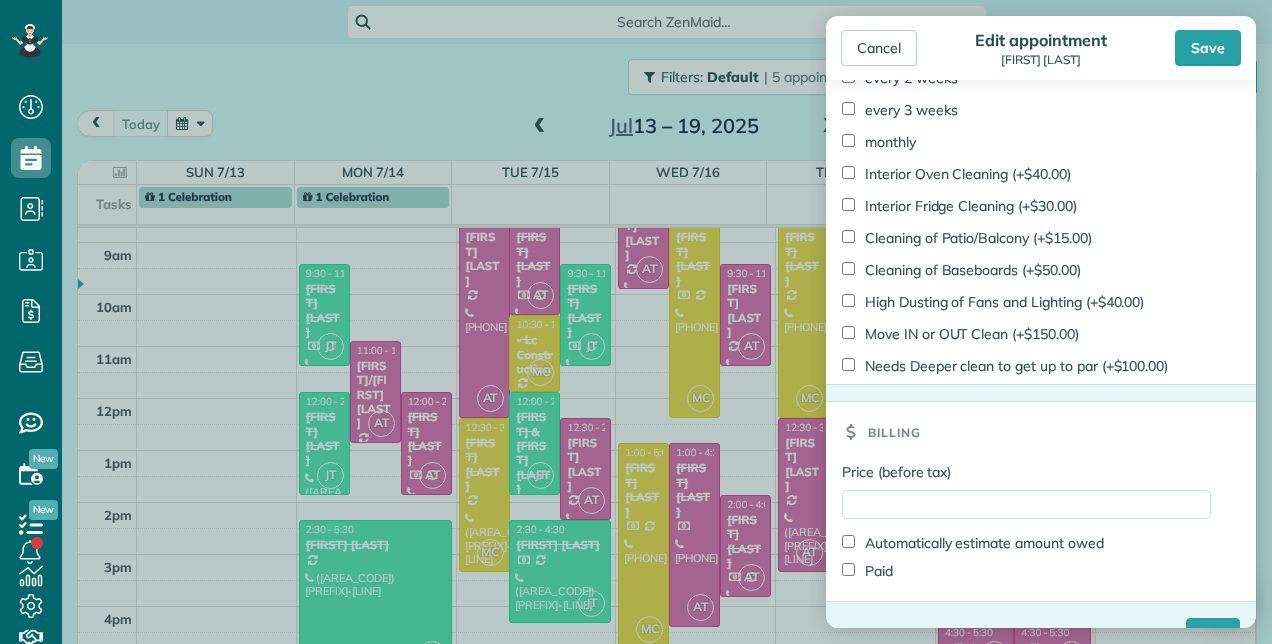 scroll, scrollTop: 1465, scrollLeft: 0, axis: vertical 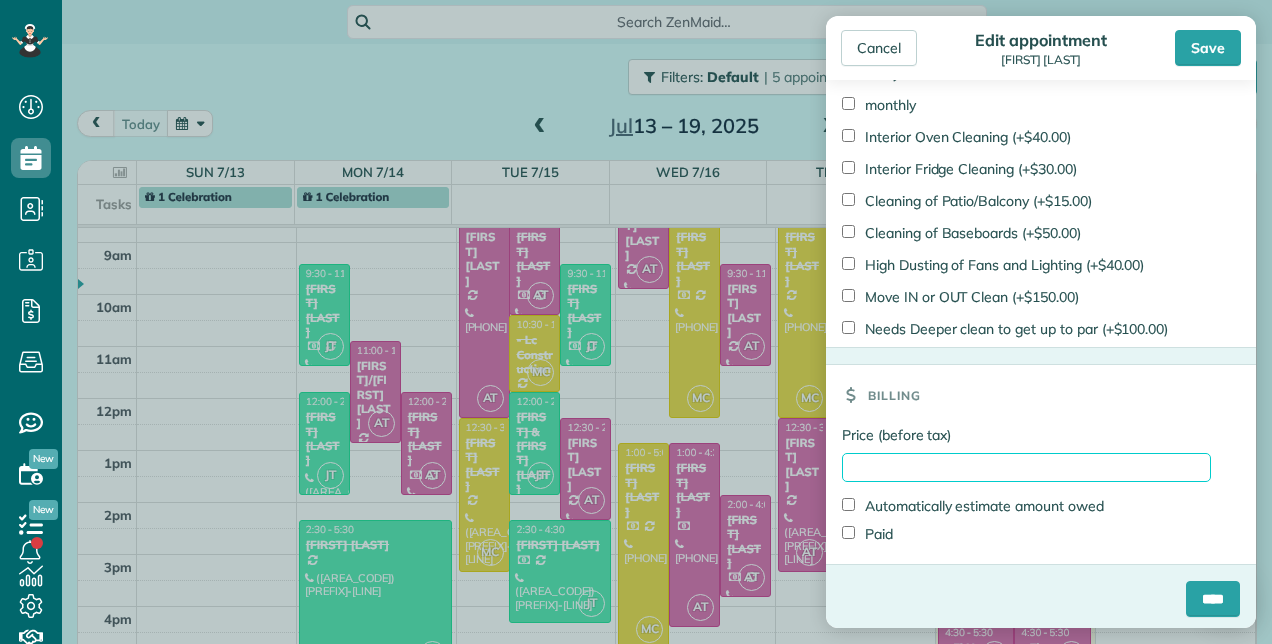 click on "Price (before tax)" at bounding box center (1026, 467) 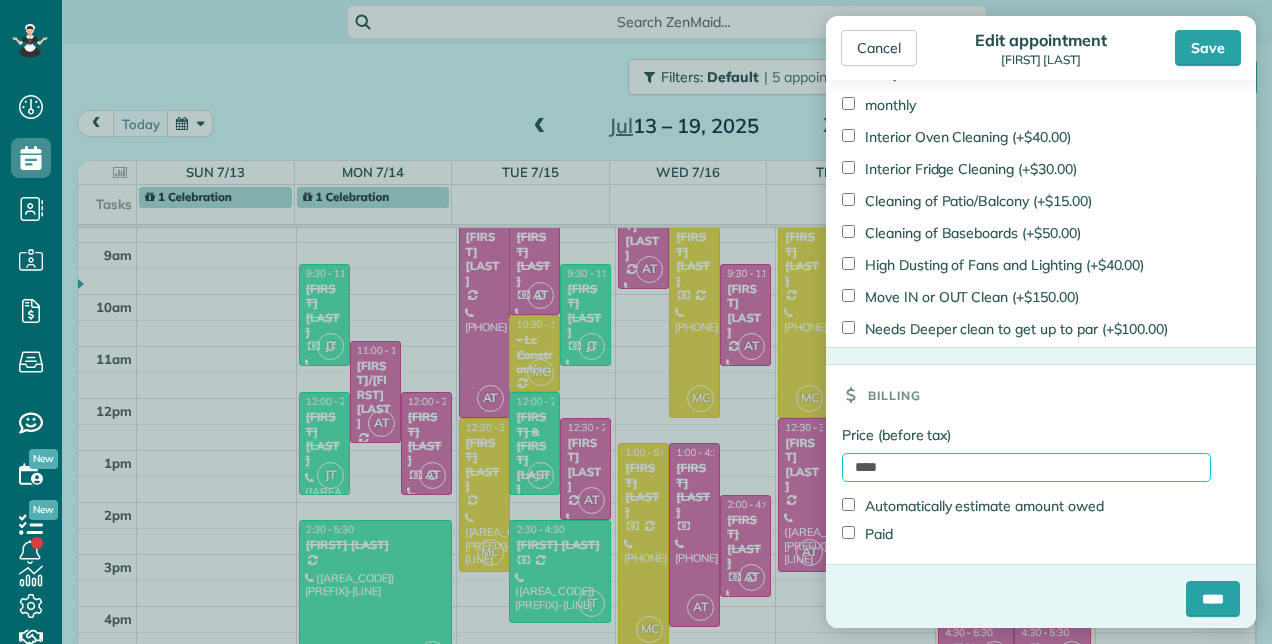 type on "****" 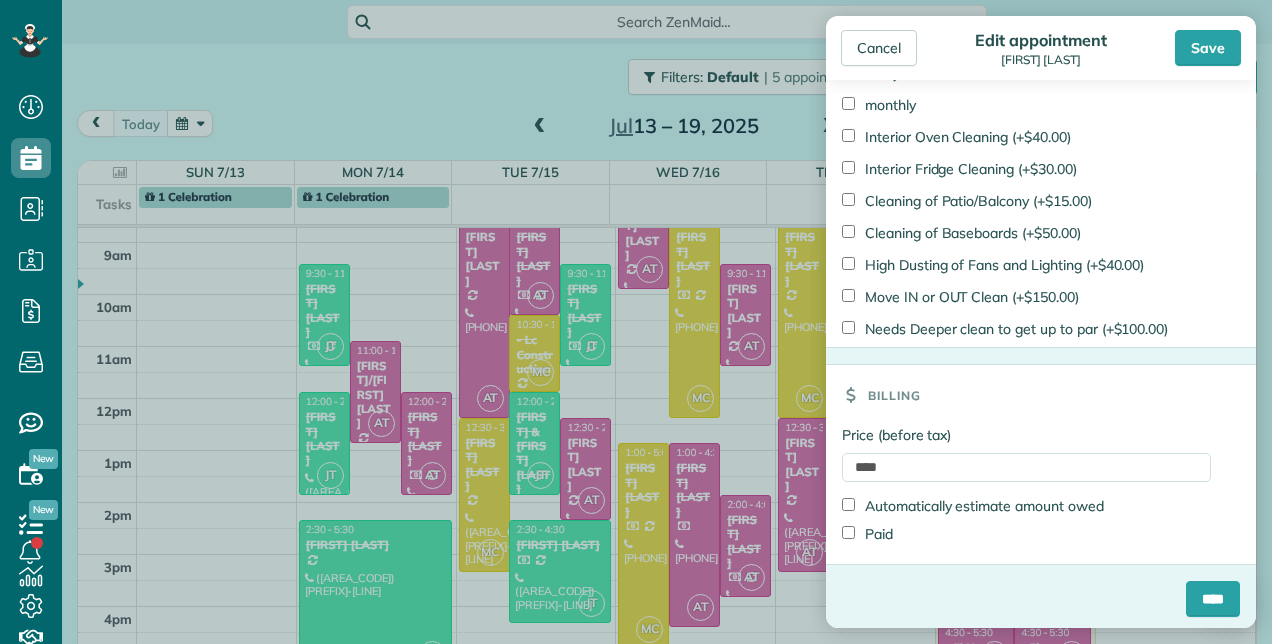 click on "Paid" at bounding box center [867, 534] 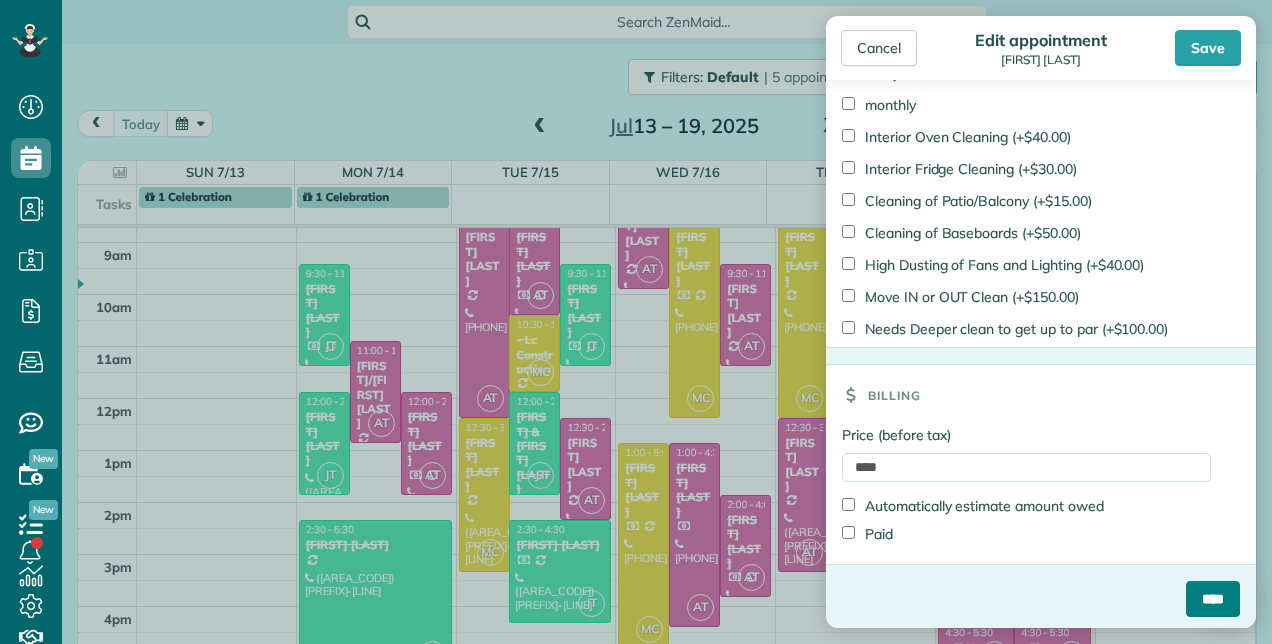 click on "****" at bounding box center [1213, 599] 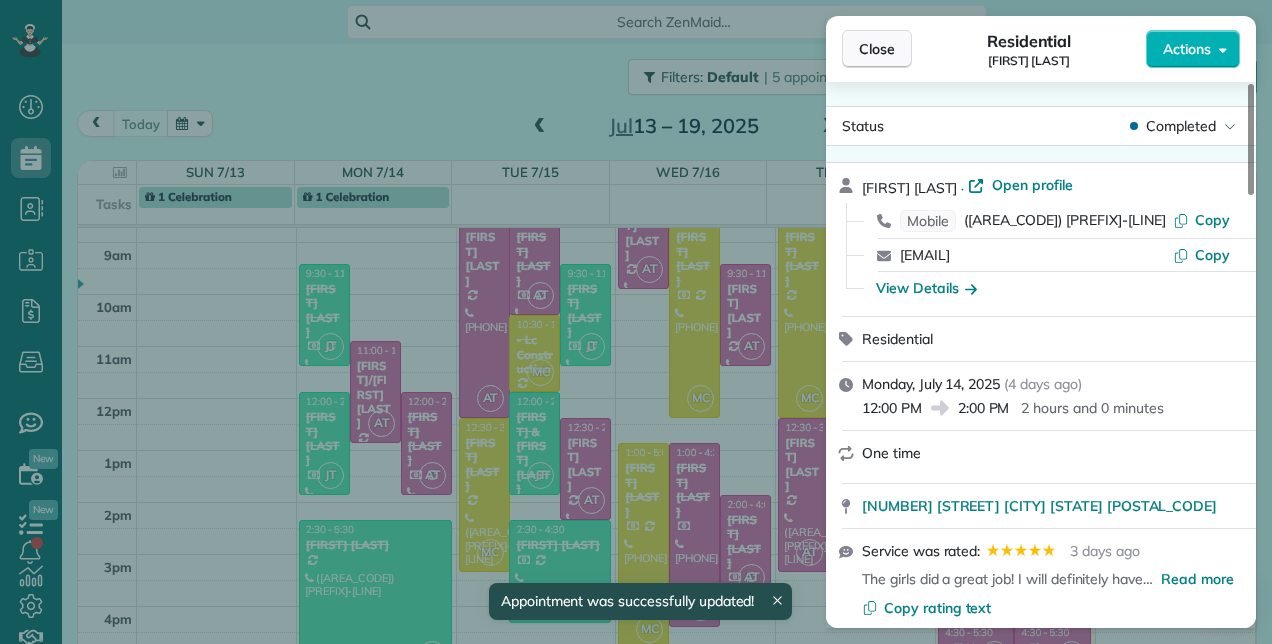 click on "Close" at bounding box center [877, 49] 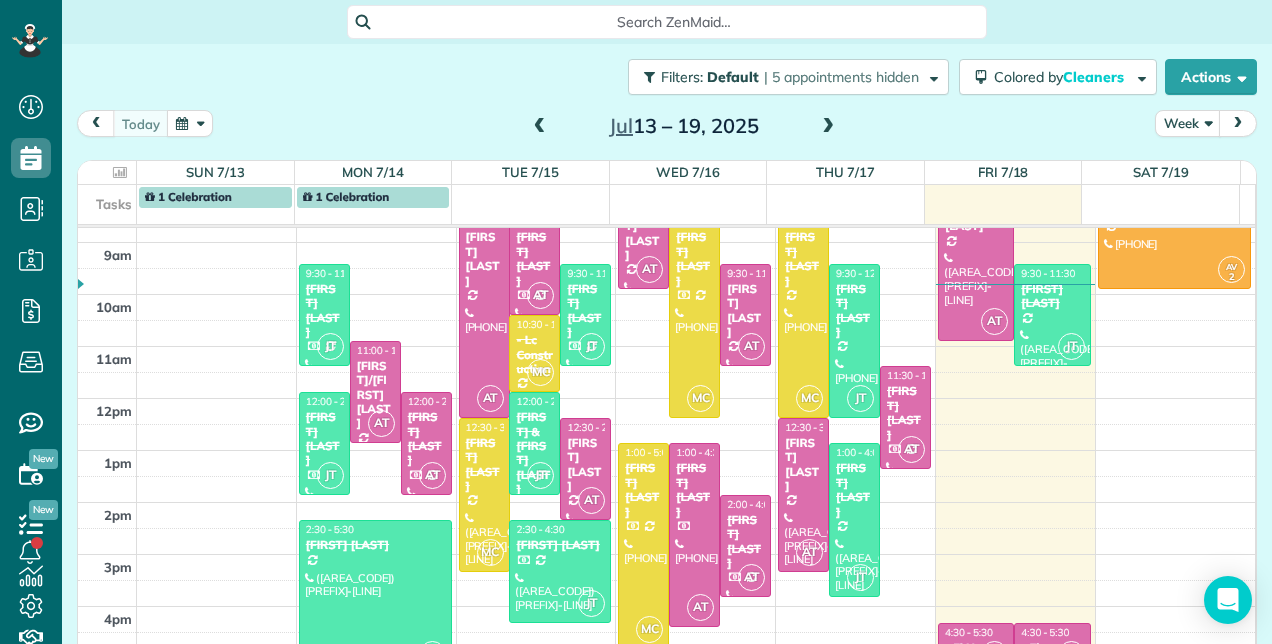 click at bounding box center (540, 127) 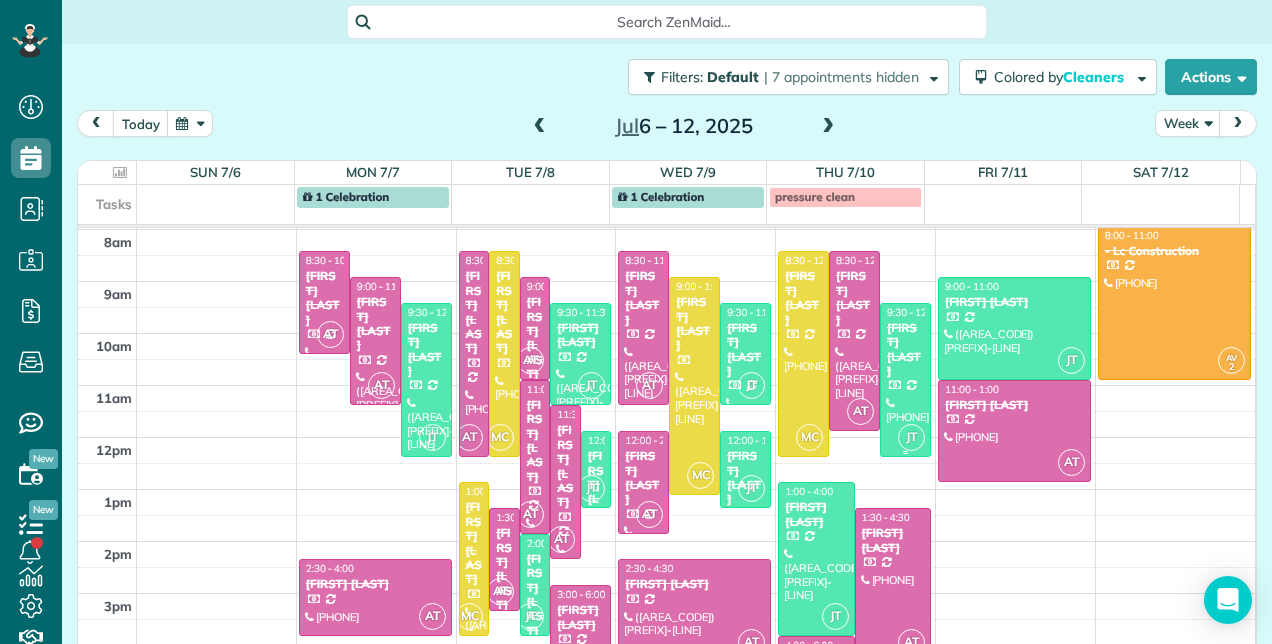 scroll, scrollTop: 448, scrollLeft: 0, axis: vertical 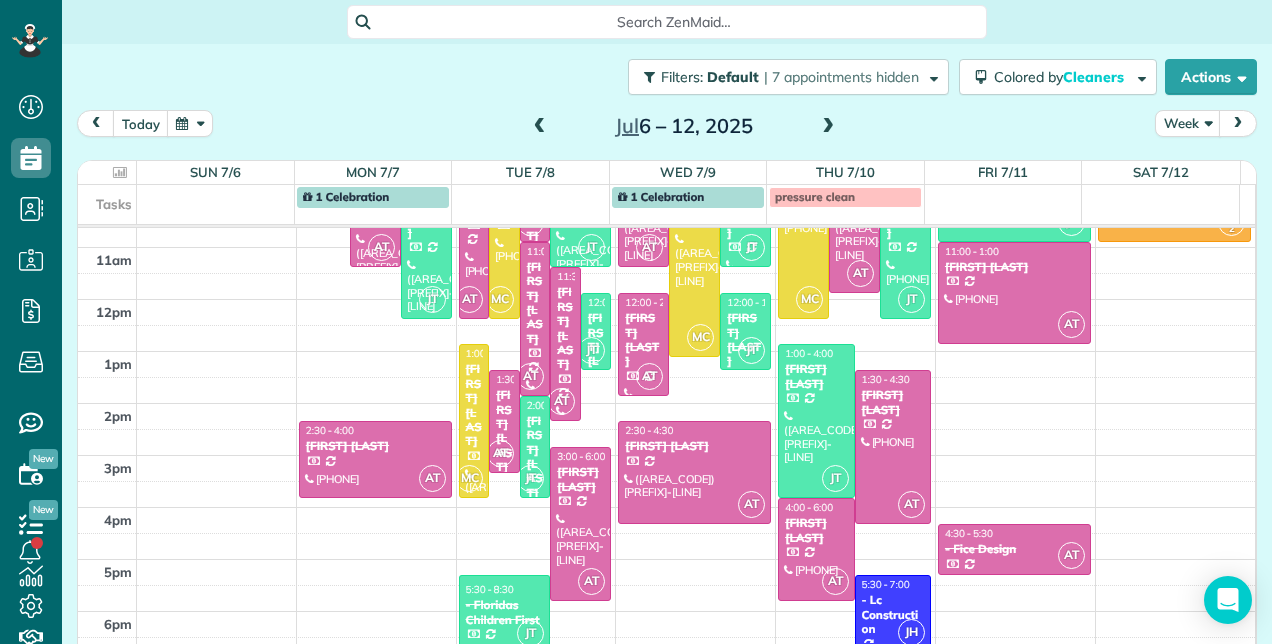 click on "5:30 - 7:00" at bounding box center (886, 584) 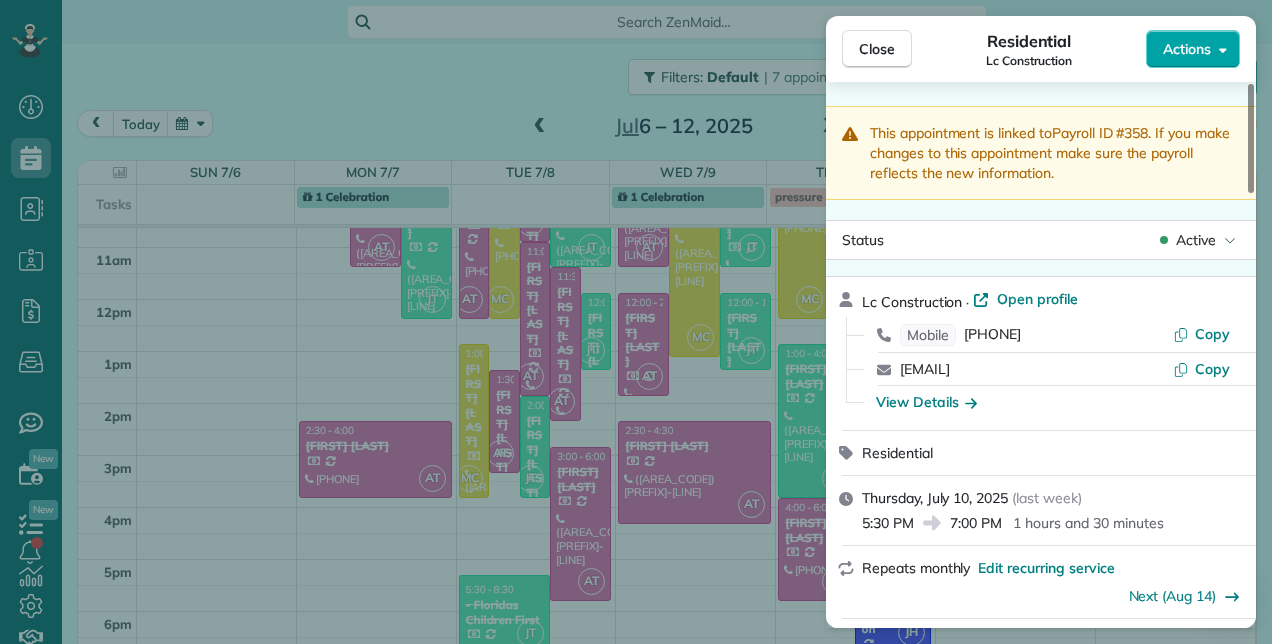 click on "Actions" at bounding box center (1193, 49) 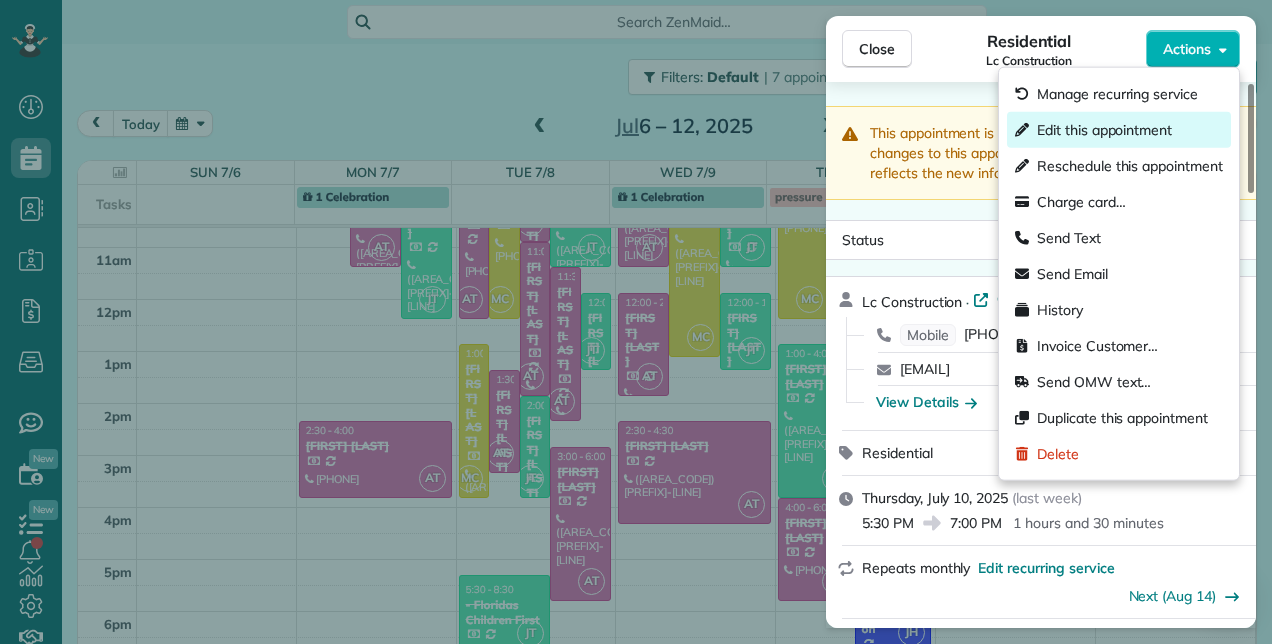 click on "Edit this appointment" at bounding box center (1104, 130) 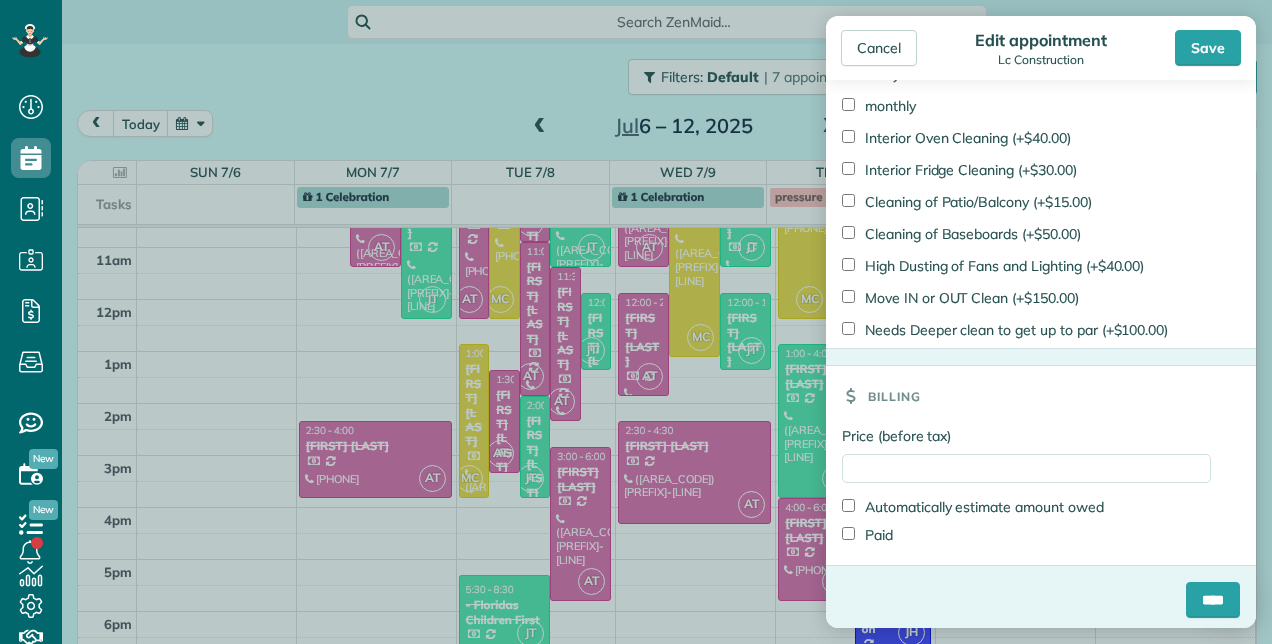 scroll, scrollTop: 1596, scrollLeft: 0, axis: vertical 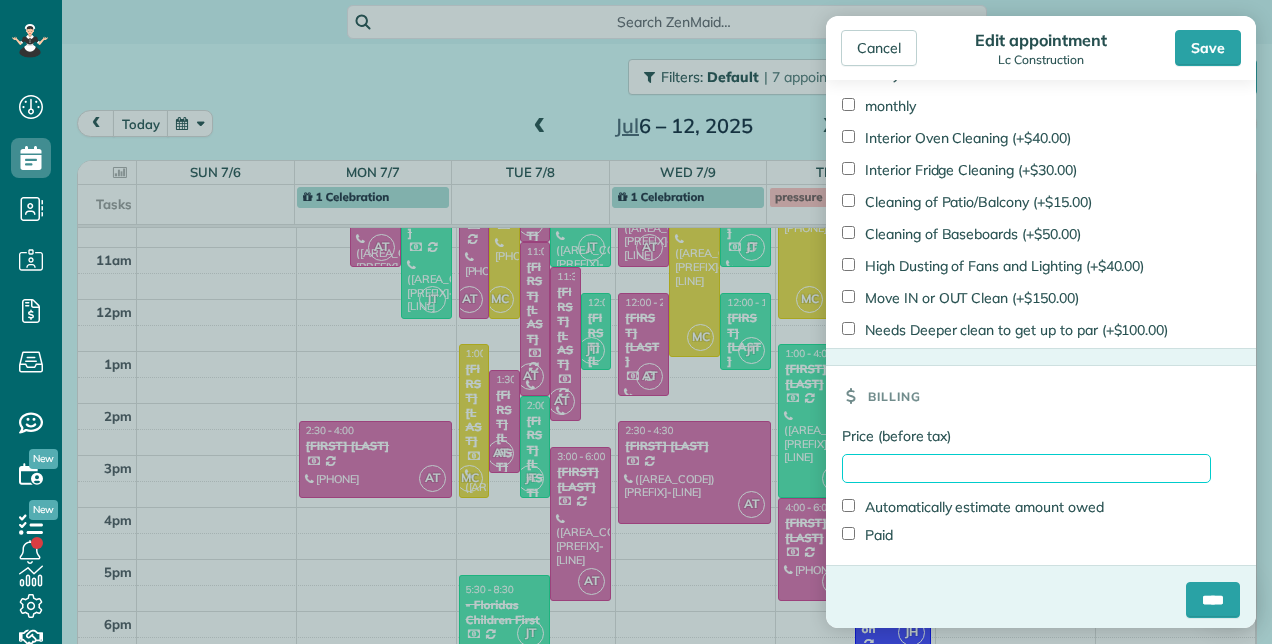 click on "Price (before tax)" at bounding box center [1026, 468] 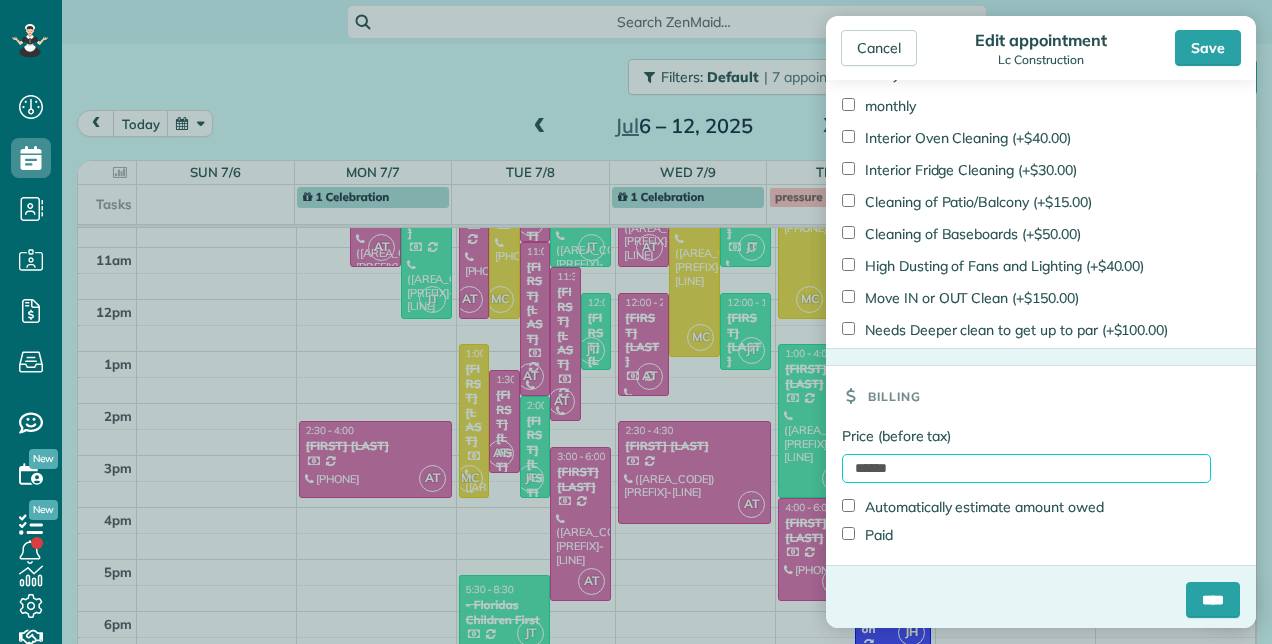 type on "******" 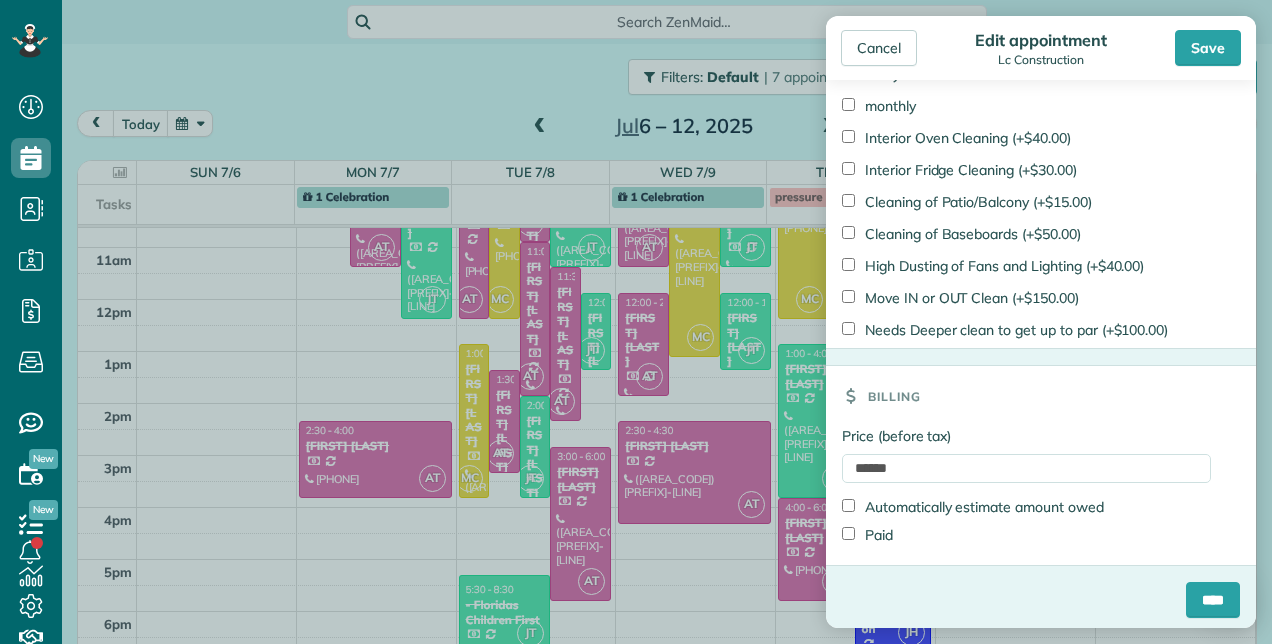 click on "Paid" at bounding box center [867, 535] 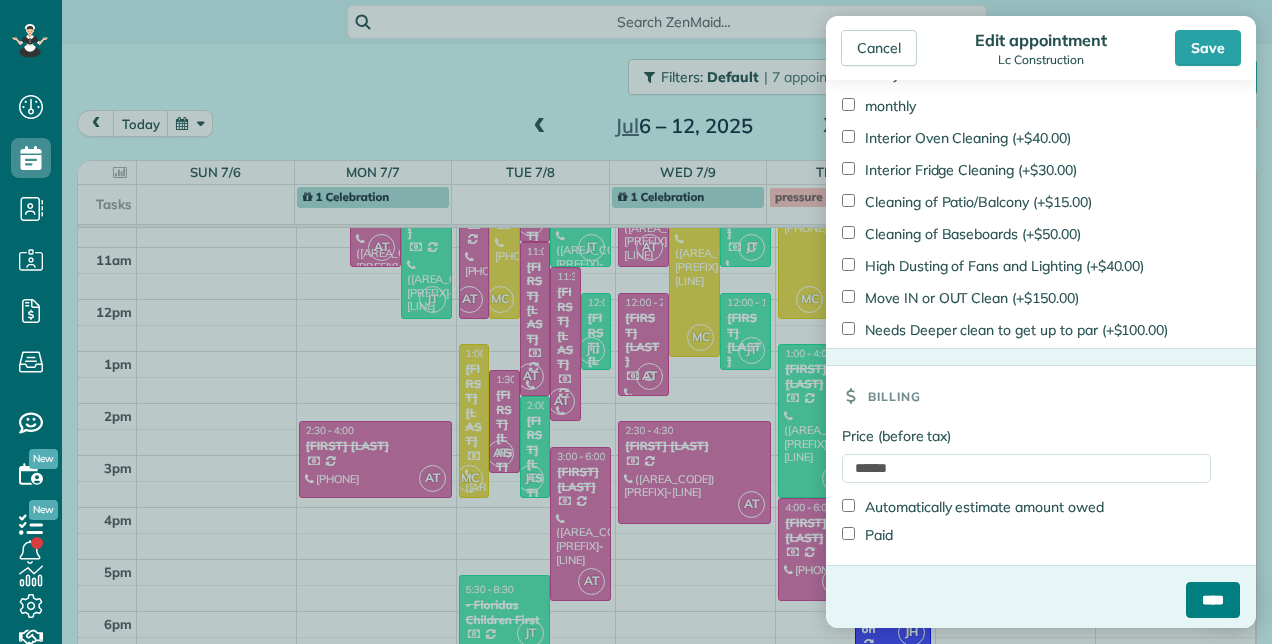 click on "****" at bounding box center [1213, 600] 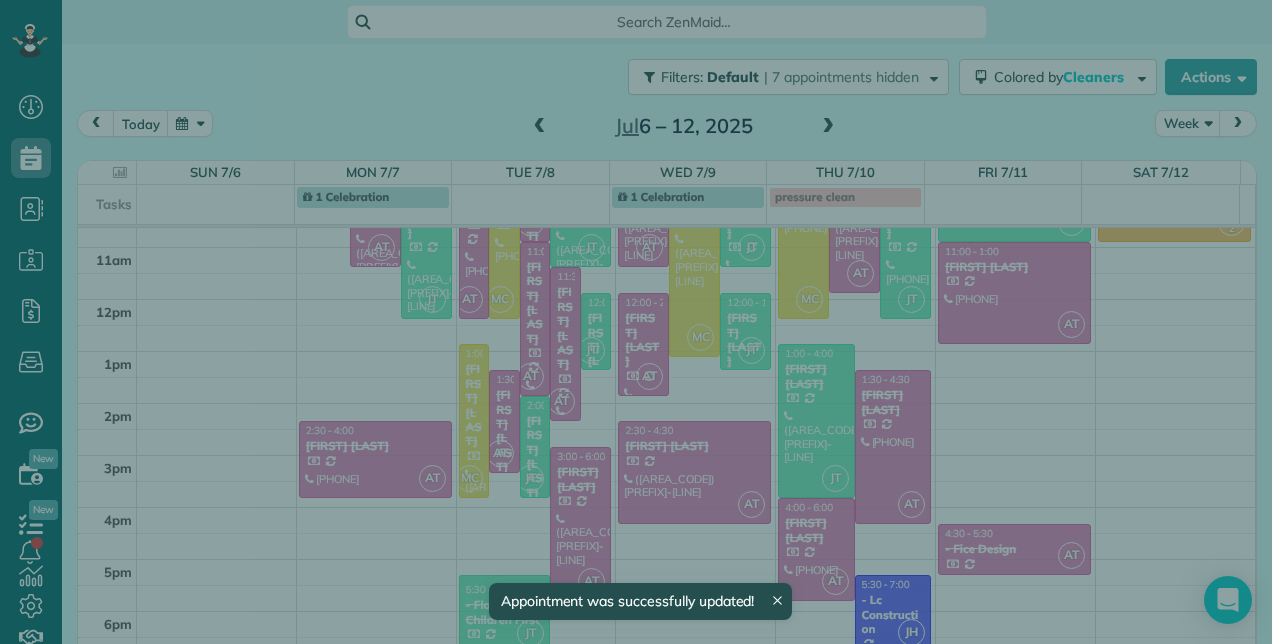 scroll, scrollTop: 429, scrollLeft: 0, axis: vertical 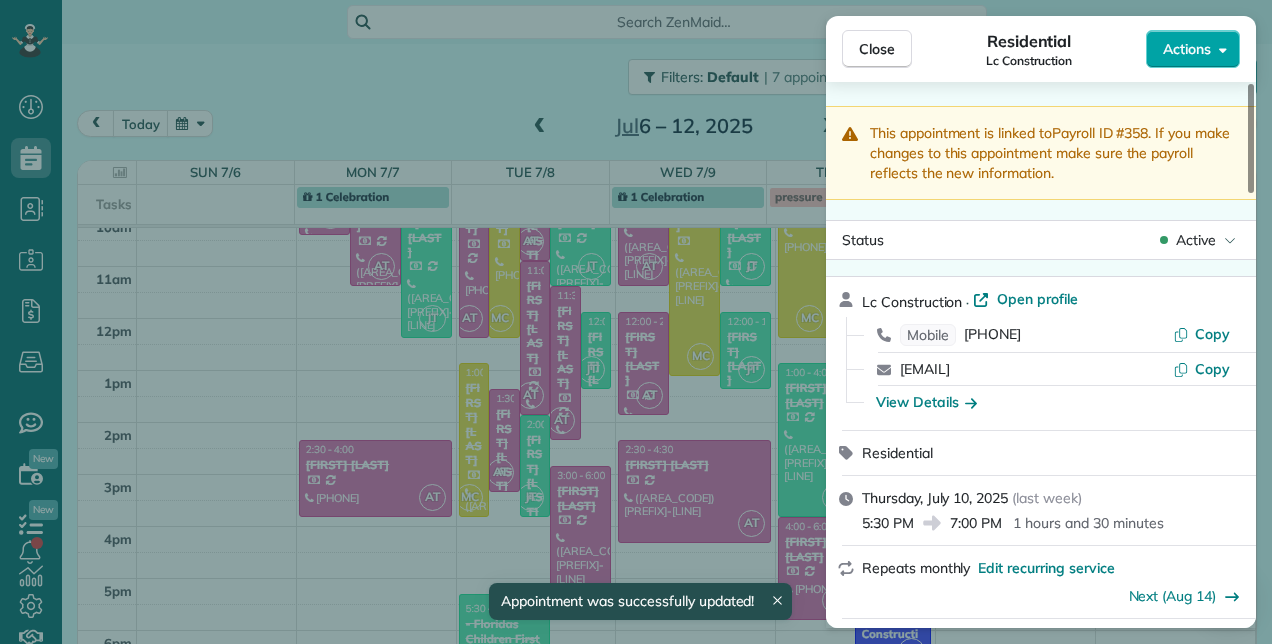 click on "Actions" at bounding box center [1187, 49] 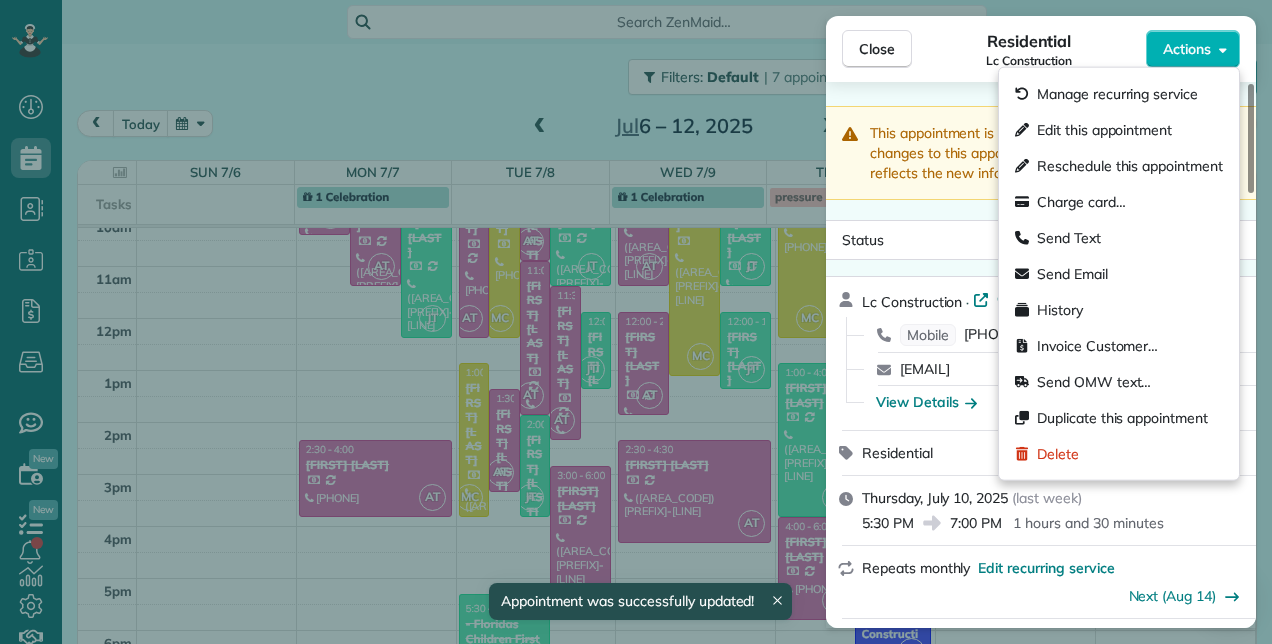 click on "Residential Lc Construction" at bounding box center [1029, 49] 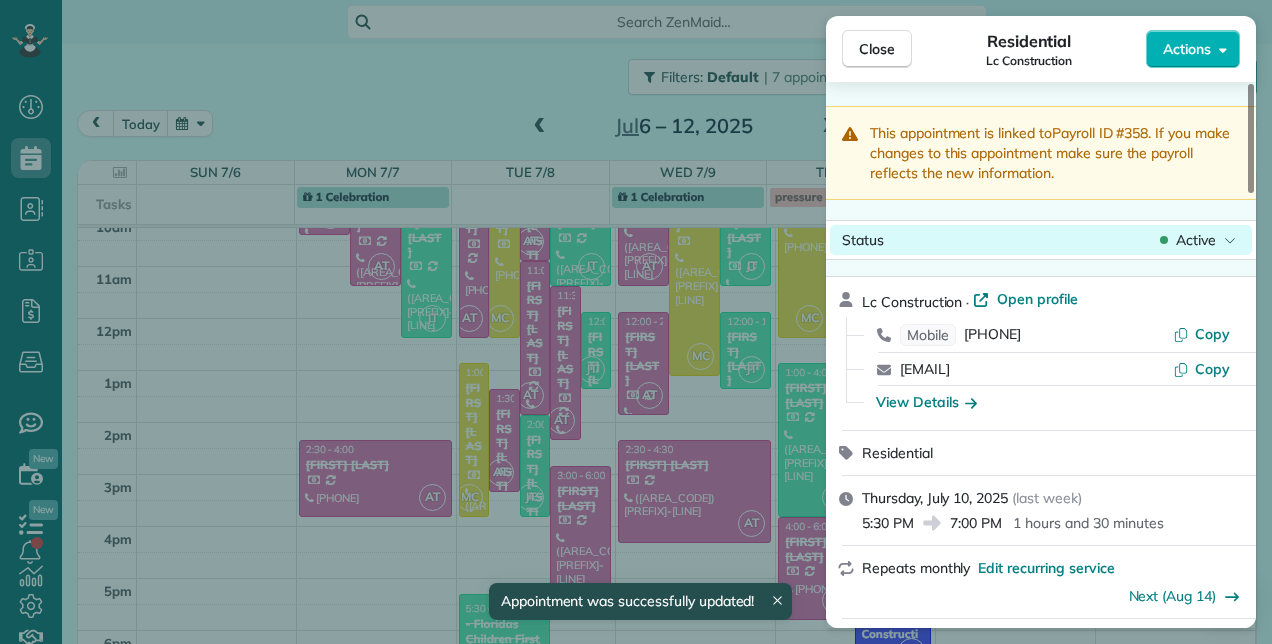 click on "Close Residential Lc Construction Actions This appointment is linked to  Payroll ID #358 .   If you make changes to this appointment make sure the payroll reflects the new information. Status Active Lc Construction · Open profile Mobile (561) 221-3108 Copy accountsreceivable@lcconstfl.com Copy View Details Residential Thursday, July 10, 2025 ( last week ) 5:30 PM 7:00 PM 1 hours and 30 minutes Repeats monthly Edit recurring service Next (Aug 14) 746 US Highway 1 Tequesta FL 33469 Service was not rated yet Cleaners Time in and out Assign Invite Team No team assigned yet Cleaners julie   harris 5:30 PM 7:00 PM Checklist Try Now Keep this appointment up to your standards. Stay on top of every detail, keep your cleaners organised, and your client happy. Assign a checklist Watch a 5 min demo Billing Billing actions Price $0.00 Overcharge $0.00 Discount $0.00 Coupon discount - Primary tax - Secondary tax - Total appointment price $0.00 Tips collected New feature! $0.00 Mark as paid Total including tip $0.00 No No" at bounding box center (636, 0) 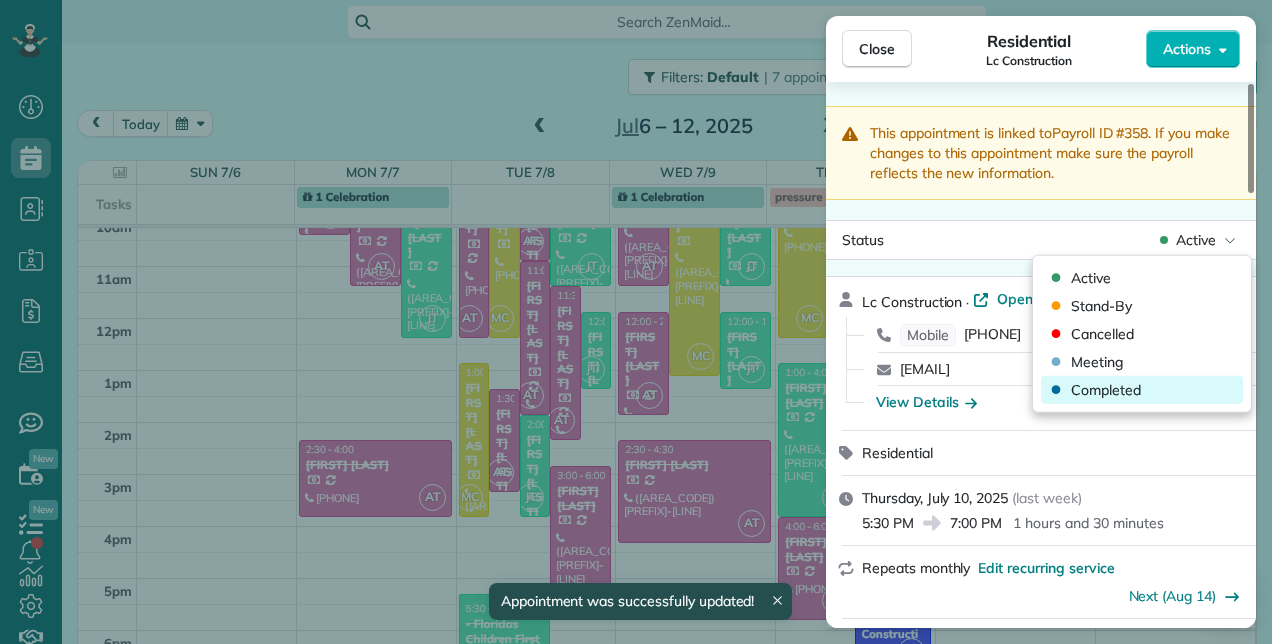 click on "Completed" at bounding box center (1106, 390) 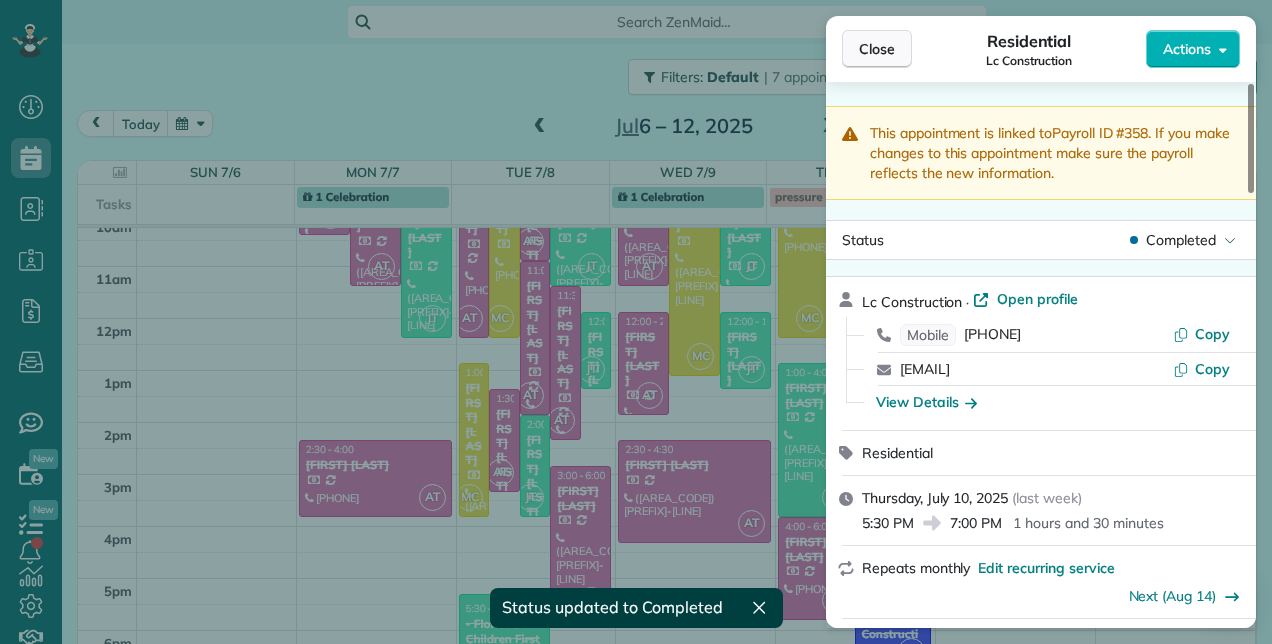 click on "Close" at bounding box center (877, 49) 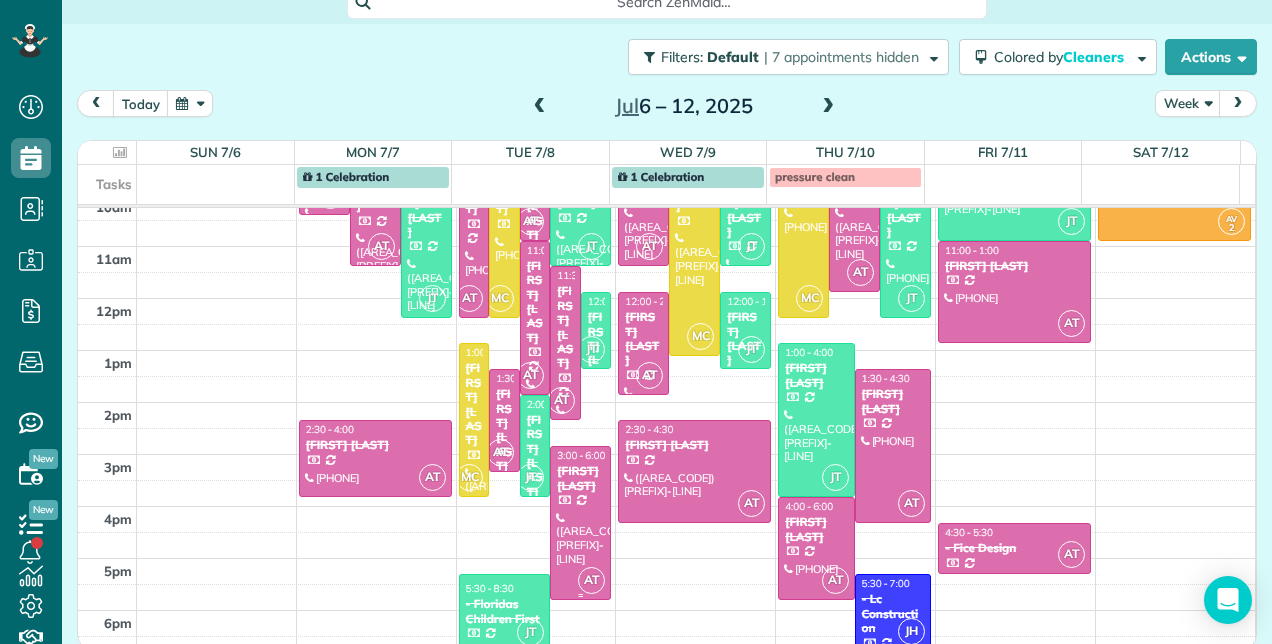 scroll, scrollTop: 26, scrollLeft: 0, axis: vertical 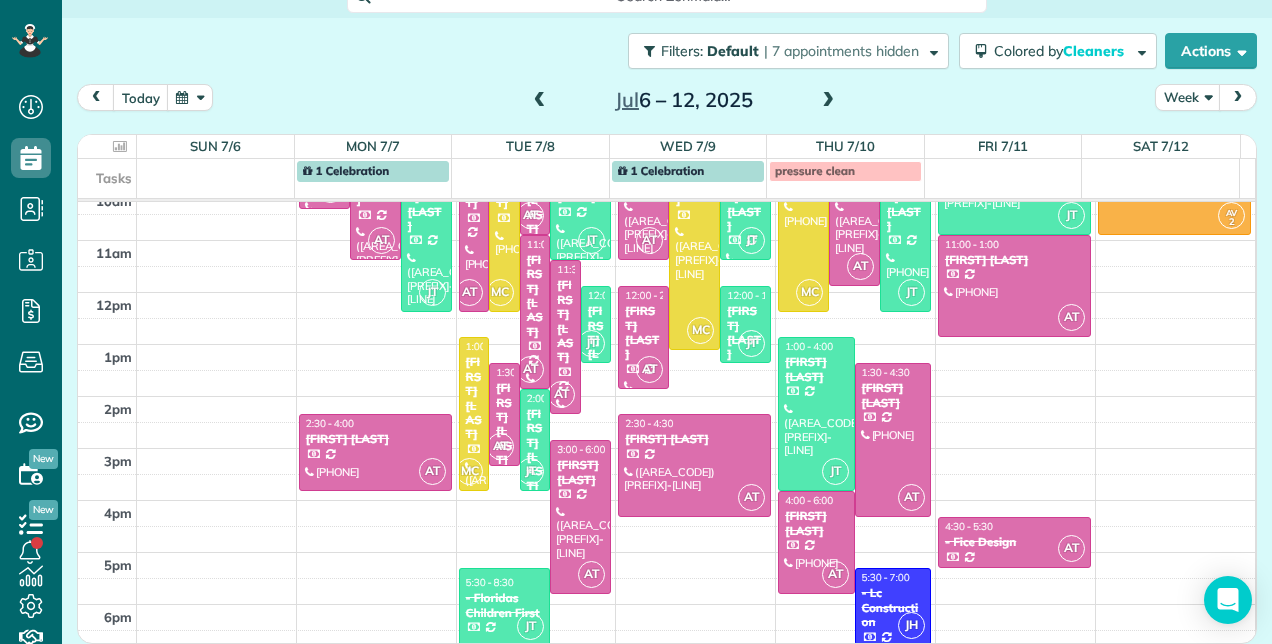 click on "- Floridas Children First" at bounding box center (505, 605) 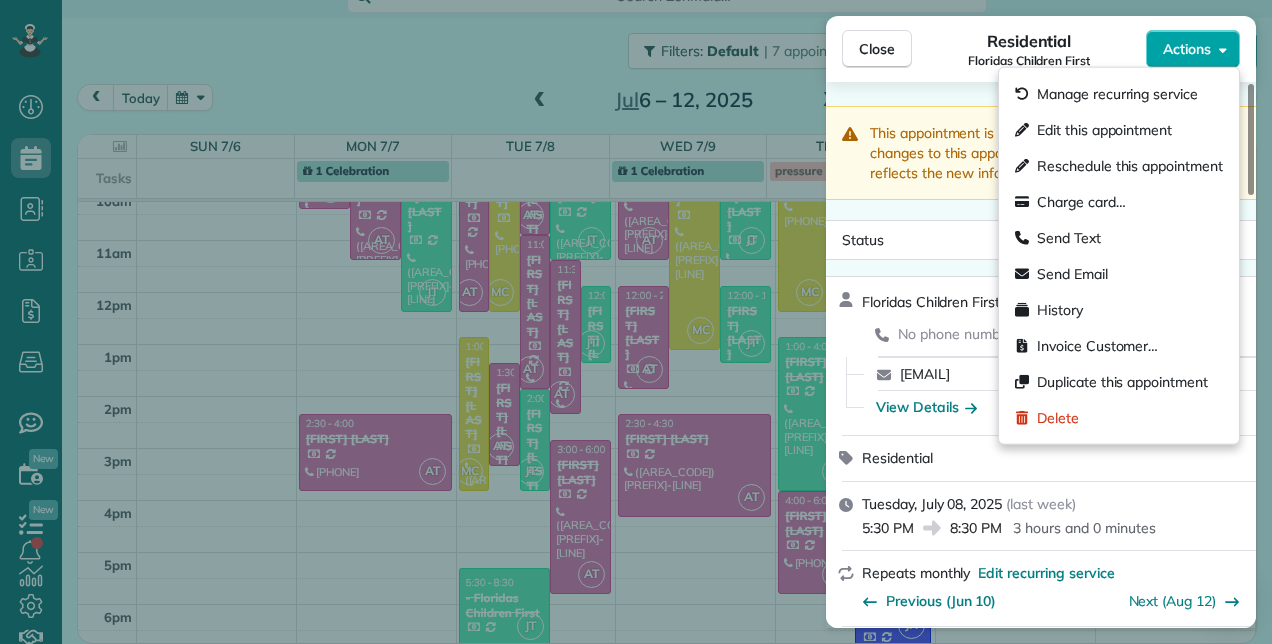 click on "Actions" at bounding box center [1187, 49] 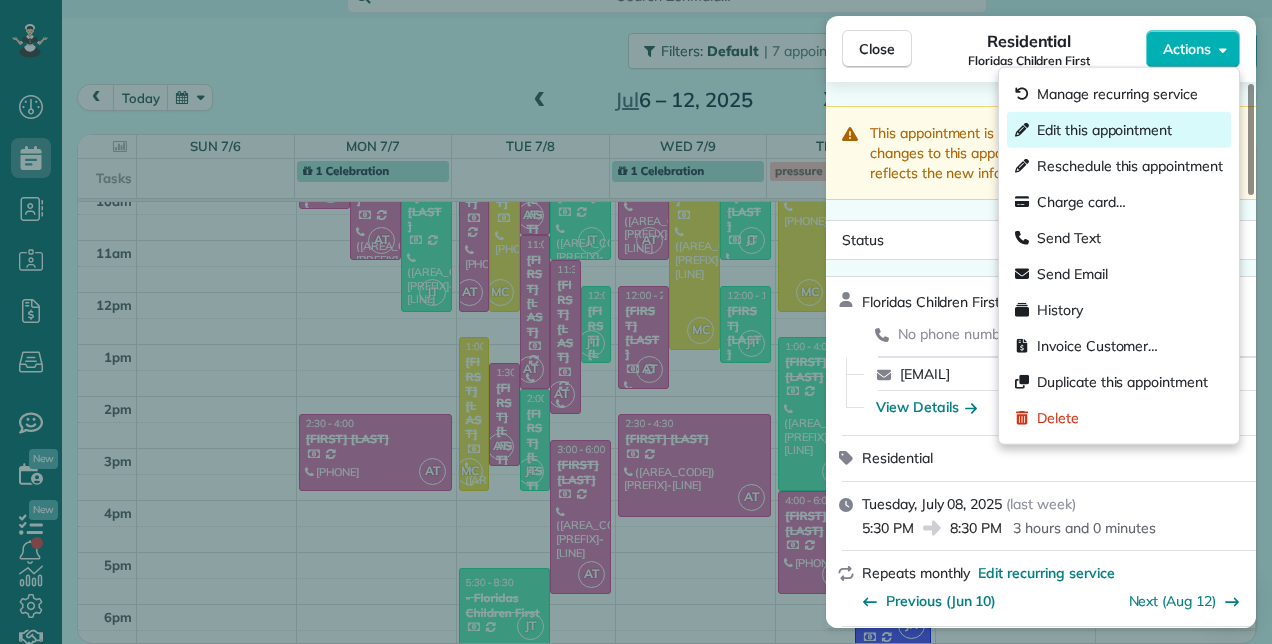 click on "Edit this appointment" at bounding box center (1104, 130) 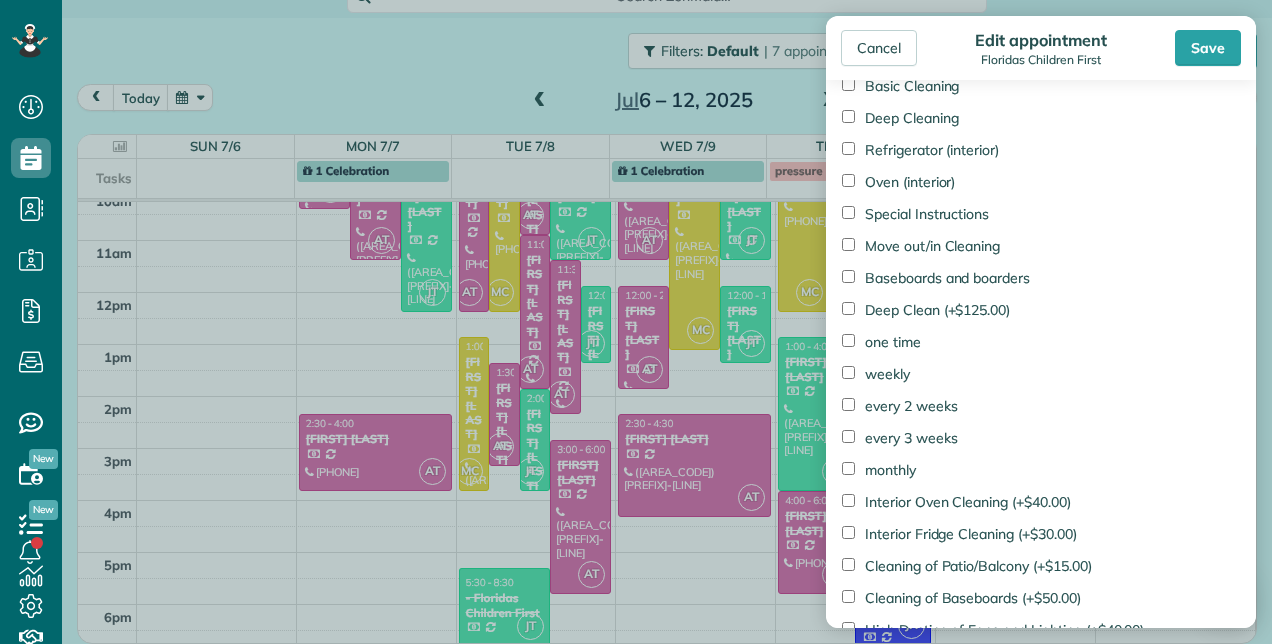 scroll, scrollTop: 1465, scrollLeft: 0, axis: vertical 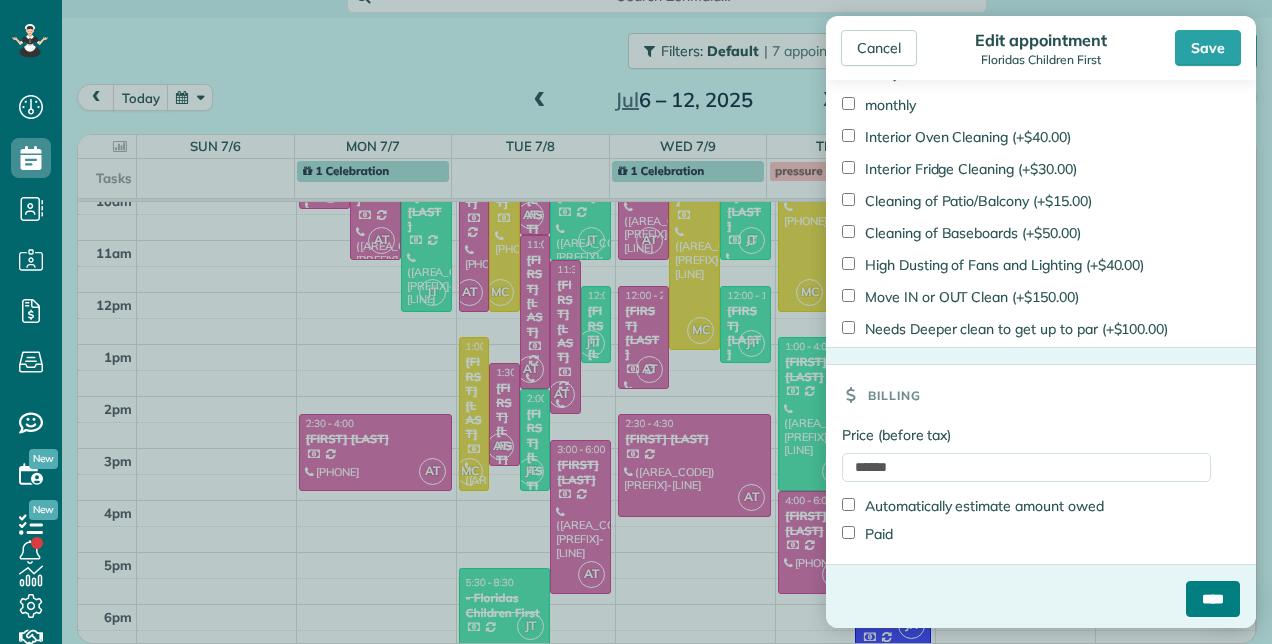 click on "****" at bounding box center (1213, 599) 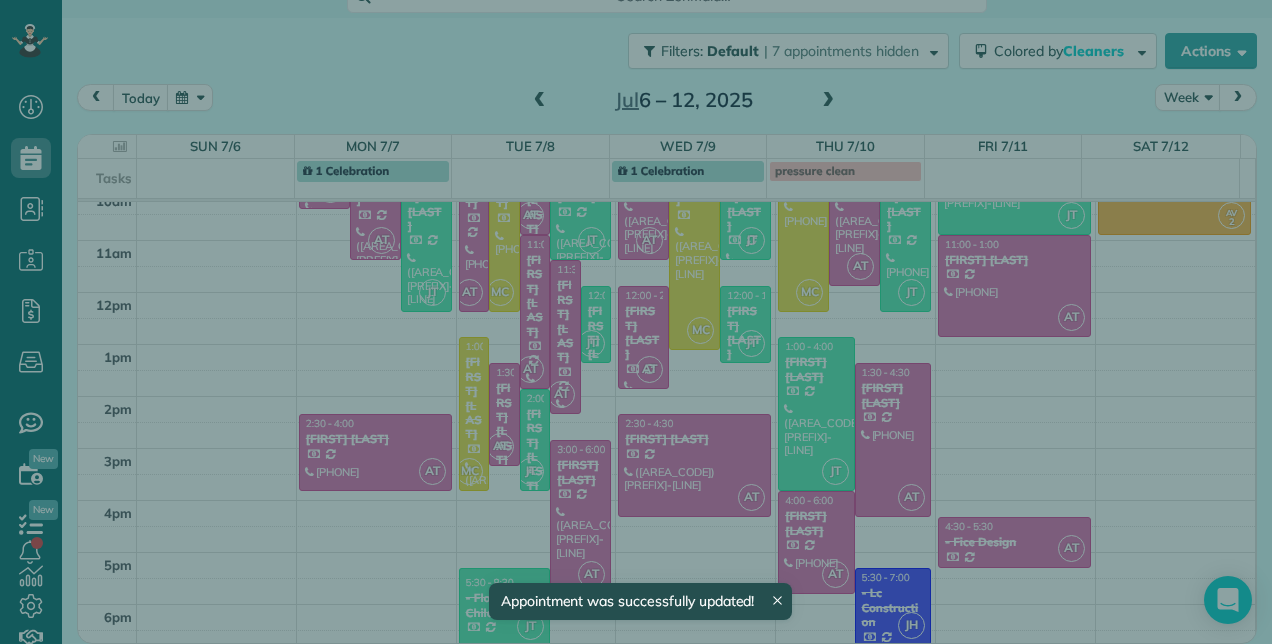 scroll, scrollTop: 24, scrollLeft: 0, axis: vertical 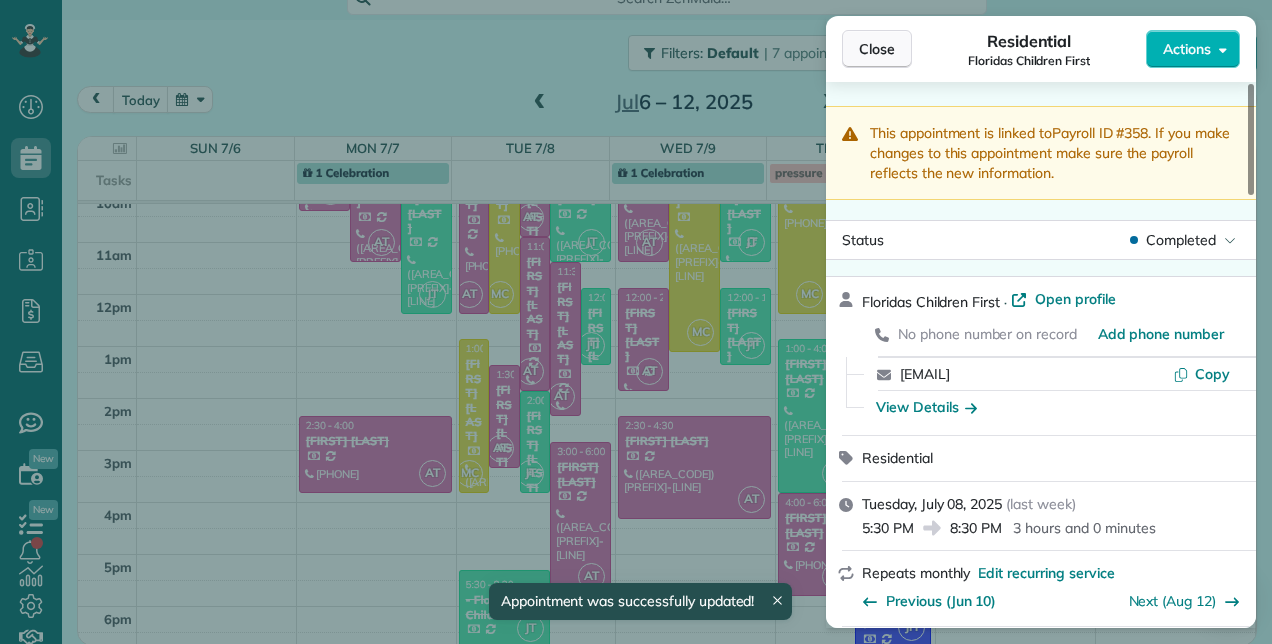 click on "Close" at bounding box center (877, 49) 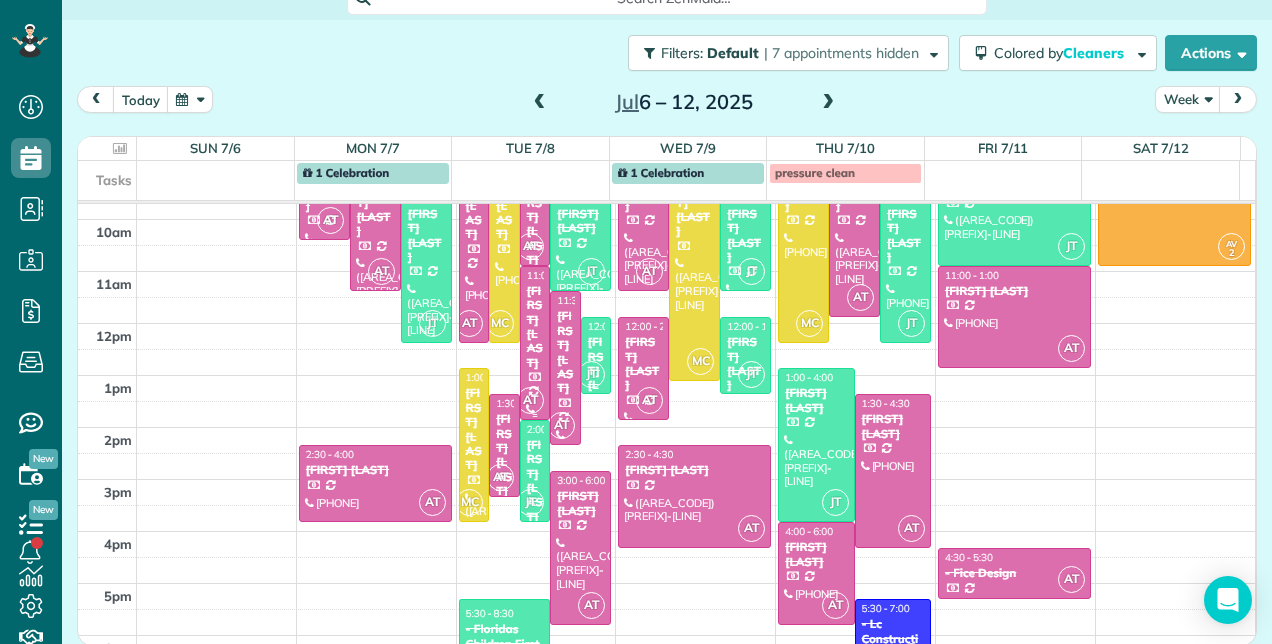 scroll, scrollTop: 300, scrollLeft: 0, axis: vertical 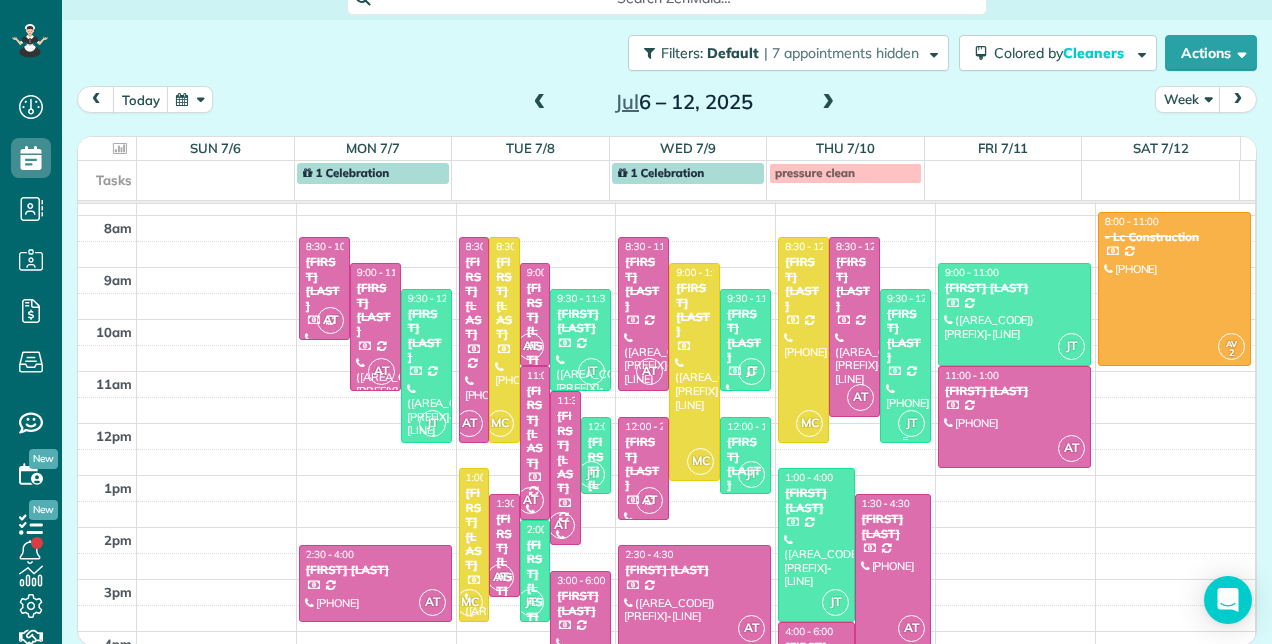 click on "[FIRST] [LAST]" at bounding box center (905, 336) 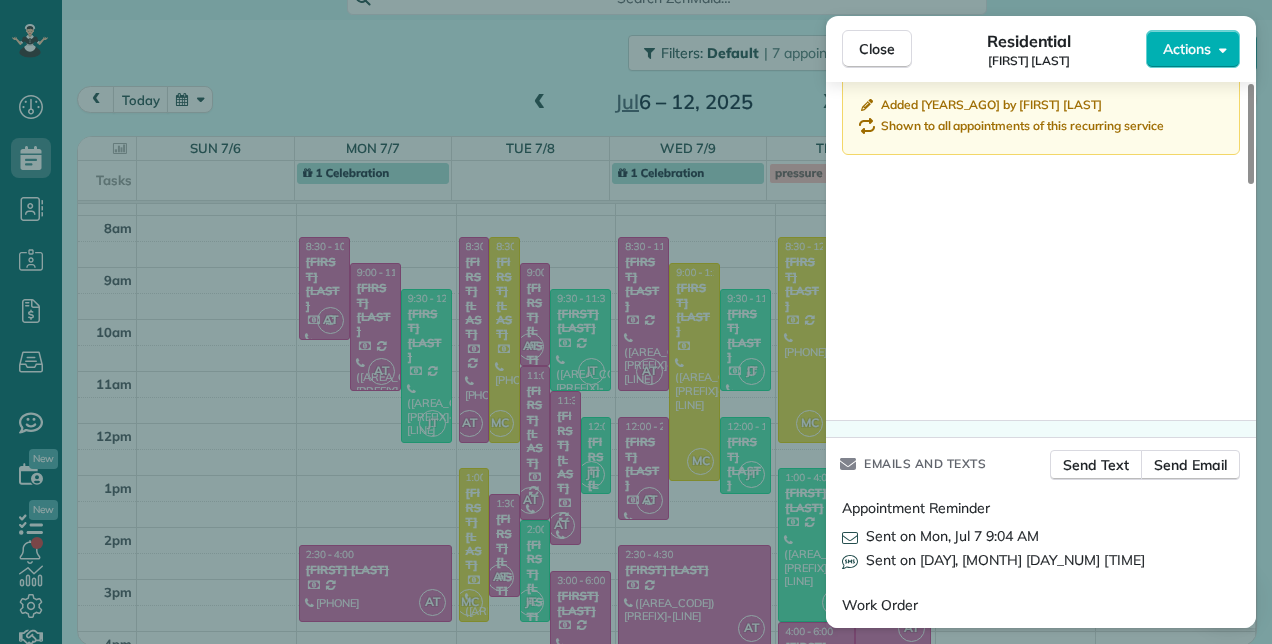 scroll, scrollTop: 2409, scrollLeft: 0, axis: vertical 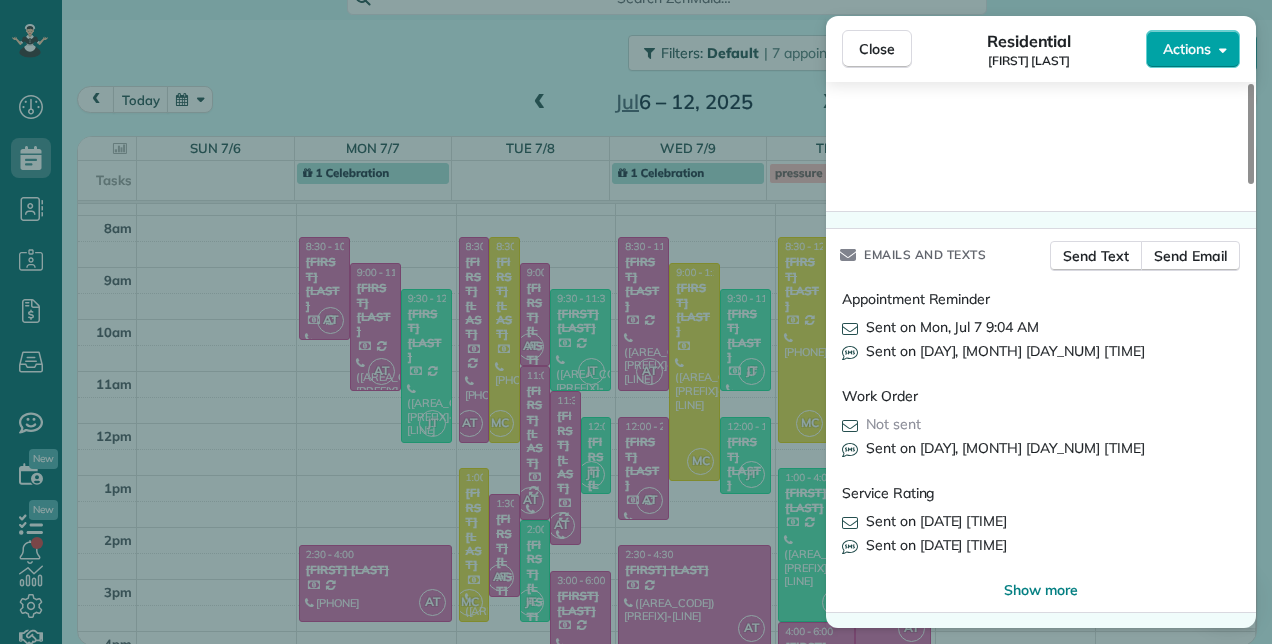 click on "Actions" at bounding box center [1193, 49] 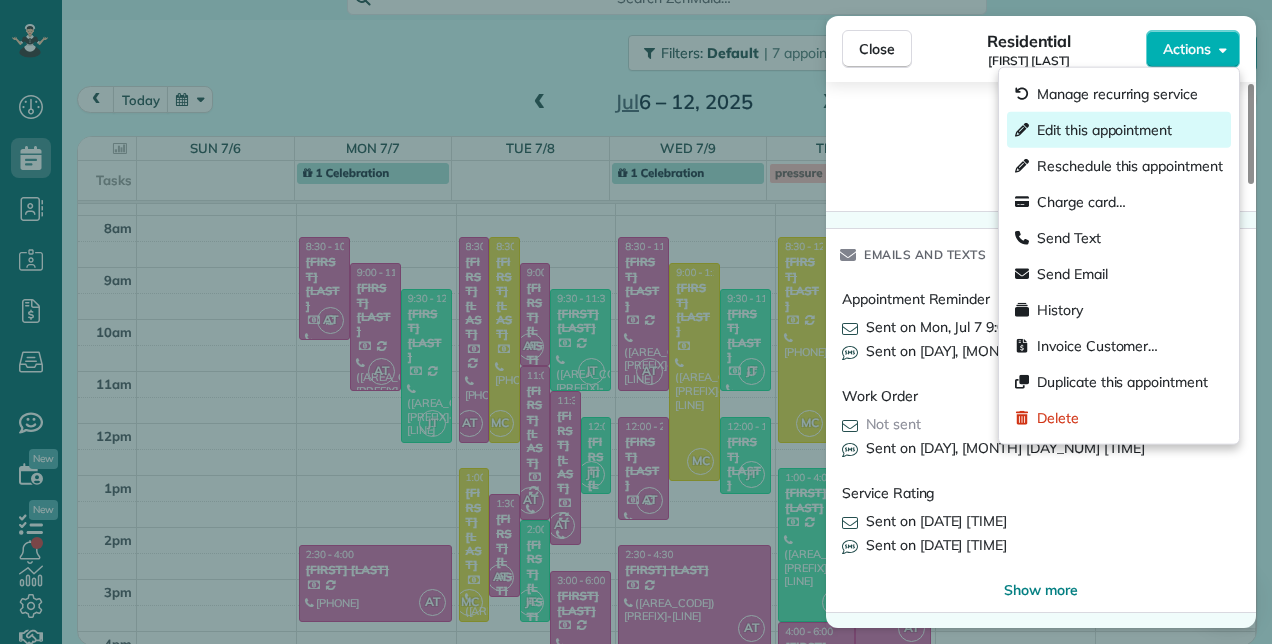 click on "Edit this appointment" at bounding box center [1119, 130] 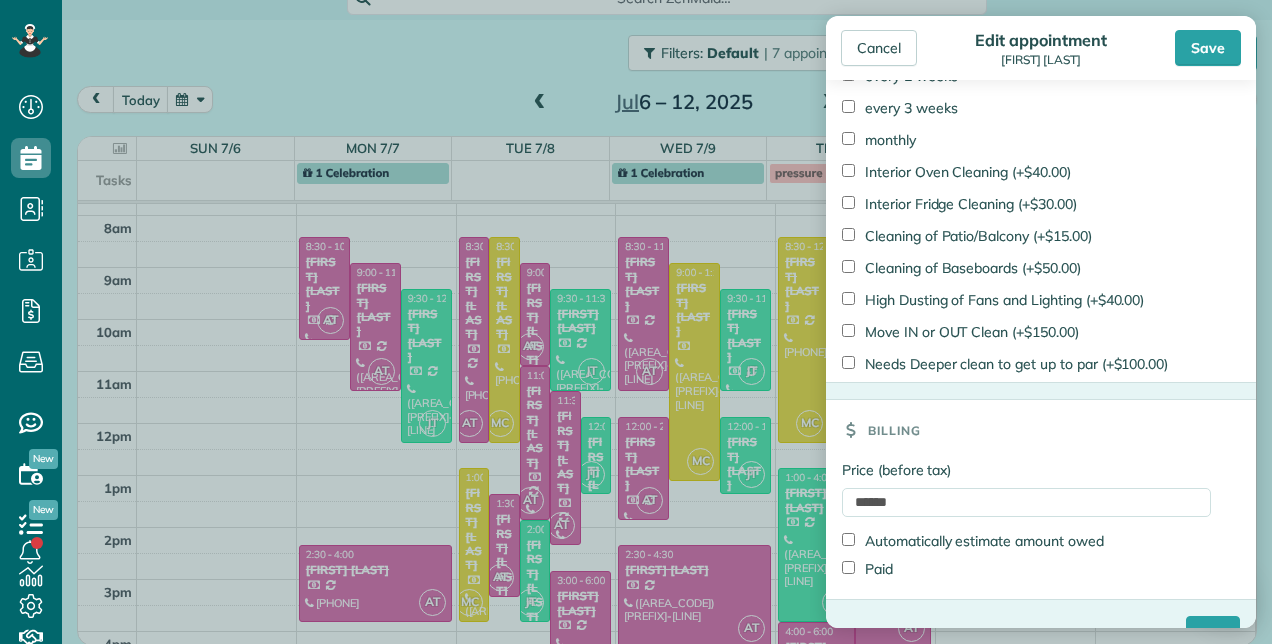 scroll, scrollTop: 1834, scrollLeft: 0, axis: vertical 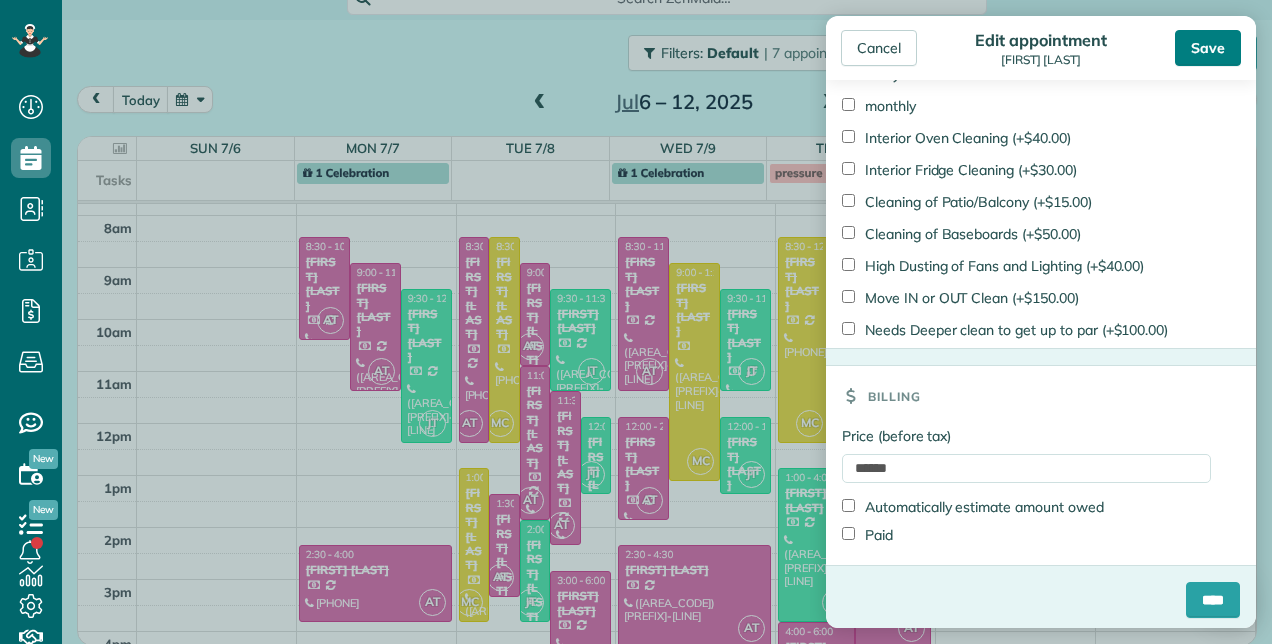 click on "Save" at bounding box center (1208, 48) 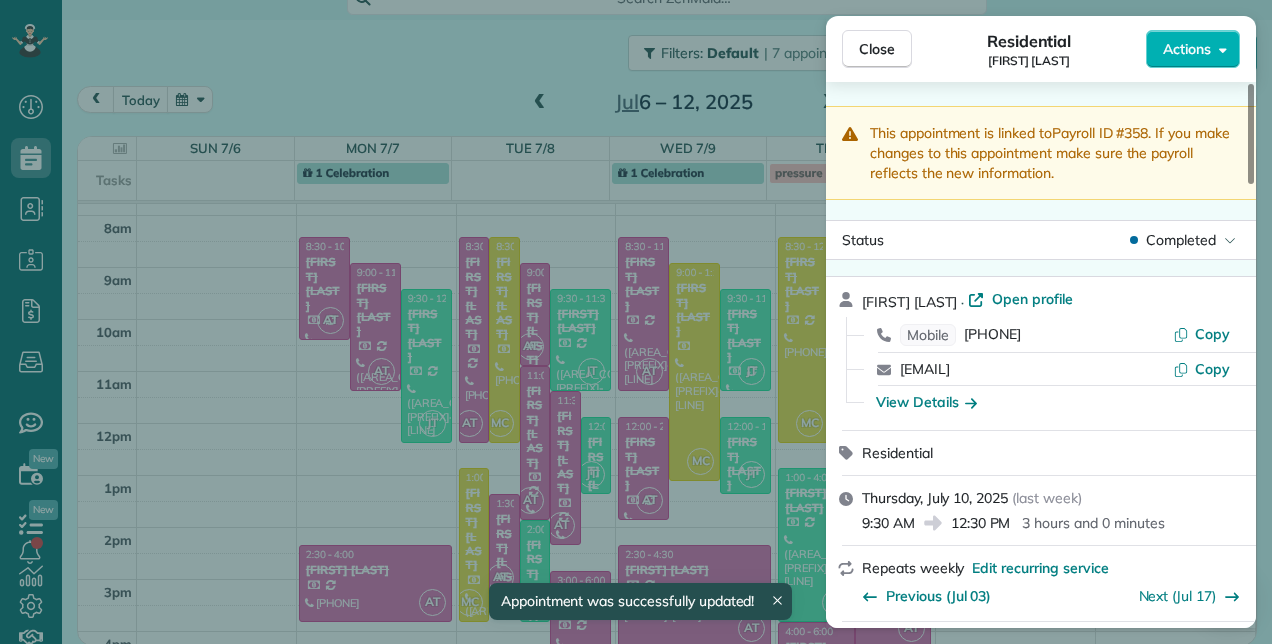 click on "Close" at bounding box center (877, 49) 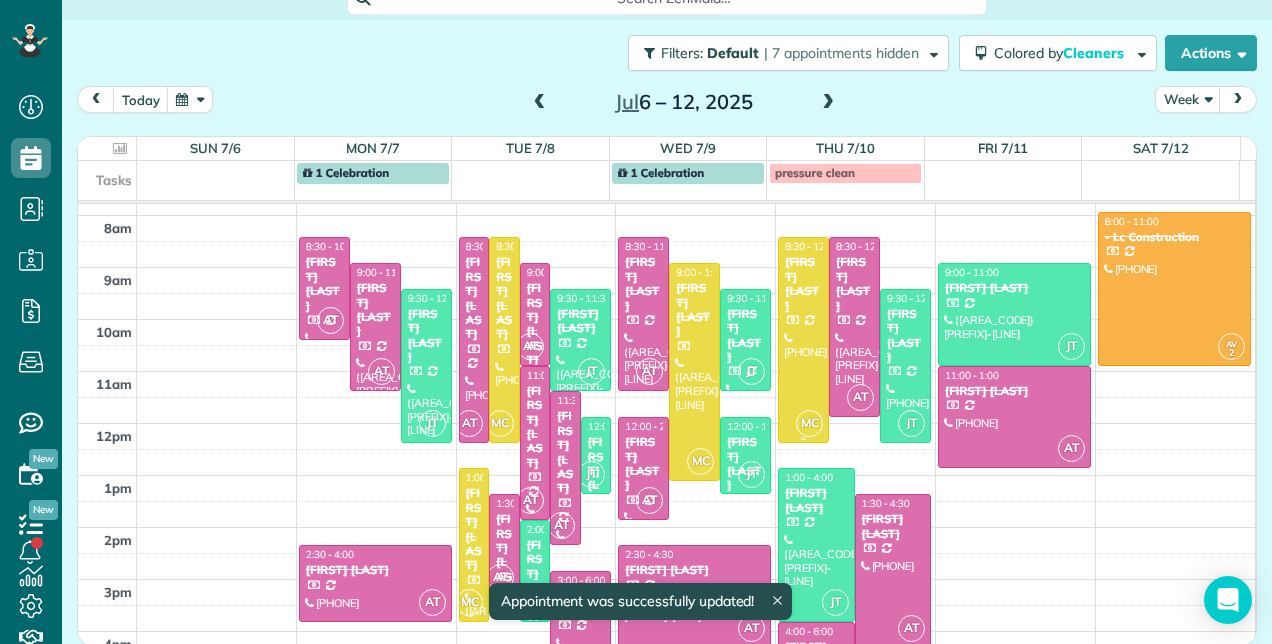 click on "[FIRST] [LAST]" at bounding box center (803, 284) 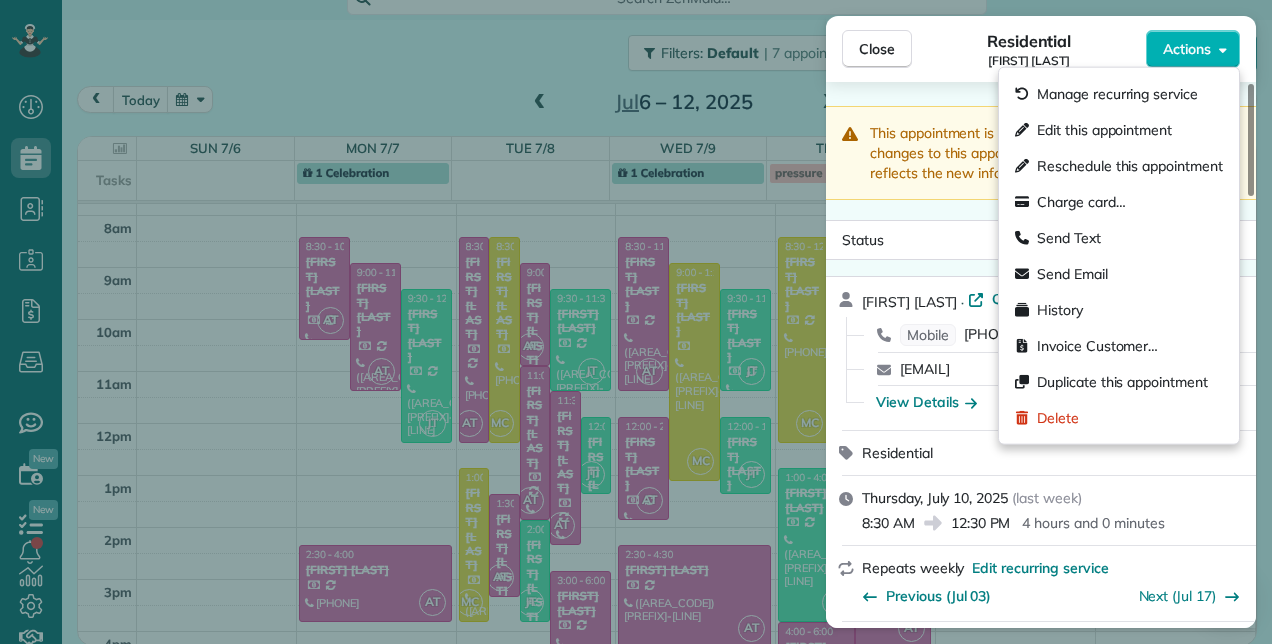 click 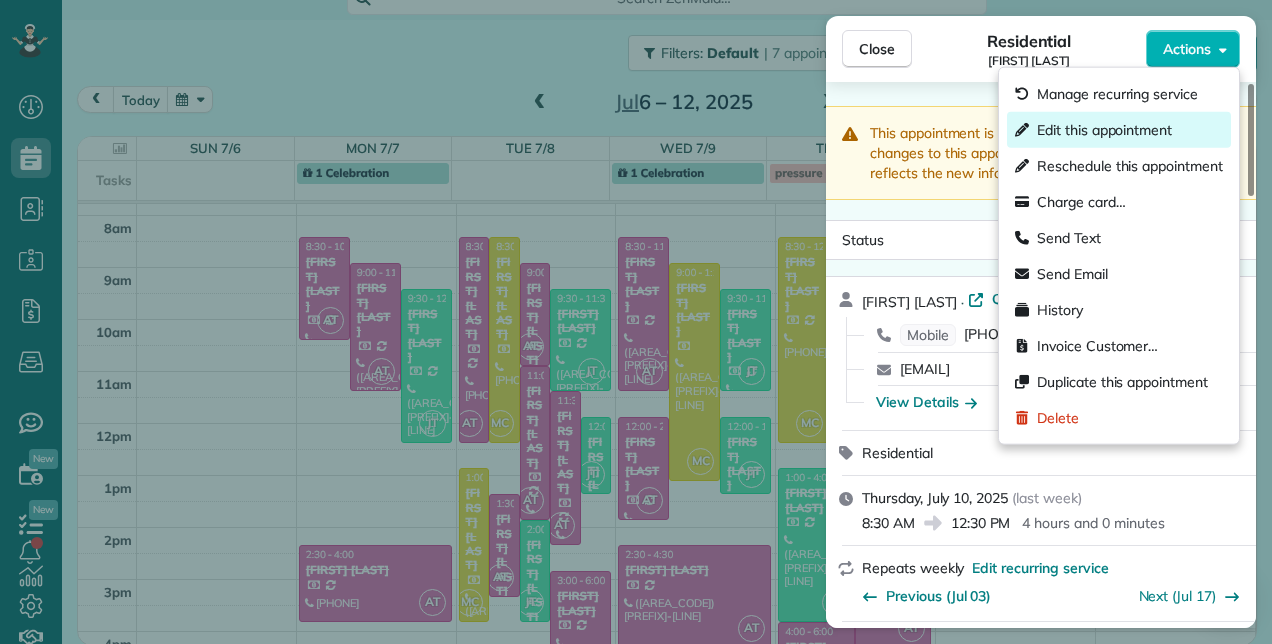 click on "Edit this appointment" at bounding box center (1104, 130) 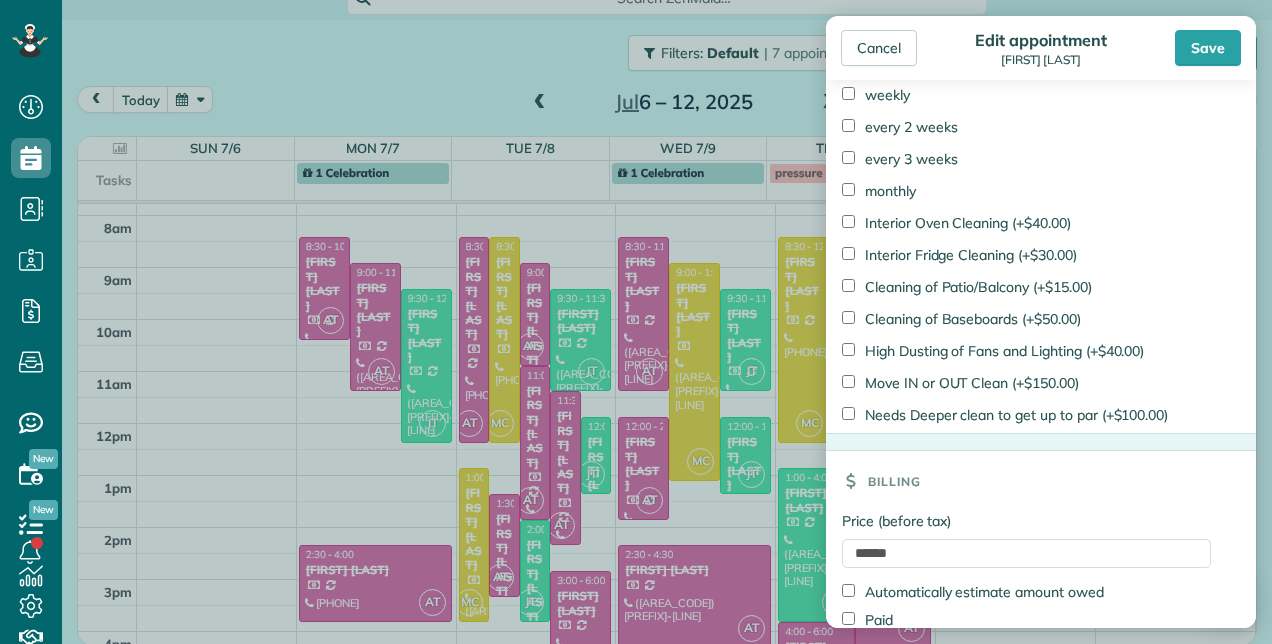 scroll, scrollTop: 1465, scrollLeft: 0, axis: vertical 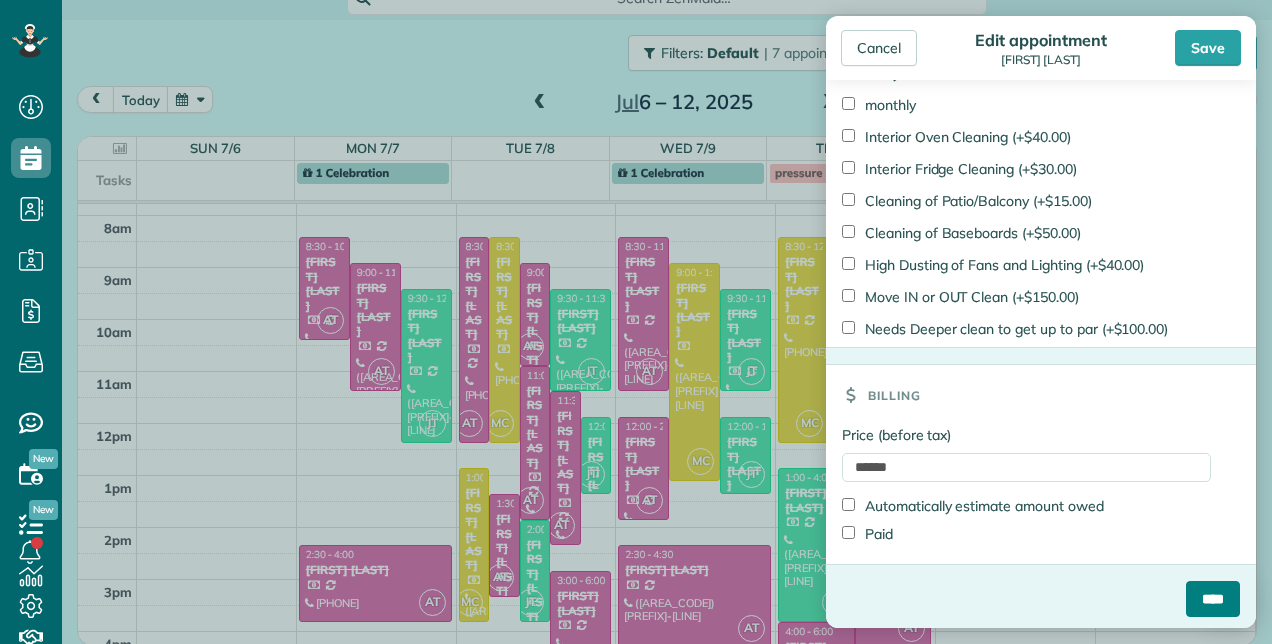 click on "****" at bounding box center [1213, 599] 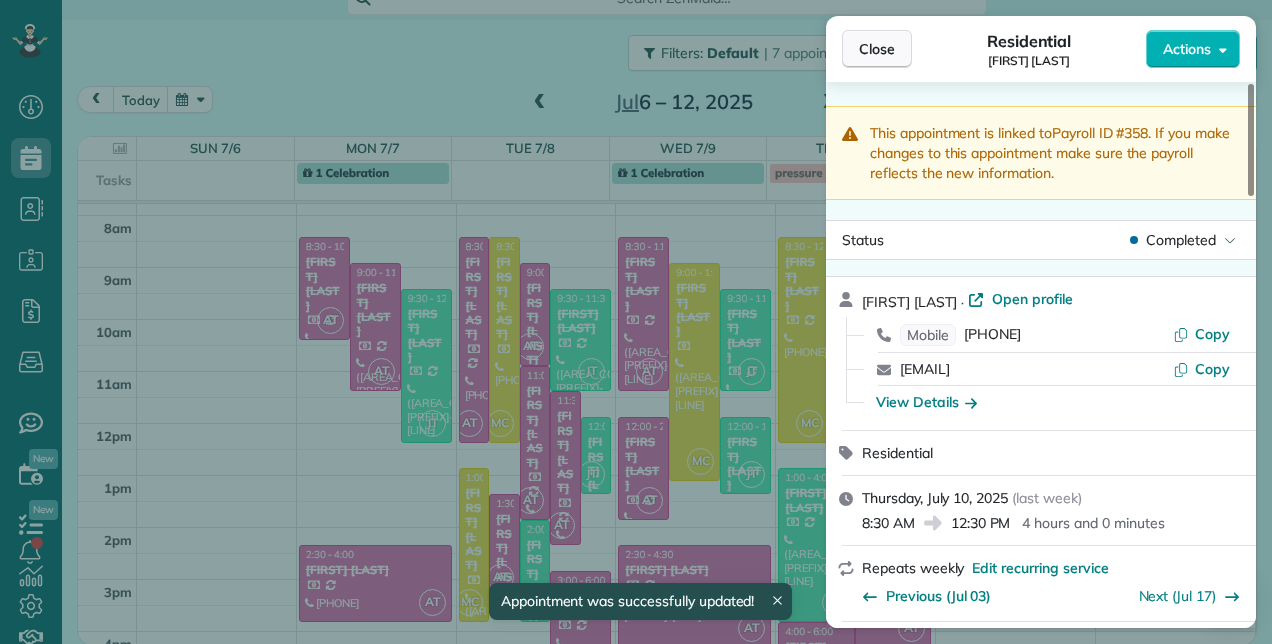 click on "Close" at bounding box center [877, 49] 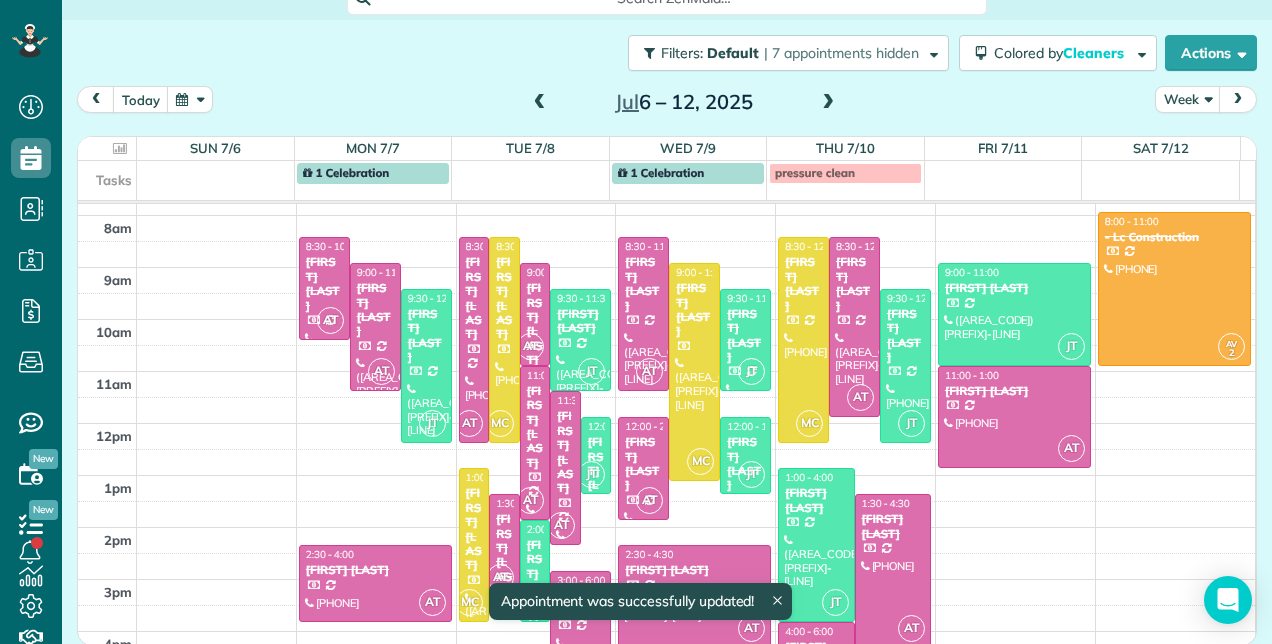 click at bounding box center [540, 103] 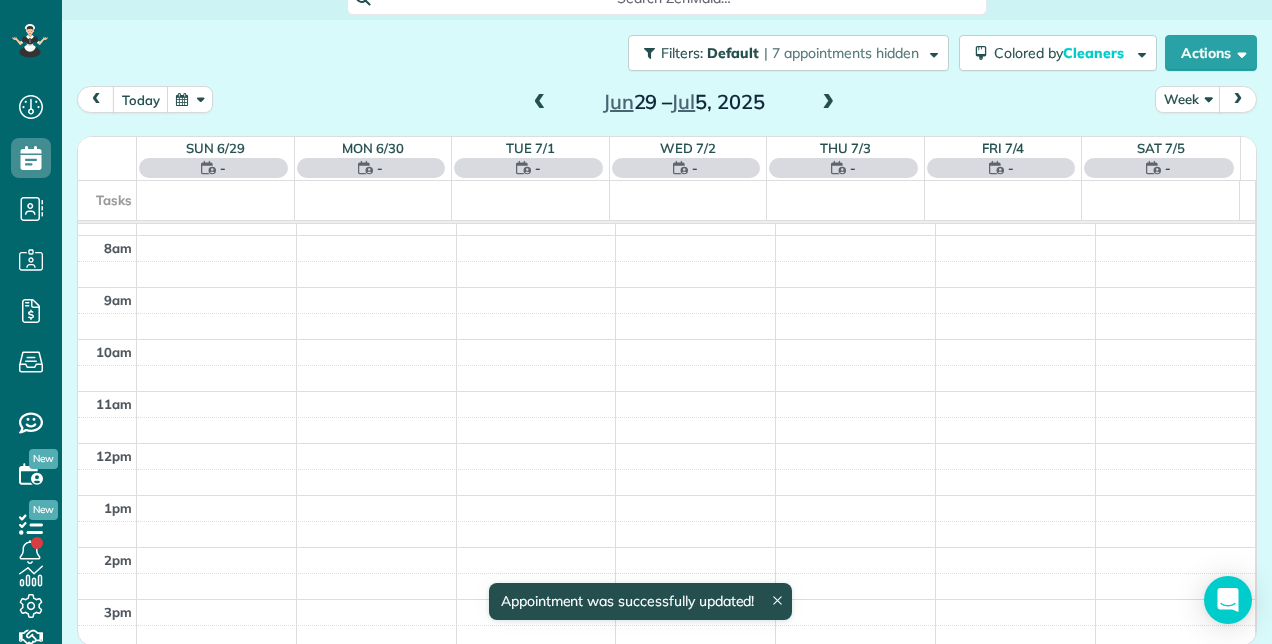 scroll, scrollTop: 258, scrollLeft: 0, axis: vertical 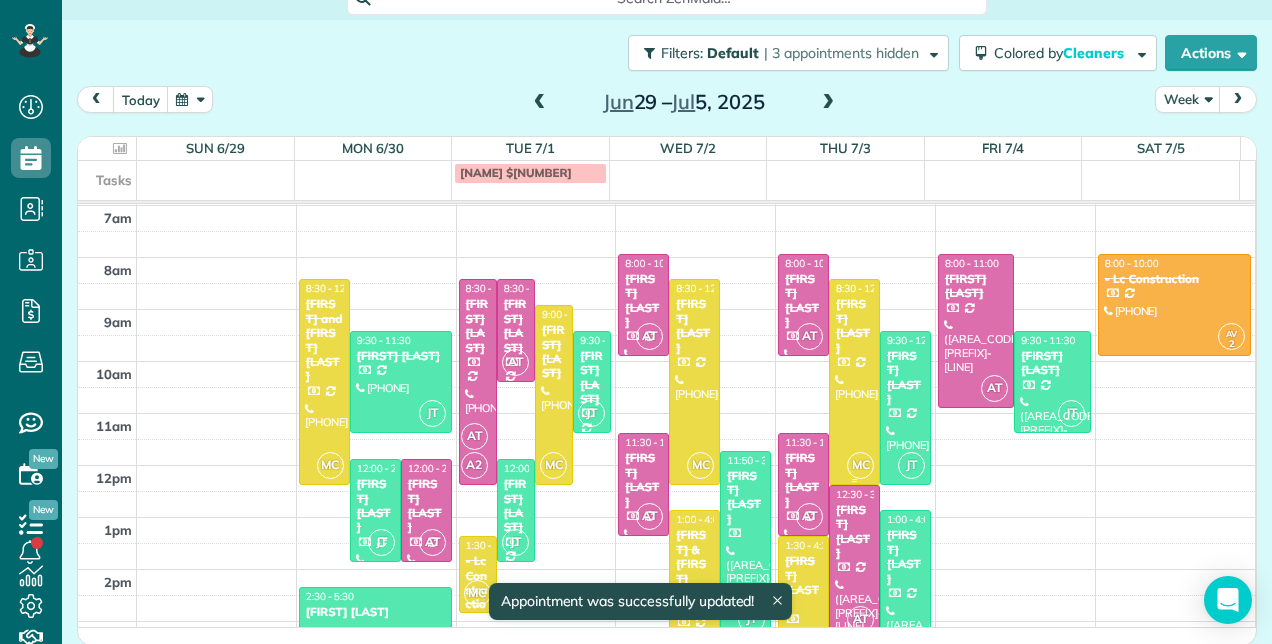 click at bounding box center [854, 381] 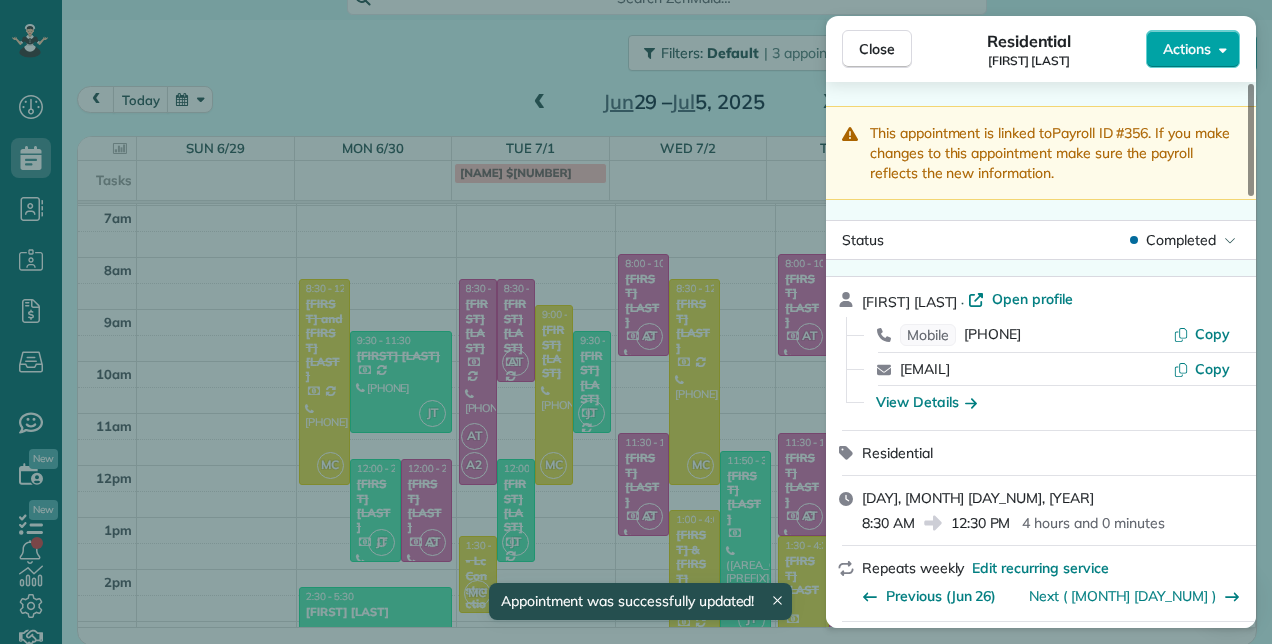 click on "Actions" at bounding box center (1193, 49) 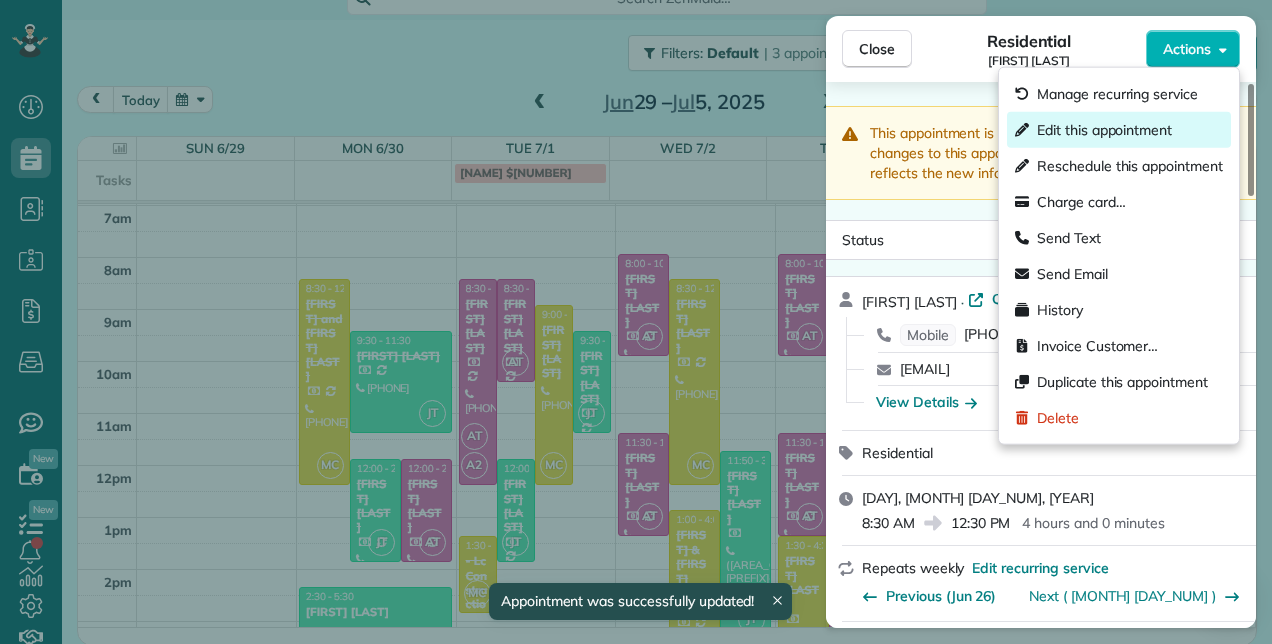 click on "Edit this appointment" at bounding box center (1104, 130) 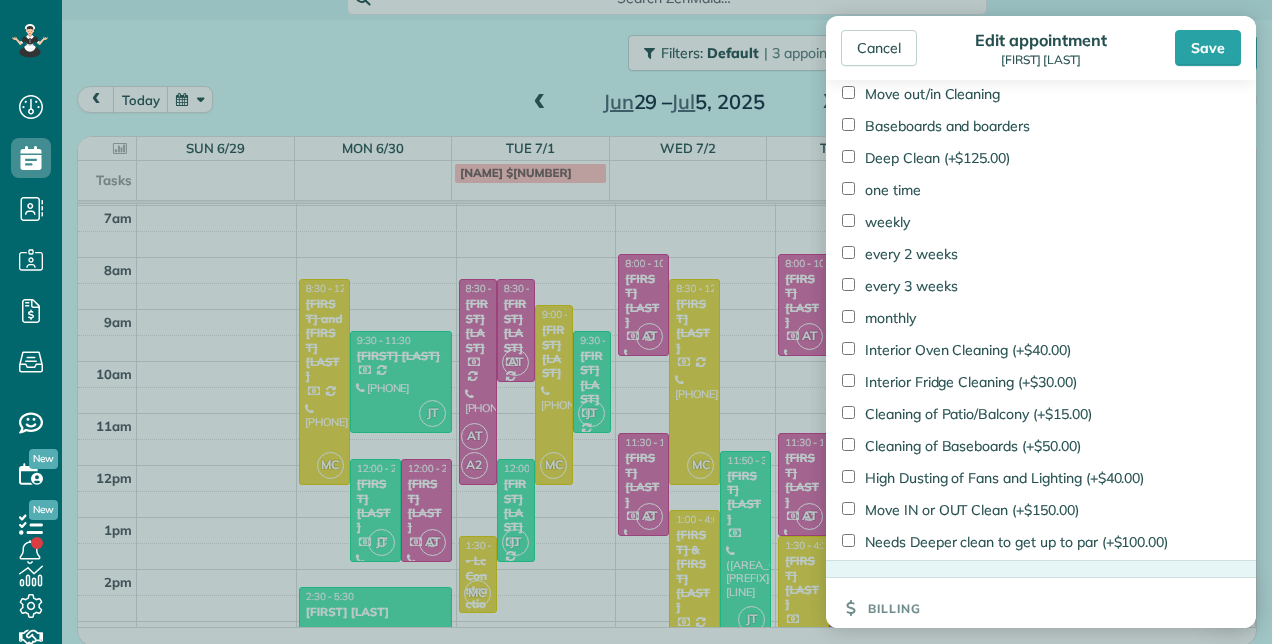 scroll, scrollTop: 1465, scrollLeft: 0, axis: vertical 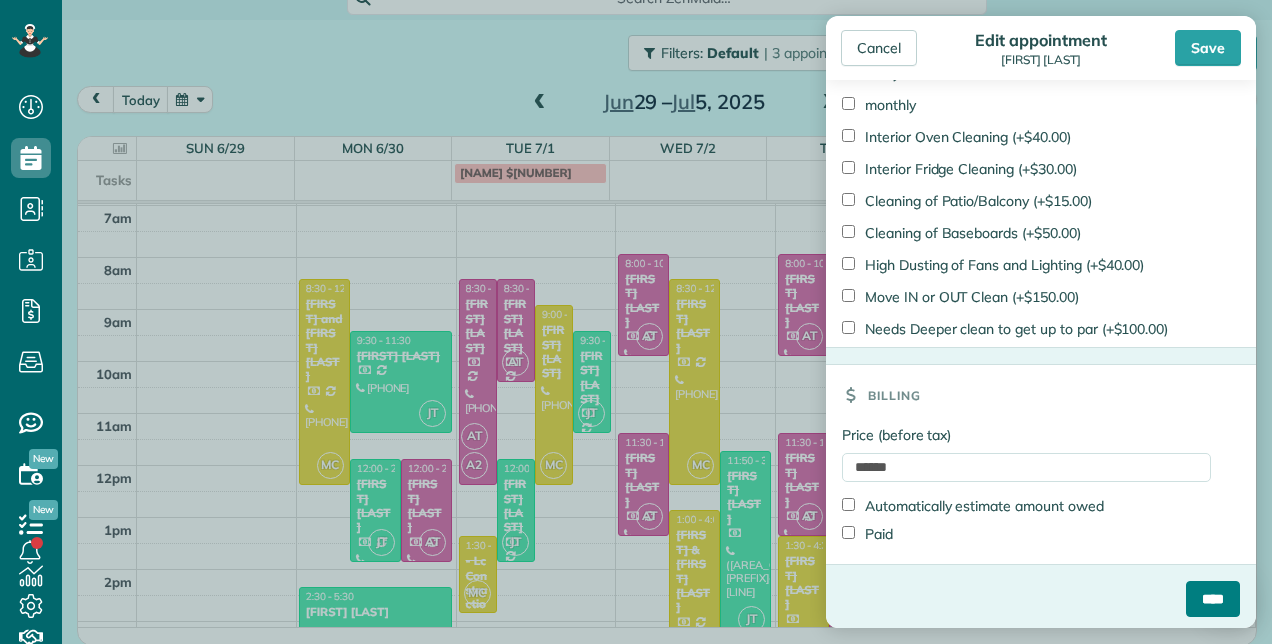 click on "****" at bounding box center (1213, 599) 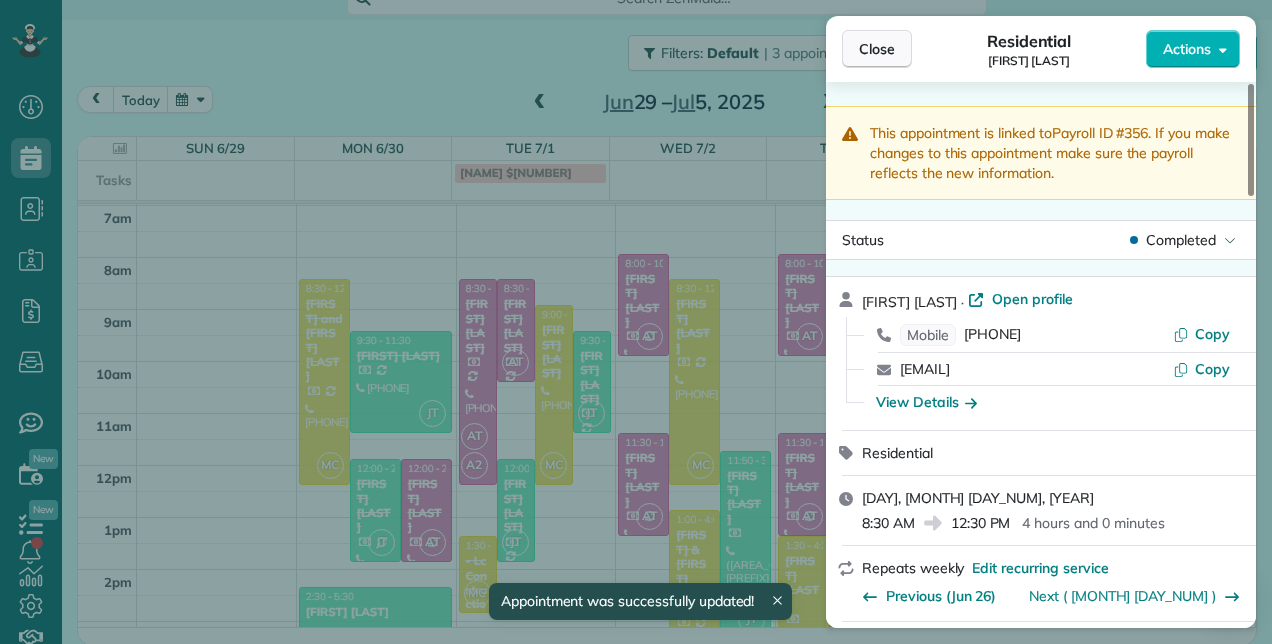 click on "Close" at bounding box center (877, 49) 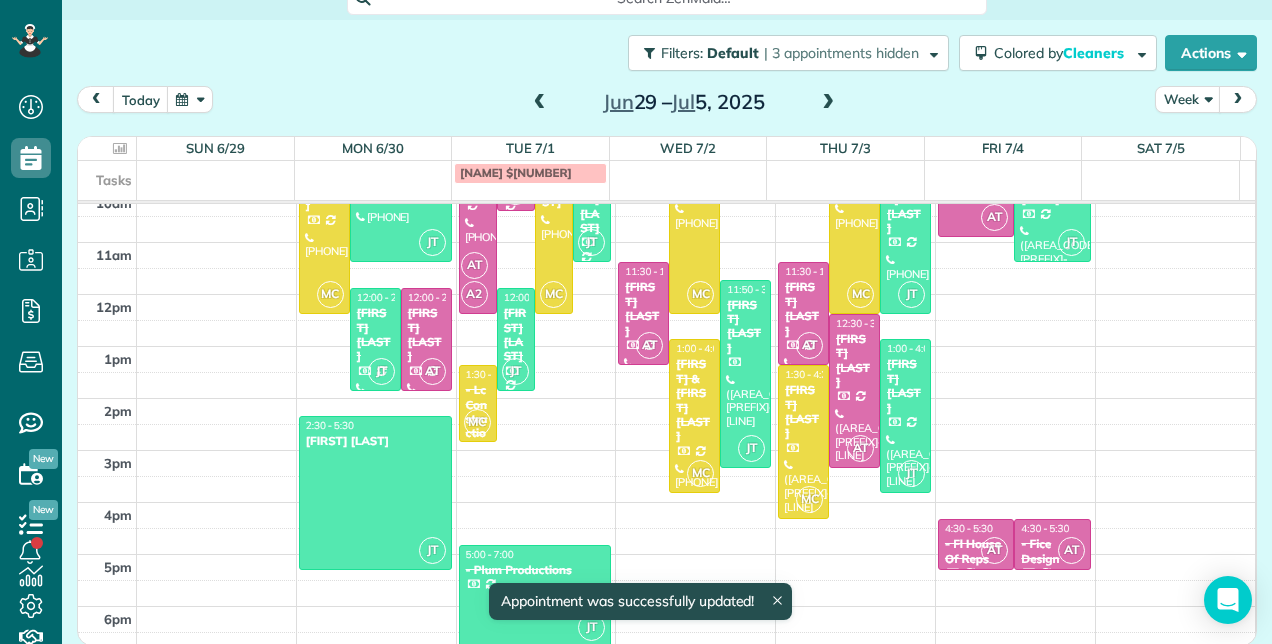 scroll, scrollTop: 329, scrollLeft: 0, axis: vertical 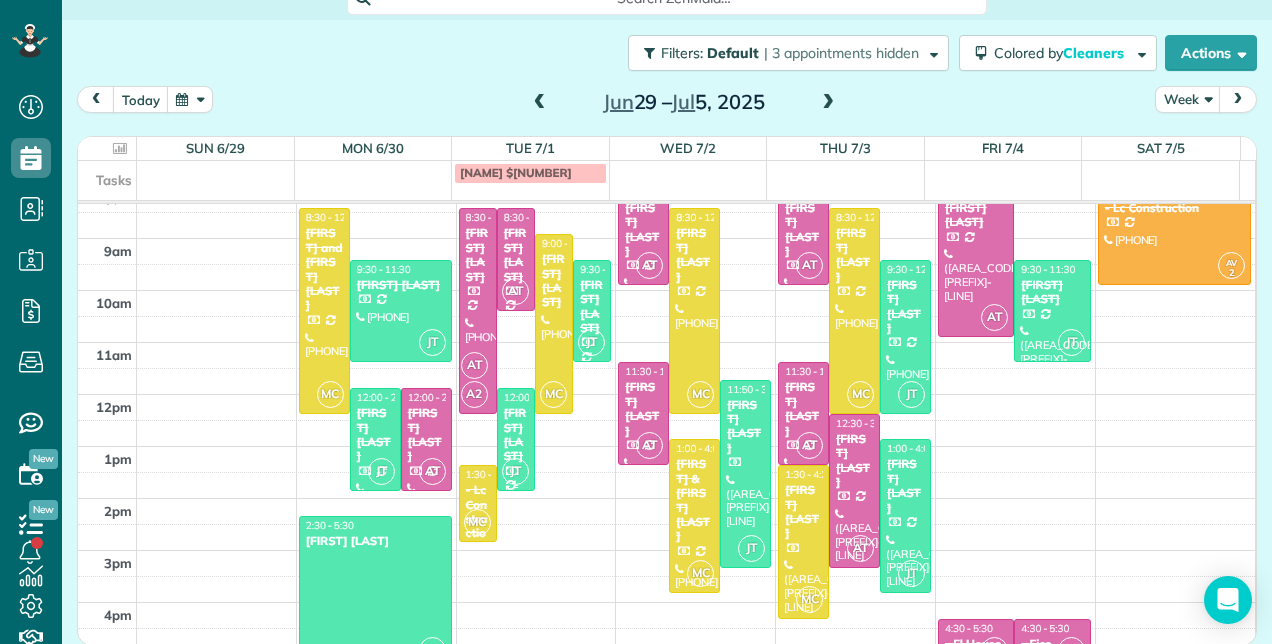 click on "[FIRST] [LAST]" at bounding box center (516, 435) 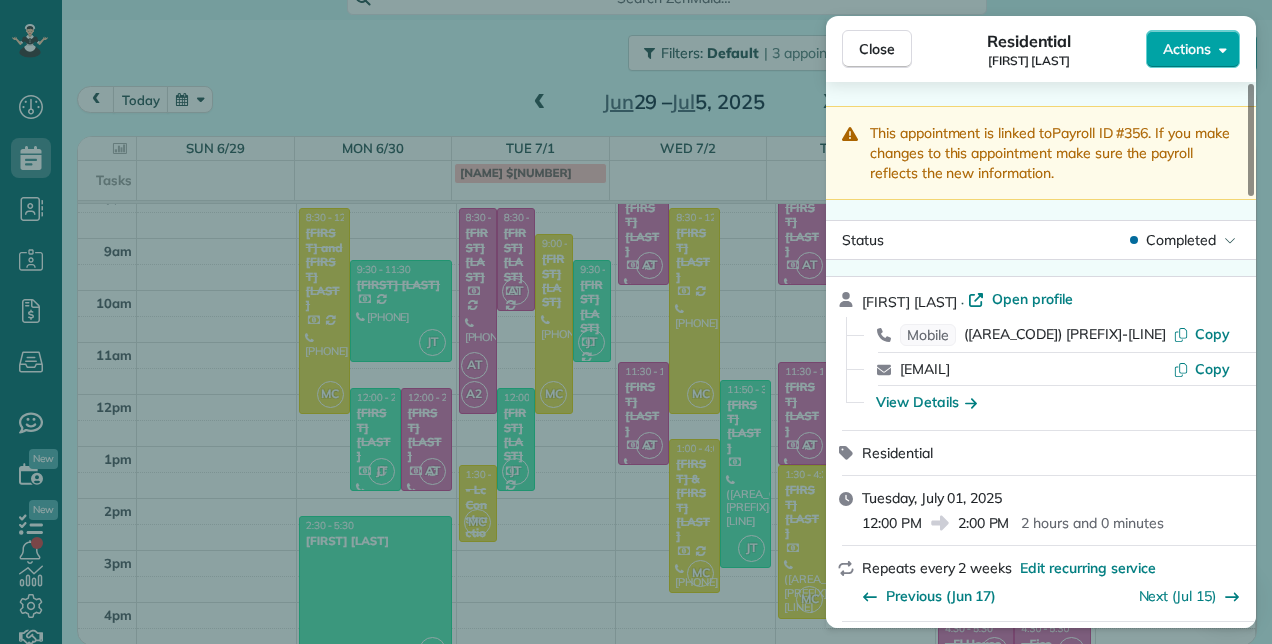 click on "Actions" at bounding box center (1193, 49) 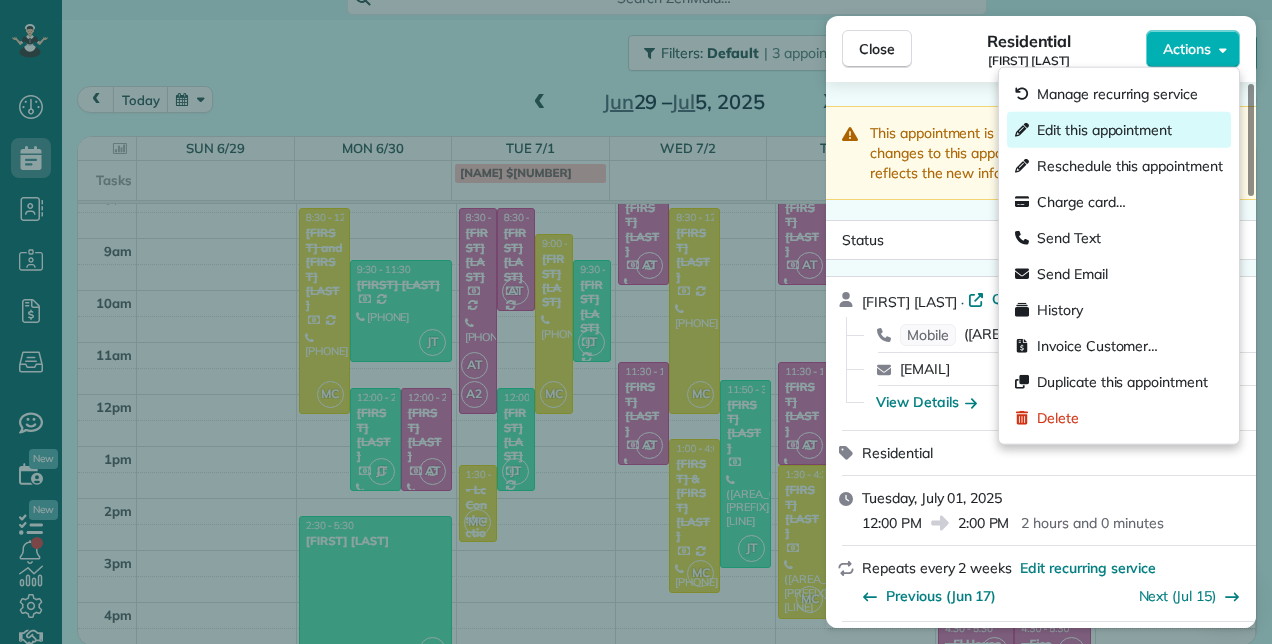 click on "Edit this appointment" at bounding box center [1104, 130] 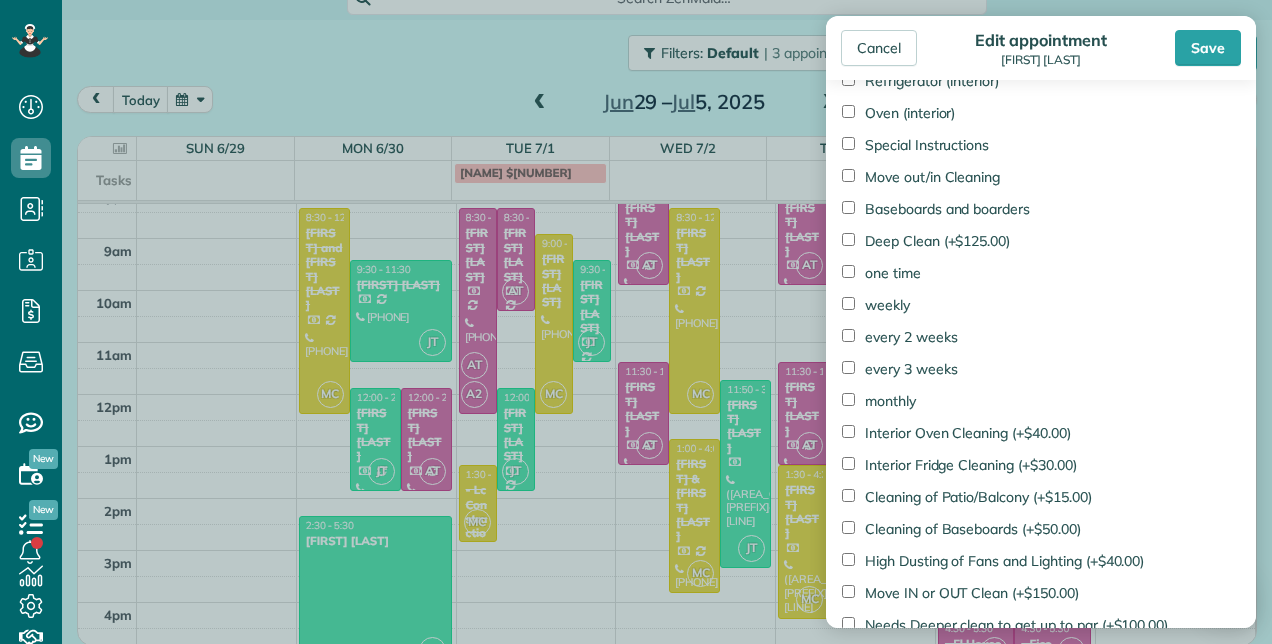 scroll, scrollTop: 1465, scrollLeft: 0, axis: vertical 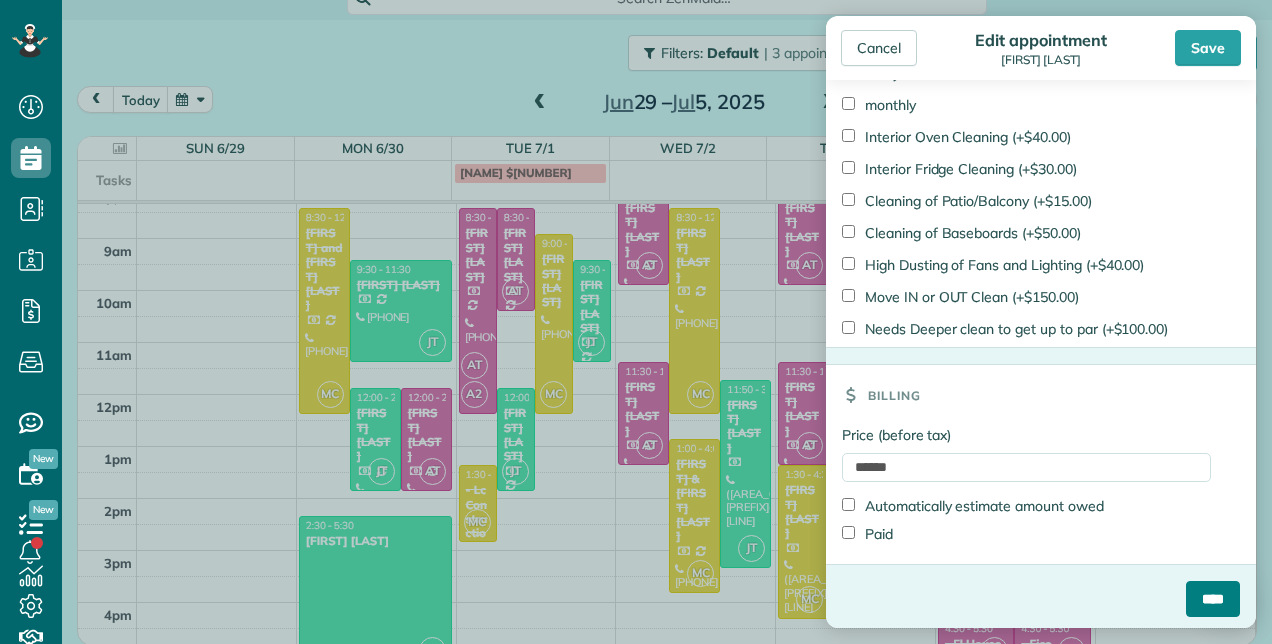 click on "****" at bounding box center (1213, 599) 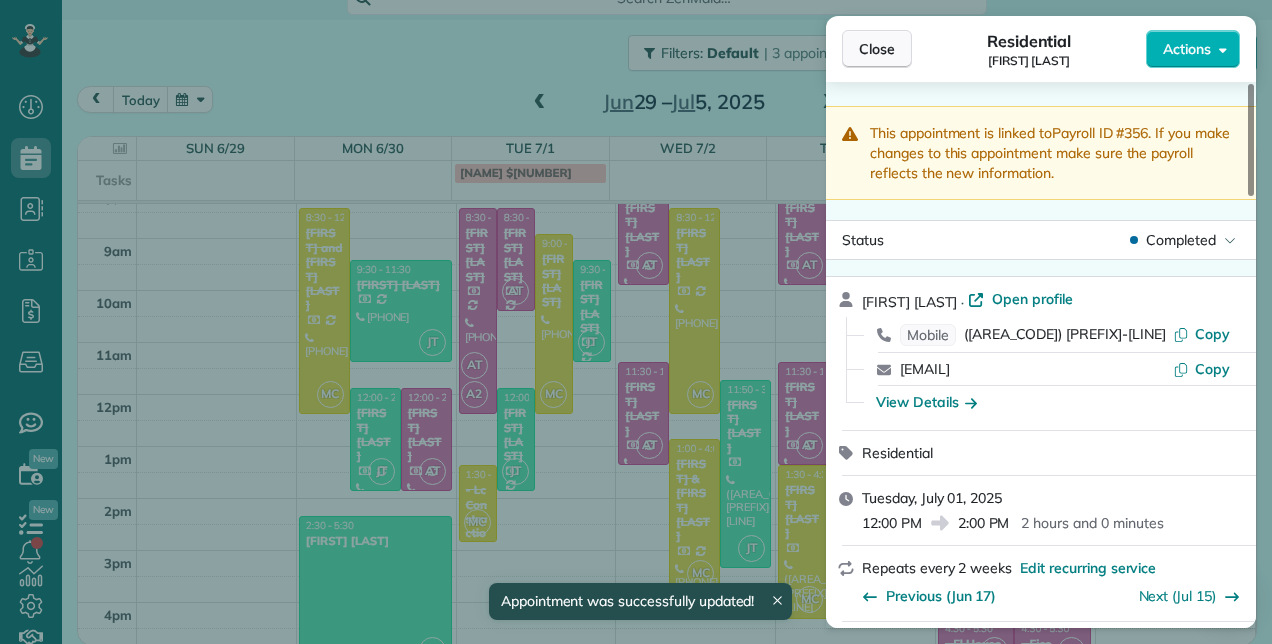 click on "Close" at bounding box center (877, 49) 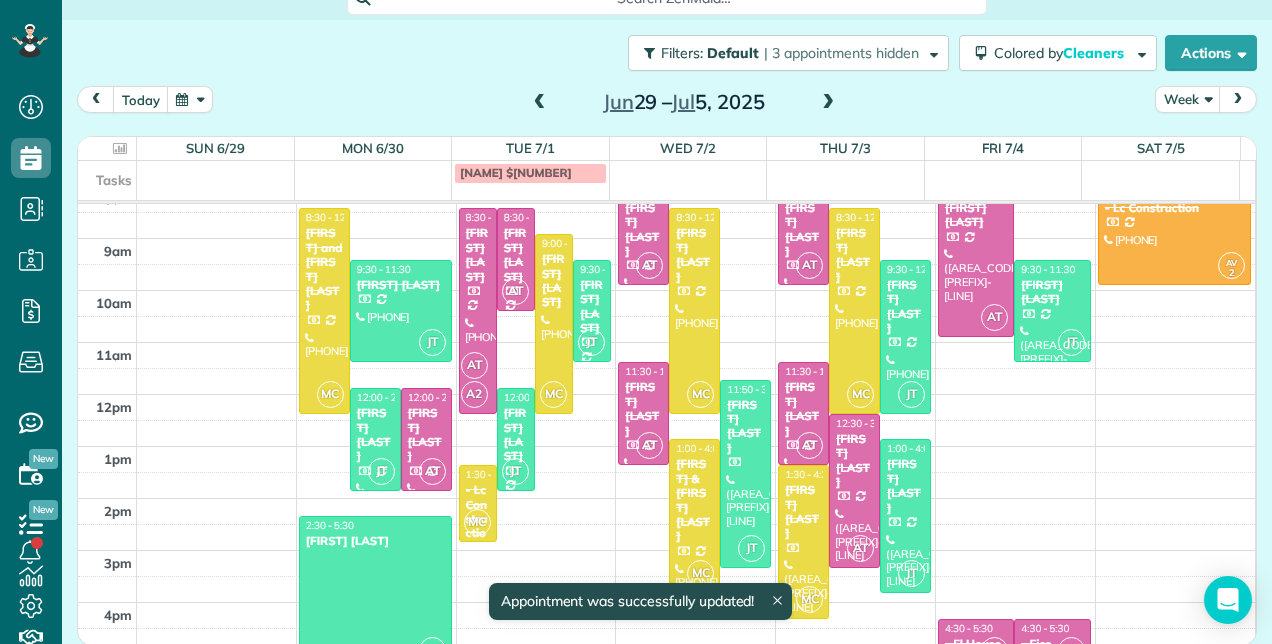 click on "sandy $80" at bounding box center [530, 173] 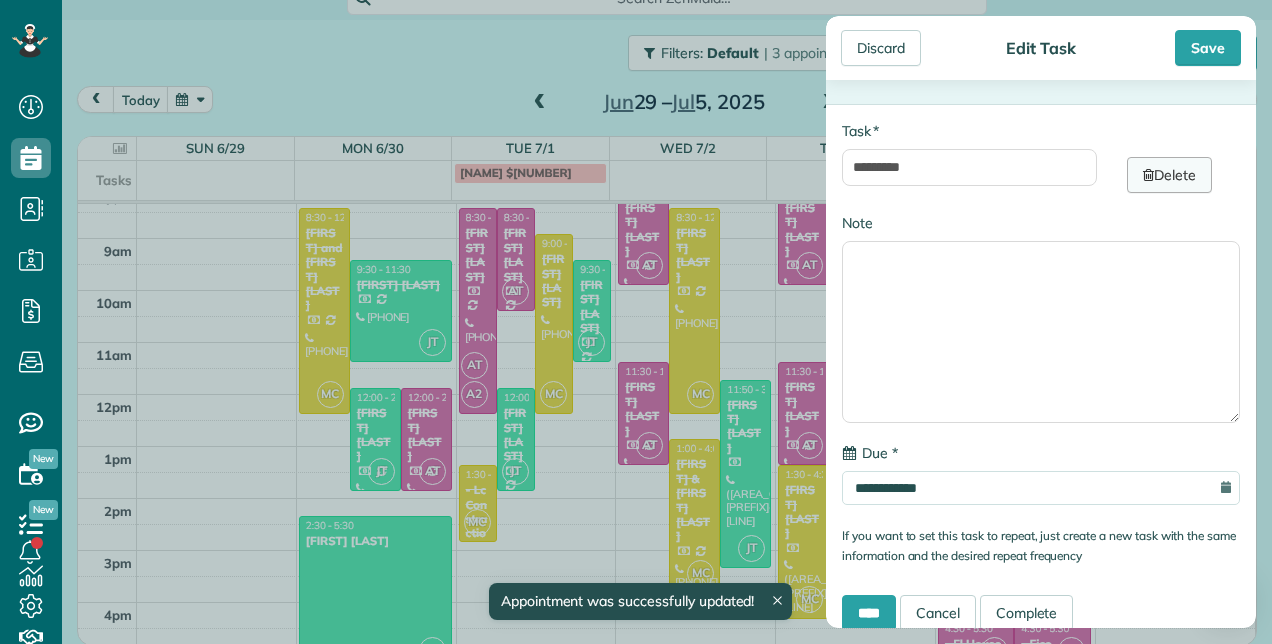 click at bounding box center (1148, 175) 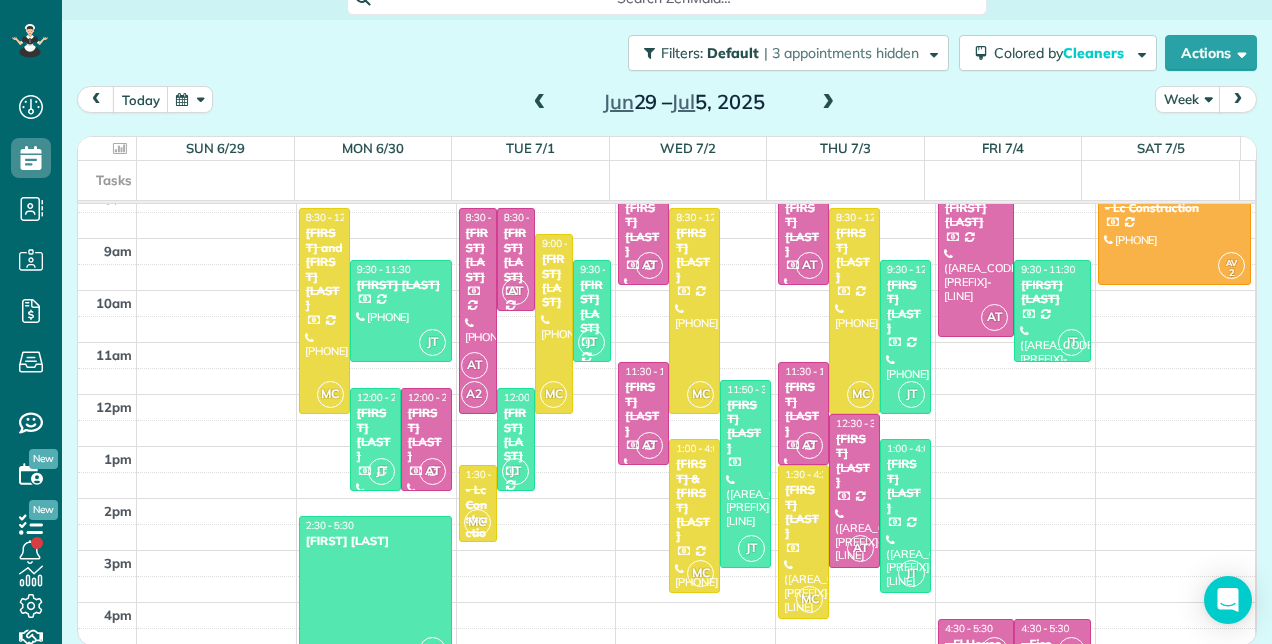 click at bounding box center [828, 103] 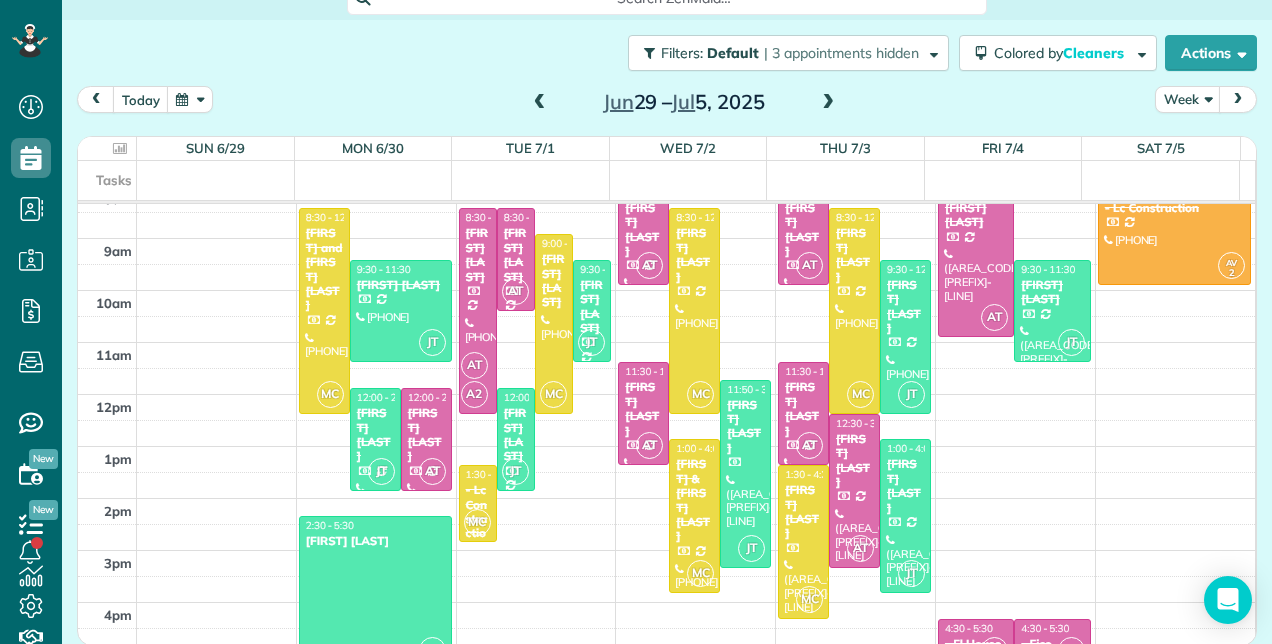 scroll, scrollTop: 258, scrollLeft: 0, axis: vertical 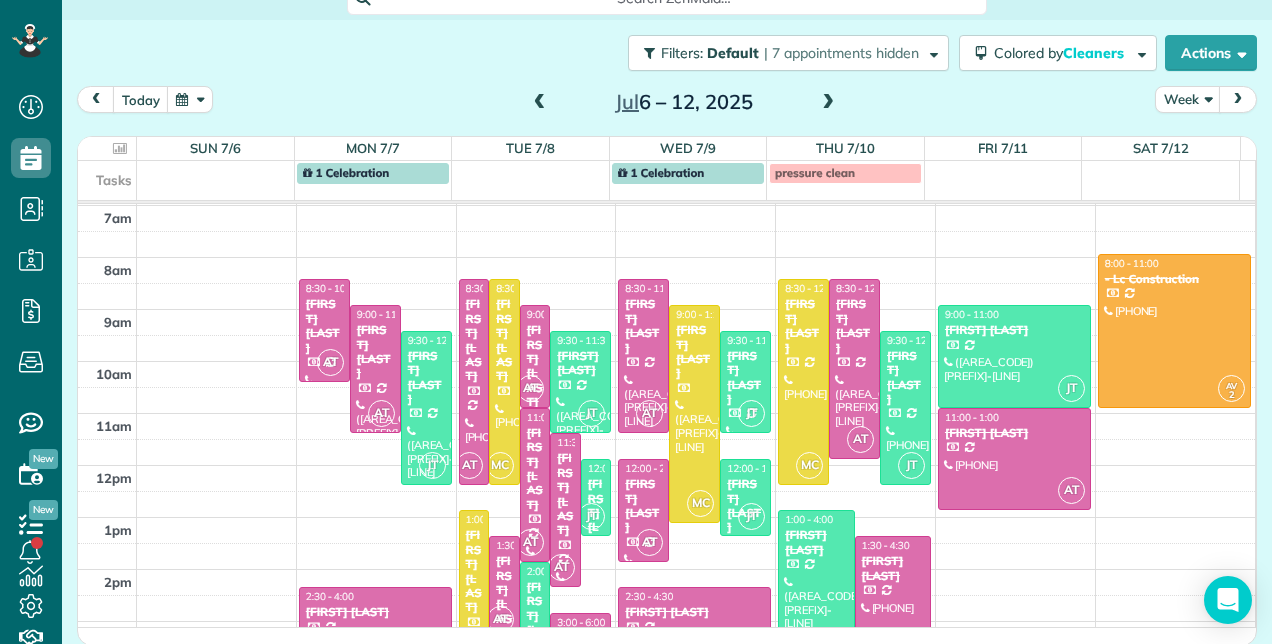 click on "Jul  6 – 12, 2025" at bounding box center [684, 102] 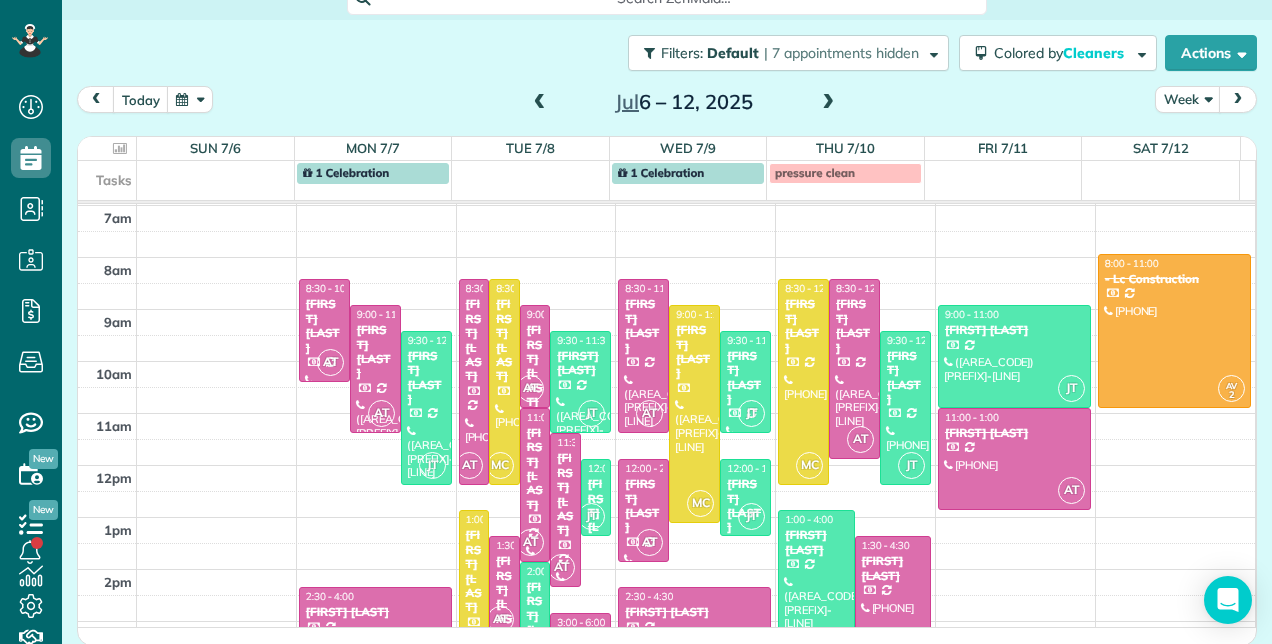 click at bounding box center [540, 103] 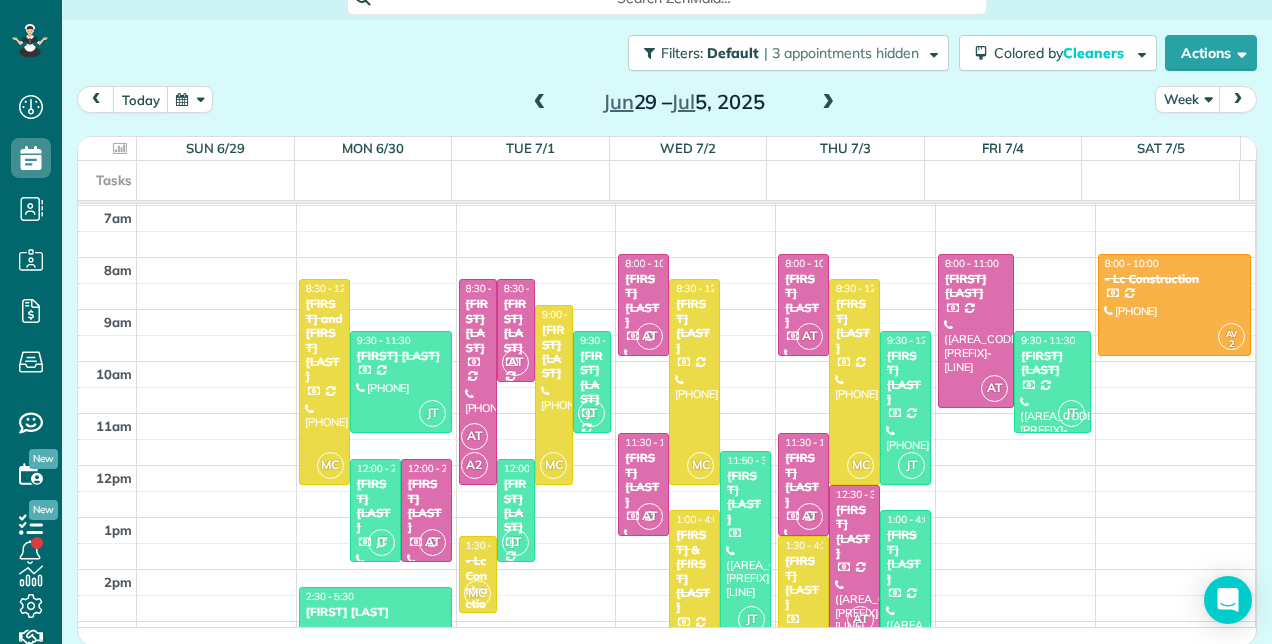 click on "2:30 - 5:30" at bounding box center [375, 596] 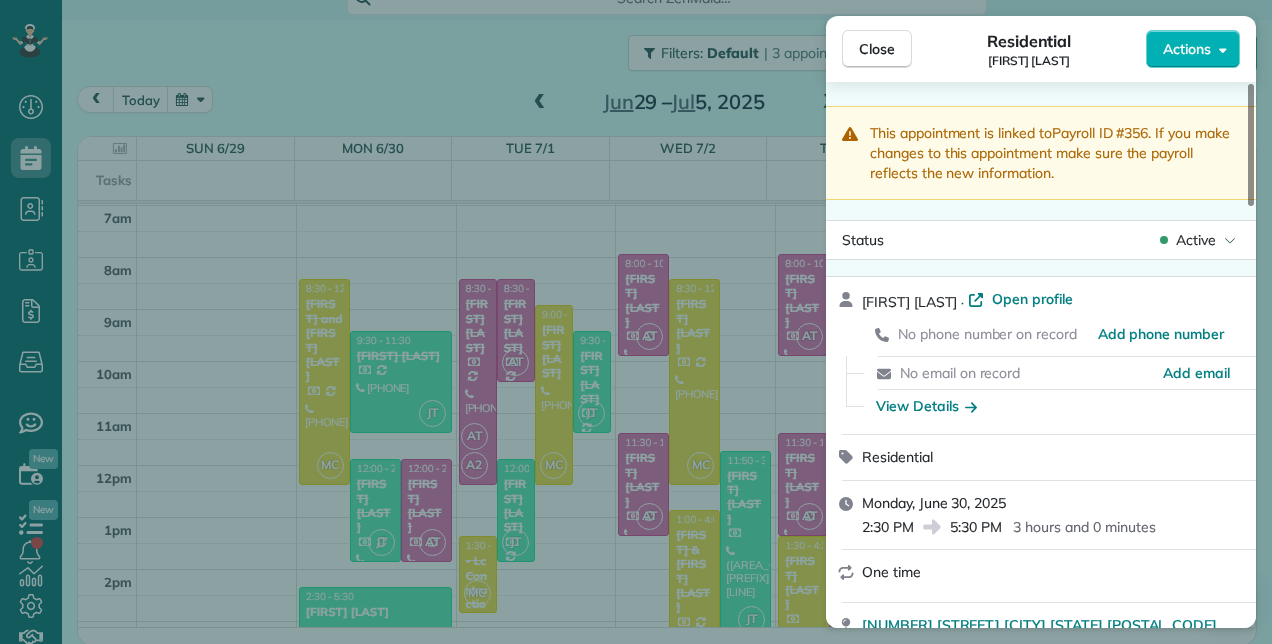 click 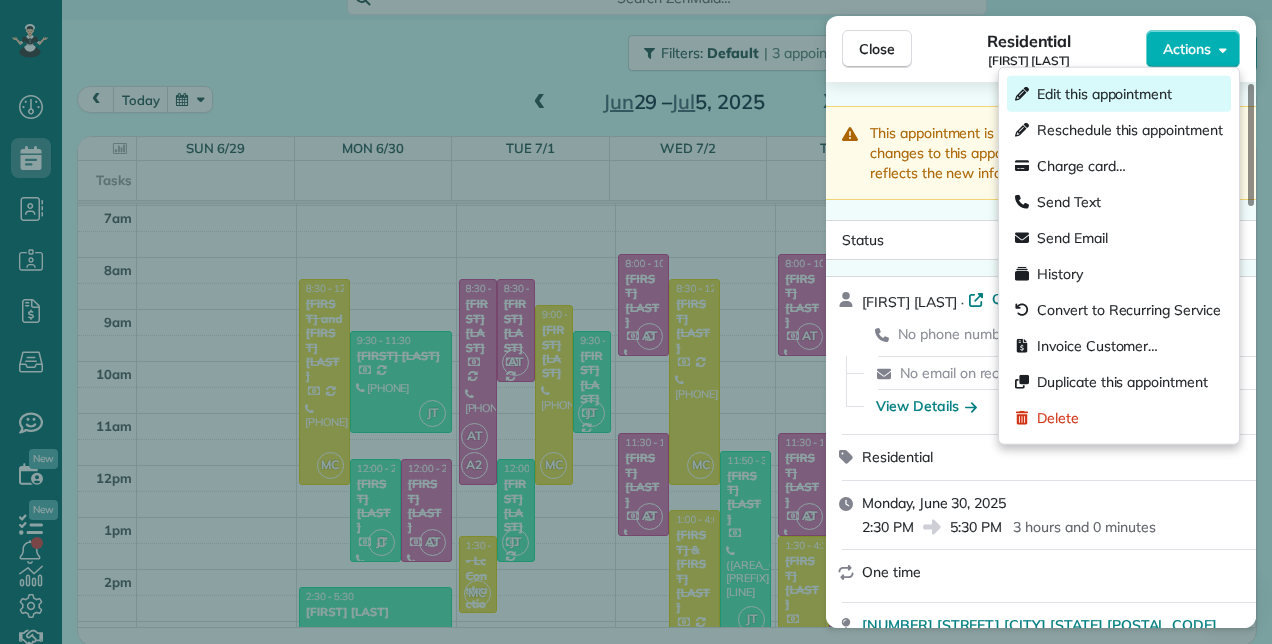 click on "Edit this appointment" at bounding box center [1104, 94] 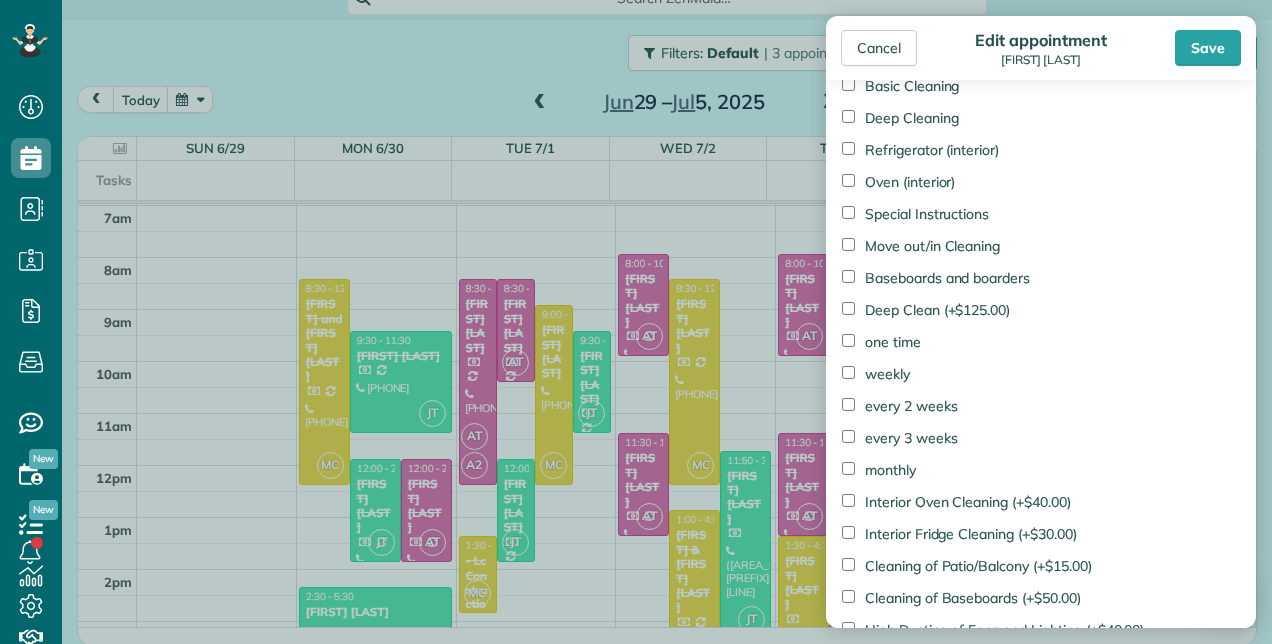 scroll, scrollTop: 1465, scrollLeft: 0, axis: vertical 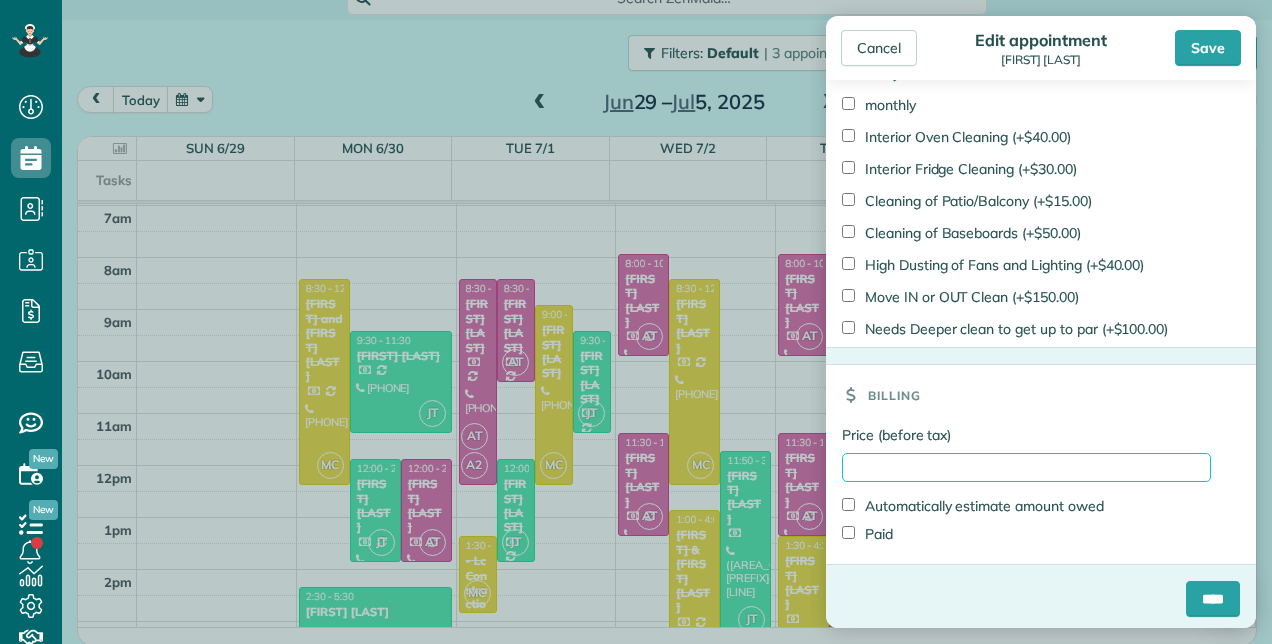 click on "Price (before tax)" at bounding box center [1026, 467] 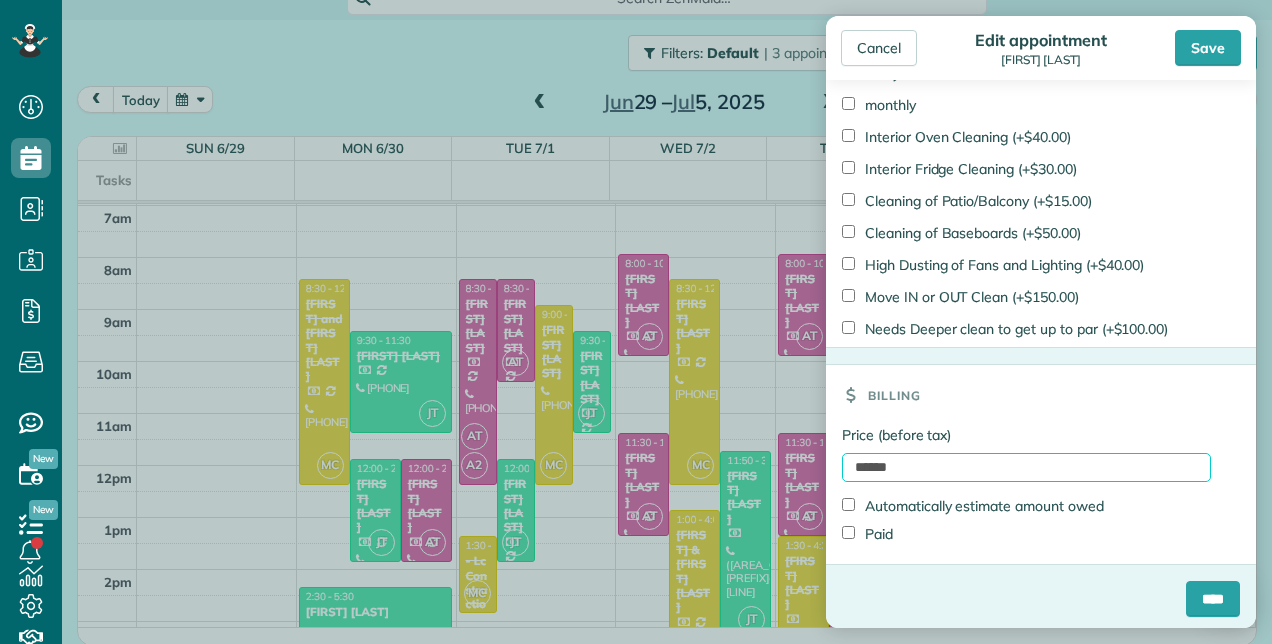 type on "******" 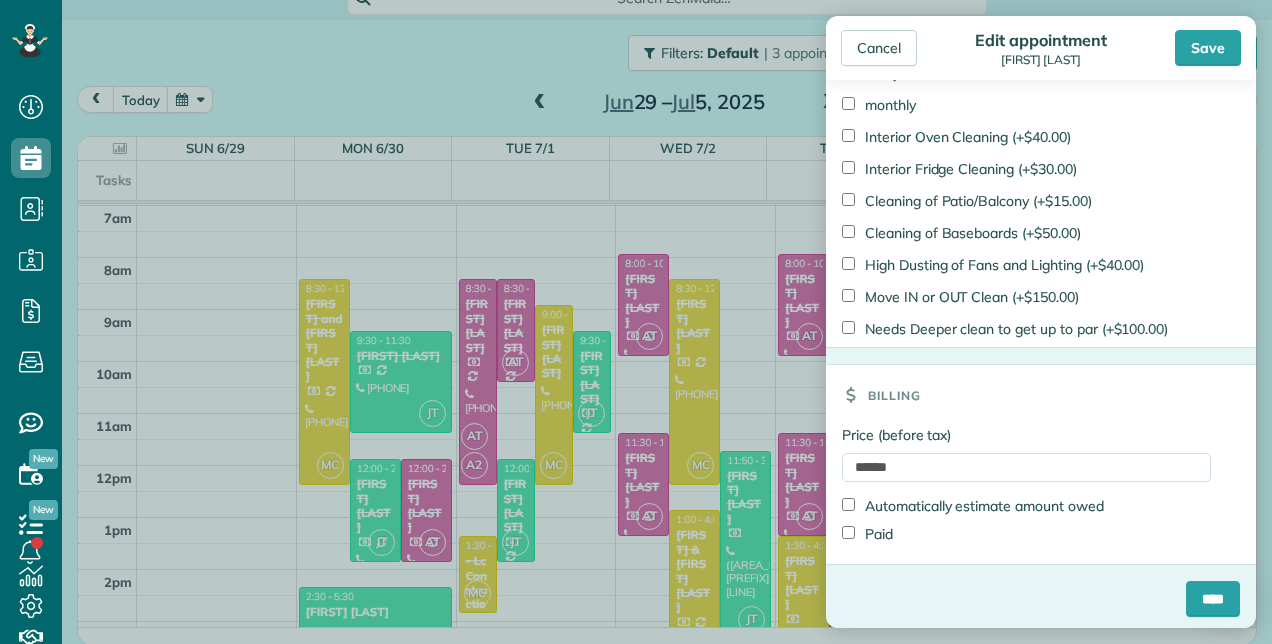 click on "Paid" at bounding box center (867, 534) 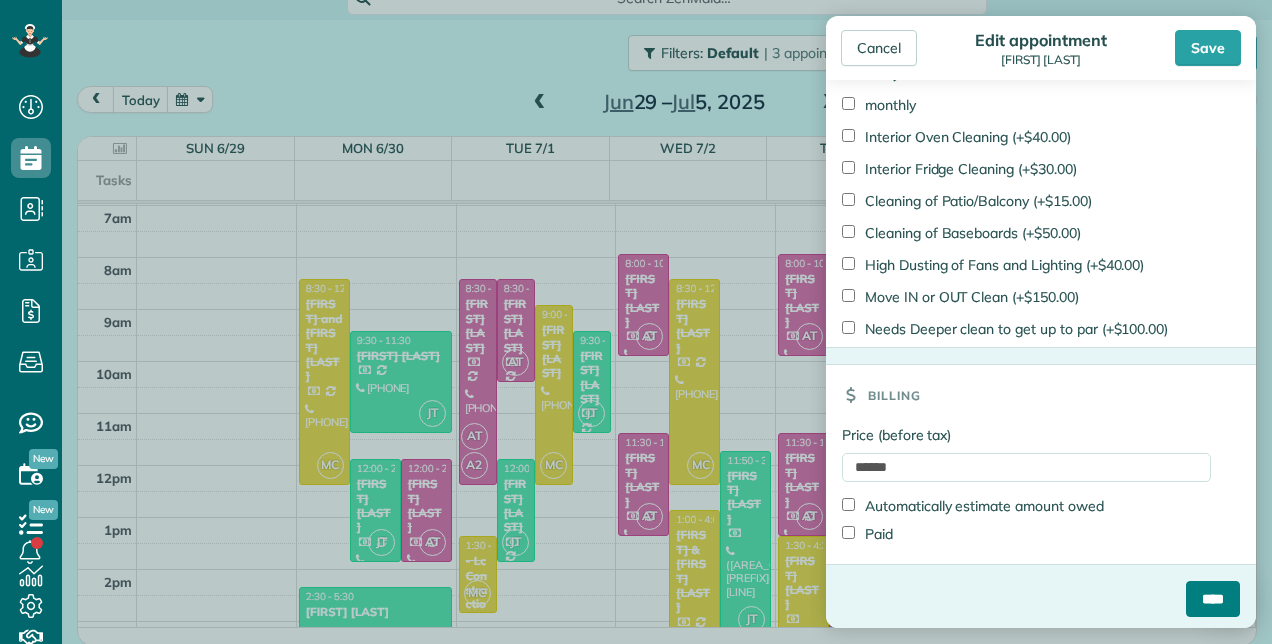 click on "****" at bounding box center [1213, 599] 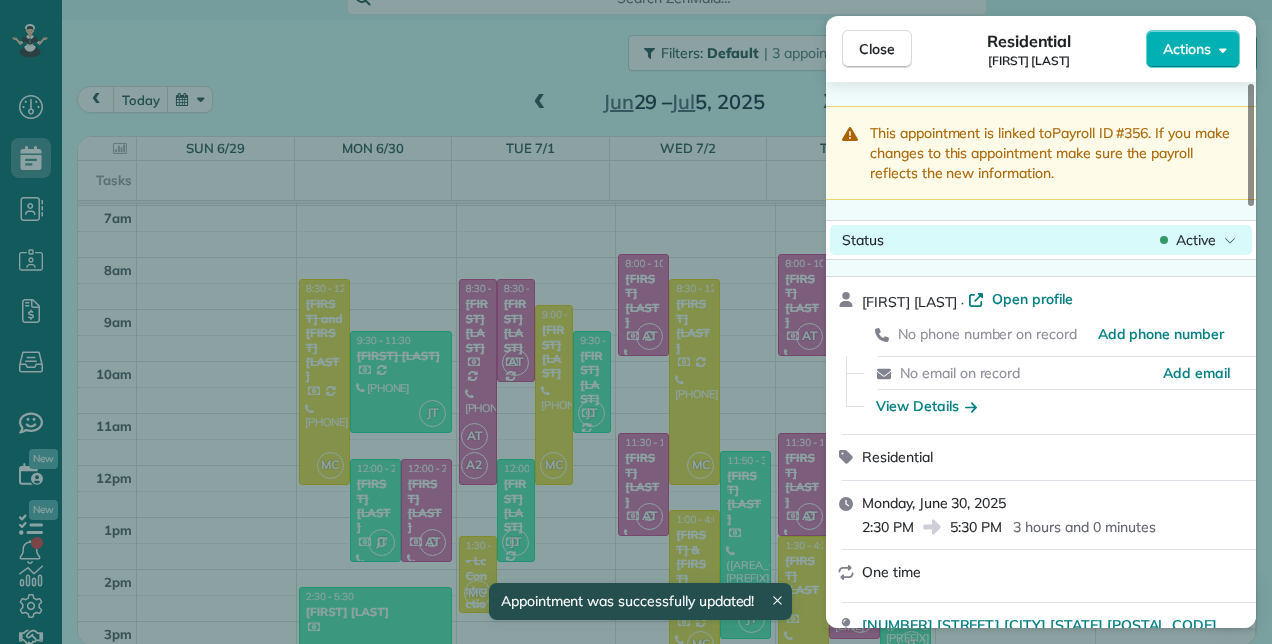 click on "Active" at bounding box center [1196, 240] 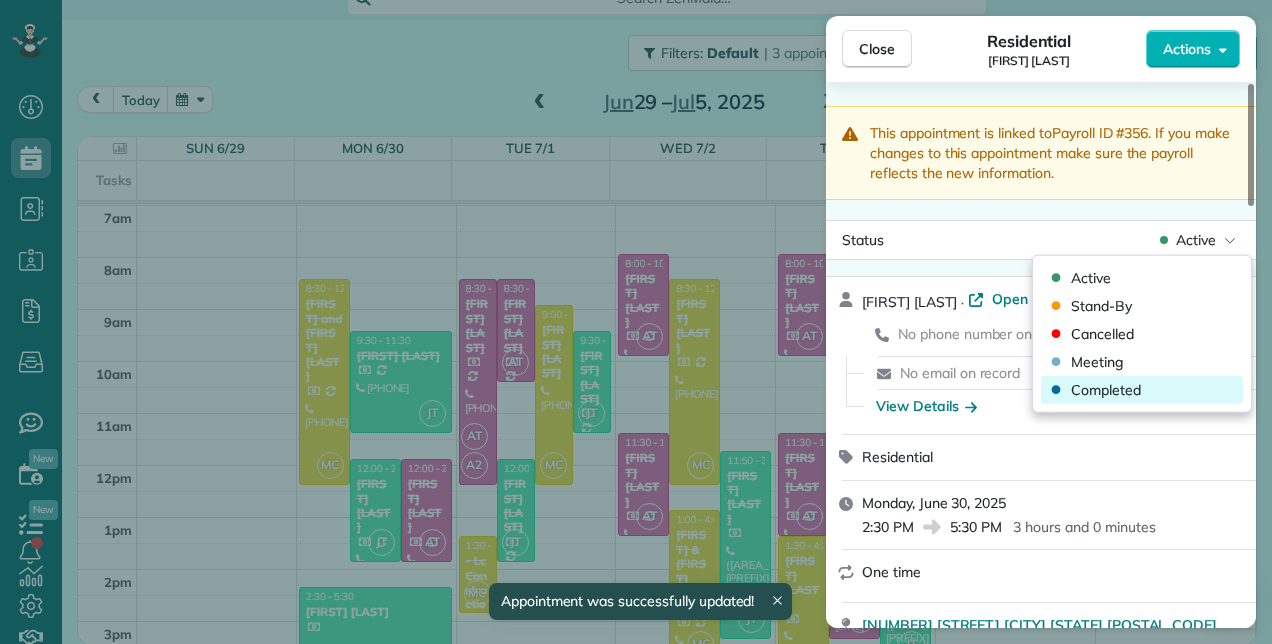 click on "Completed" at bounding box center (1106, 390) 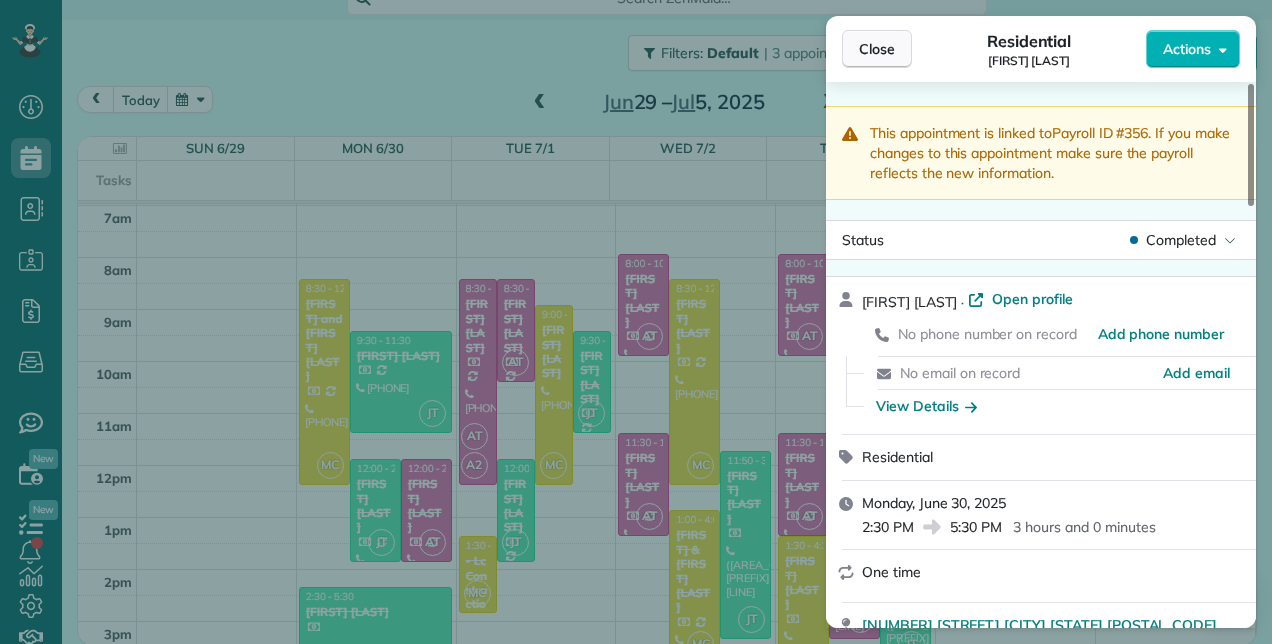 click on "Close" at bounding box center (877, 49) 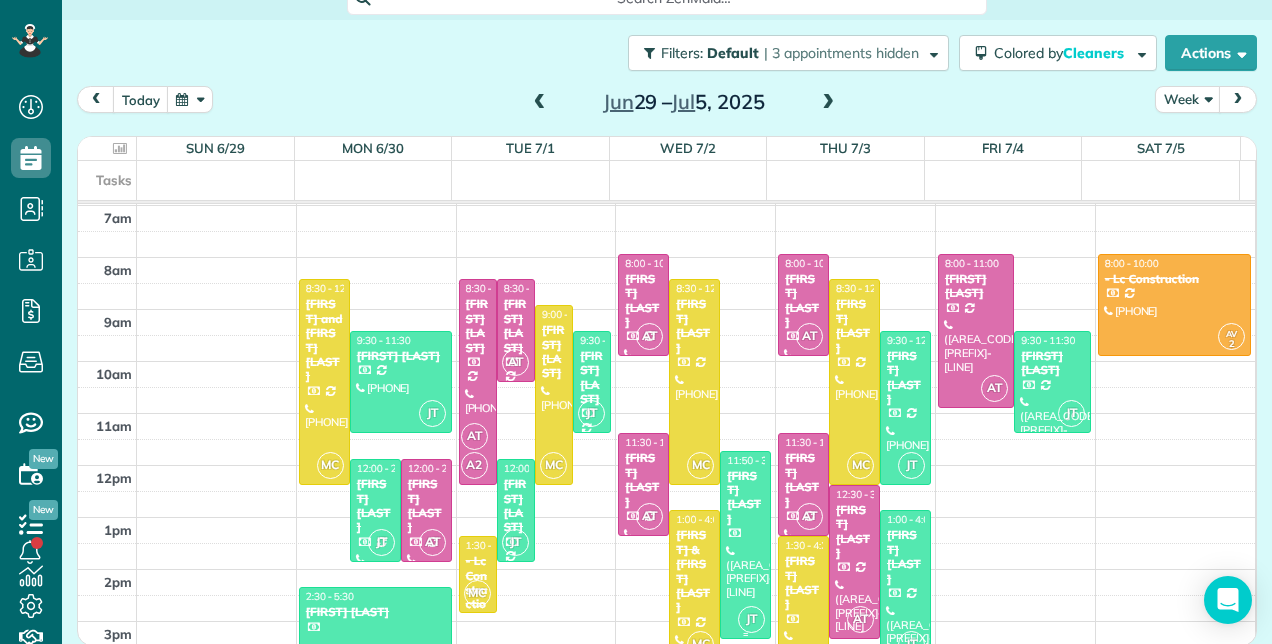 click on "Vanessa Hernandez" at bounding box center (745, 498) 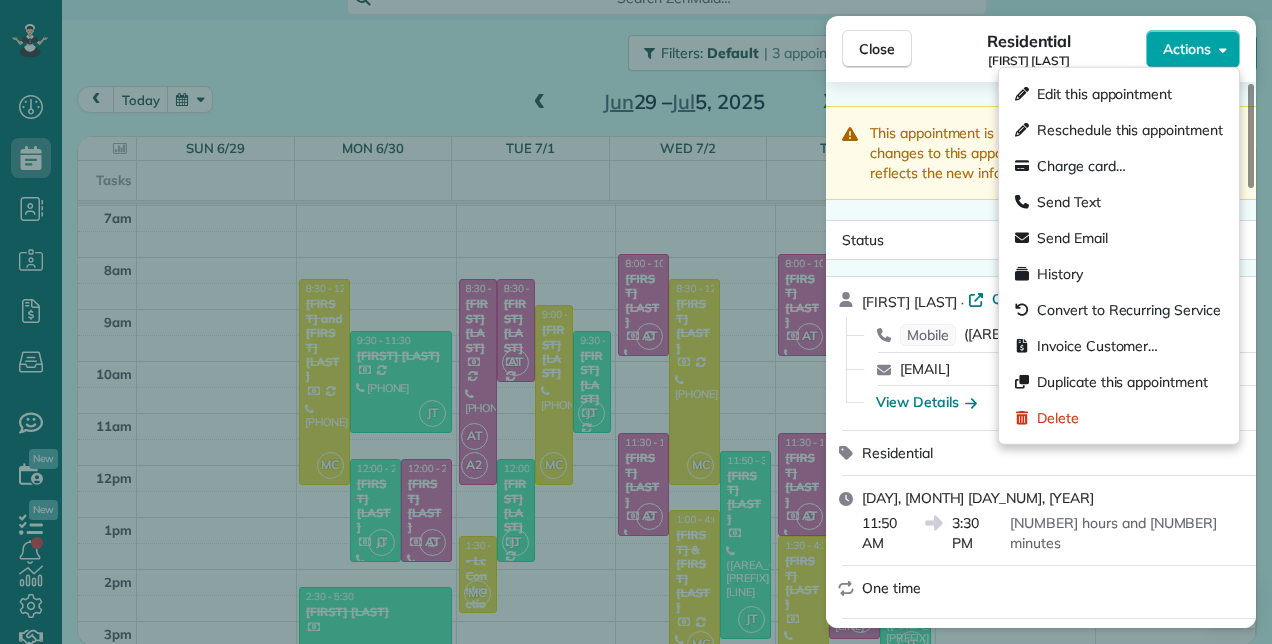 click on "Actions" at bounding box center [1193, 49] 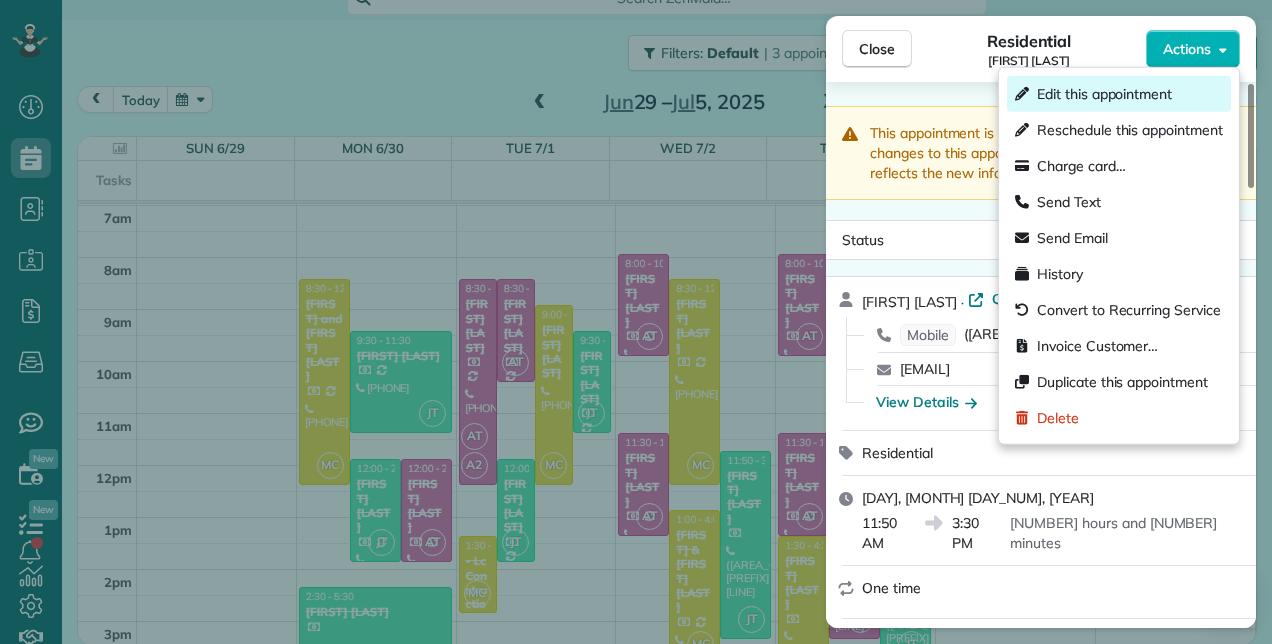 click on "Edit this appointment" at bounding box center [1104, 94] 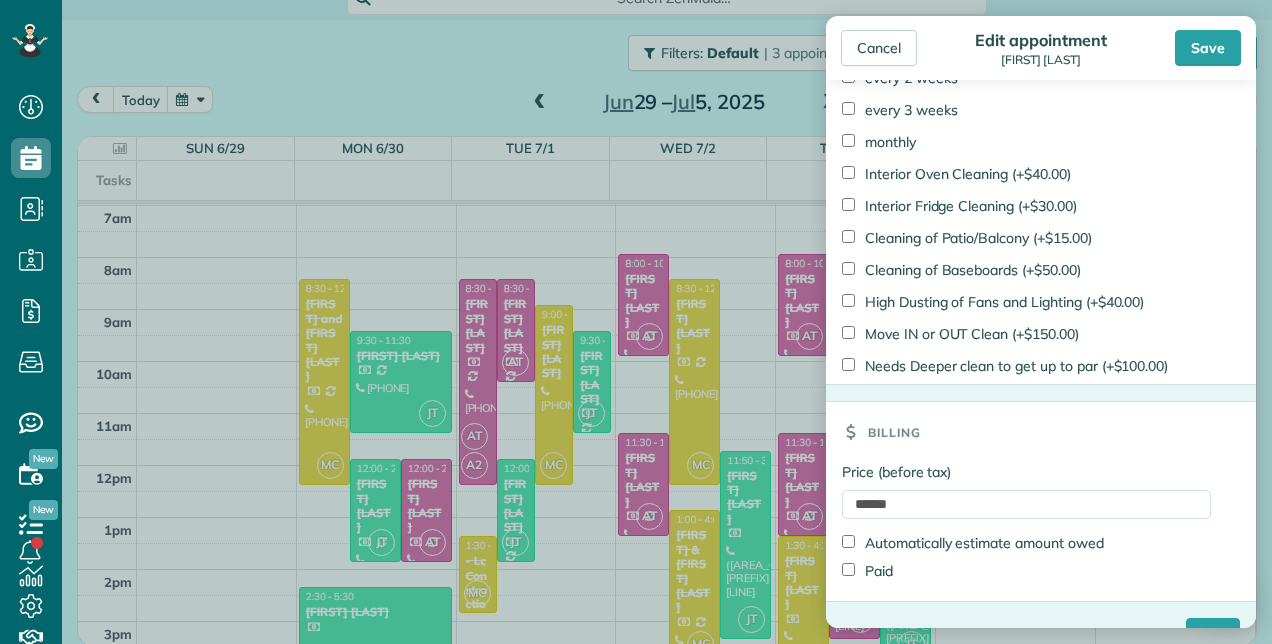 scroll, scrollTop: 1636, scrollLeft: 0, axis: vertical 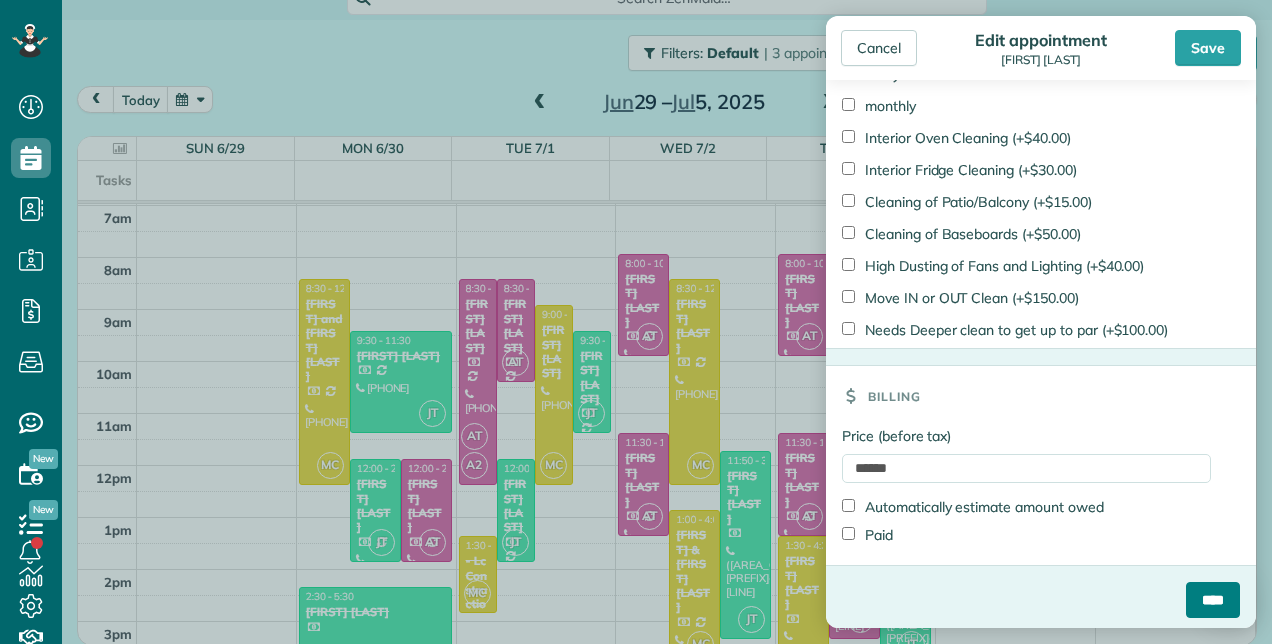 click on "****" at bounding box center (1213, 600) 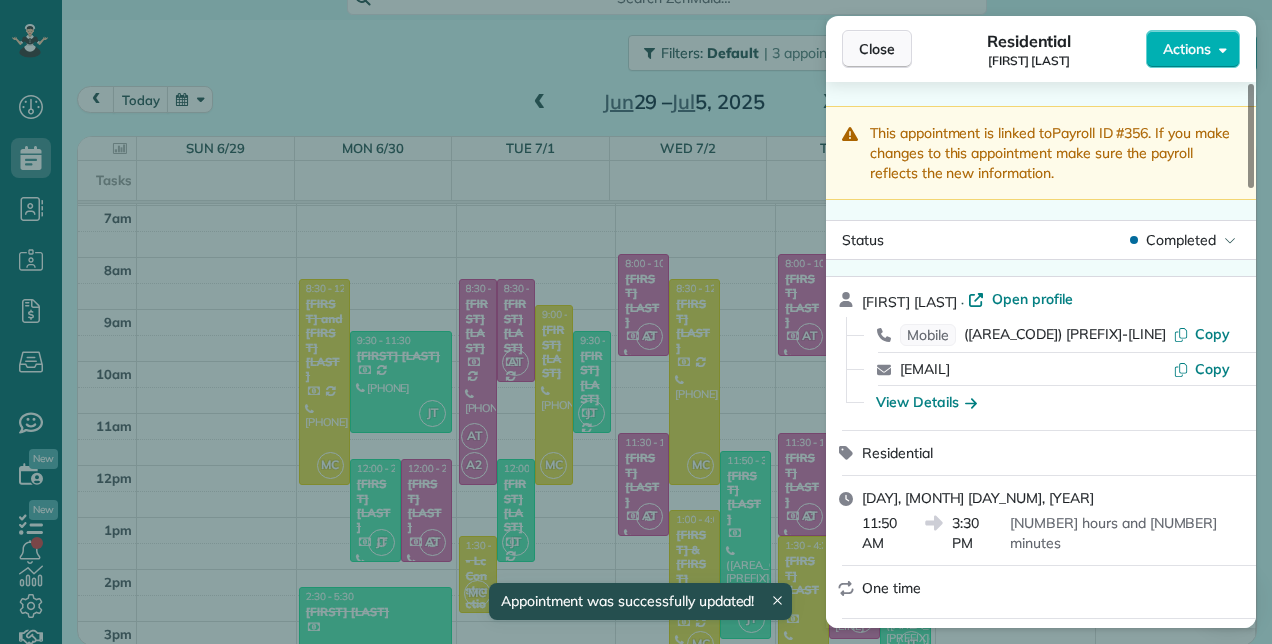 click on "Close" at bounding box center [877, 49] 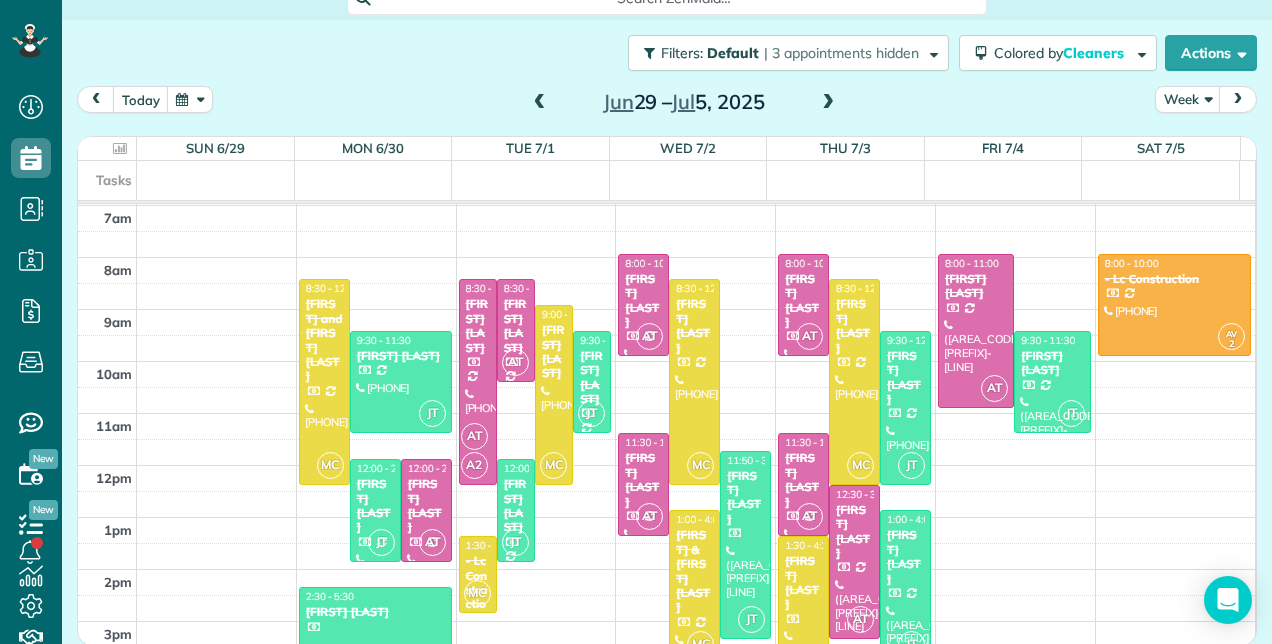 click at bounding box center (828, 103) 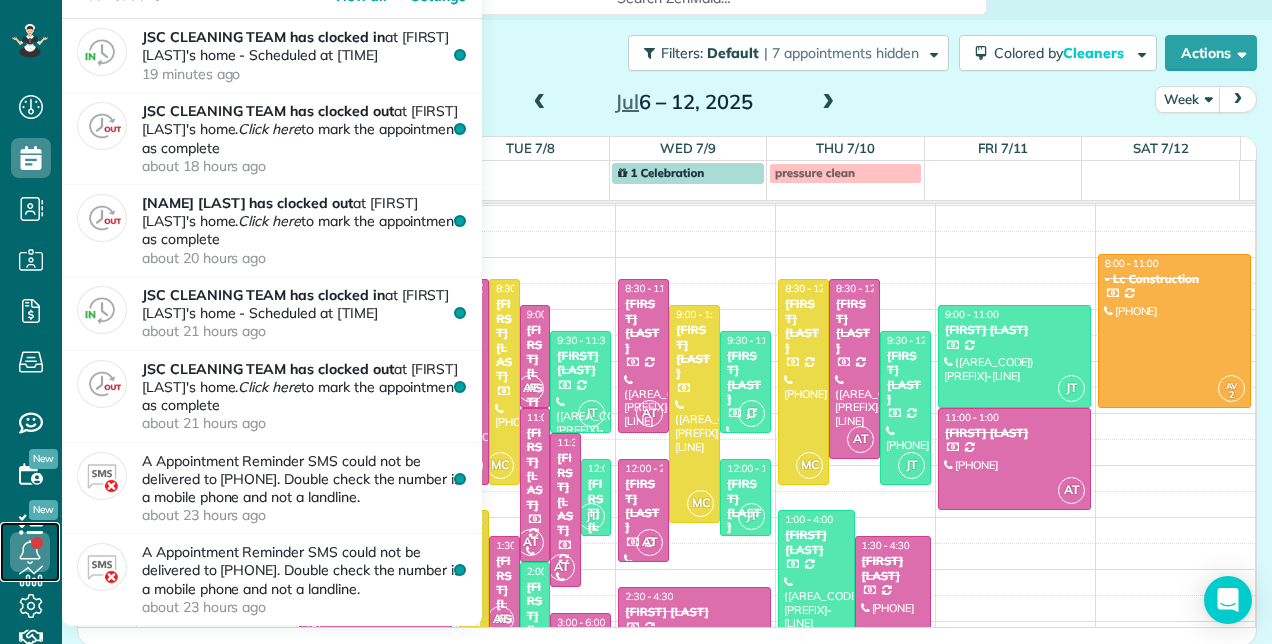 click 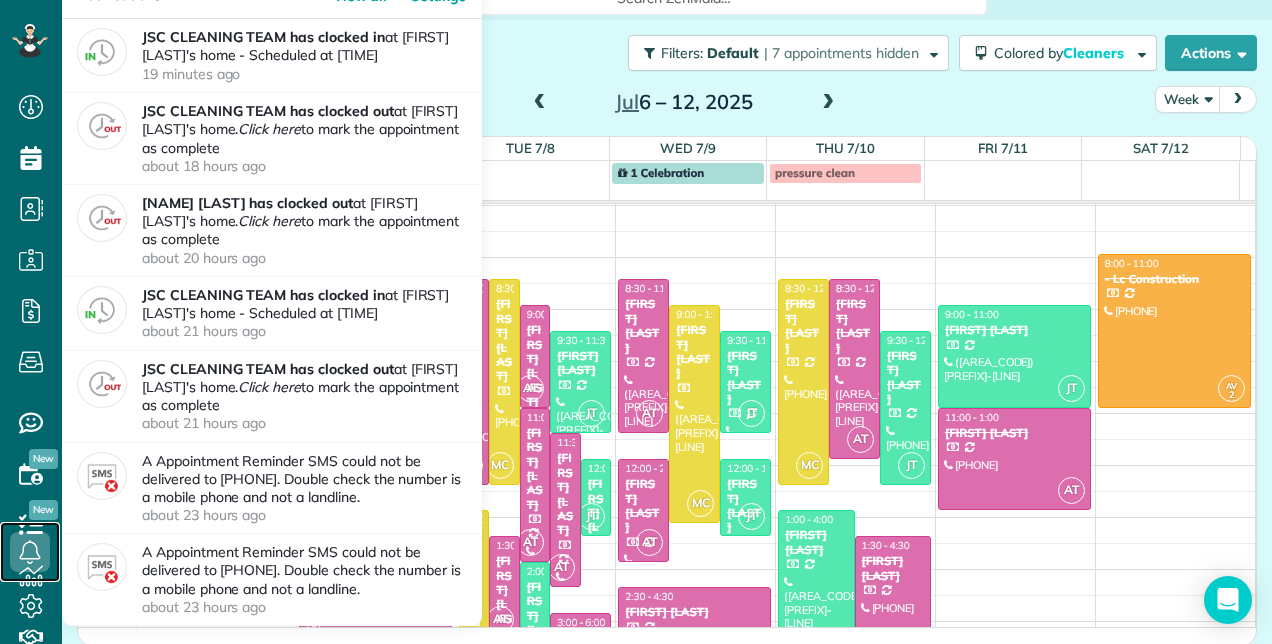 click 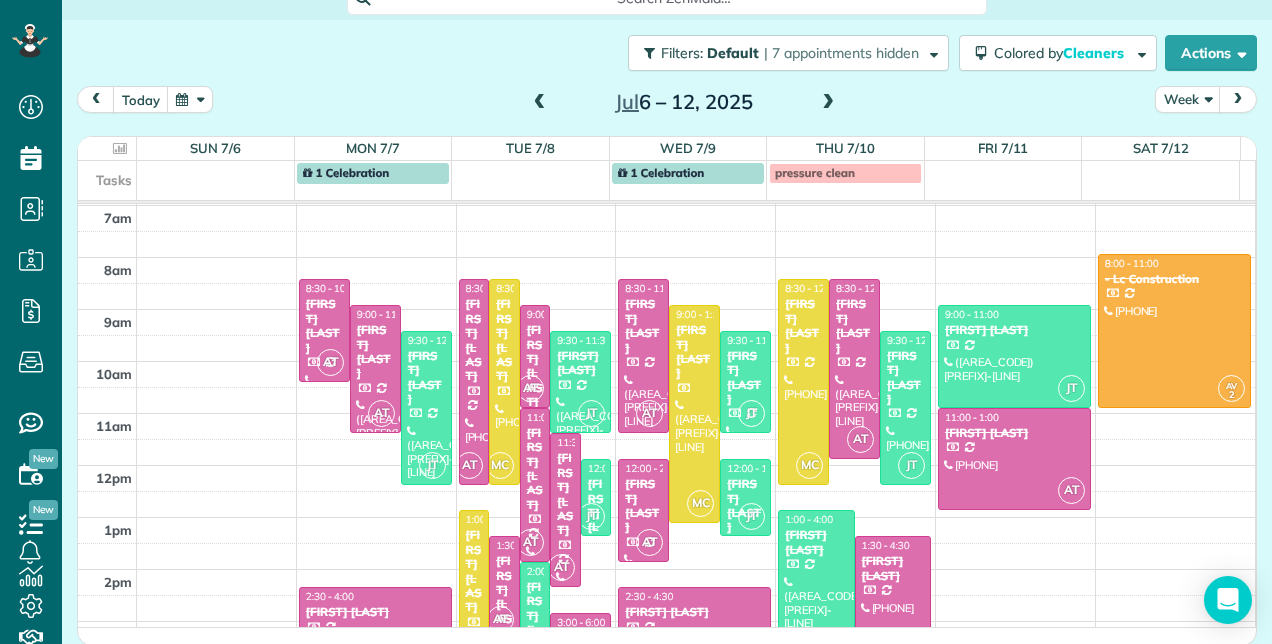 click at bounding box center (828, 103) 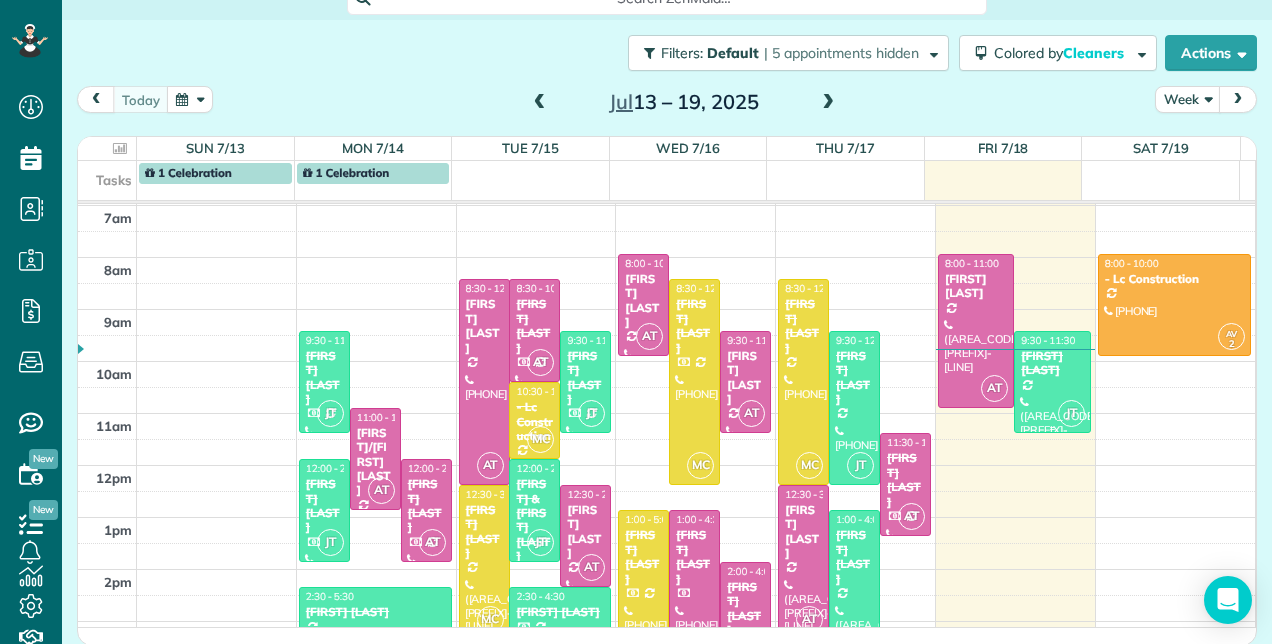 click on "[FIRST] [LAST]" at bounding box center (1052, 363) 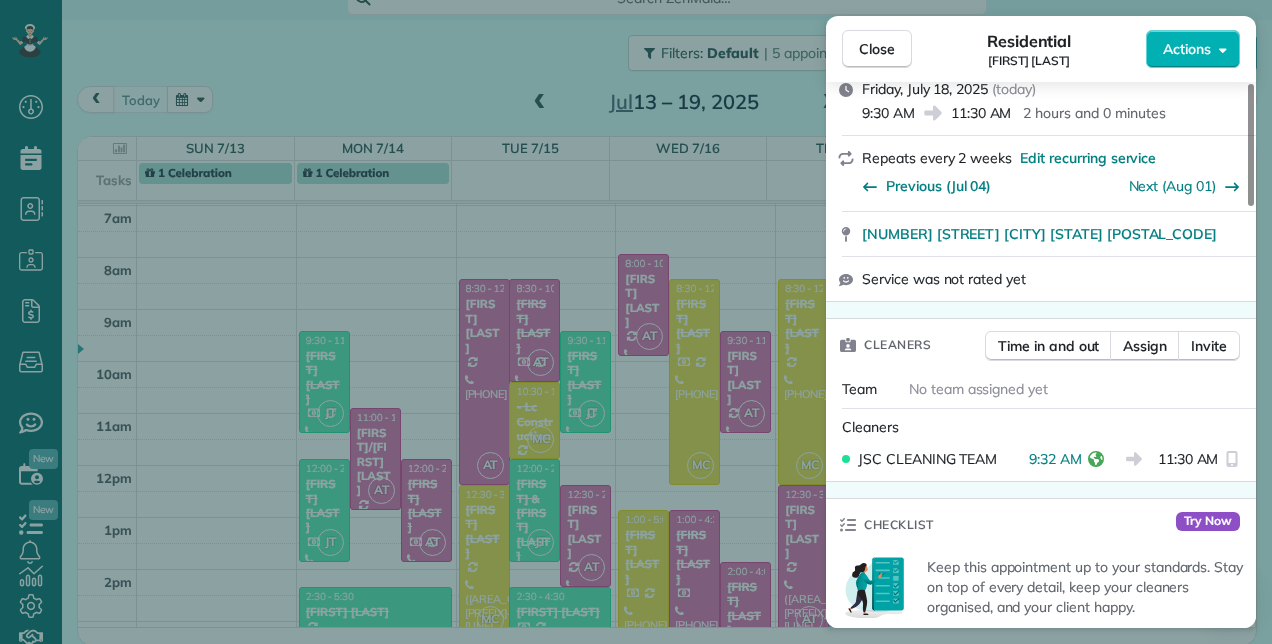 scroll, scrollTop: 300, scrollLeft: 0, axis: vertical 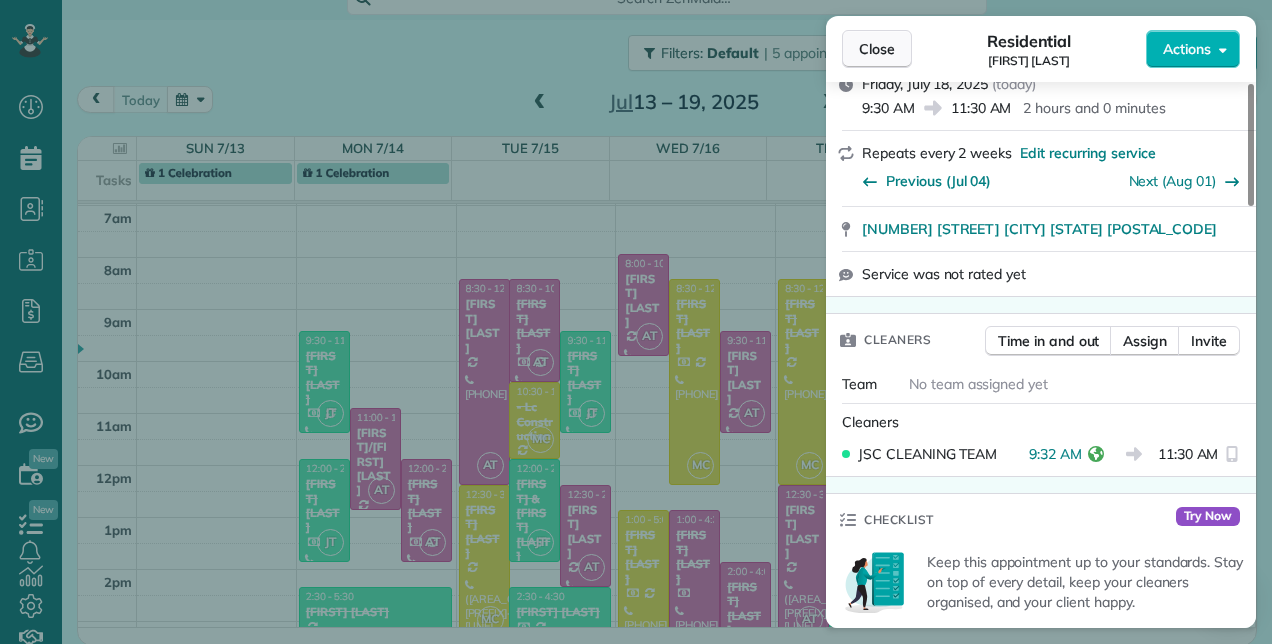 click on "Close" at bounding box center [877, 49] 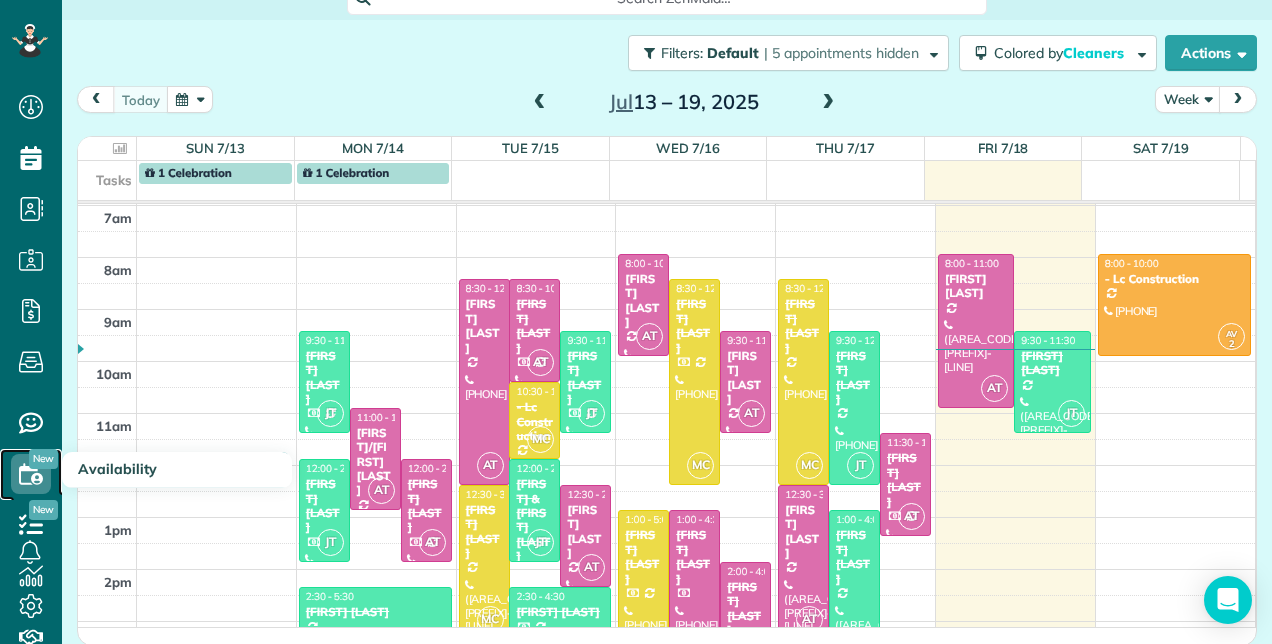 click 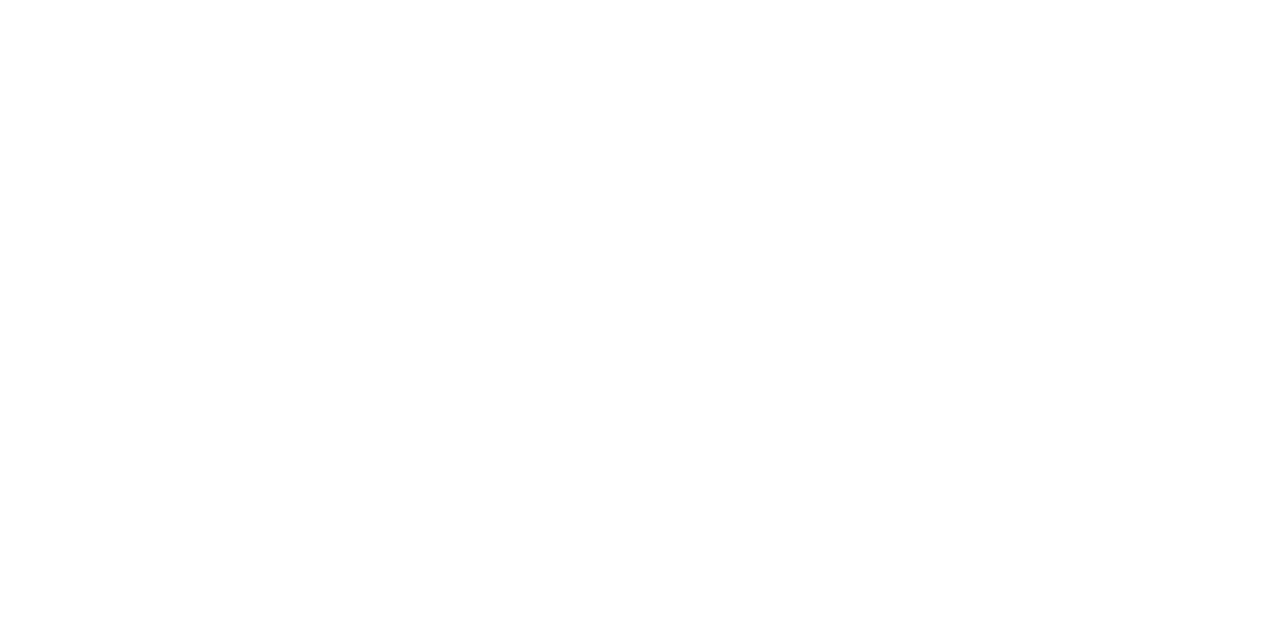 scroll, scrollTop: 0, scrollLeft: 0, axis: both 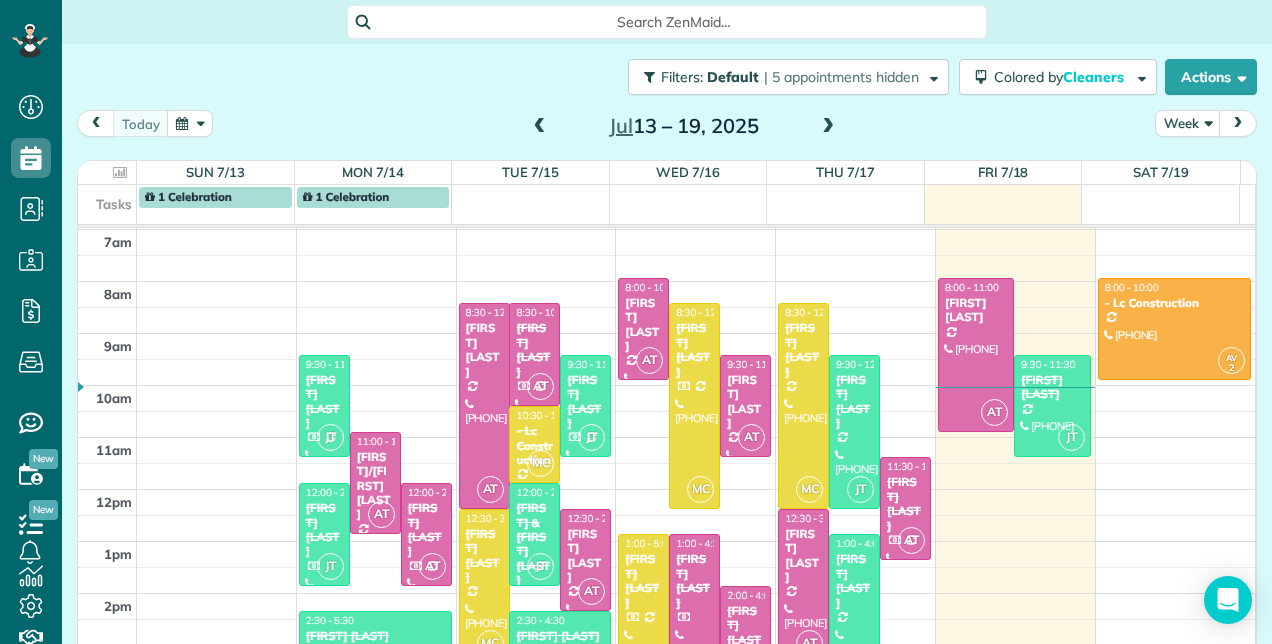 click at bounding box center (828, 127) 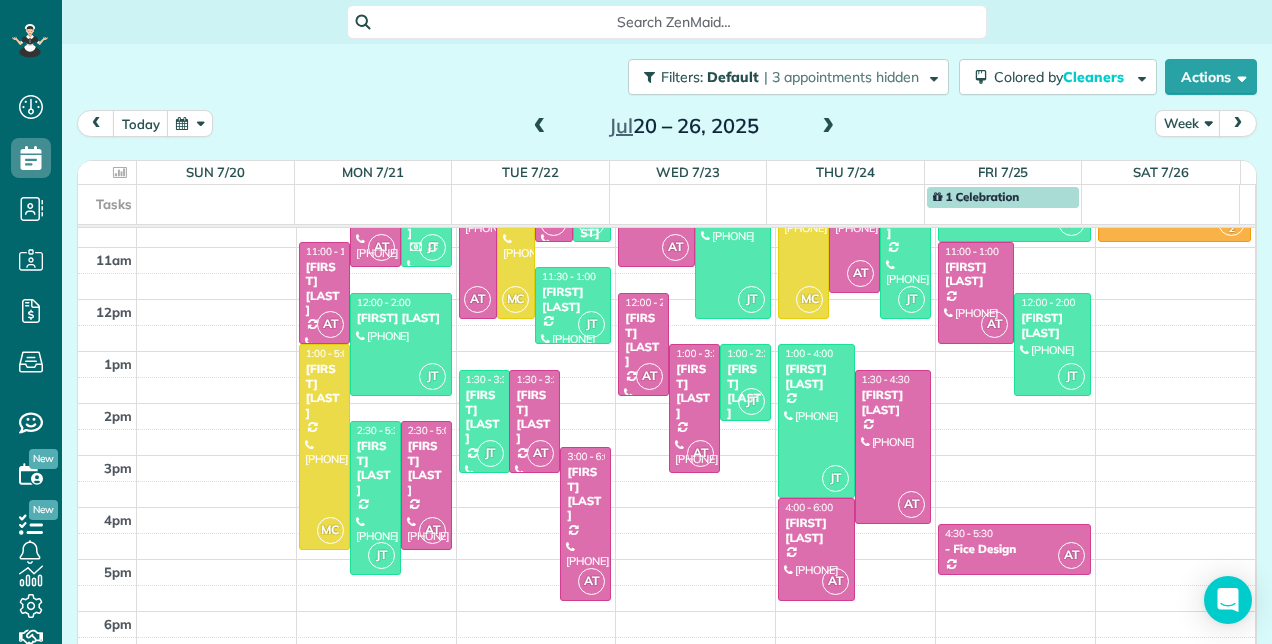 scroll, scrollTop: 348, scrollLeft: 0, axis: vertical 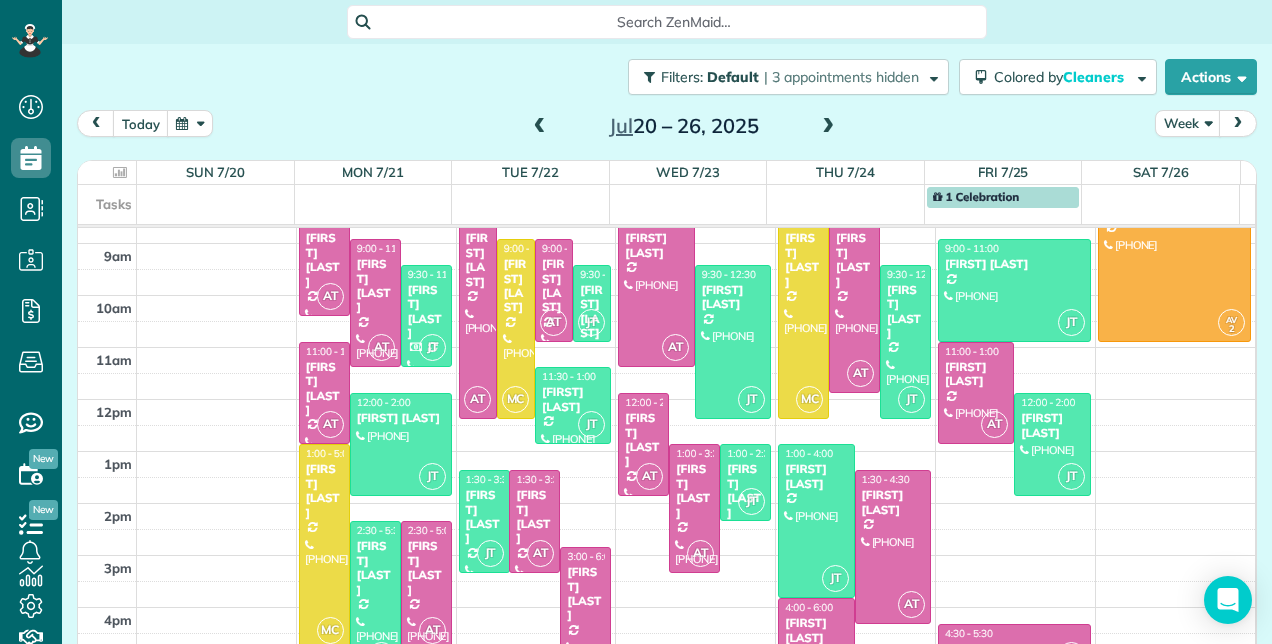 click at bounding box center [540, 127] 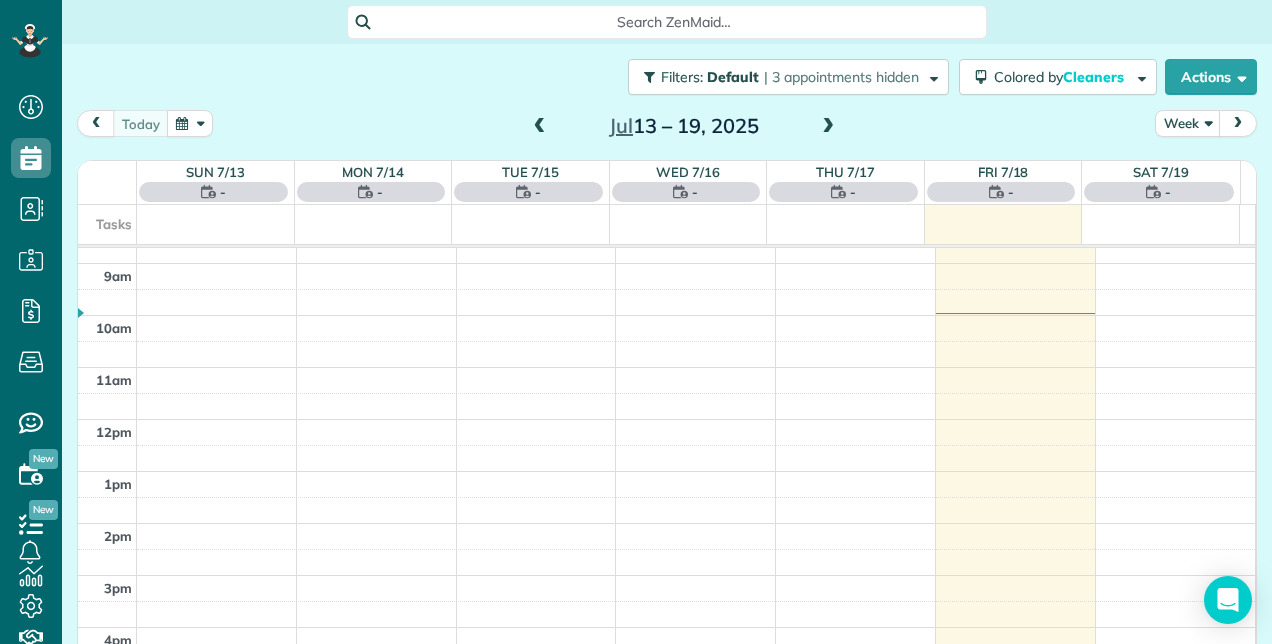 scroll, scrollTop: 258, scrollLeft: 0, axis: vertical 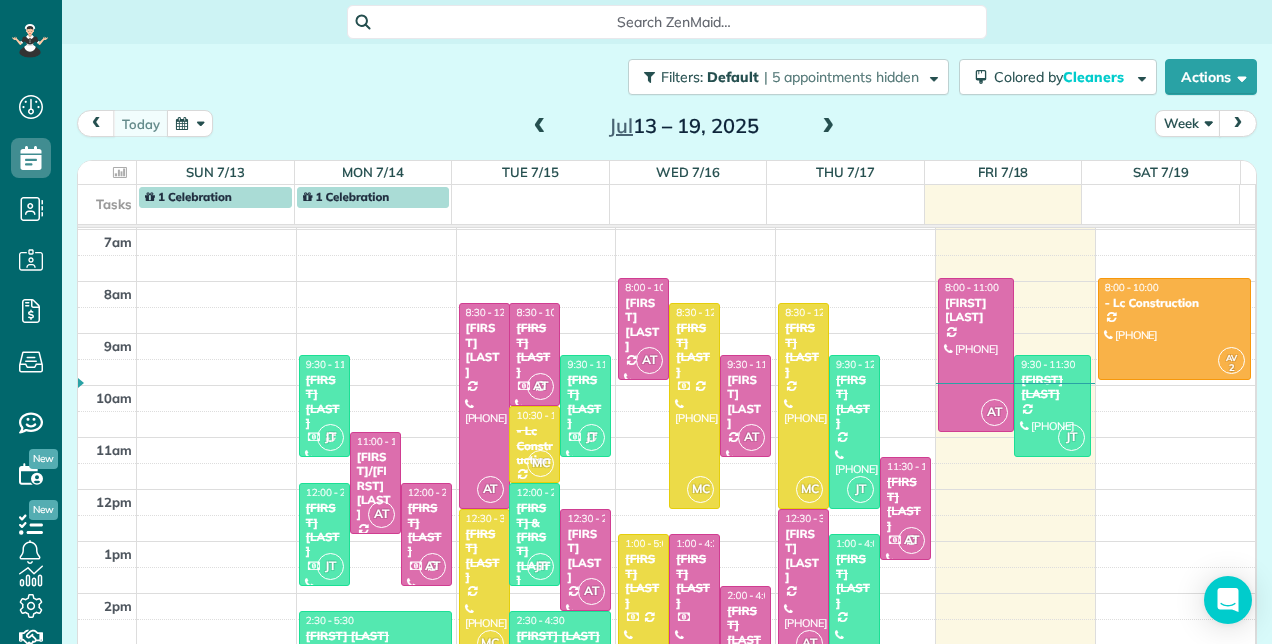 click at bounding box center (828, 127) 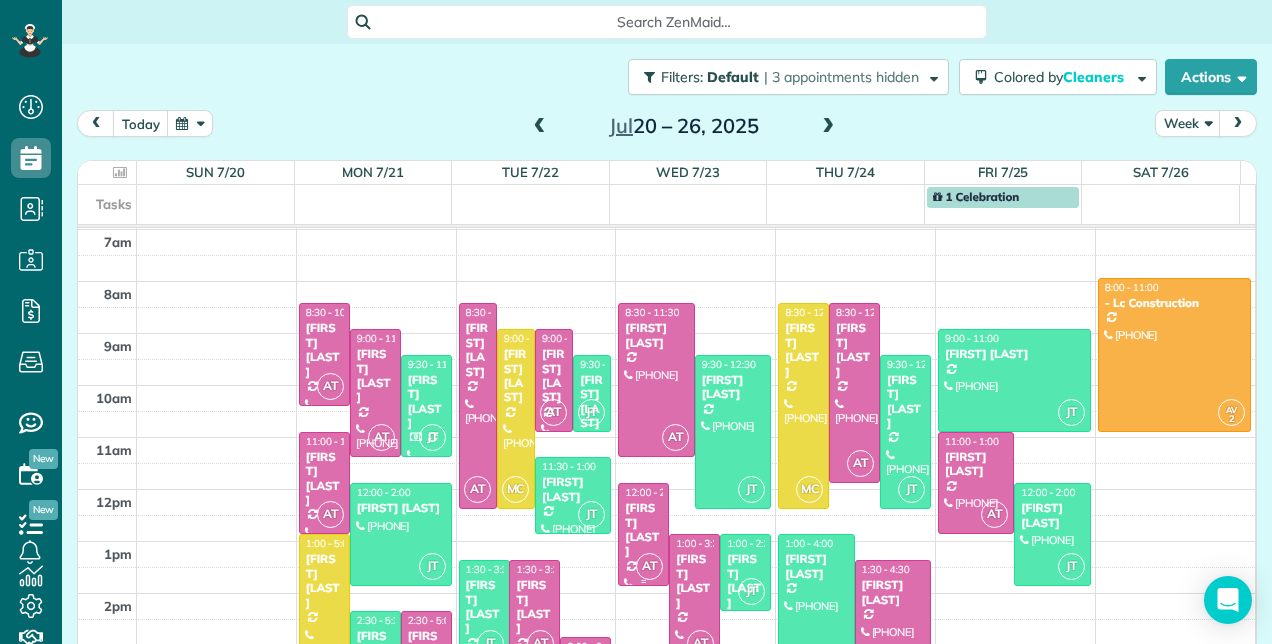 click on "[FIRST] [LAST]" at bounding box center (643, 530) 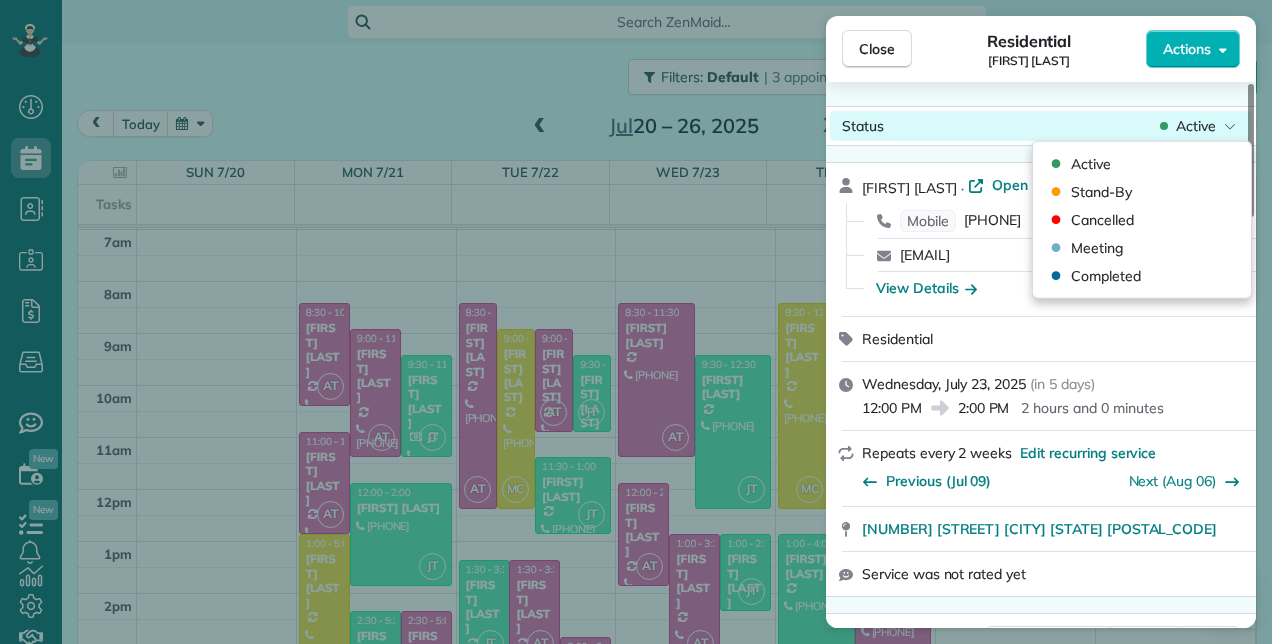 click on "Active" at bounding box center (1196, 126) 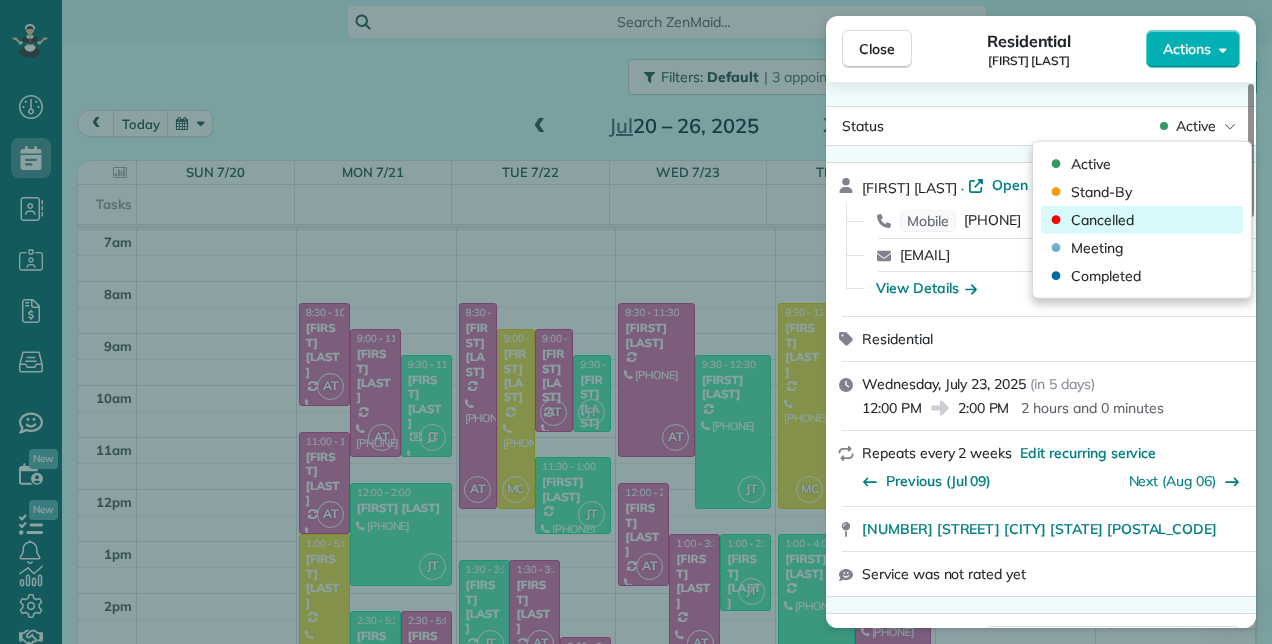 click on "Cancelled" at bounding box center [1102, 220] 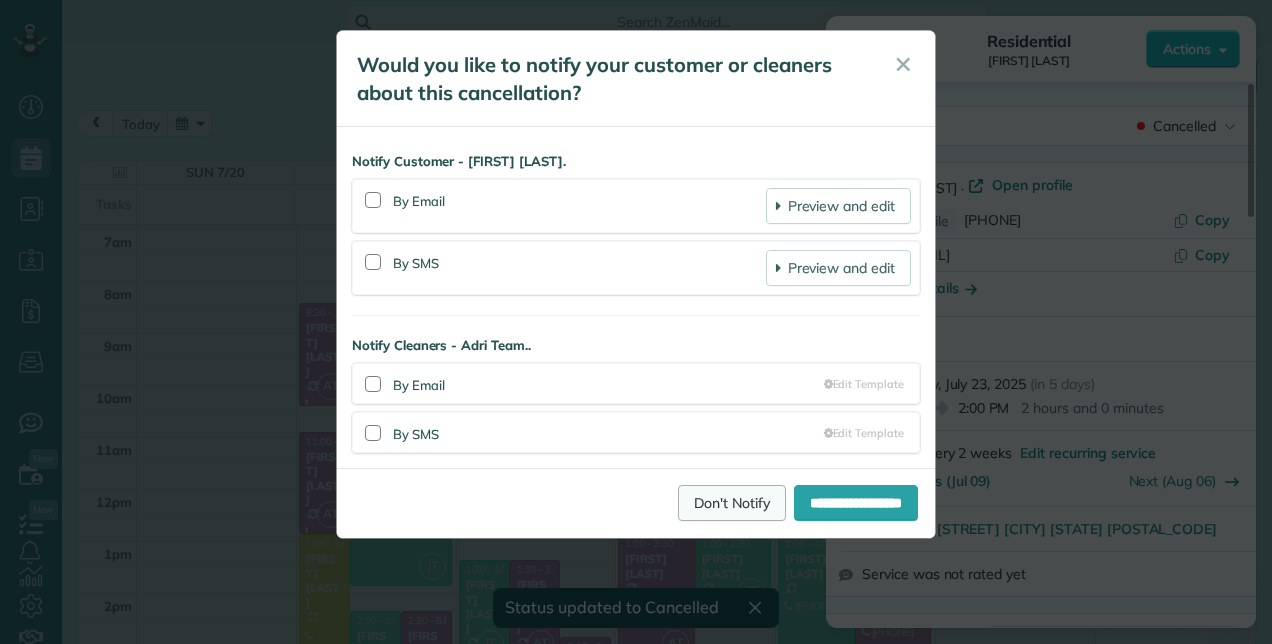 click on "Don't Notify" at bounding box center (732, 503) 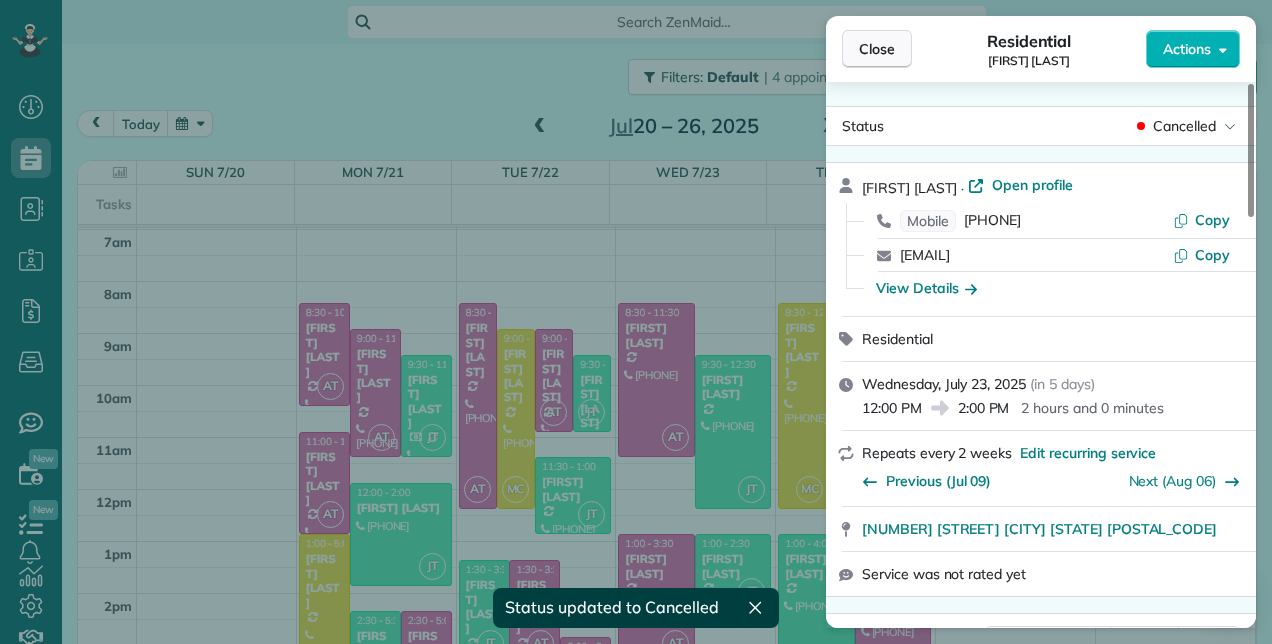 click on "Close" at bounding box center [877, 49] 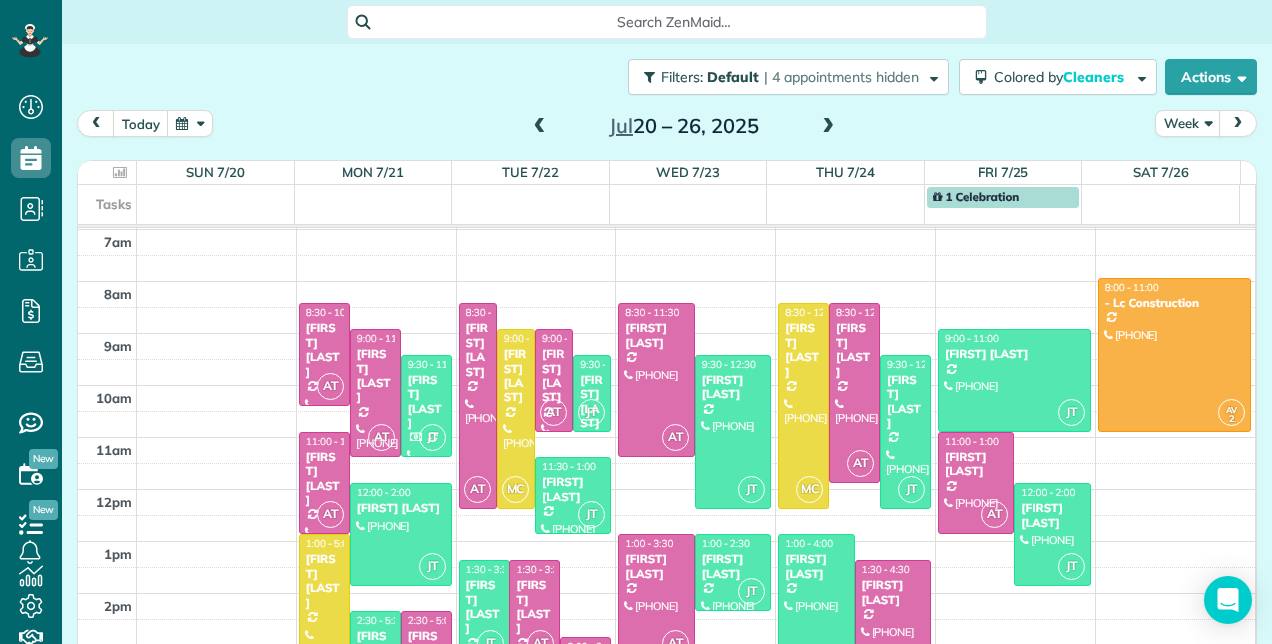 click at bounding box center [540, 127] 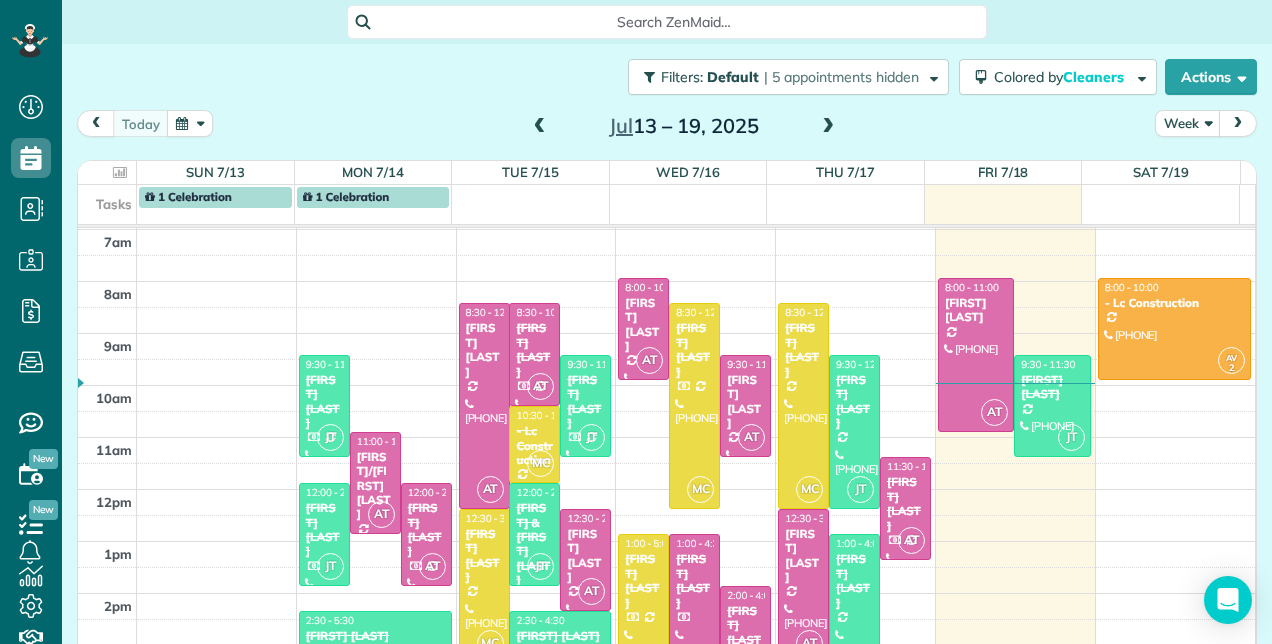click at bounding box center [828, 127] 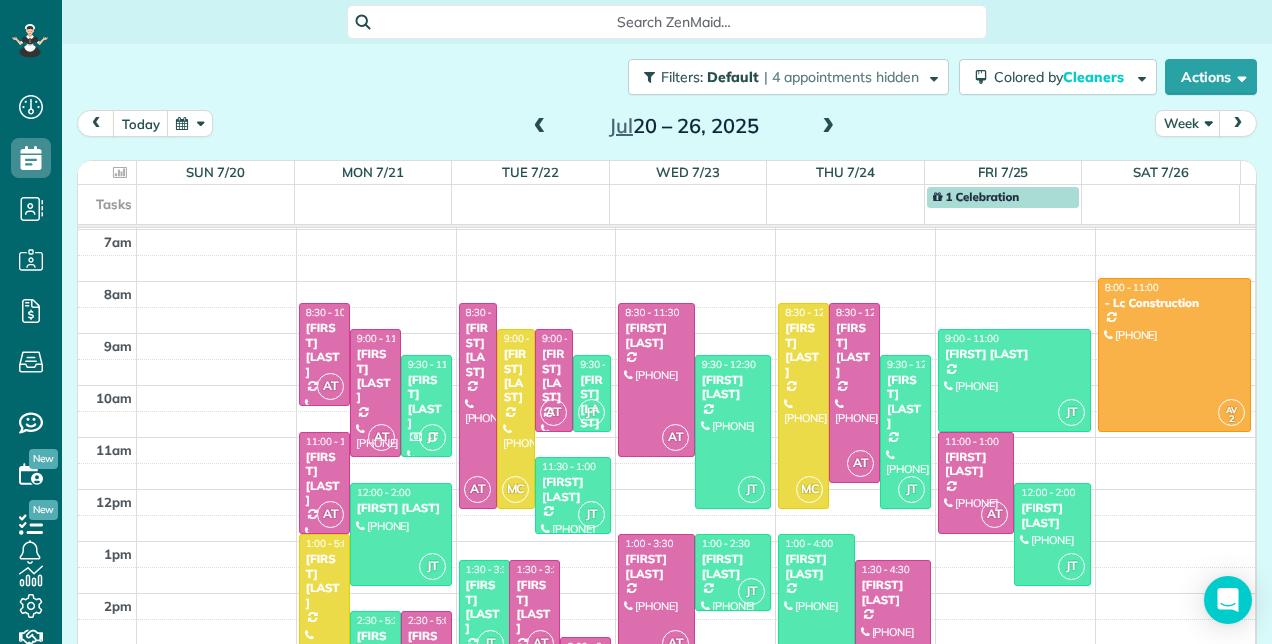click at bounding box center (828, 127) 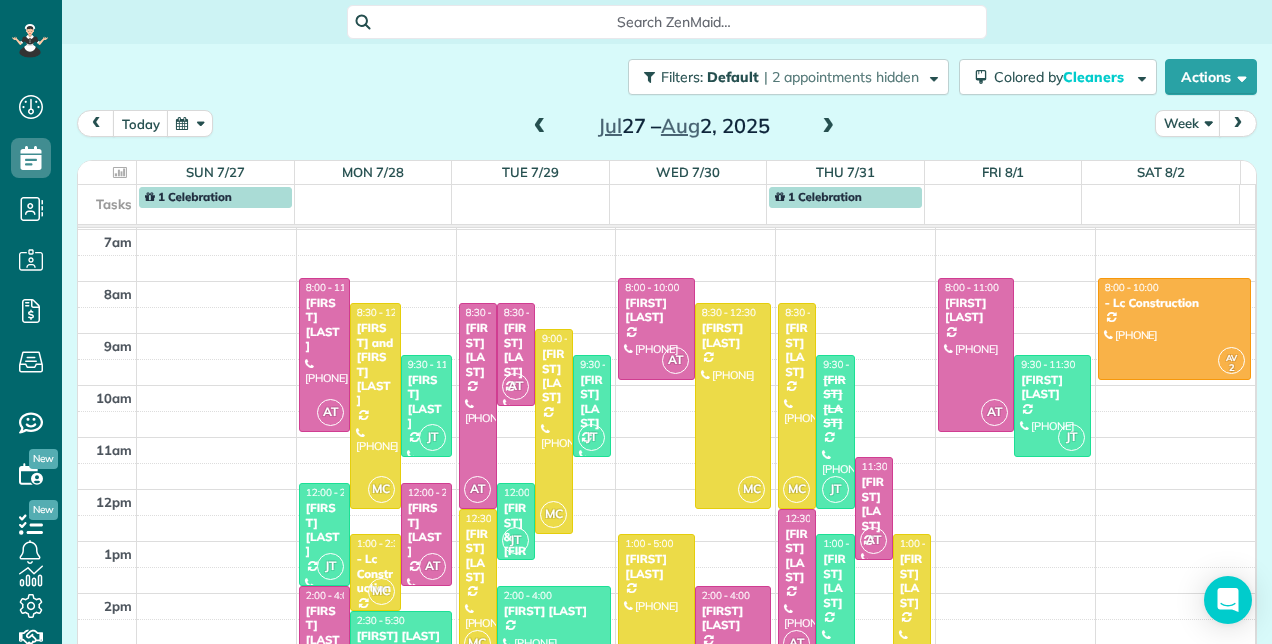 click at bounding box center (828, 127) 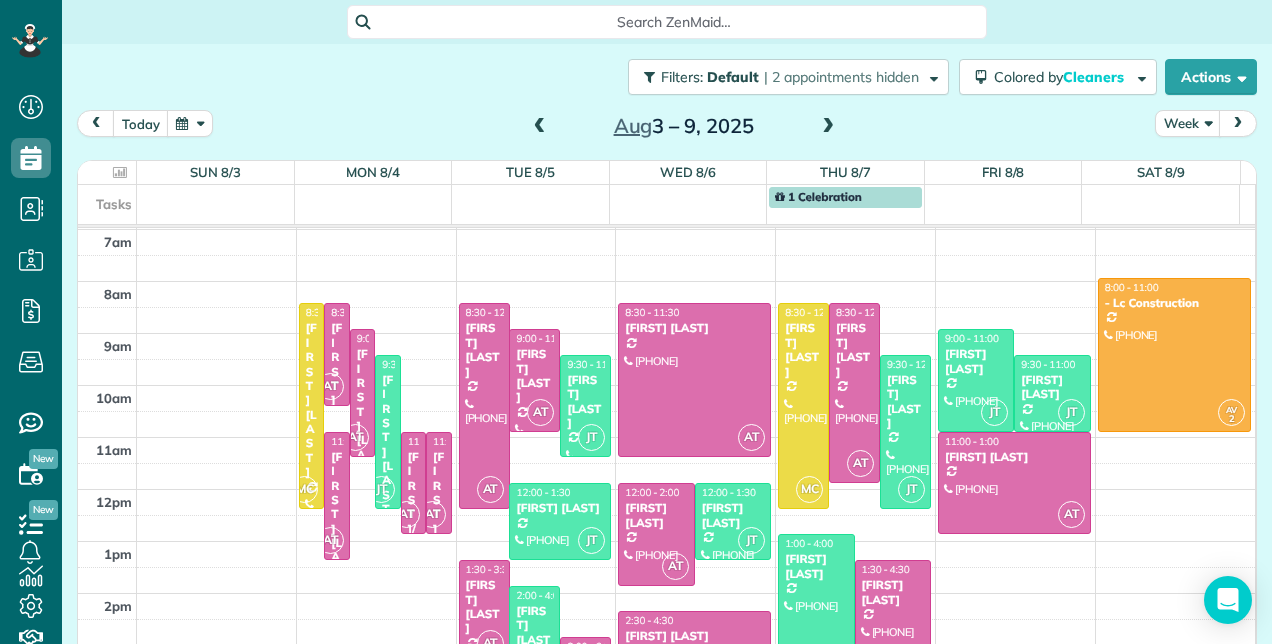 click at bounding box center (828, 127) 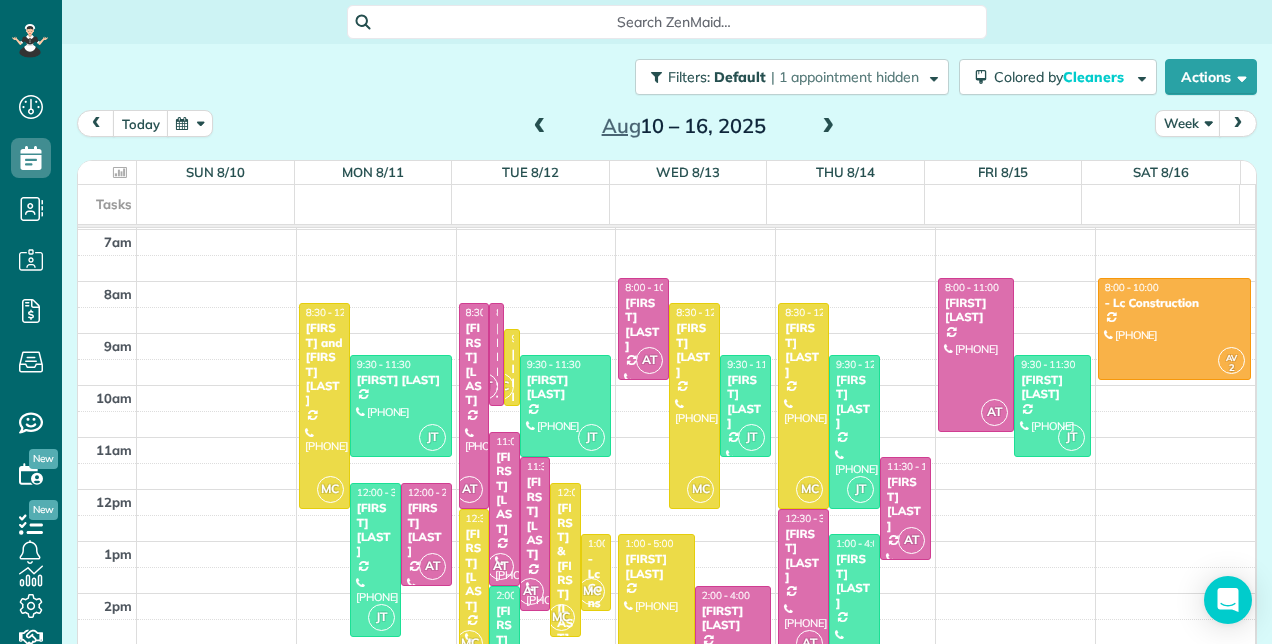 click at bounding box center (828, 127) 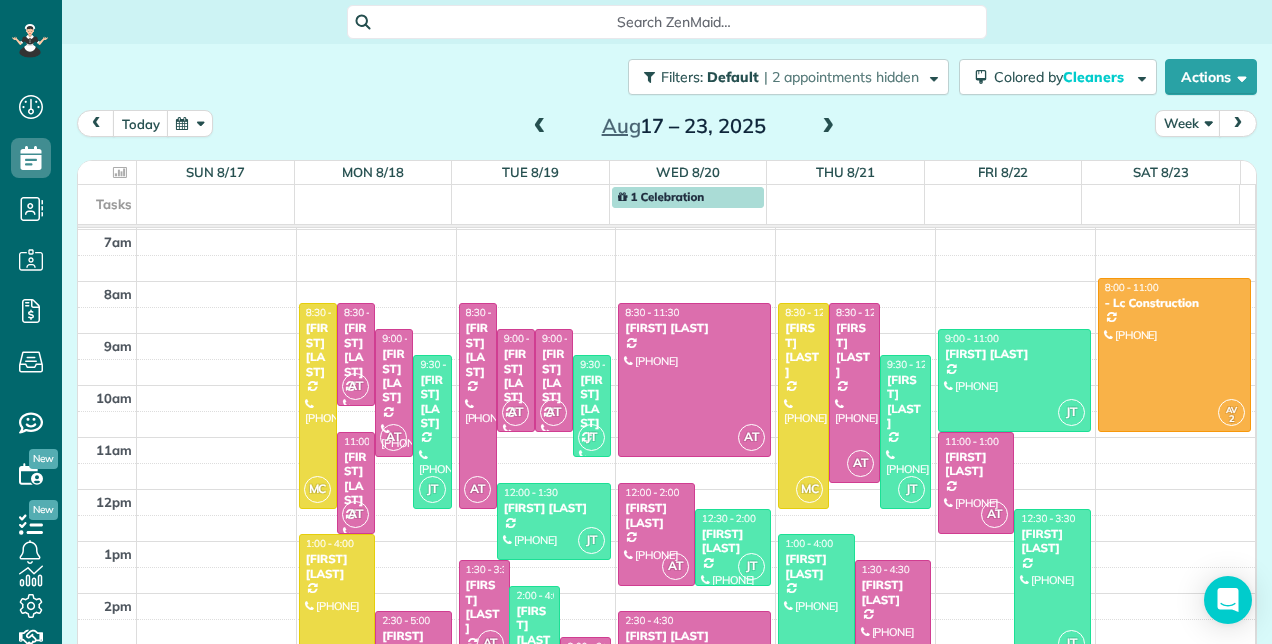 click at bounding box center (828, 127) 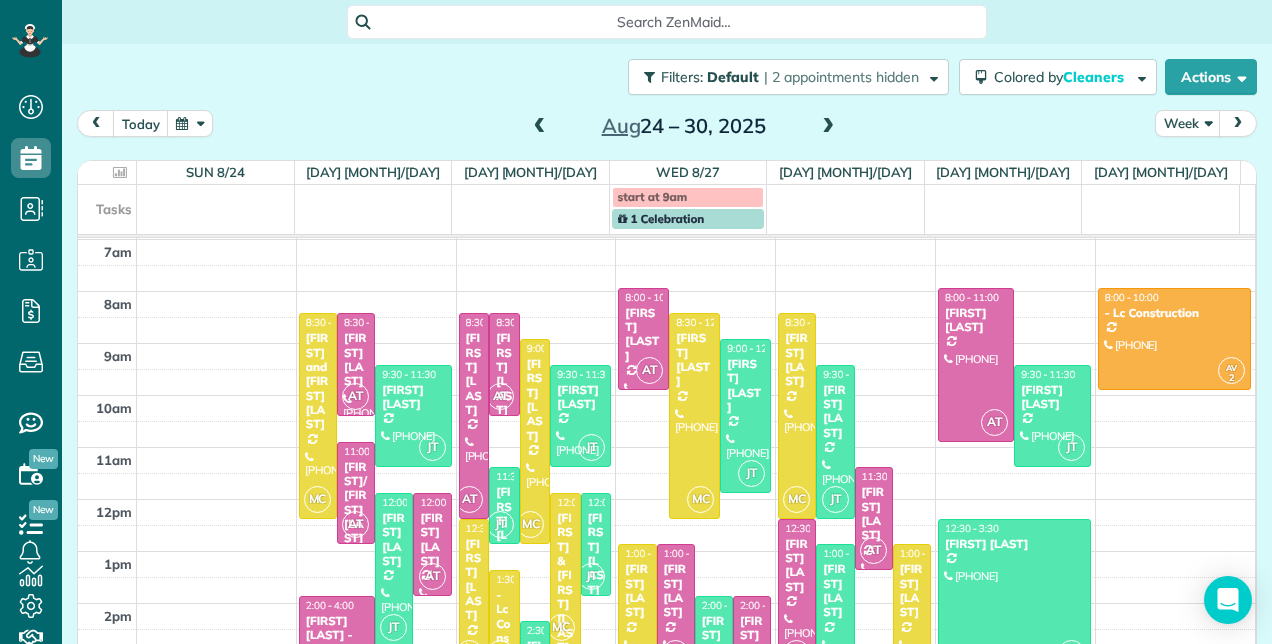 click at bounding box center (828, 127) 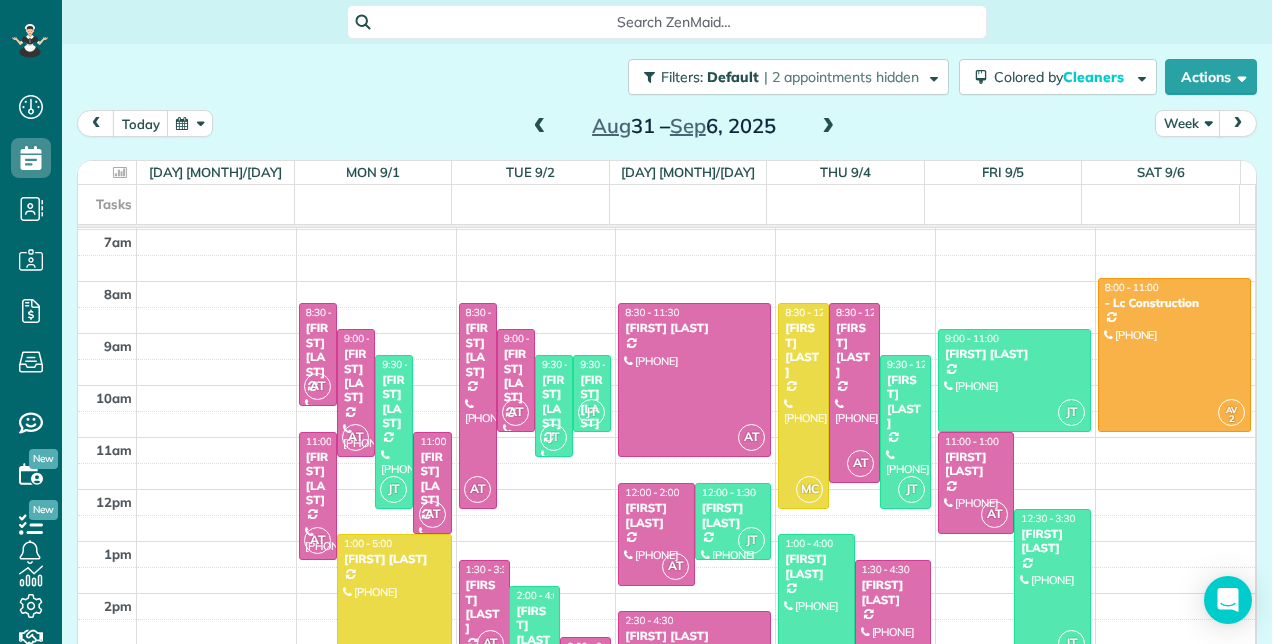 click at bounding box center (540, 127) 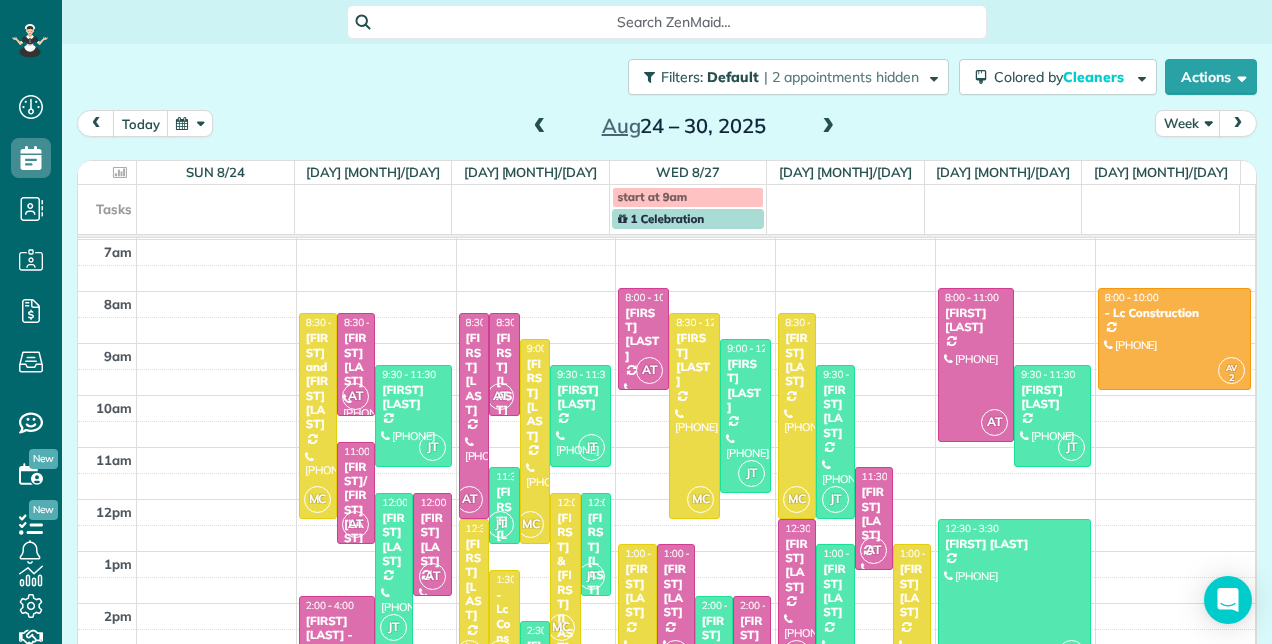 click at bounding box center (540, 127) 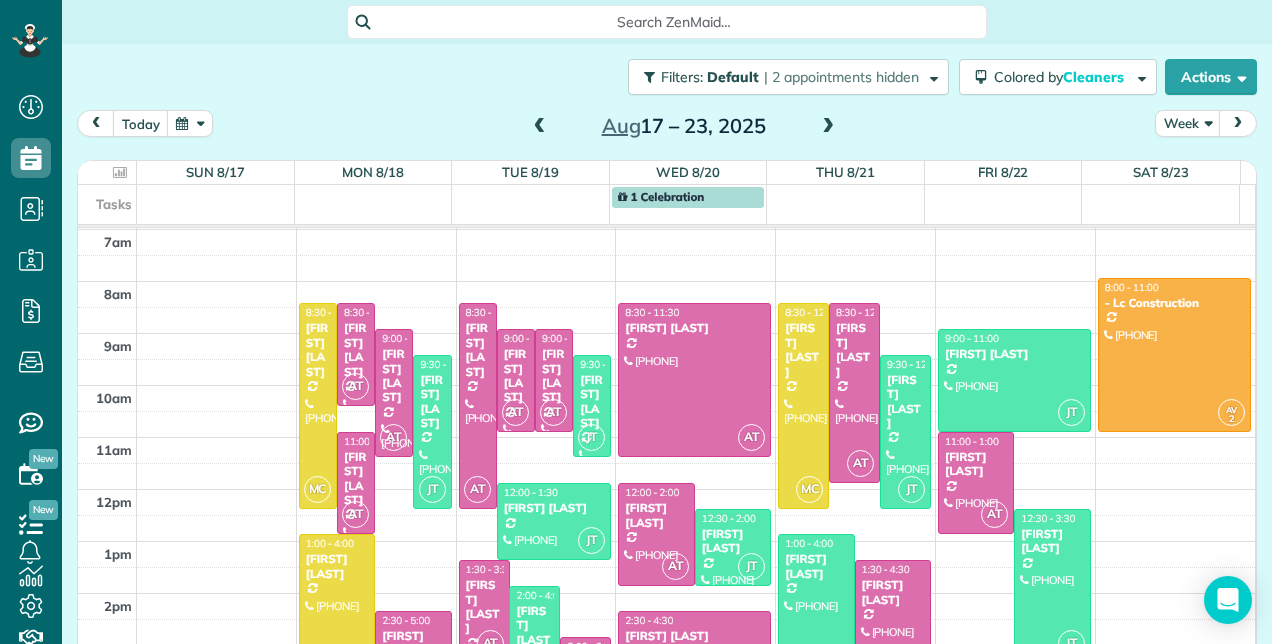 click at bounding box center (828, 127) 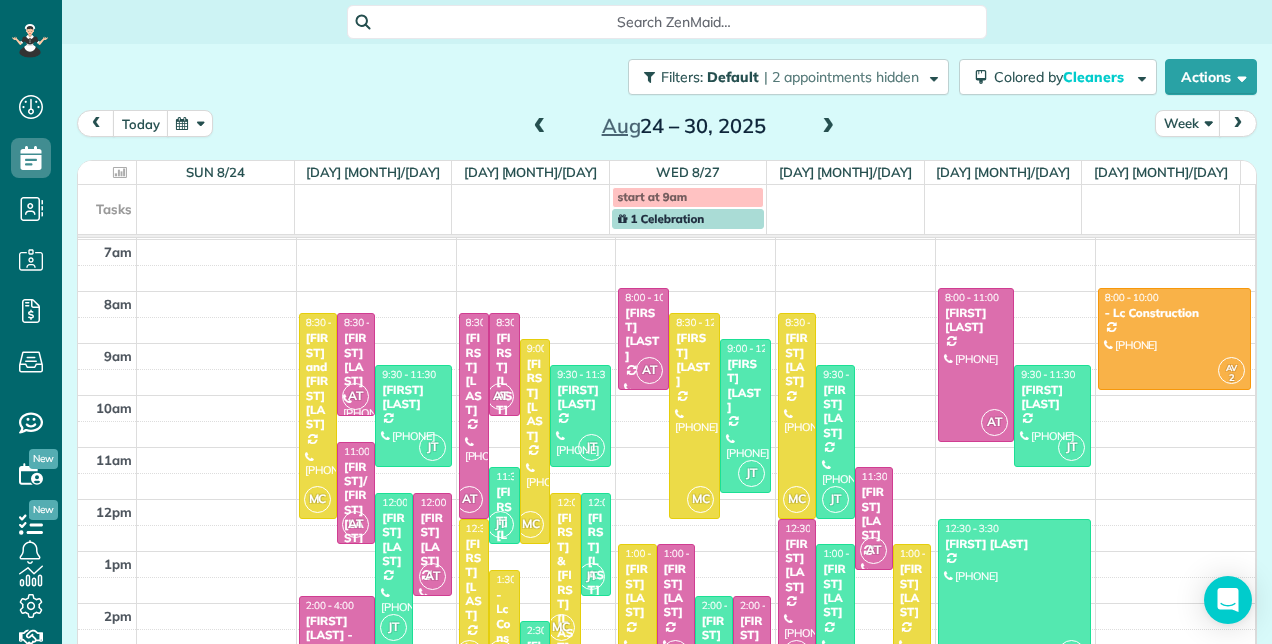 click on "[FIRST] [LAST]" at bounding box center (676, 591) 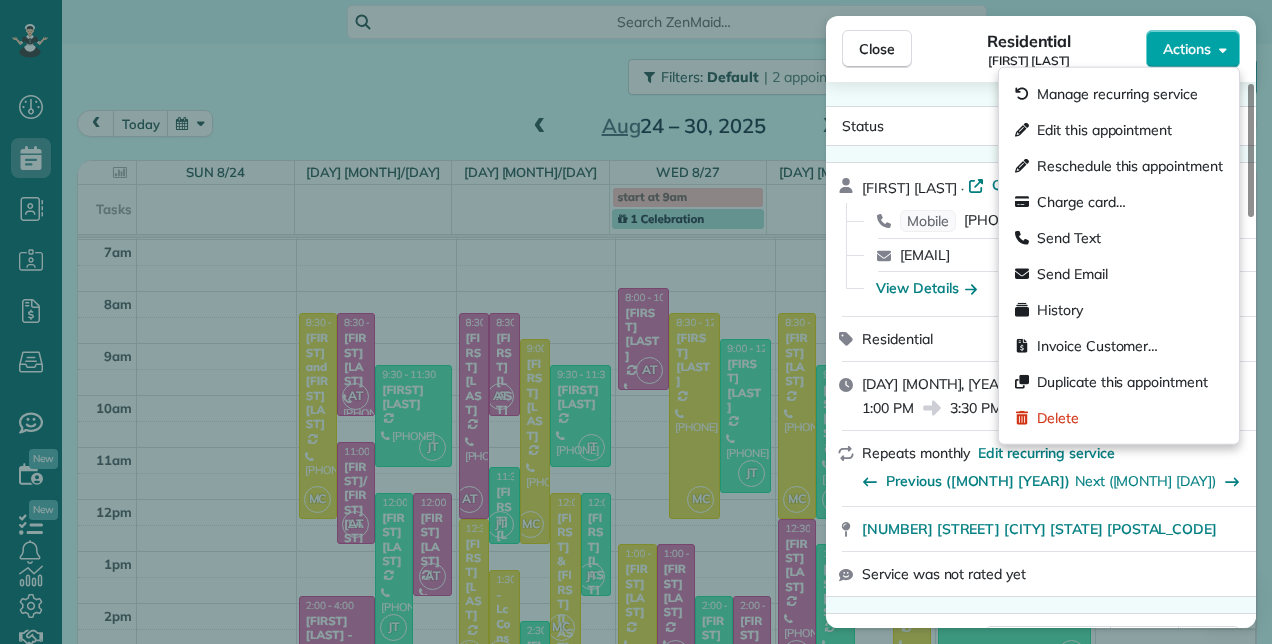 click 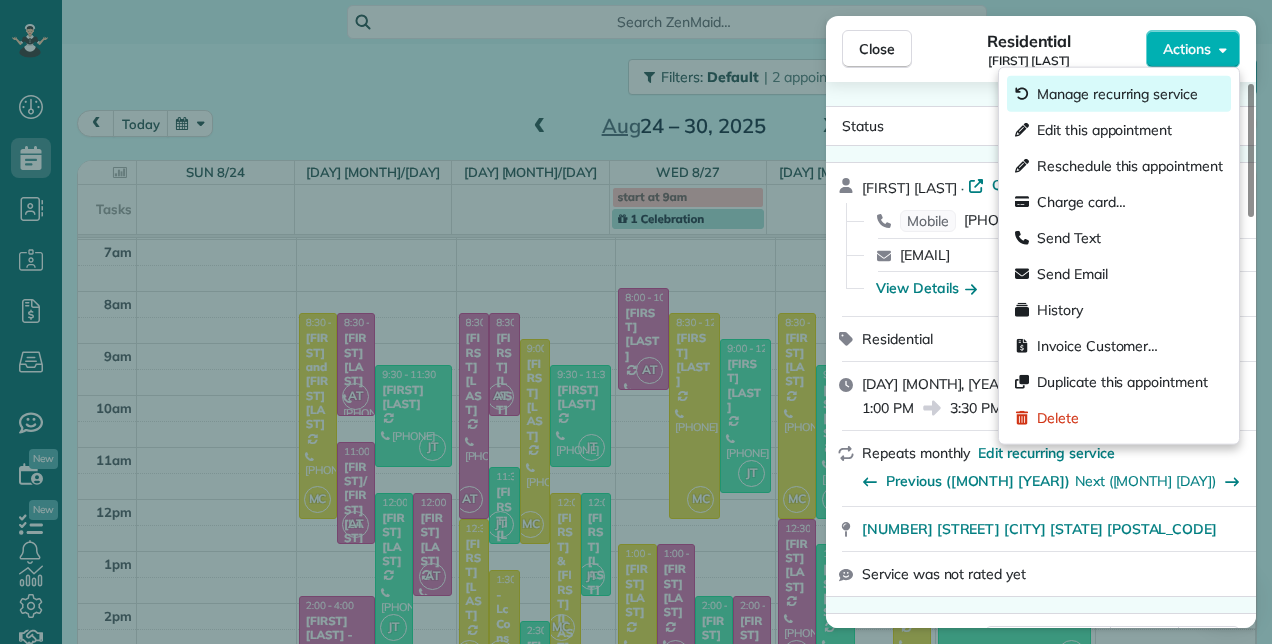 click on "Manage recurring service" at bounding box center [1117, 94] 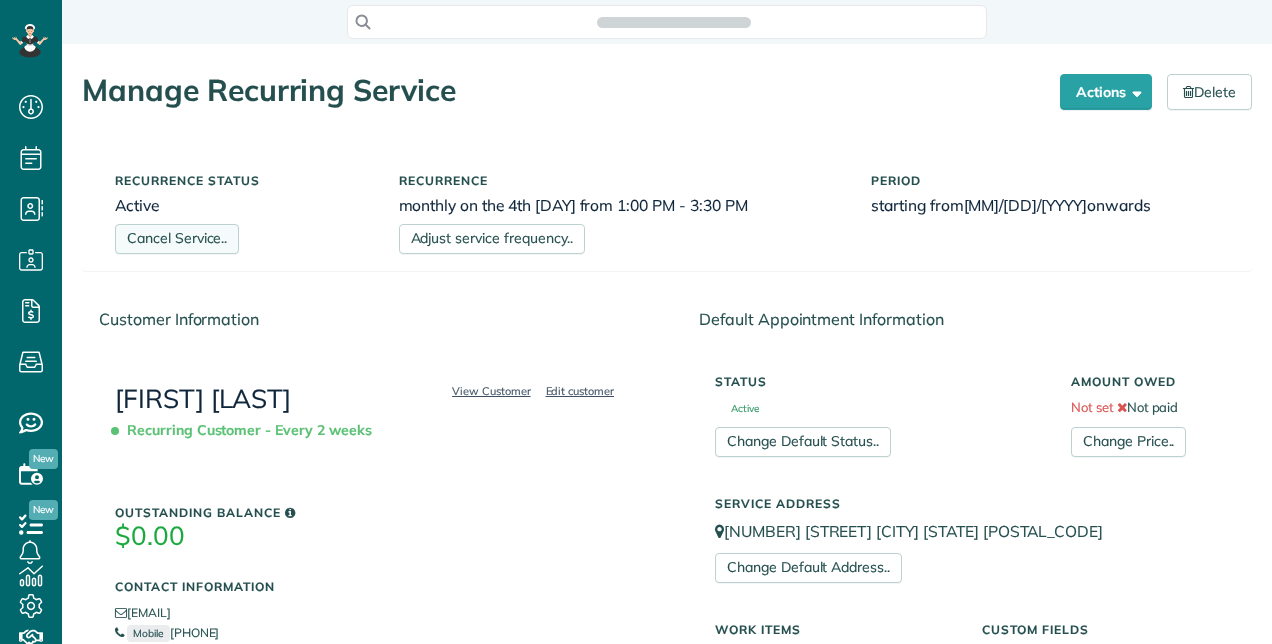 scroll, scrollTop: 0, scrollLeft: 0, axis: both 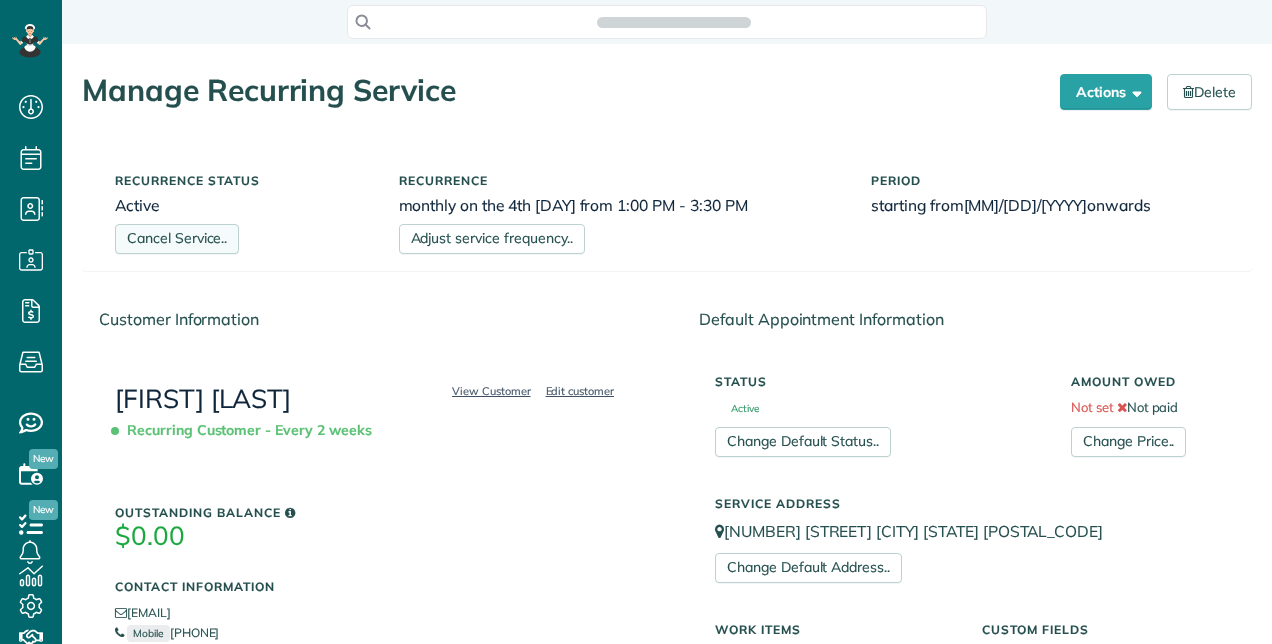 click on "Cancel Service.." at bounding box center (177, 239) 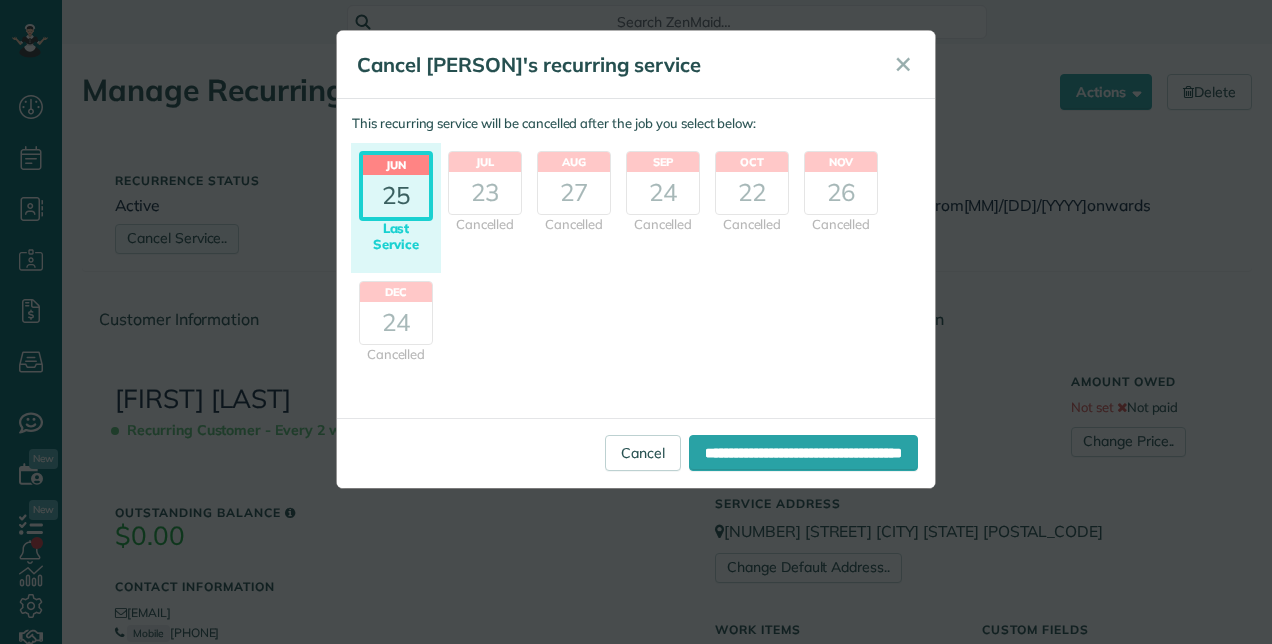 scroll, scrollTop: 644, scrollLeft: 62, axis: both 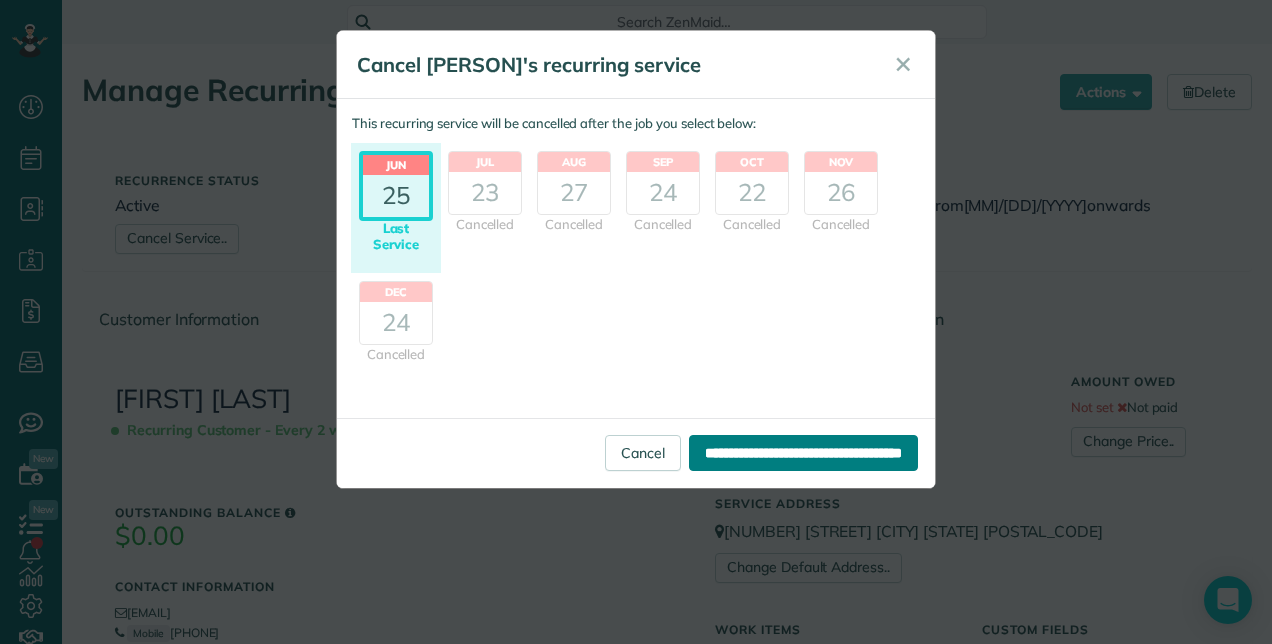 click on "**********" at bounding box center [803, 453] 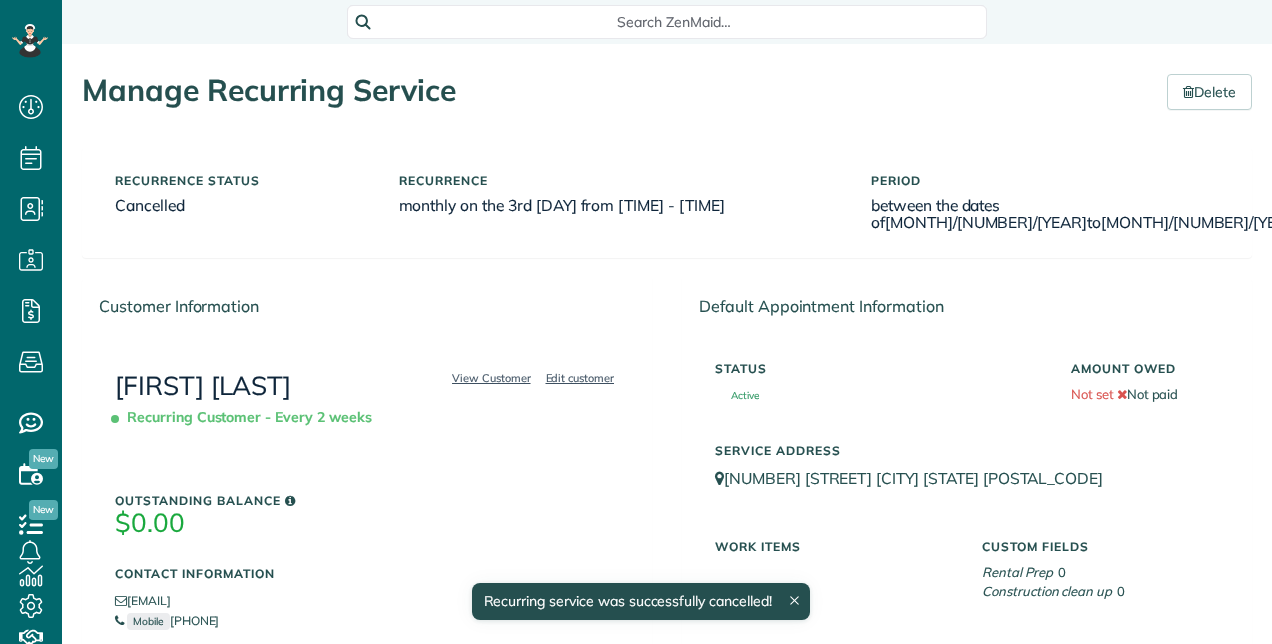 scroll, scrollTop: 0, scrollLeft: 0, axis: both 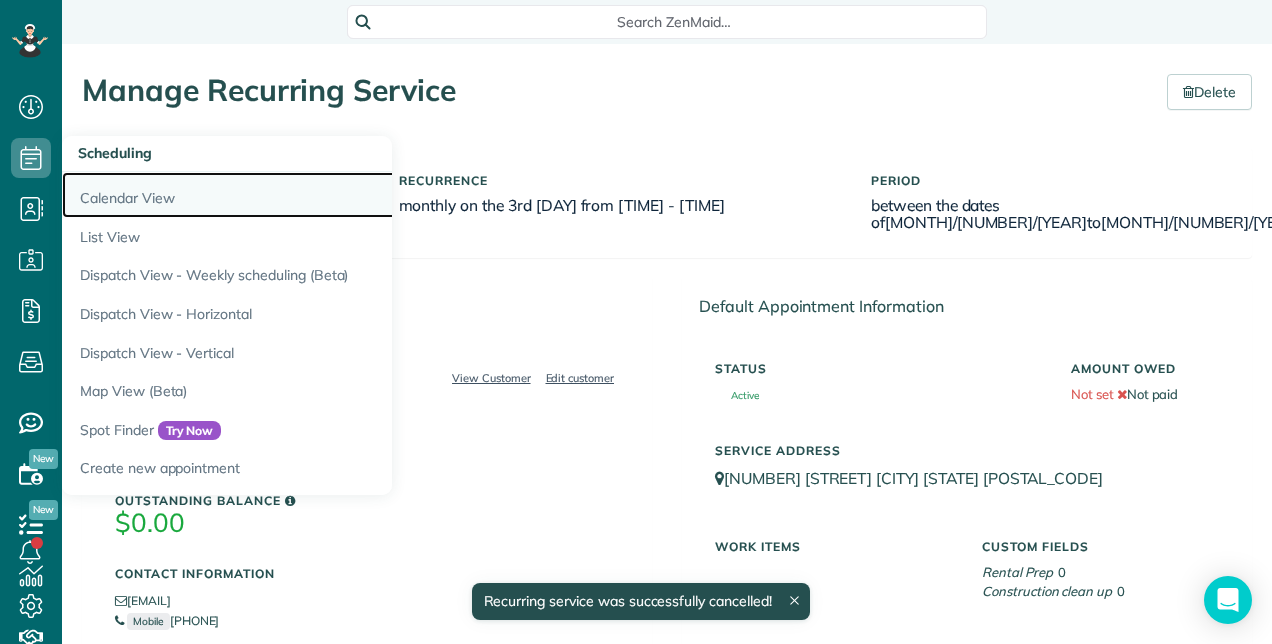 click on "Calendar View" at bounding box center (312, 195) 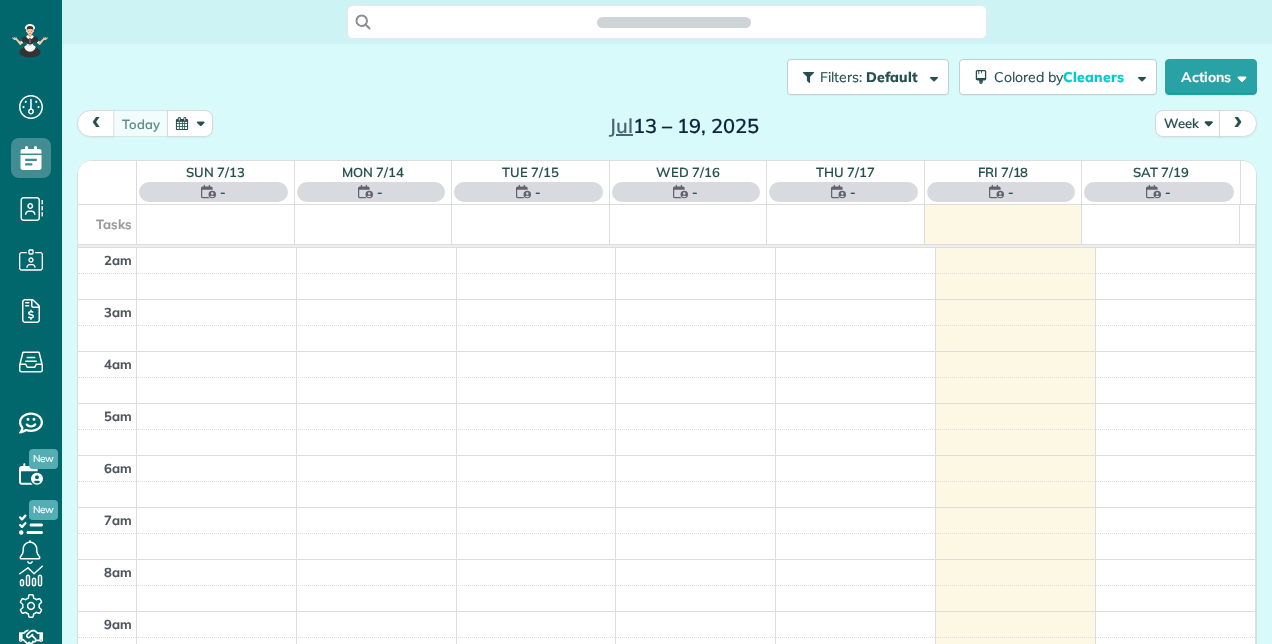 scroll, scrollTop: 0, scrollLeft: 0, axis: both 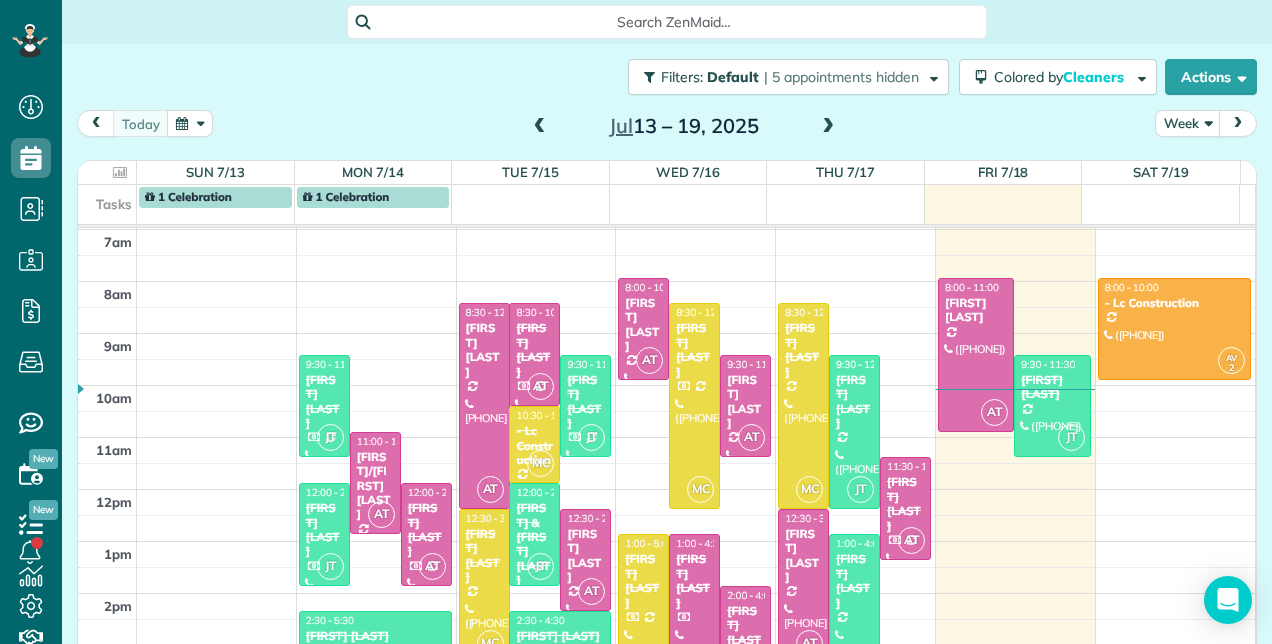 click at bounding box center [828, 127] 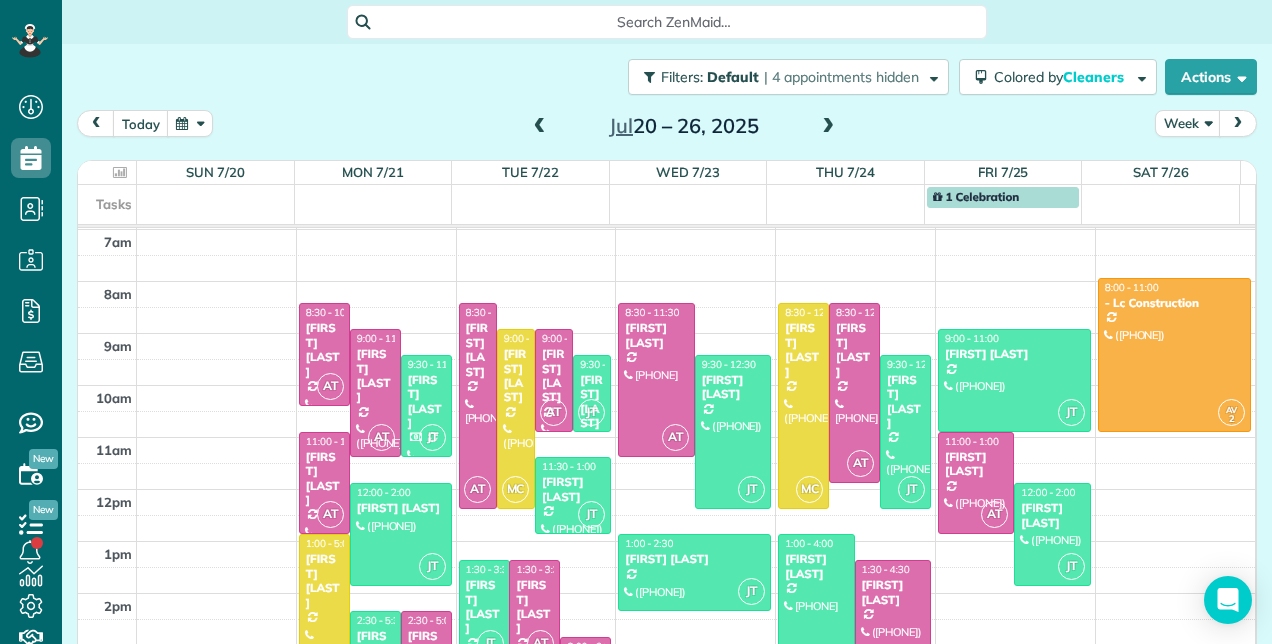 click at bounding box center (828, 127) 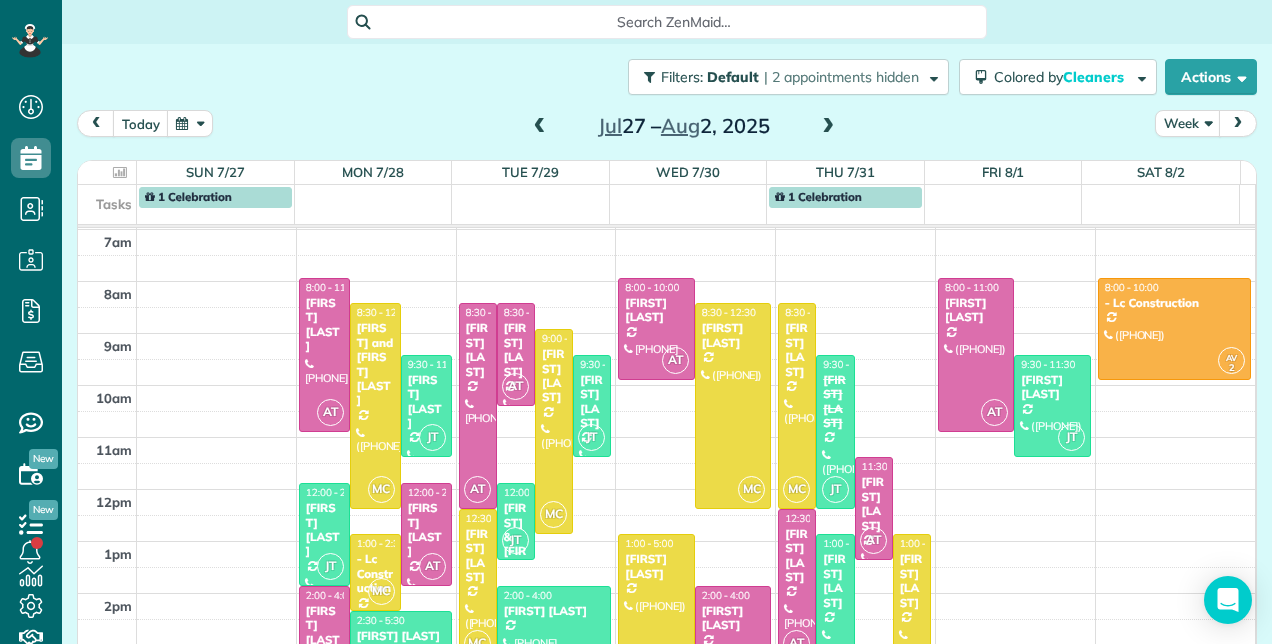 click at bounding box center (828, 127) 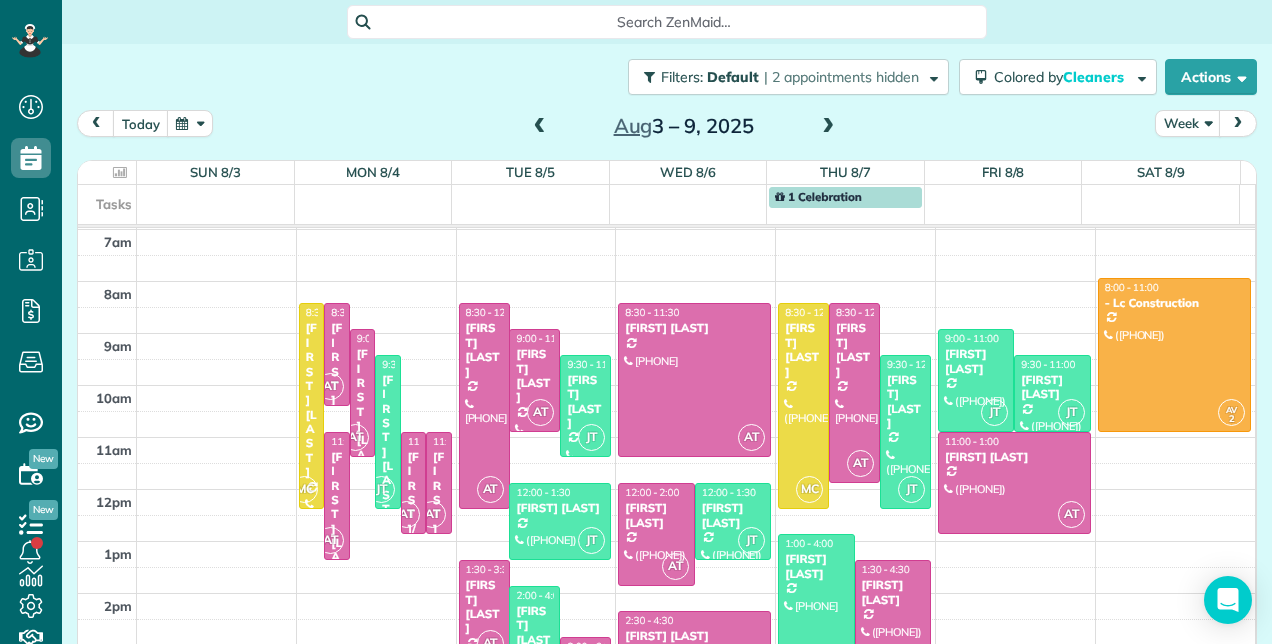 click at bounding box center (540, 127) 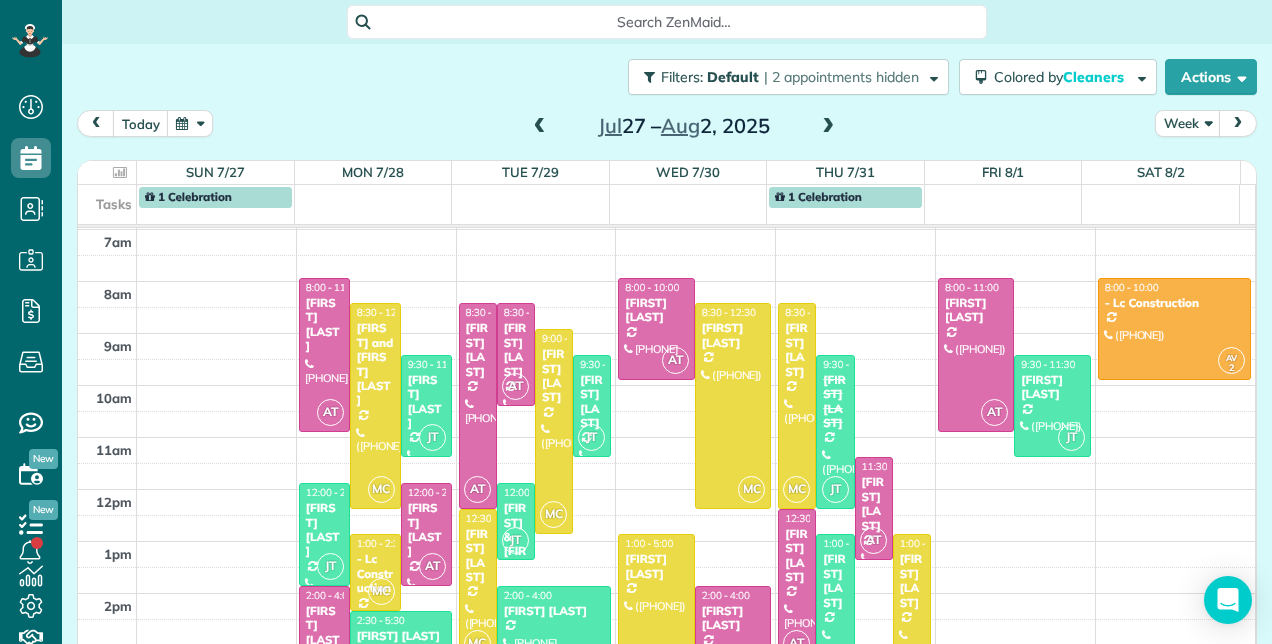 click at bounding box center [540, 127] 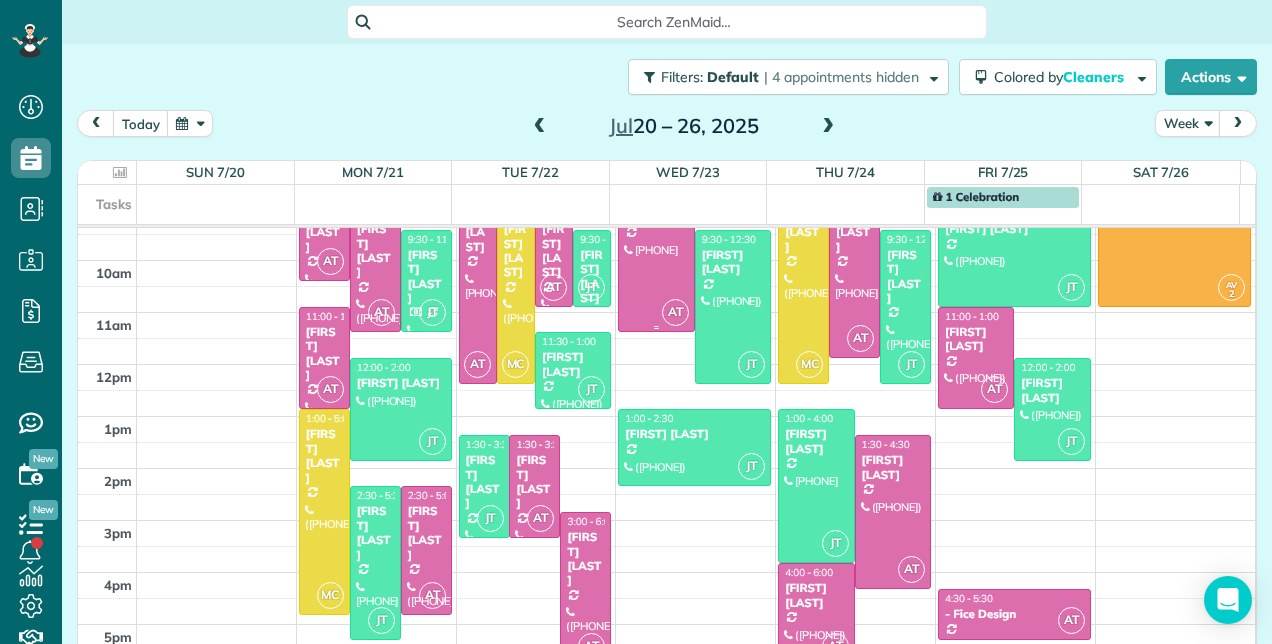 scroll, scrollTop: 448, scrollLeft: 0, axis: vertical 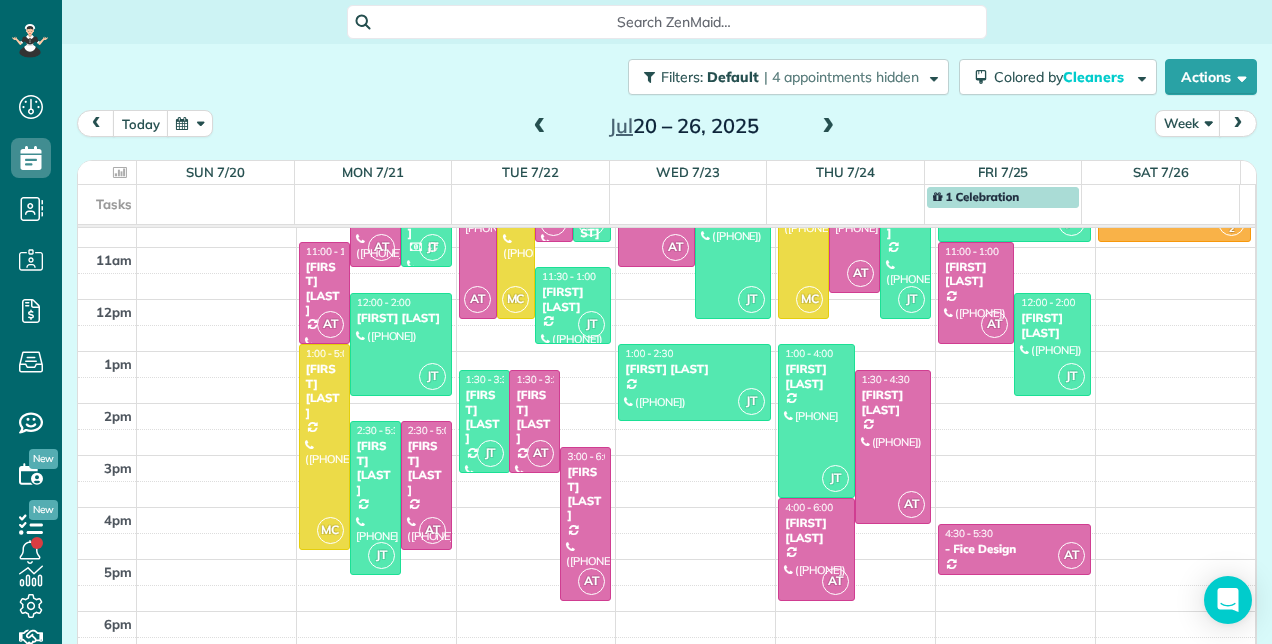 click at bounding box center [540, 127] 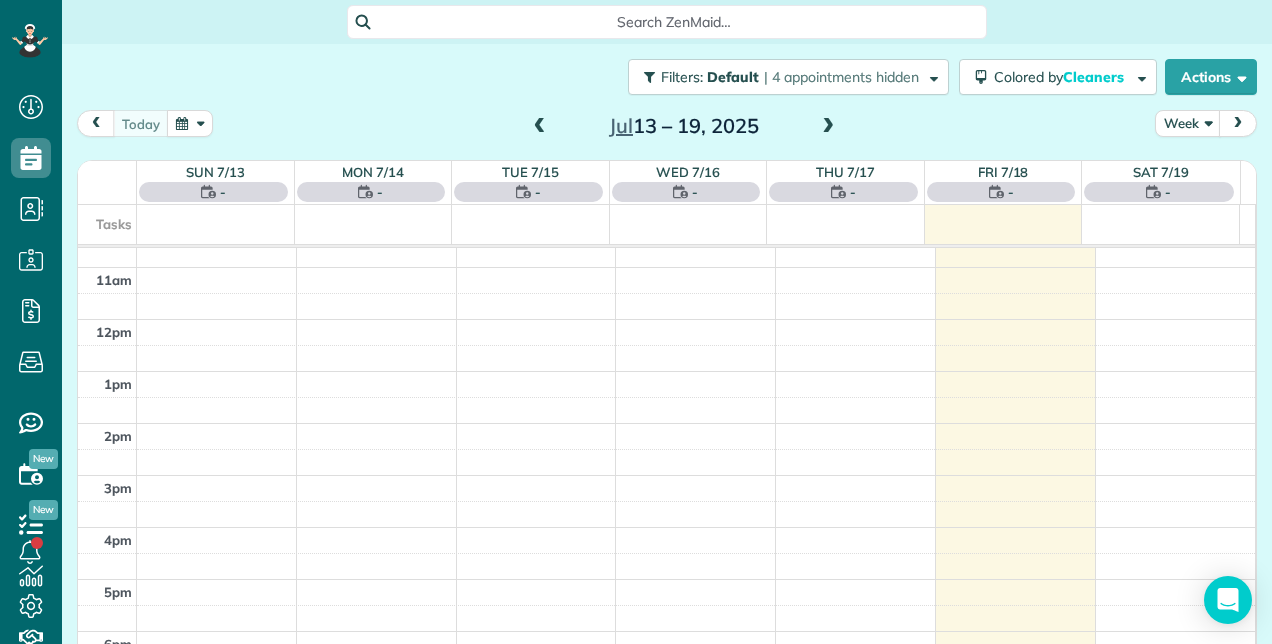 scroll, scrollTop: 258, scrollLeft: 0, axis: vertical 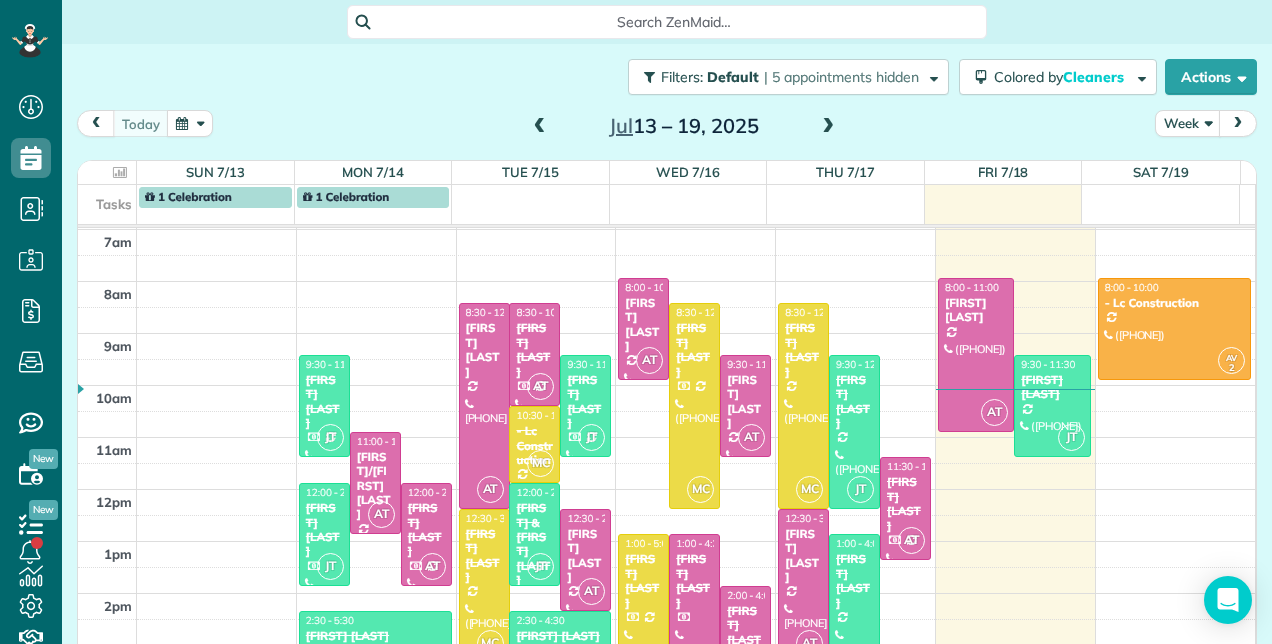 click at bounding box center [540, 127] 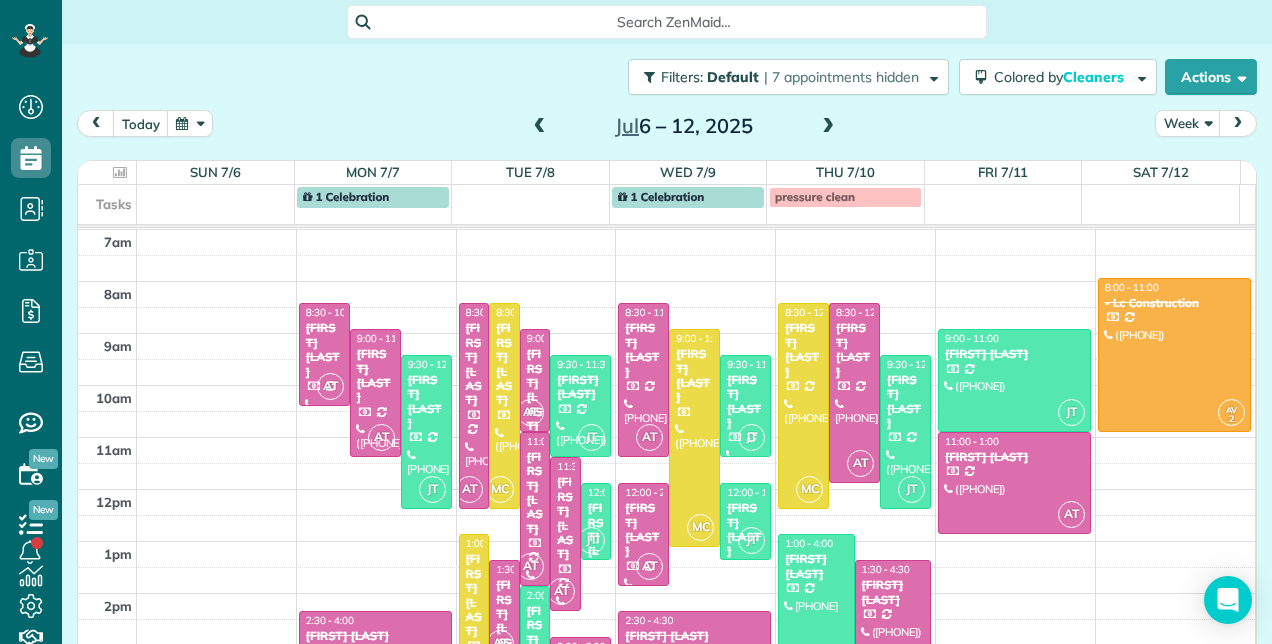 click at bounding box center [828, 127] 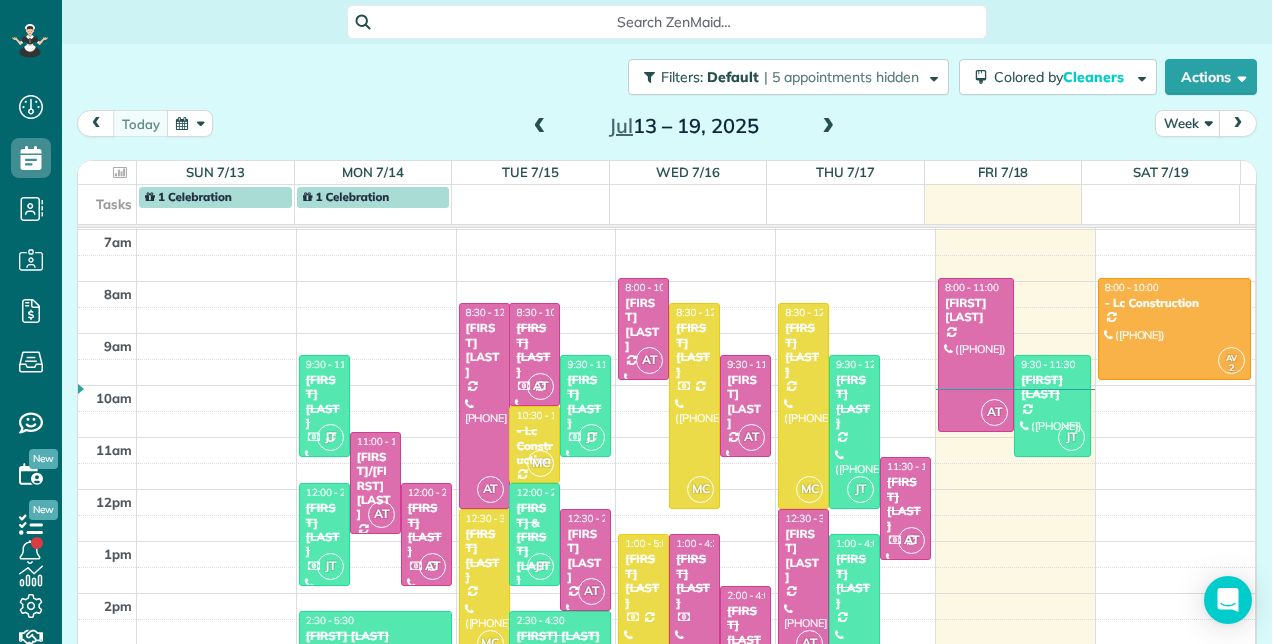 click at bounding box center [828, 127] 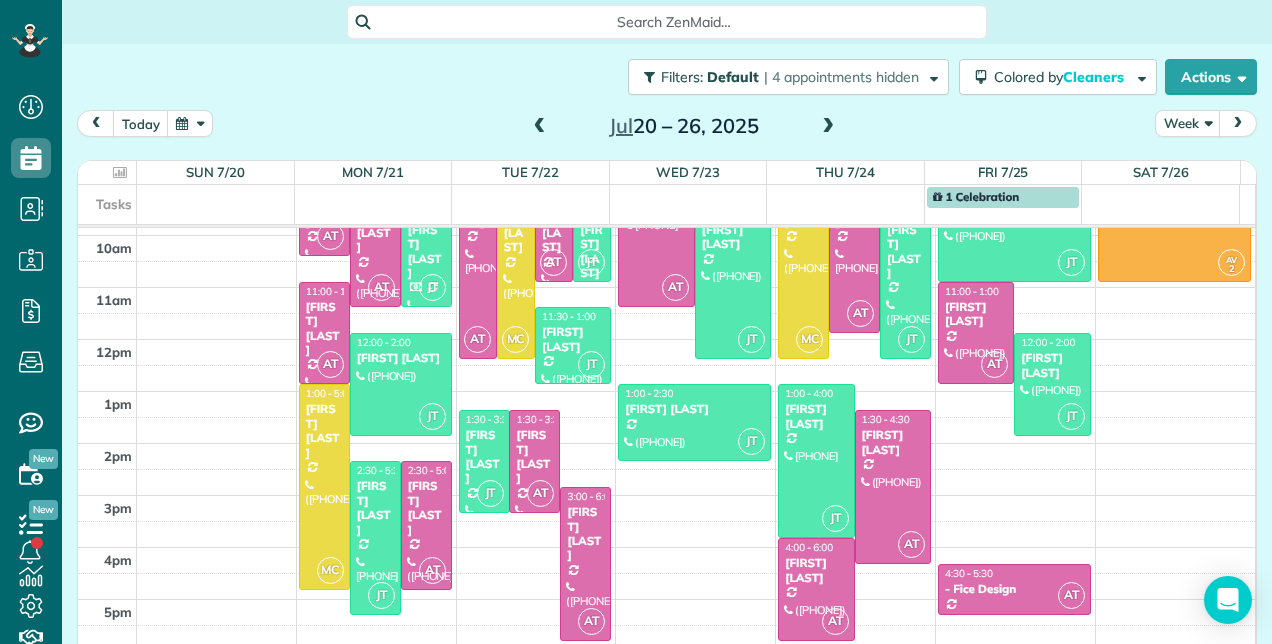 scroll, scrollTop: 448, scrollLeft: 0, axis: vertical 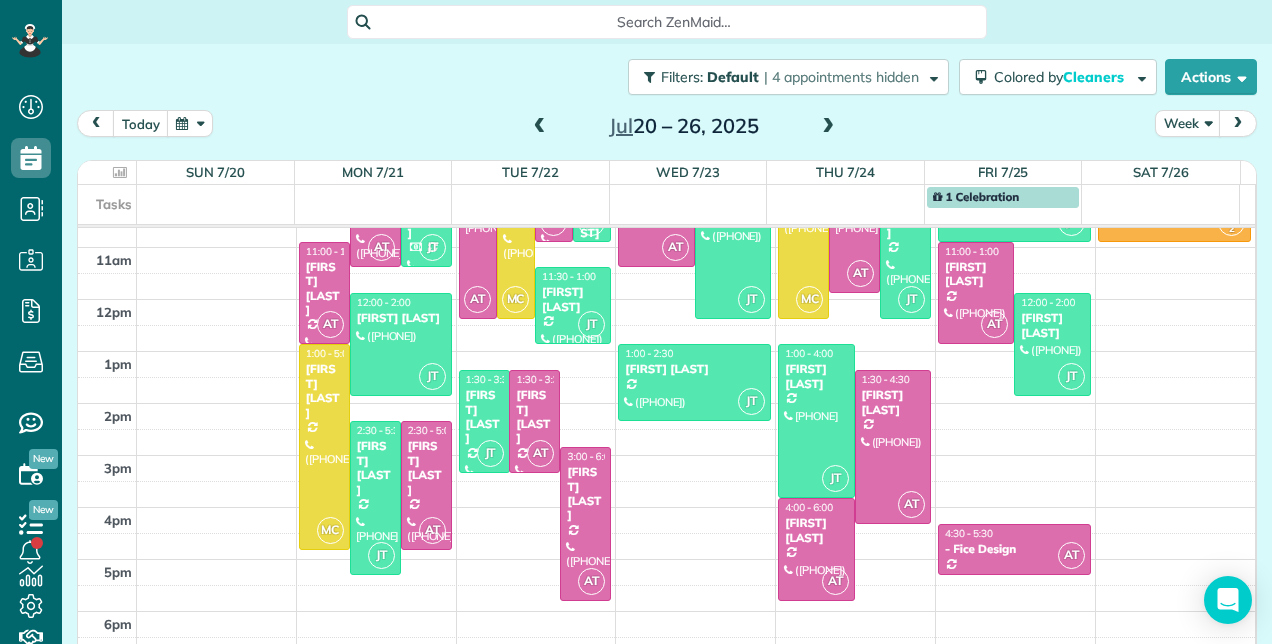 click at bounding box center (828, 127) 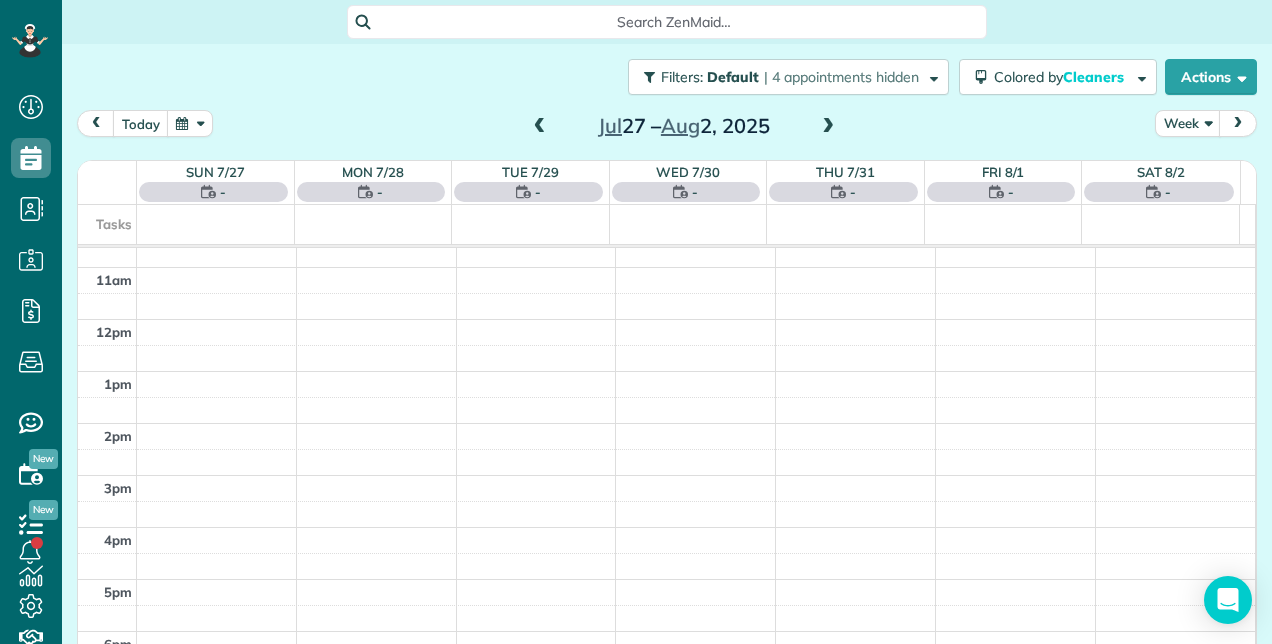 scroll, scrollTop: 258, scrollLeft: 0, axis: vertical 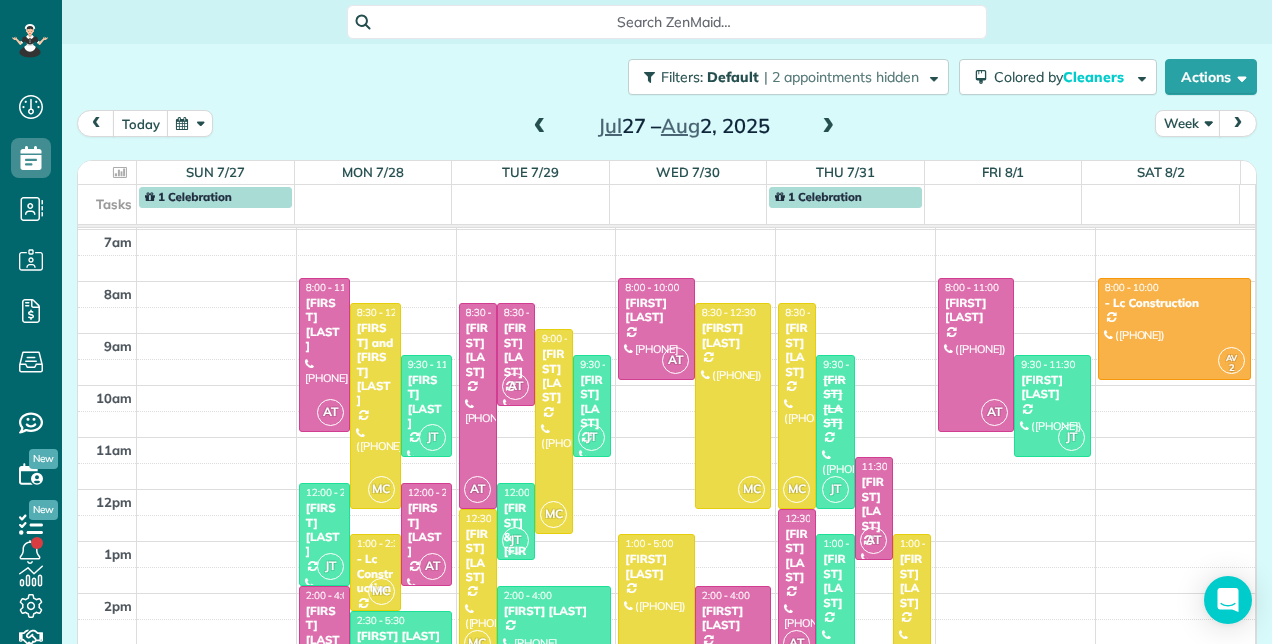 click at bounding box center (828, 127) 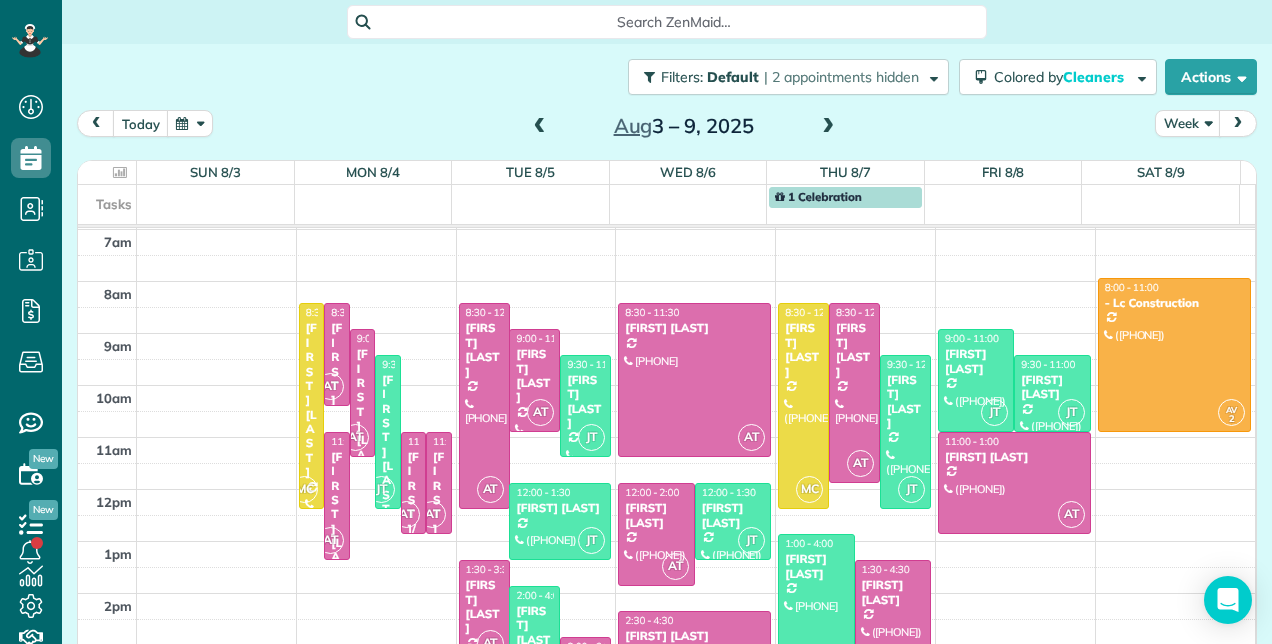 click at bounding box center [828, 127] 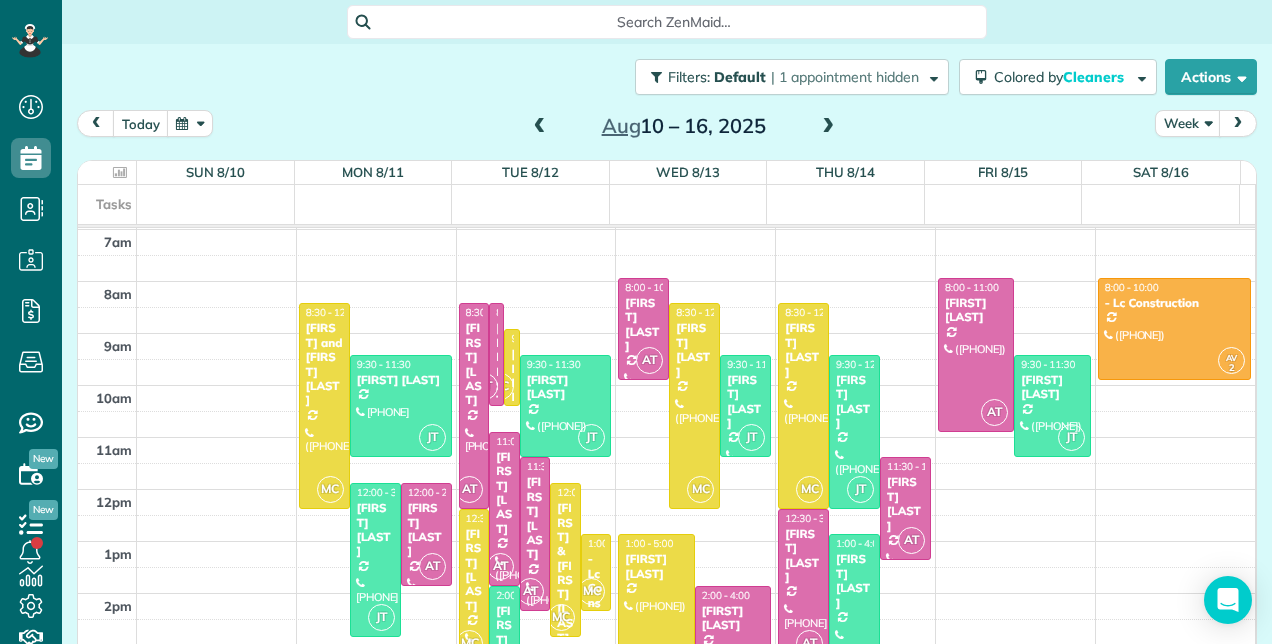 click at bounding box center [828, 127] 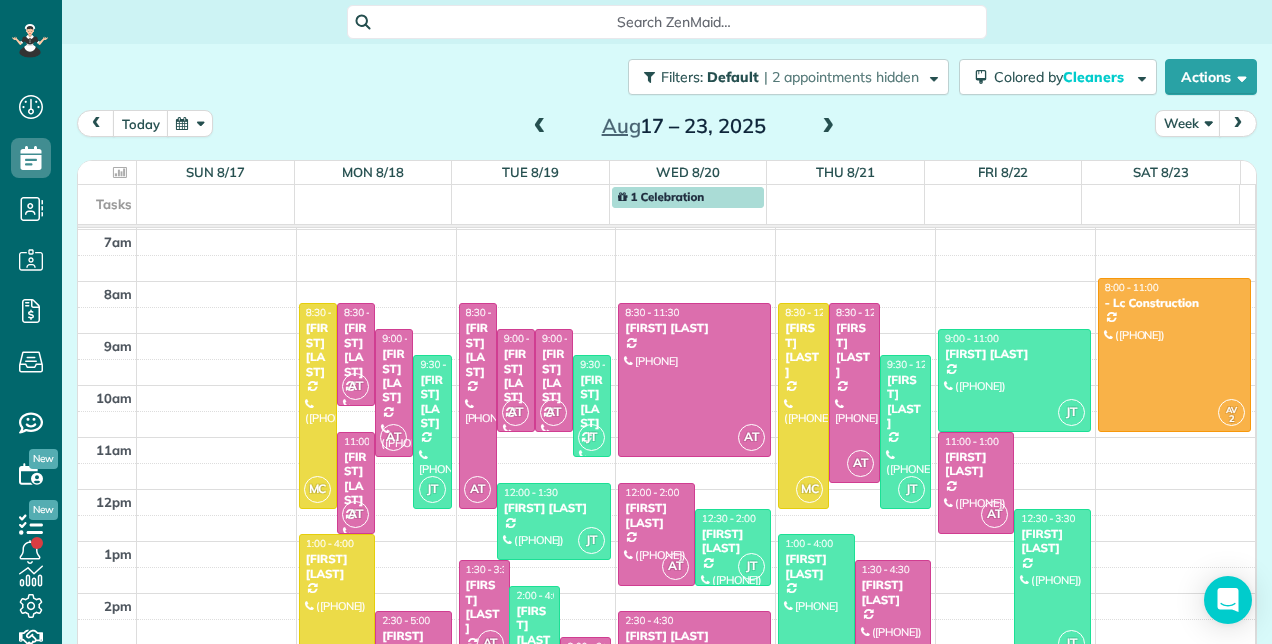 click at bounding box center (828, 127) 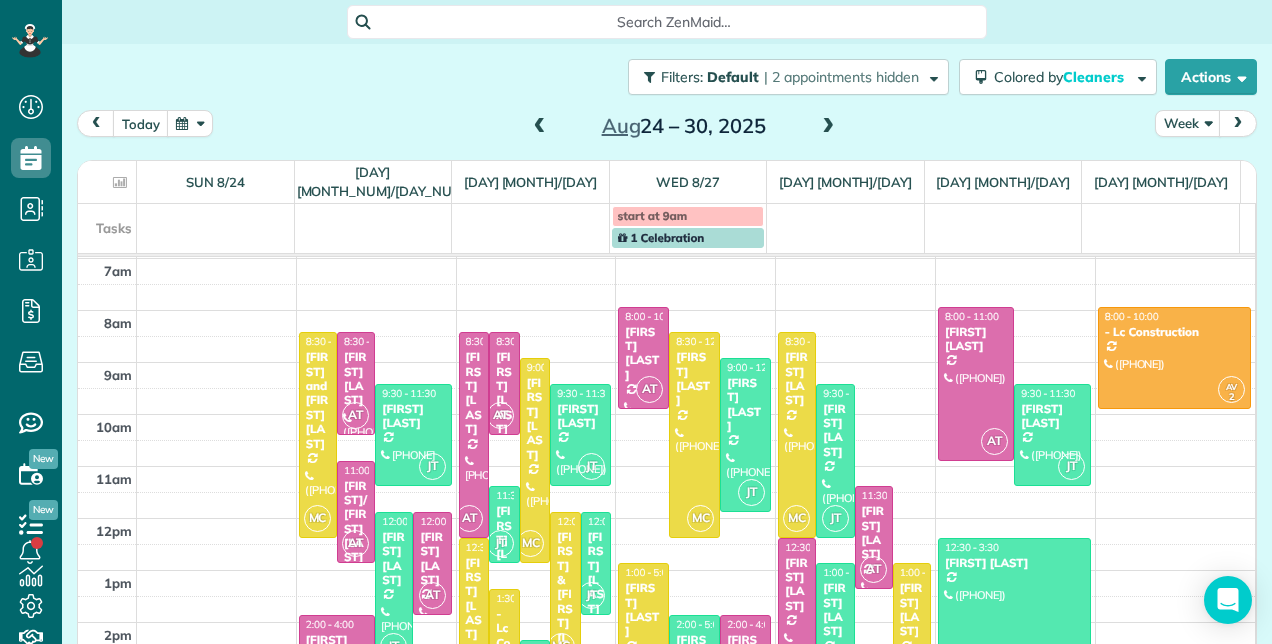 click at bounding box center [828, 127] 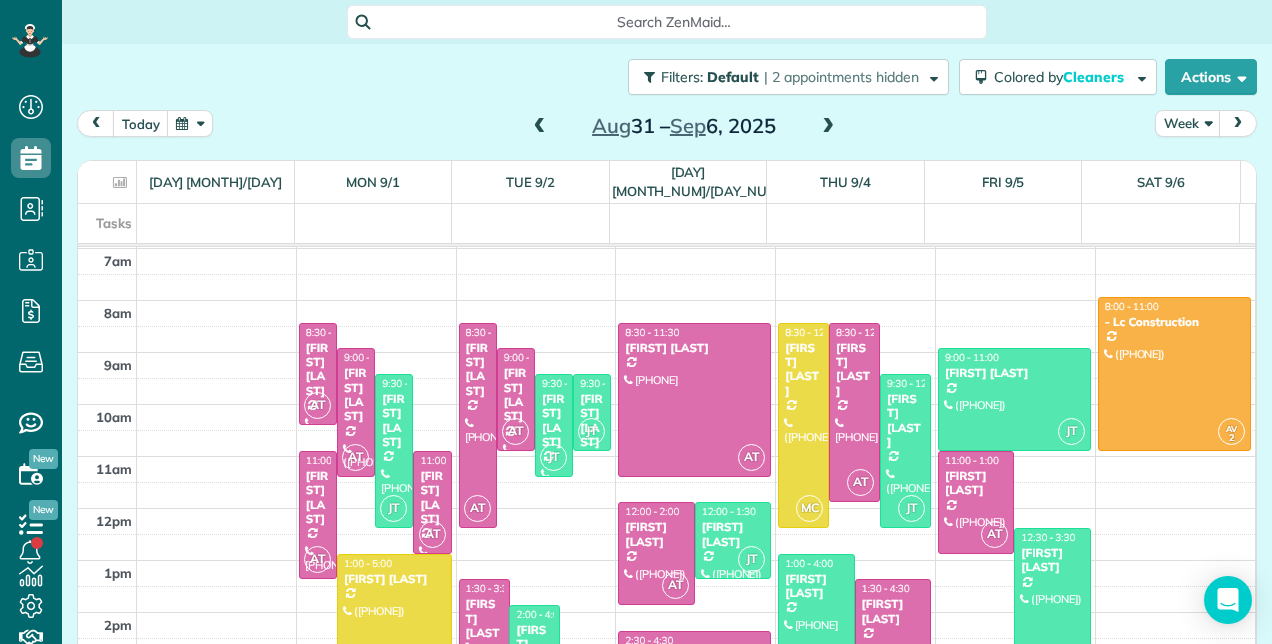 click at bounding box center (828, 127) 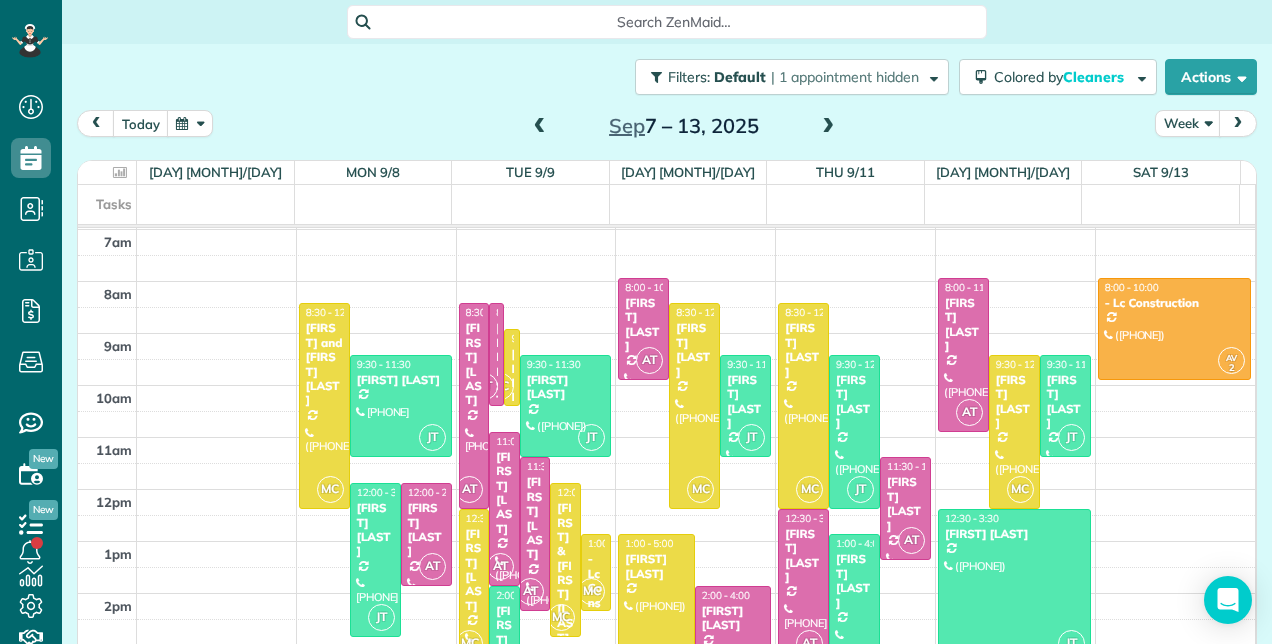 click at bounding box center (828, 127) 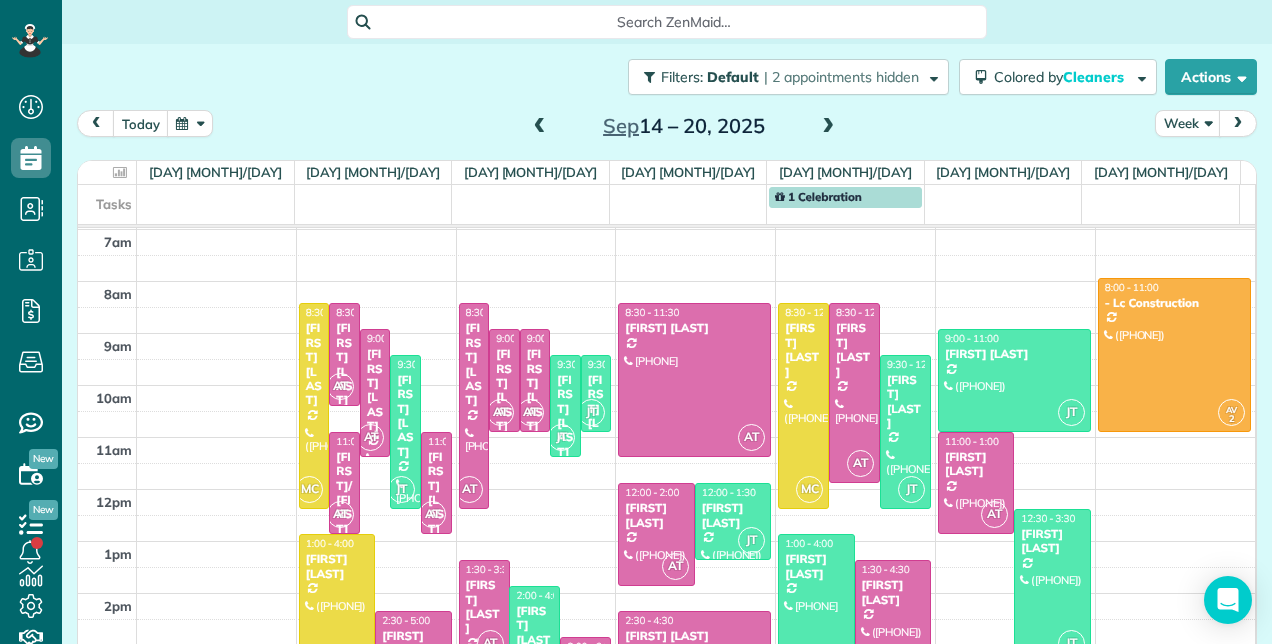 click at bounding box center (828, 127) 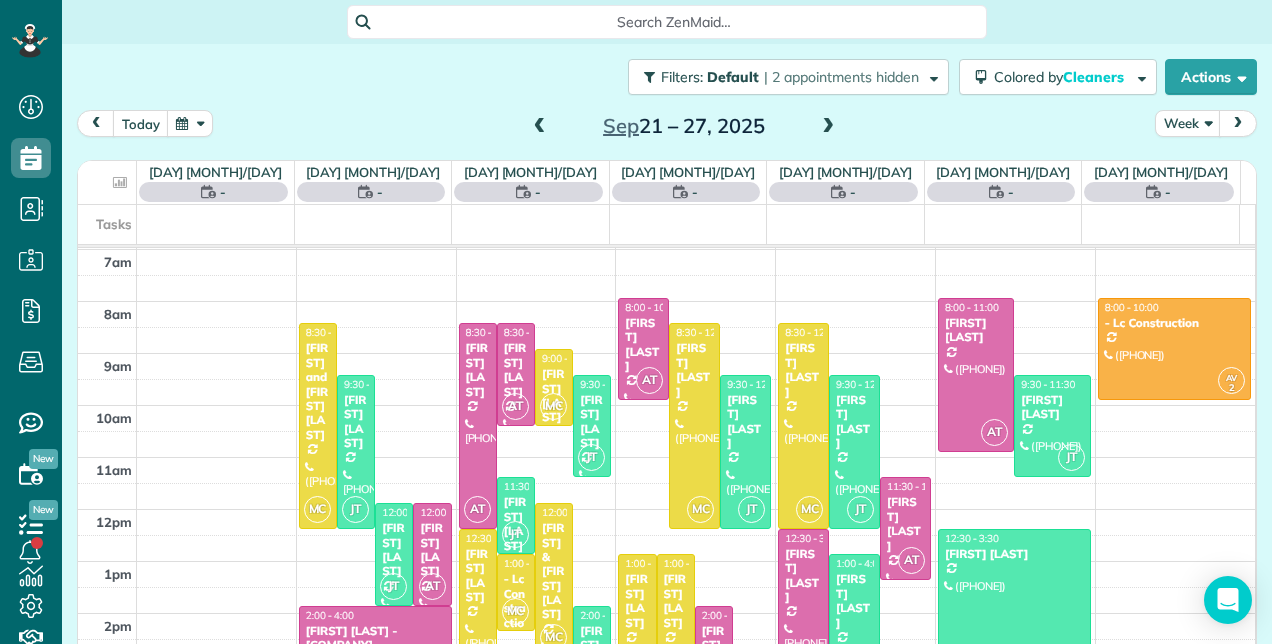 click at bounding box center (828, 127) 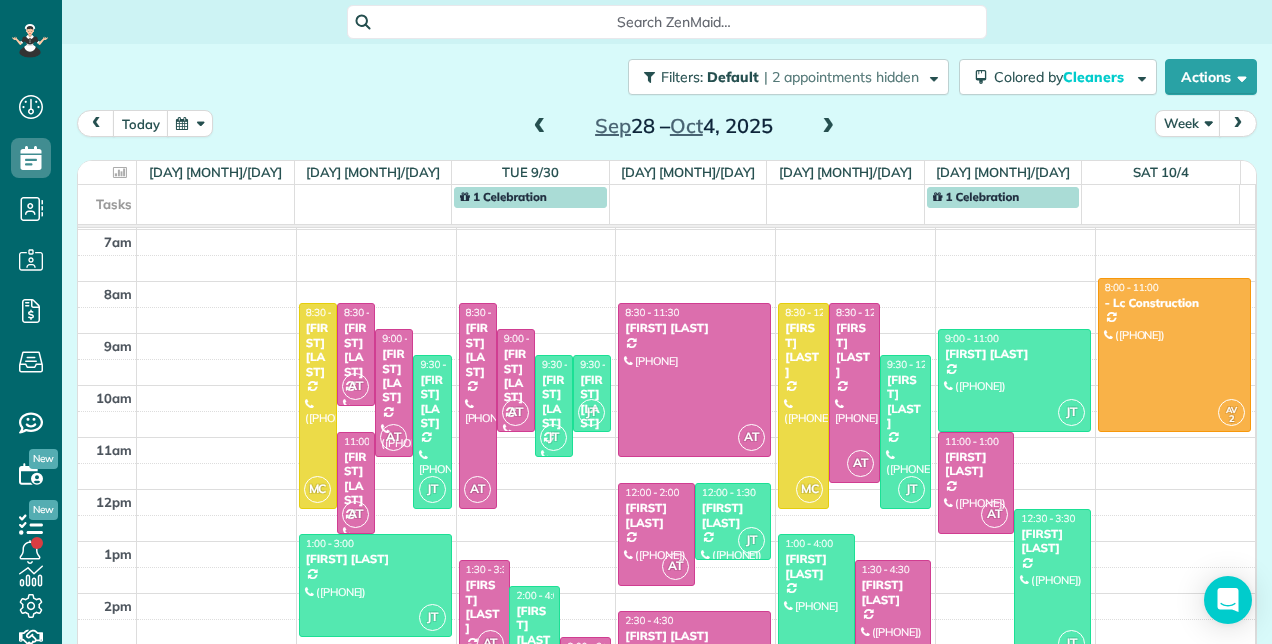 click at bounding box center [540, 127] 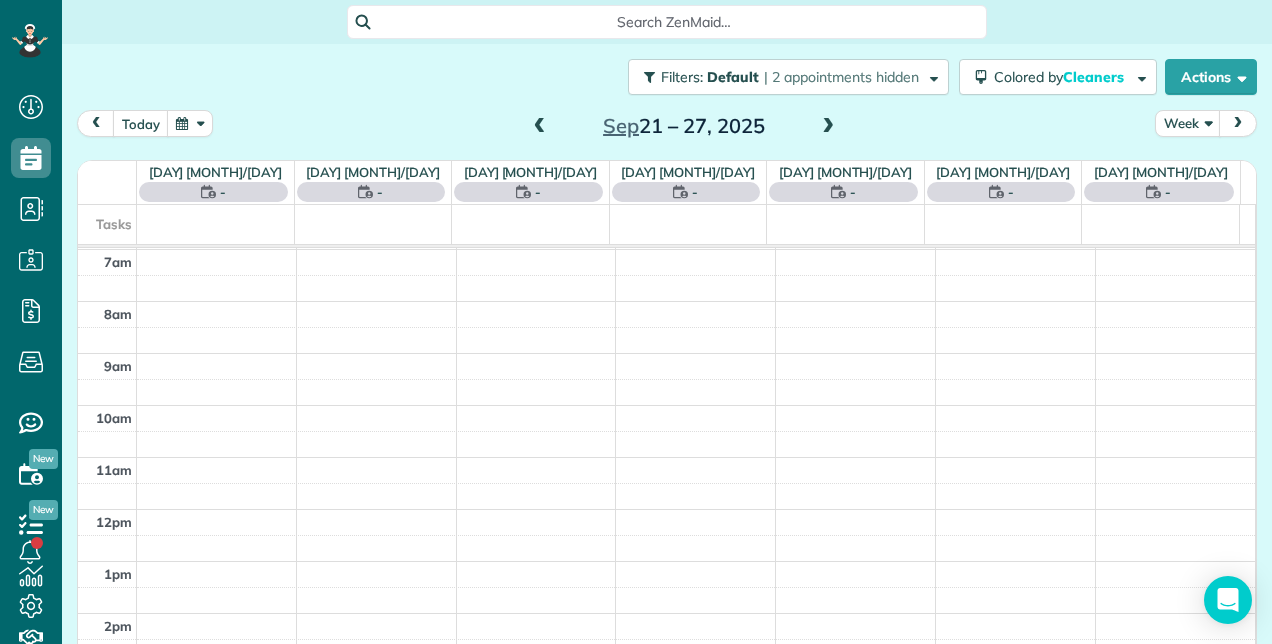 click at bounding box center [540, 127] 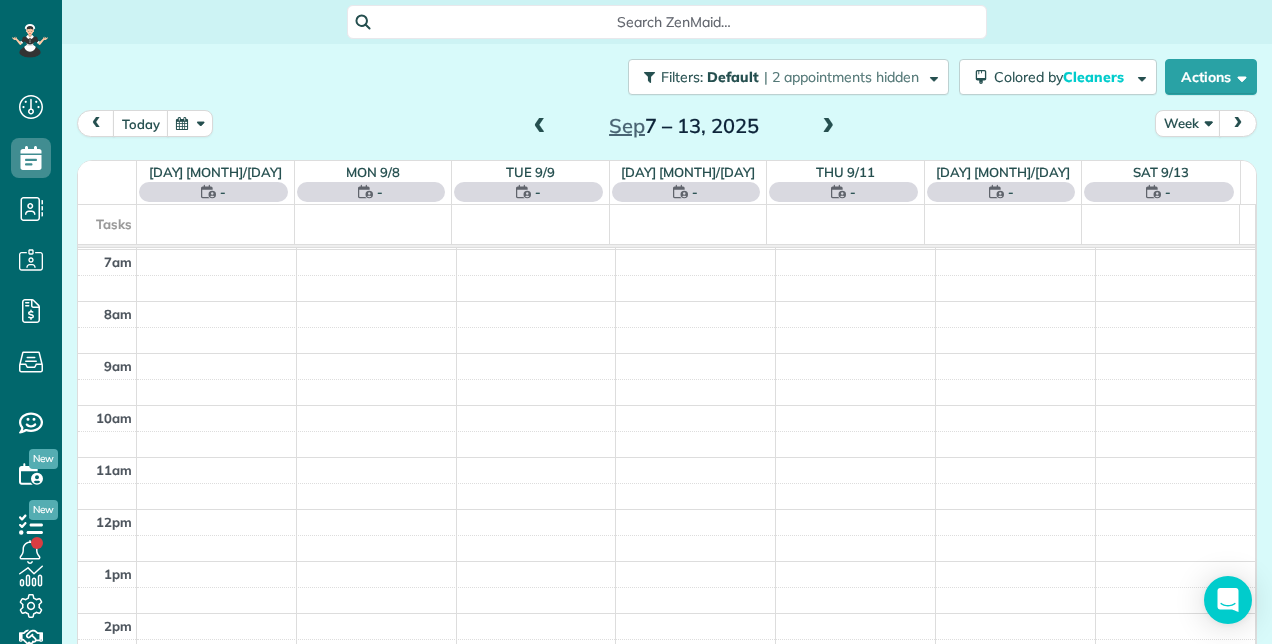 click at bounding box center [540, 127] 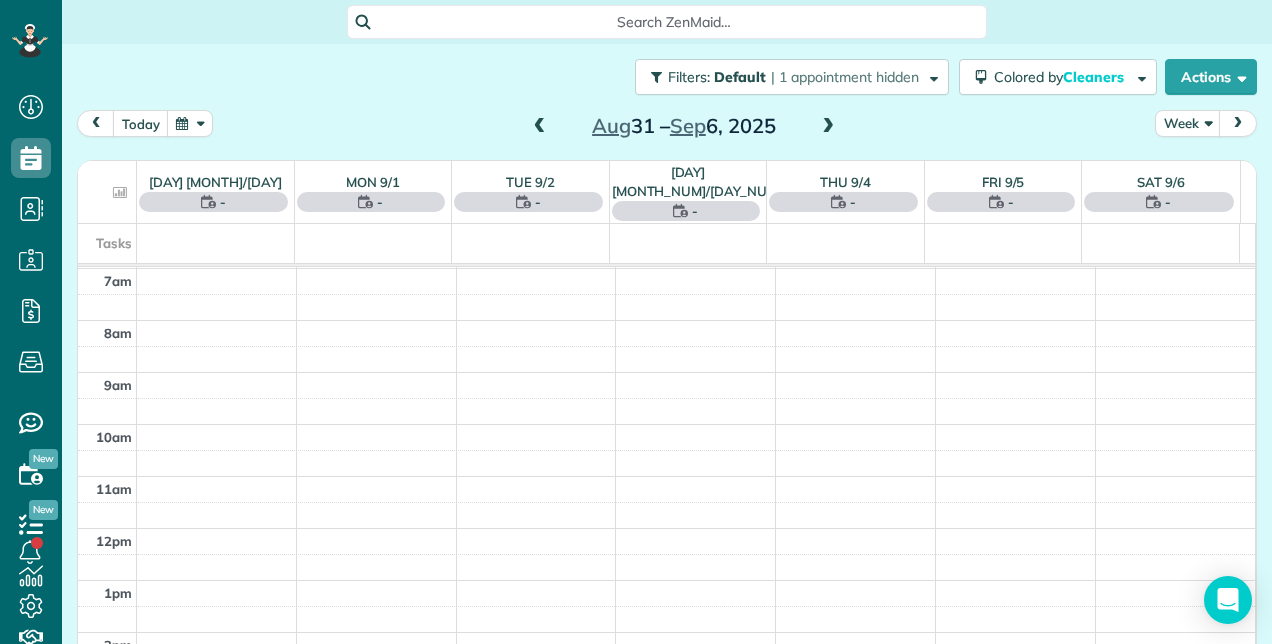 click at bounding box center (540, 127) 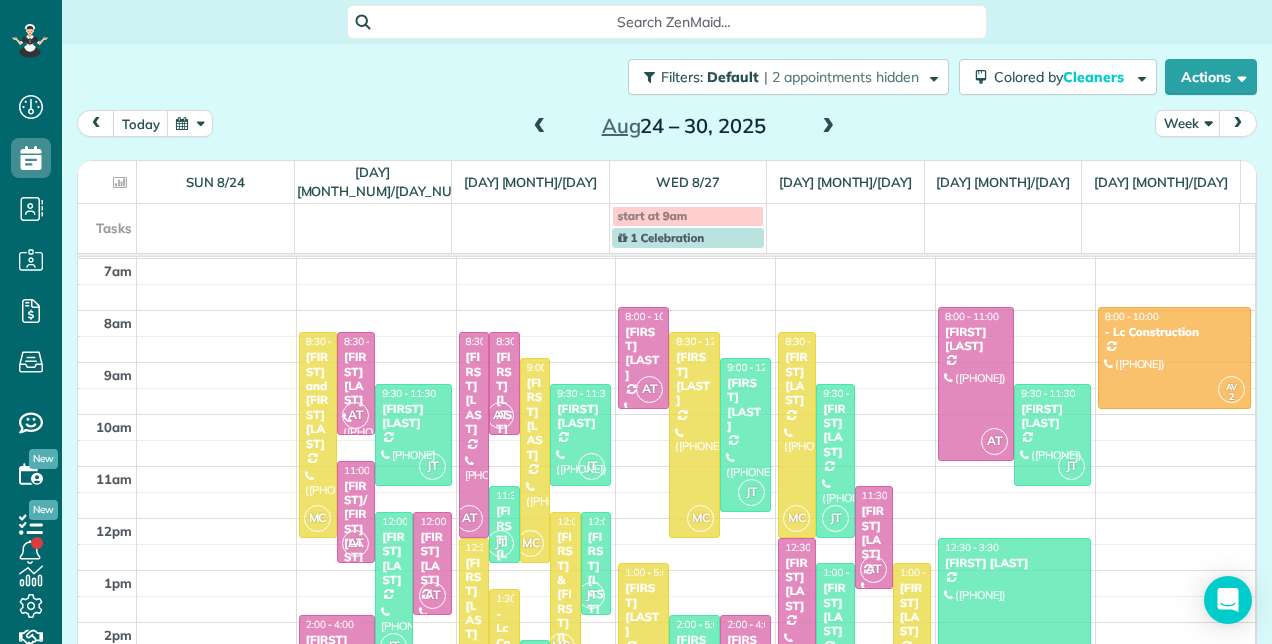 click at bounding box center [540, 127] 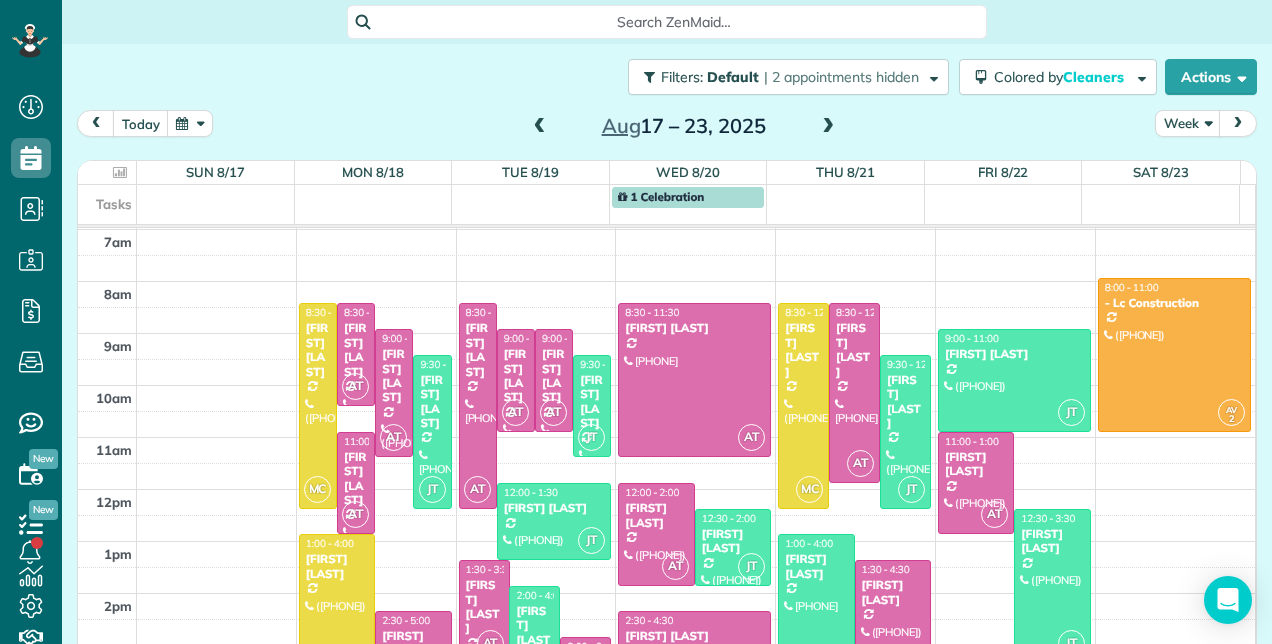 click at bounding box center (540, 127) 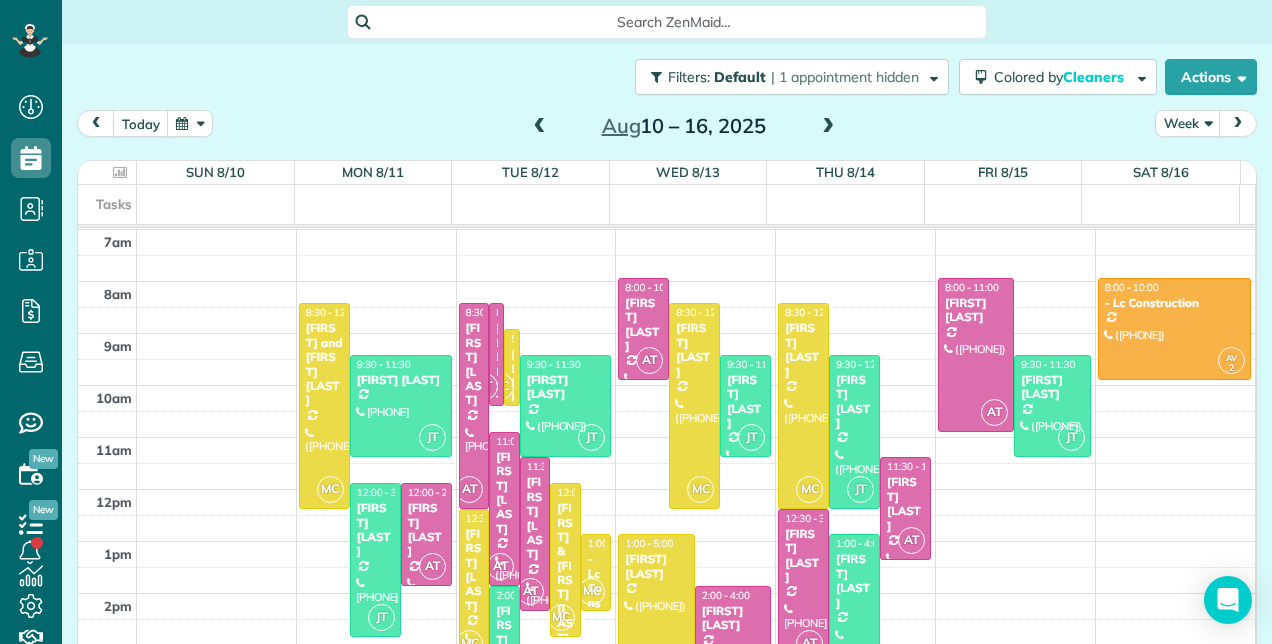 click at bounding box center [540, 127] 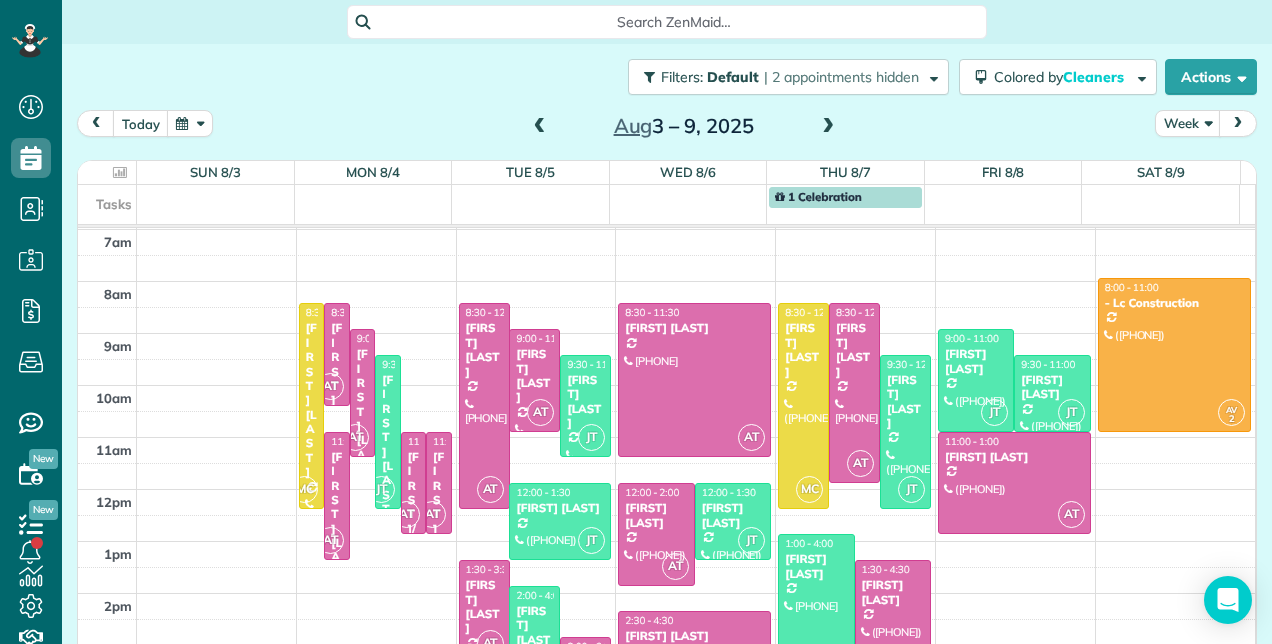 click at bounding box center [540, 127] 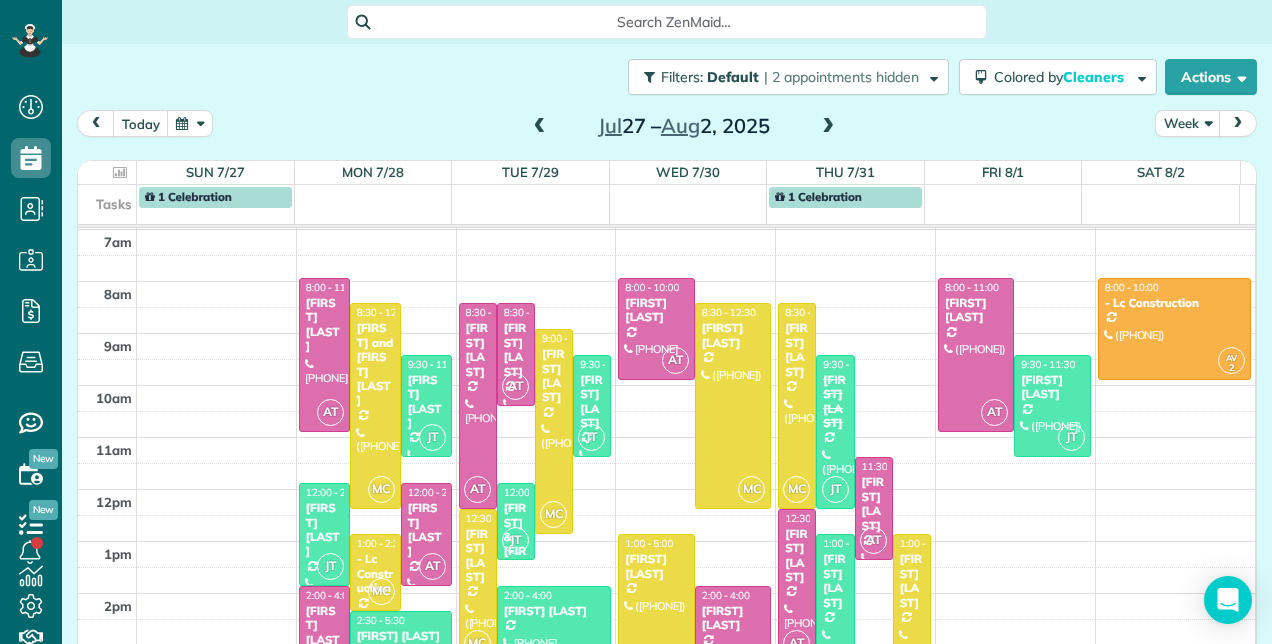 click at bounding box center [540, 127] 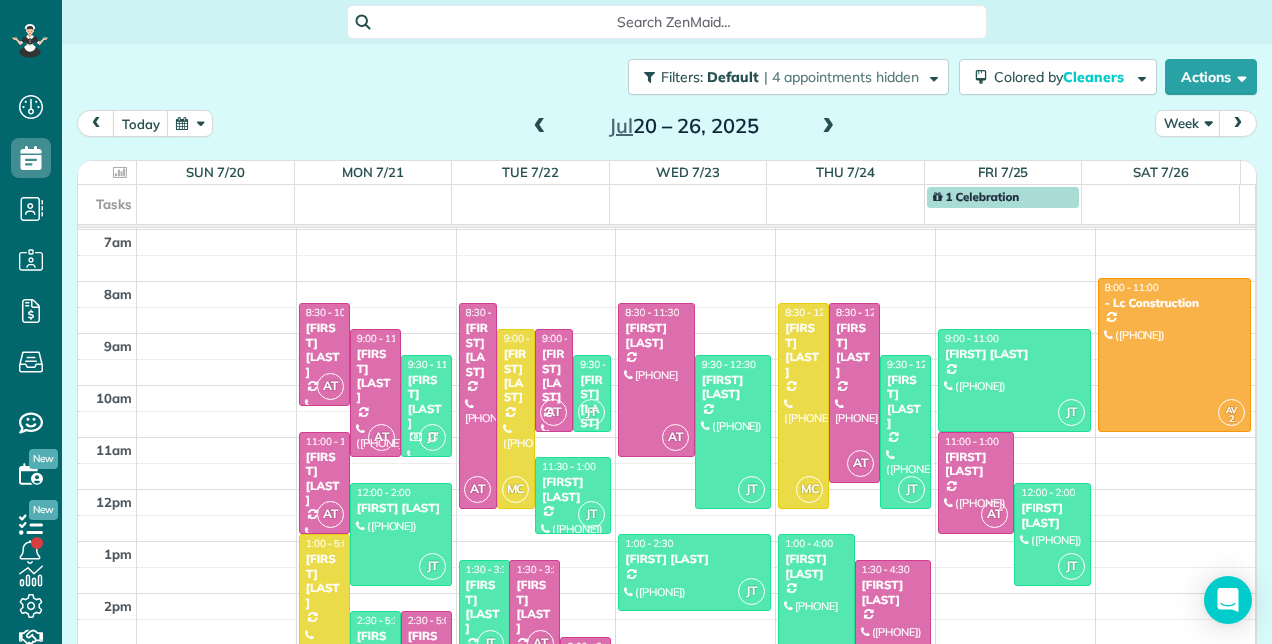click on "JT [TIME] - [TIME] [FIRST] [LAST] ([PHONE]) [NUMBER] [STREET] [CITY], [STATE] [POSTAL_CODE] AT [TIME] - [TIME] [FIRST] [LAST] ([PHONE]) [NUMBER] [STREET] [CITY], [STATE] [POSTAL_CODE] MC [TIME] - [TIME] [FIRST] [LAST] ([PHONE]) [NUMBER] [STREET] [CITY], [STATE] [POSTAL_CODE] AT [TIME] - [TIME] [FIRST] [LAST] ([PHONE]) [NUMBER] [STREET] [CITY], [STATE] [POSTAL_CODE] JT [TIME] - [TIME] [FIRST] [LAST] ([PHONE]) [NUMBER] [STREET] [CITY], [STATE] [POSTAL_CODE] MC [TIME] - [TIME] [FIRST] [LAST] ([PHONE]) [NUMBER] [STREET] [CITY], [STATE] [POSTAL_CODE] AT [TIME] - [TIME] [FIRST] [LAST] ([PHONE]) [NUMBER] [STREET] [CITY], [STATE] [POSTAL_CODE] AT [TIME] - [TIME] [FIRST] [LAST] ([PHONE]) [NUMBER] [STREET] [CITY], [STATE] [POSTAL_CODE] MC [TIME] - [TIME] [FIRST] [LAST] ([PHONE]) [NUMBER] [STREET] [CITY], [STATE] [POSTAL_CODE] AT [TIME] - [TIME] [FIRST] [LAST] ([PHONE])" at bounding box center [666, 411] 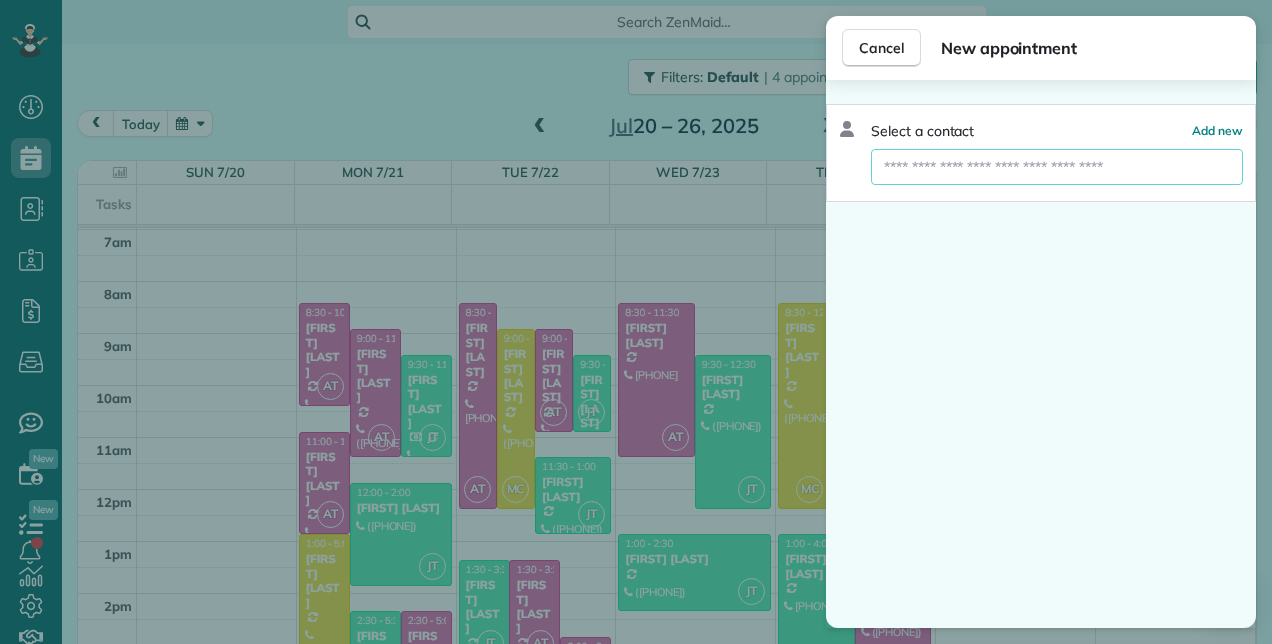click at bounding box center [1057, 167] 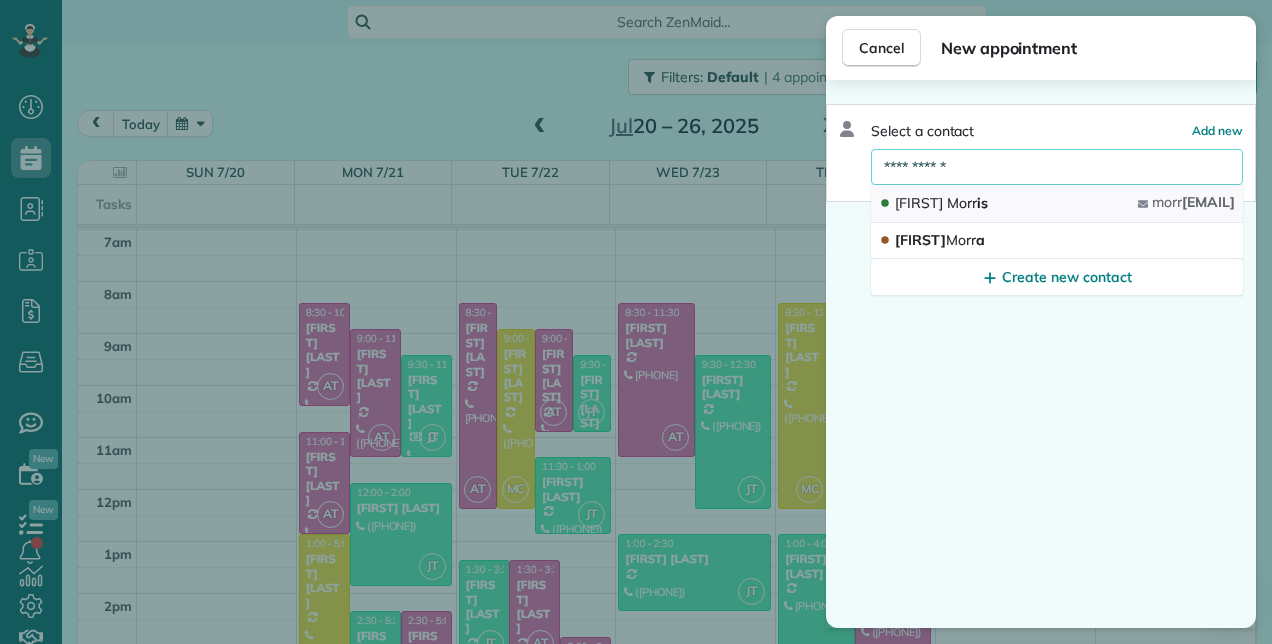 type on "**********" 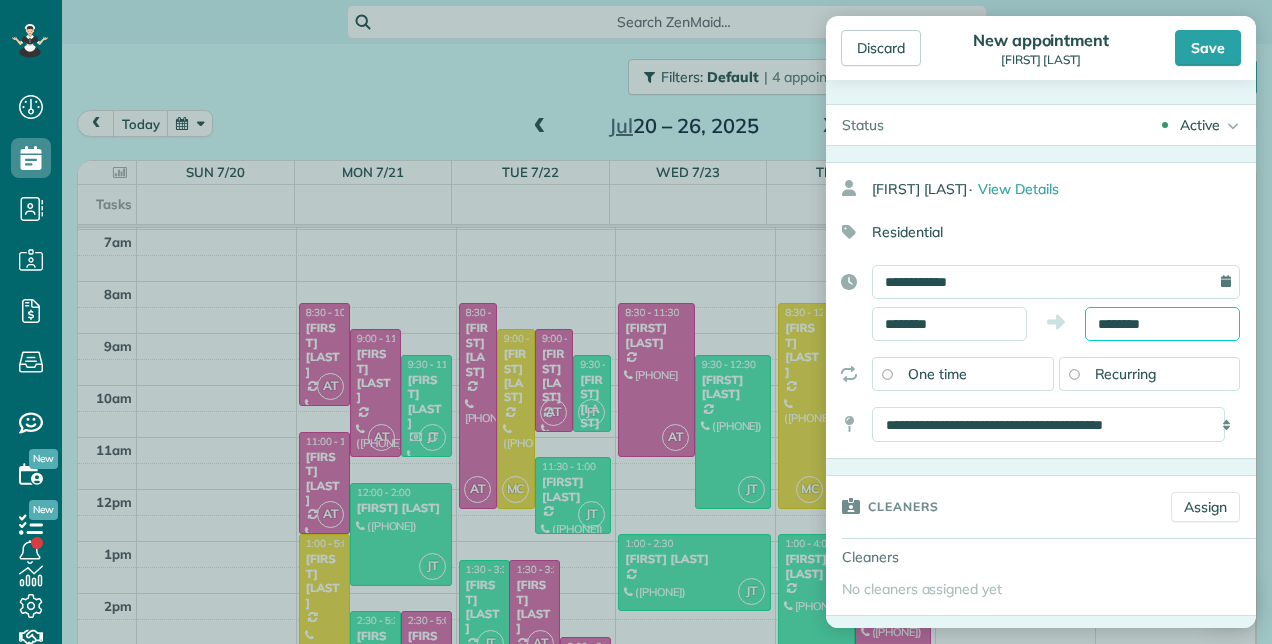 click on "********" at bounding box center [1162, 324] 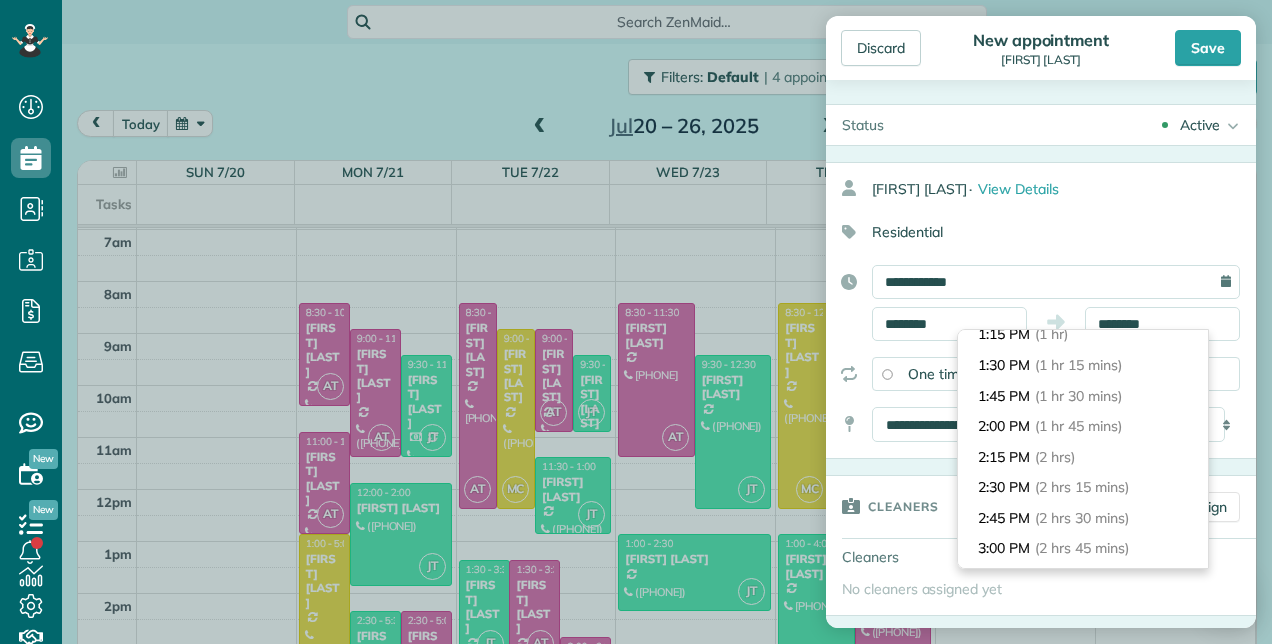 scroll, scrollTop: 213, scrollLeft: 0, axis: vertical 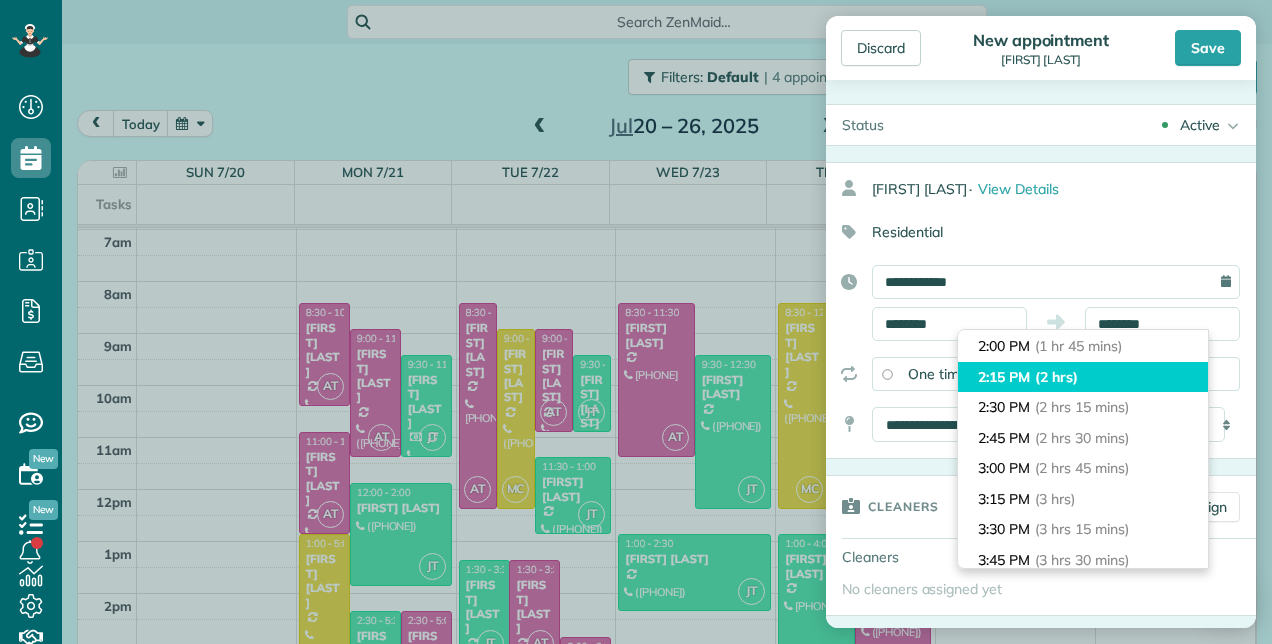 type on "*******" 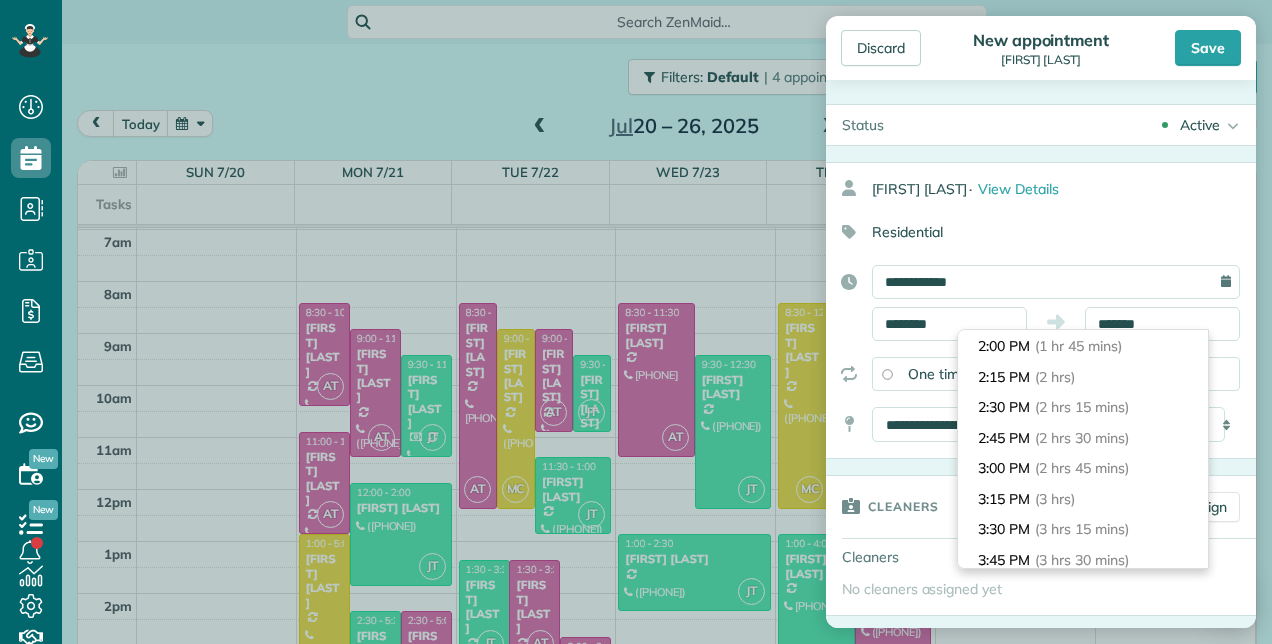 click on "[TIME] ([NUMBER] hrs)" at bounding box center (1083, 377) 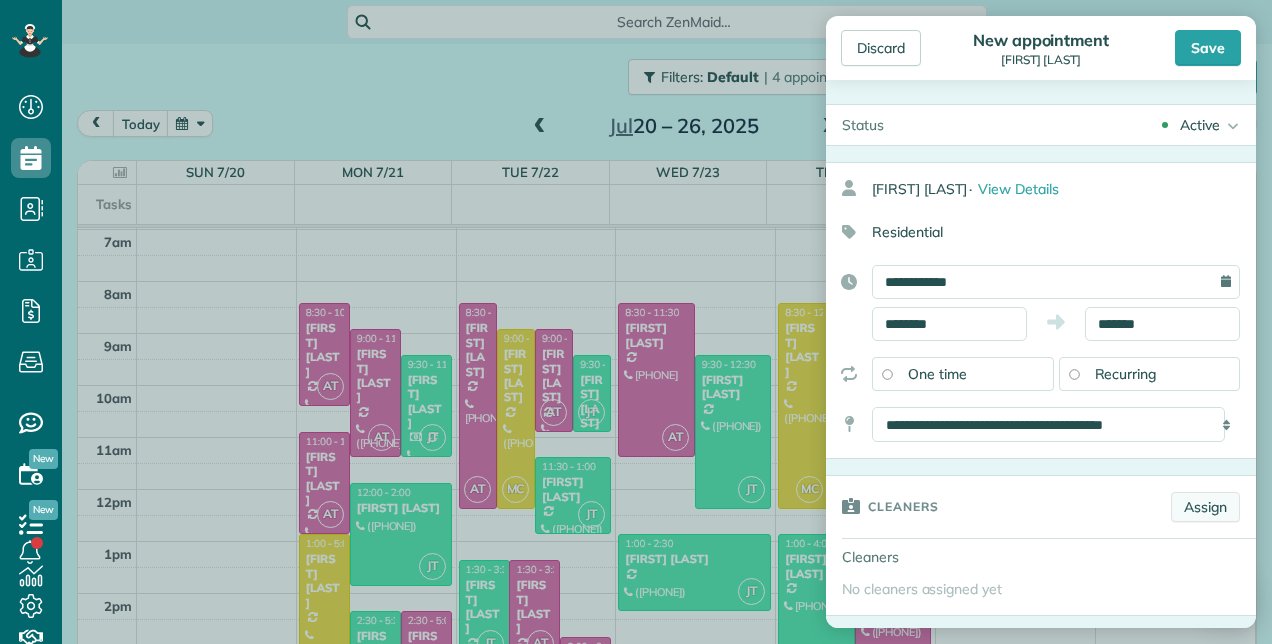 click on "Assign" at bounding box center (1205, 507) 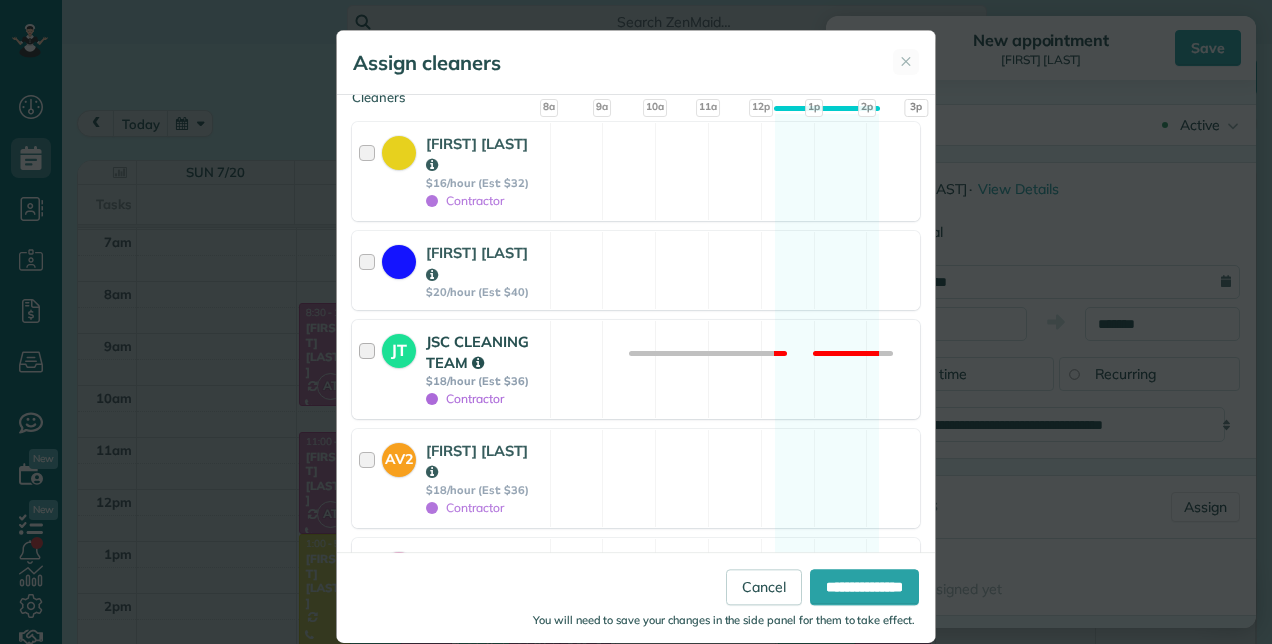 scroll, scrollTop: 400, scrollLeft: 0, axis: vertical 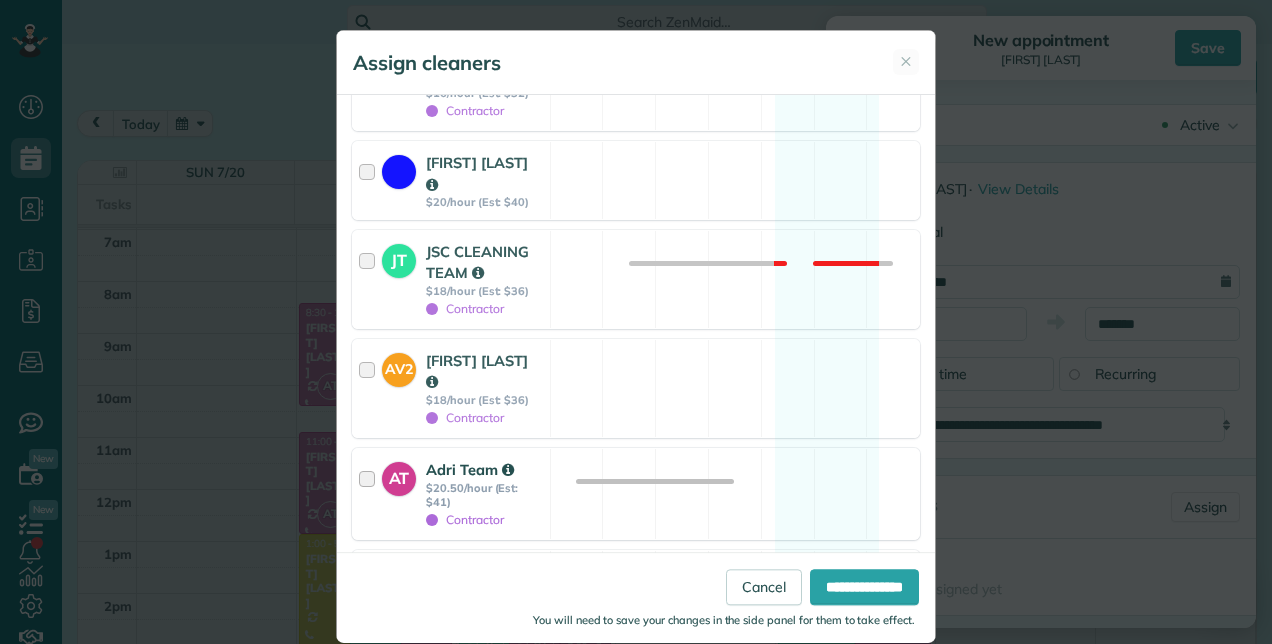 click on "$20.50/hour (Est: $41)" at bounding box center (485, 495) 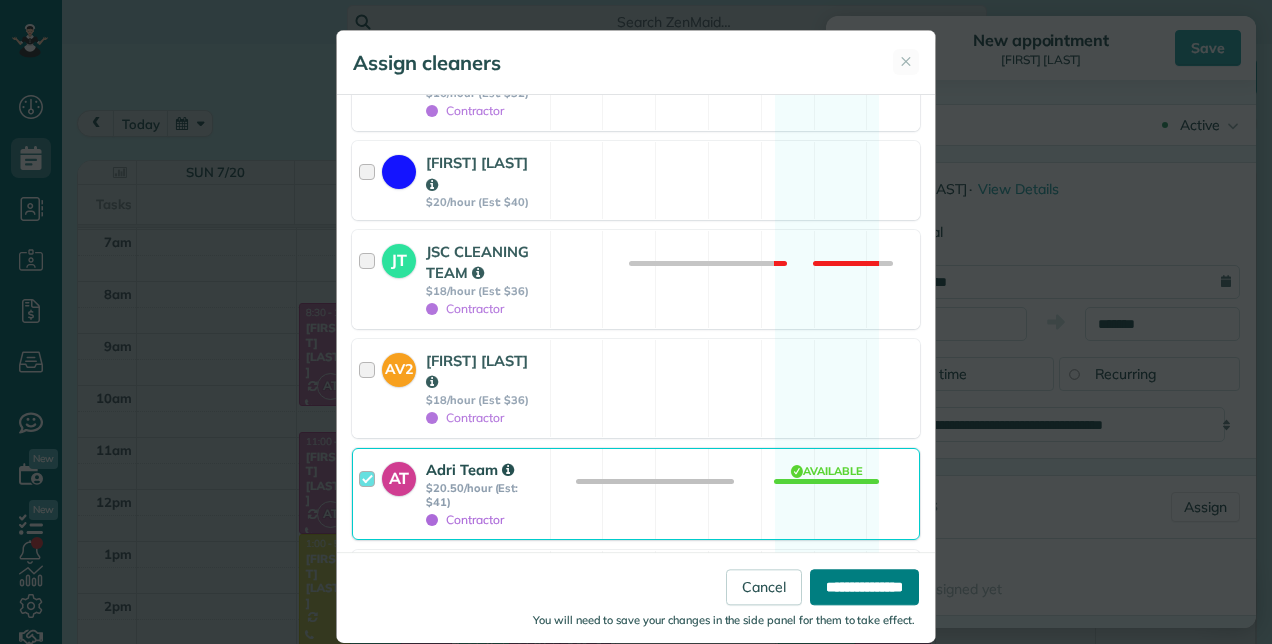 click on "**********" at bounding box center (864, 587) 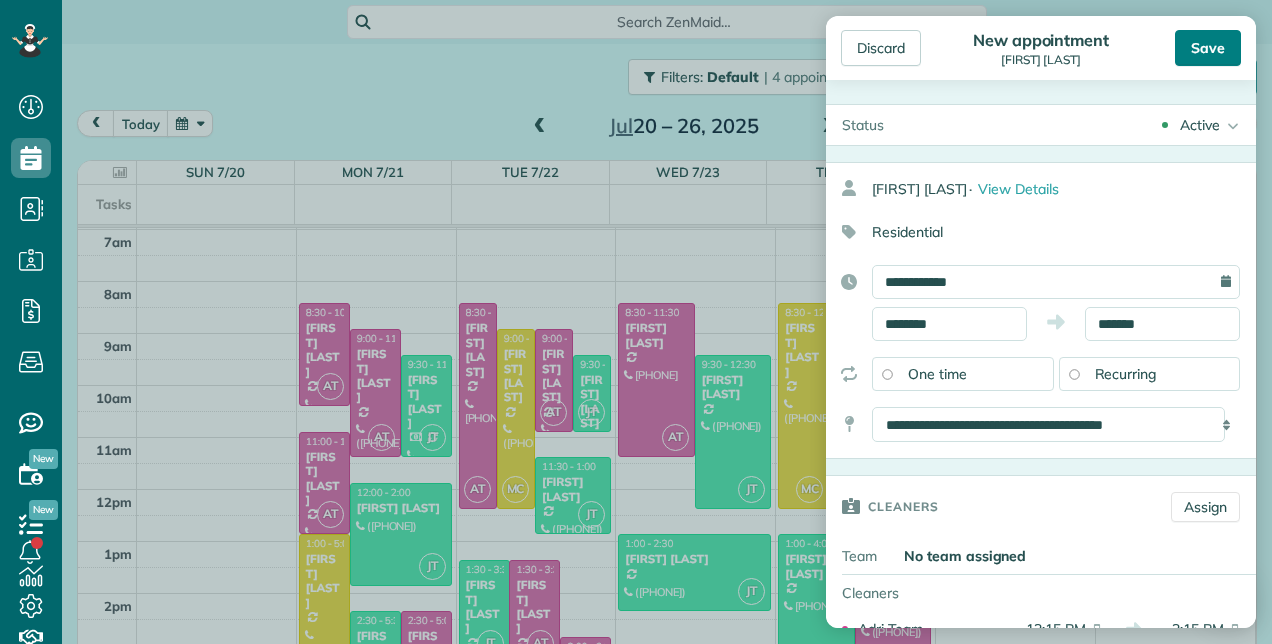 click on "Save" at bounding box center (1208, 48) 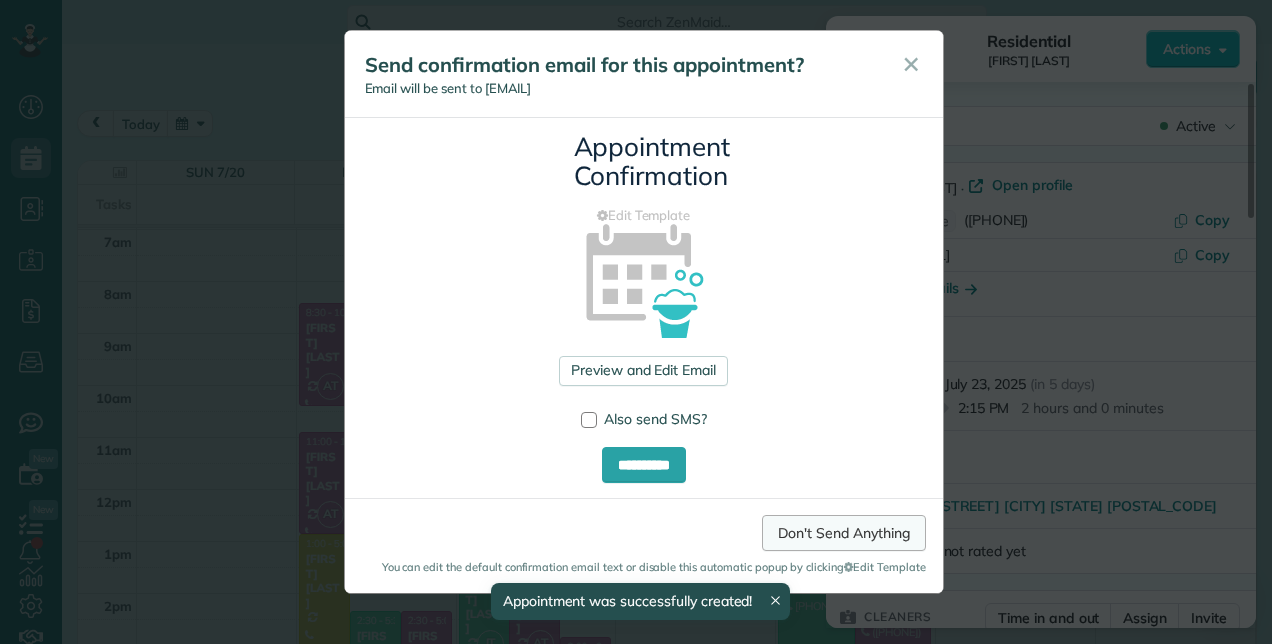 click on "Don't Send Anything" at bounding box center (843, 533) 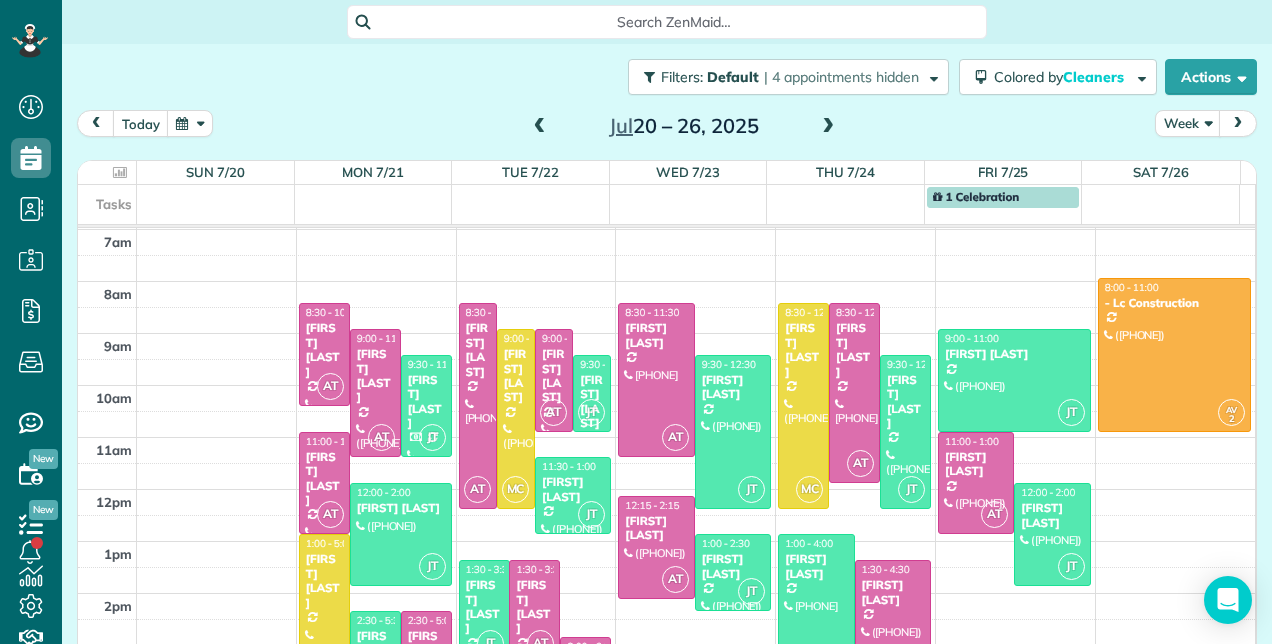 click at bounding box center [828, 127] 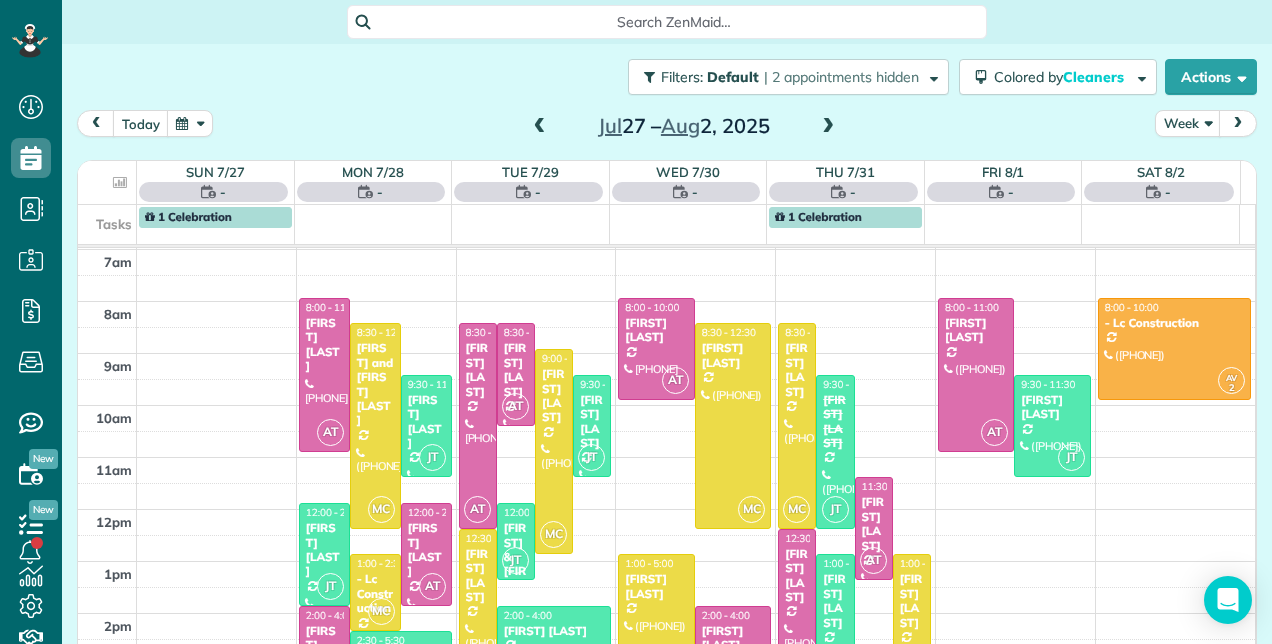 click at bounding box center (828, 127) 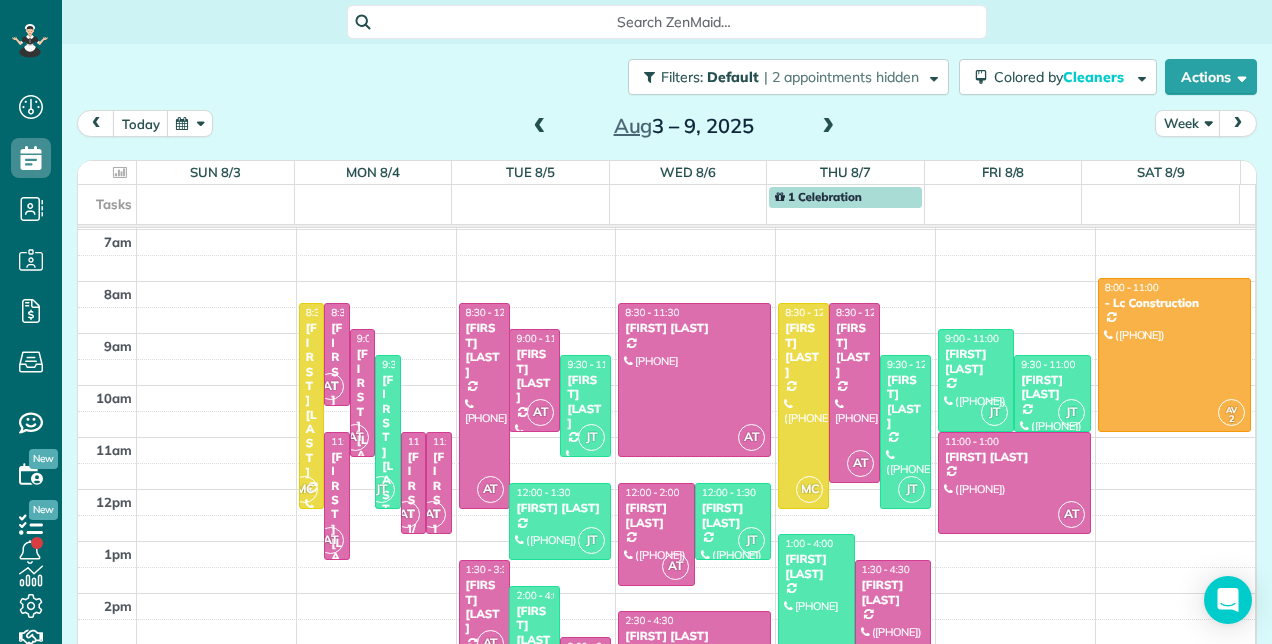 click at bounding box center (540, 127) 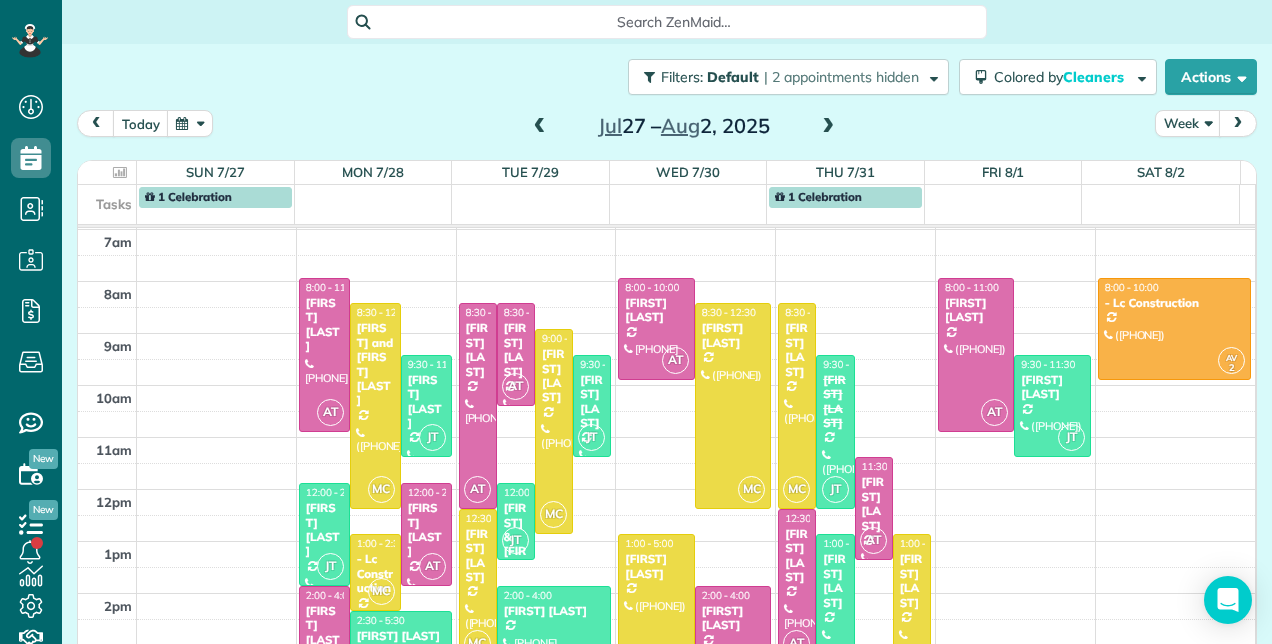 click at bounding box center [540, 127] 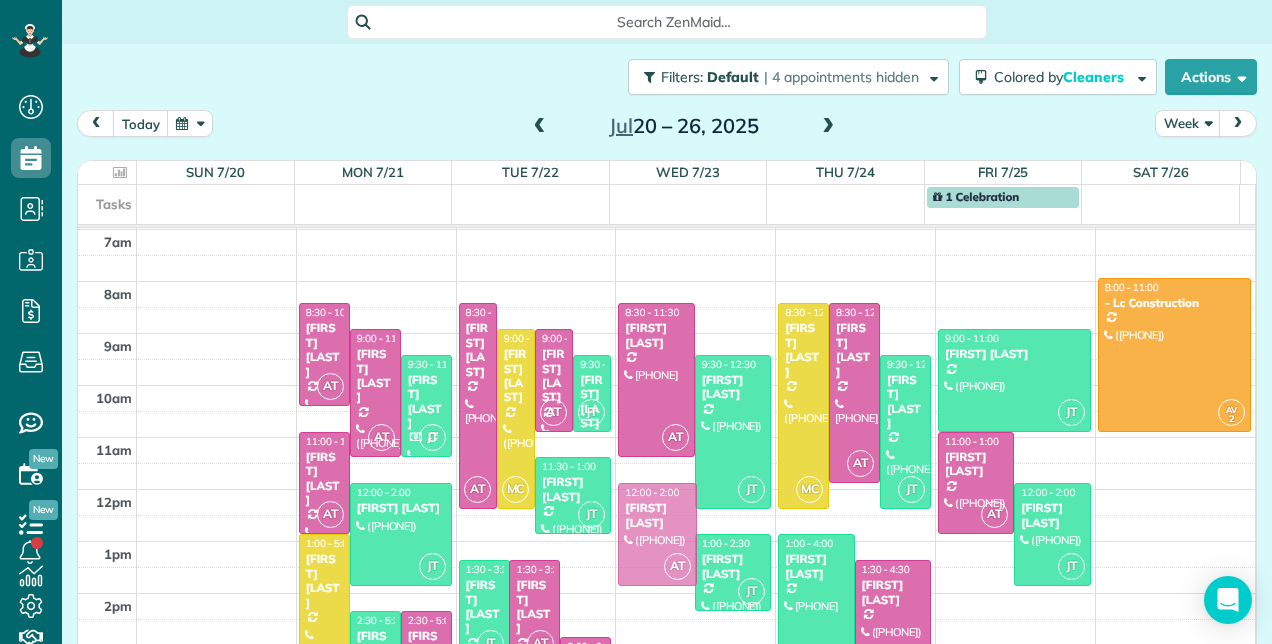 drag, startPoint x: 652, startPoint y: 521, endPoint x: 654, endPoint y: 511, distance: 10.198039 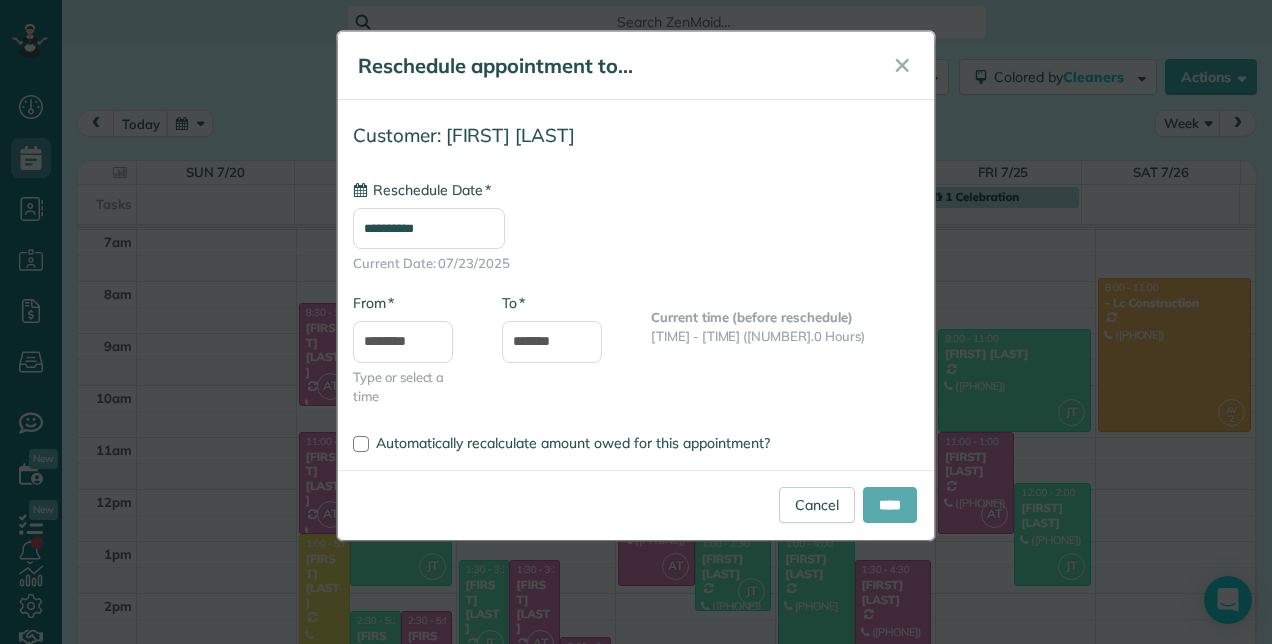 type on "**********" 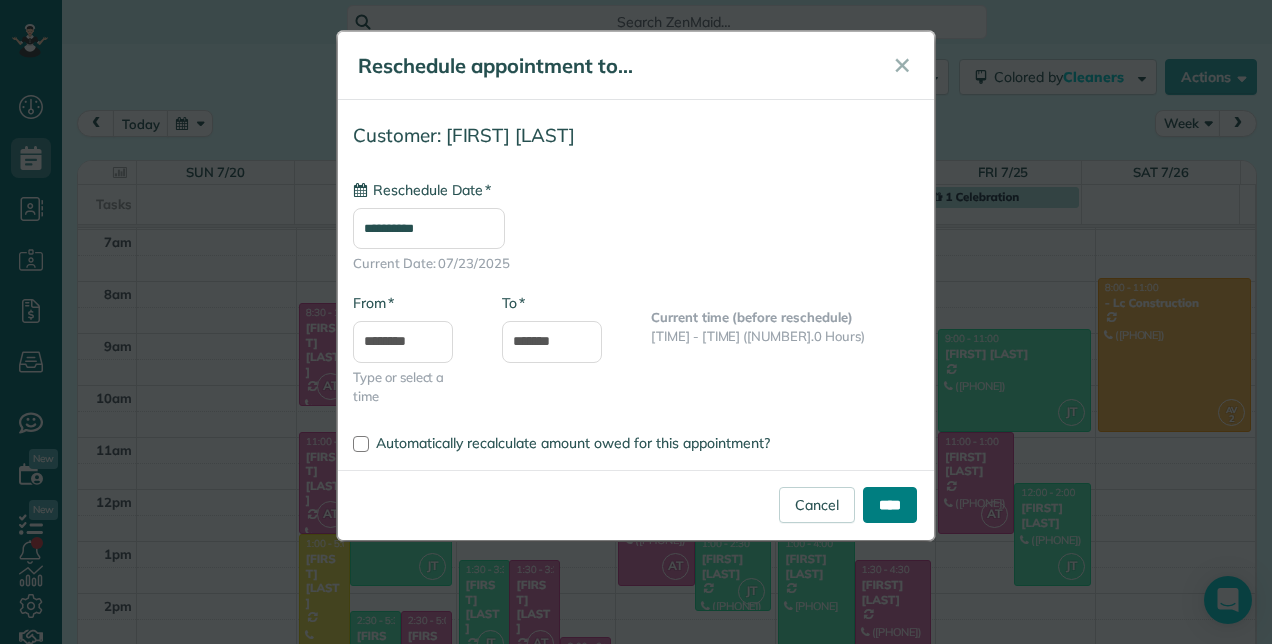 click on "****" at bounding box center [890, 505] 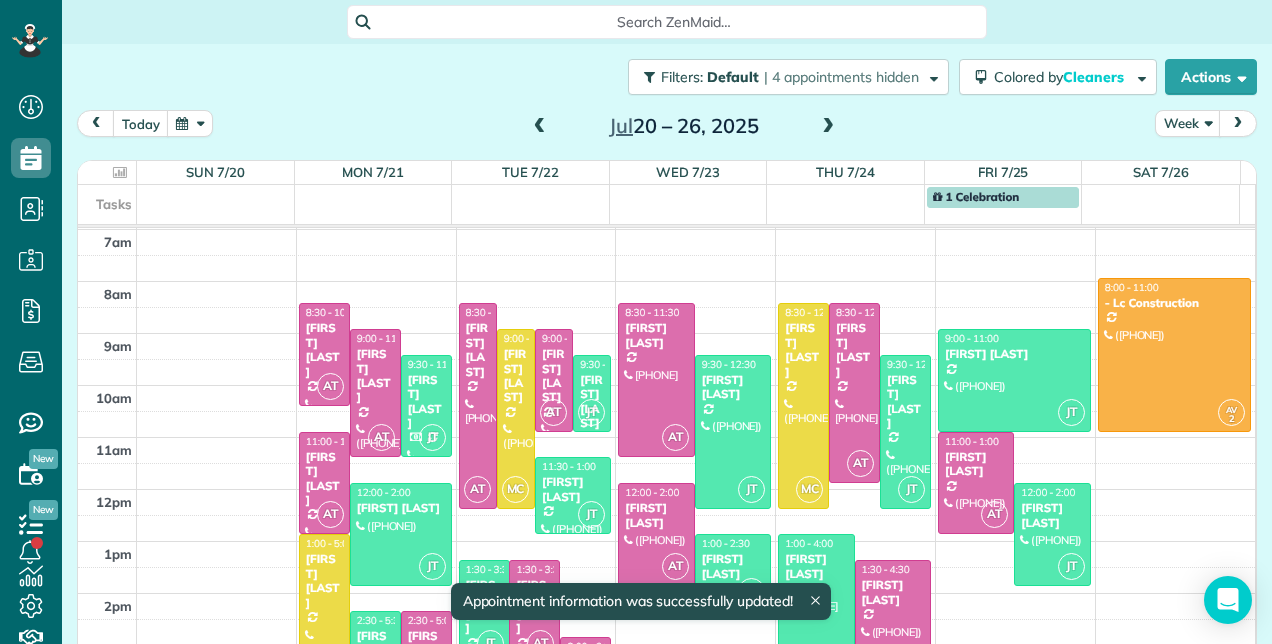 click at bounding box center (540, 127) 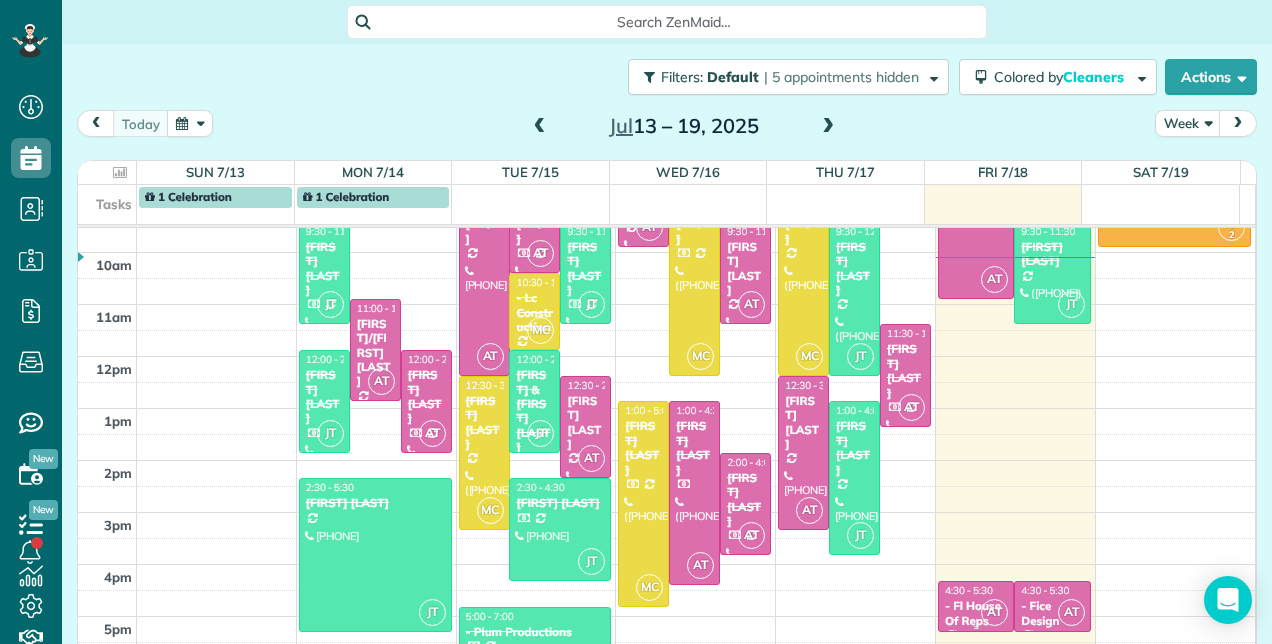 scroll, scrollTop: 348, scrollLeft: 0, axis: vertical 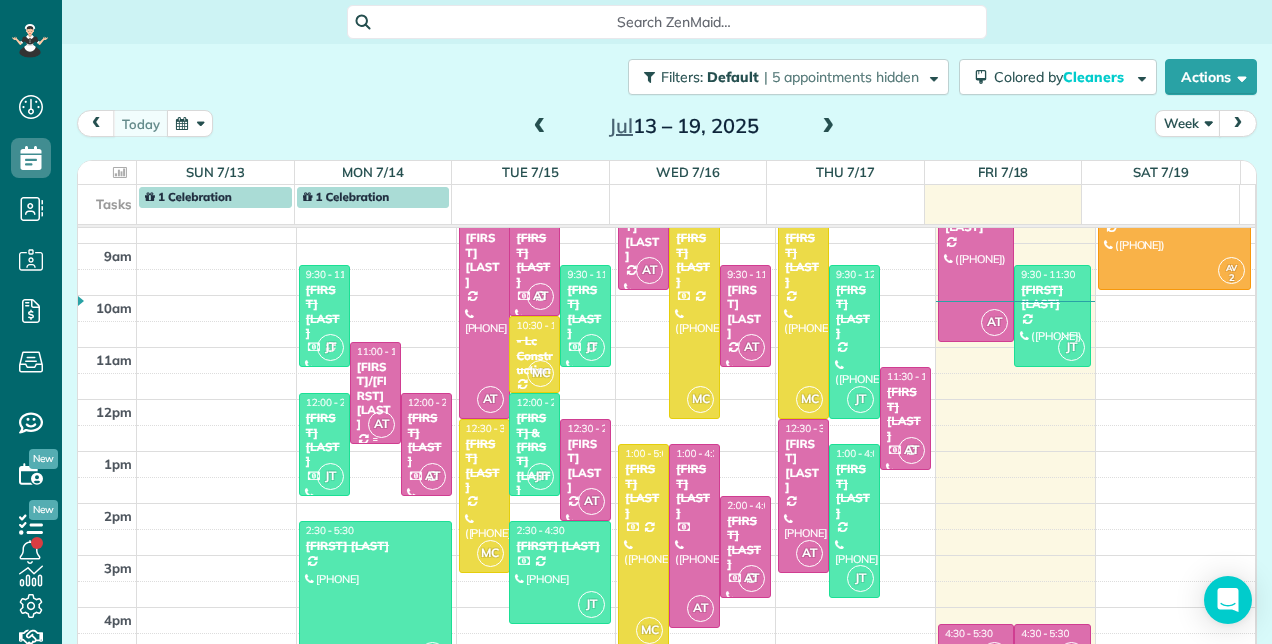 click on "11:00 - 1:00" at bounding box center [384, 351] 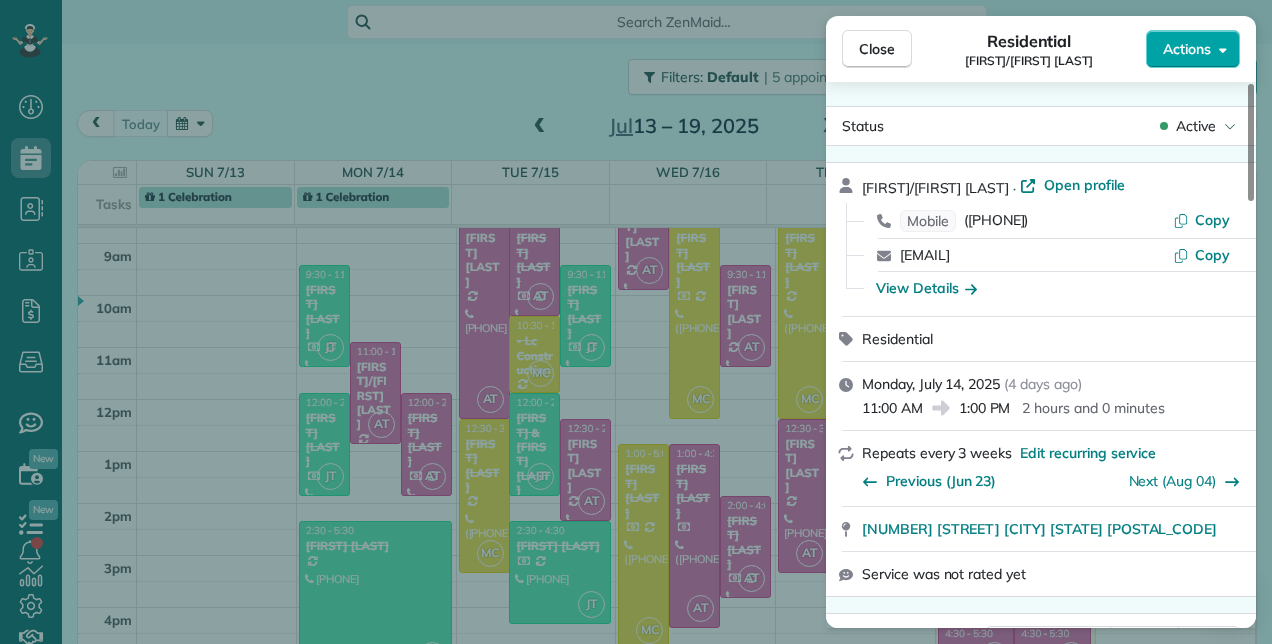 click on "Actions" at bounding box center [1193, 49] 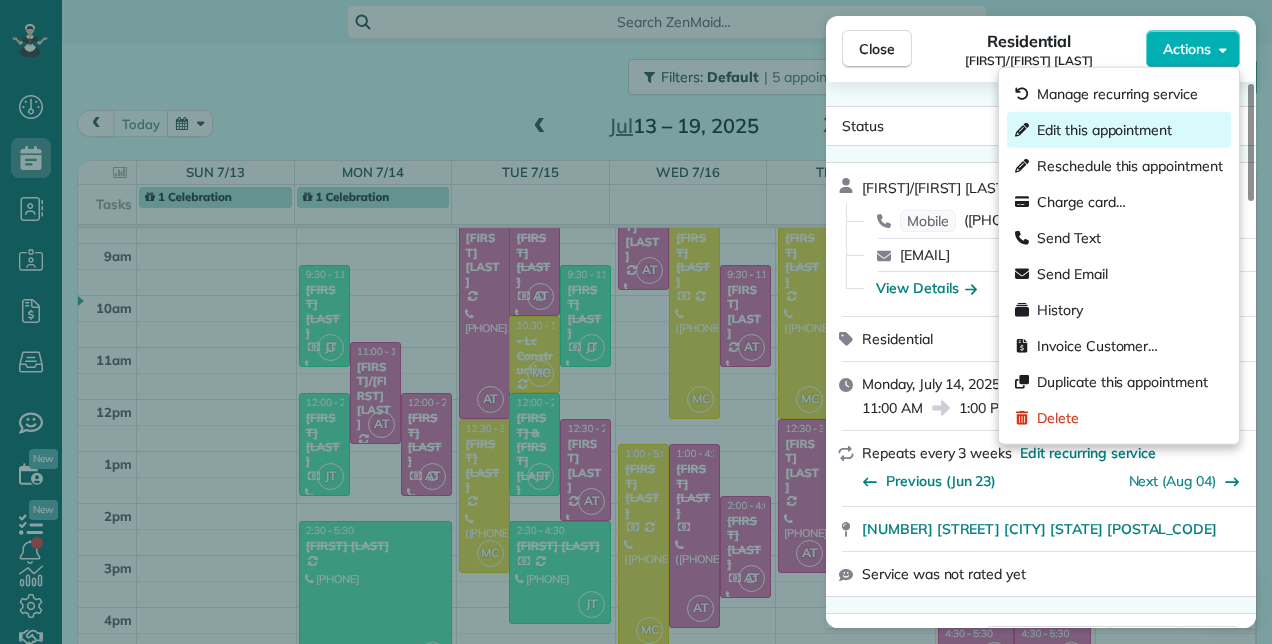click on "Edit this appointment" at bounding box center (1104, 130) 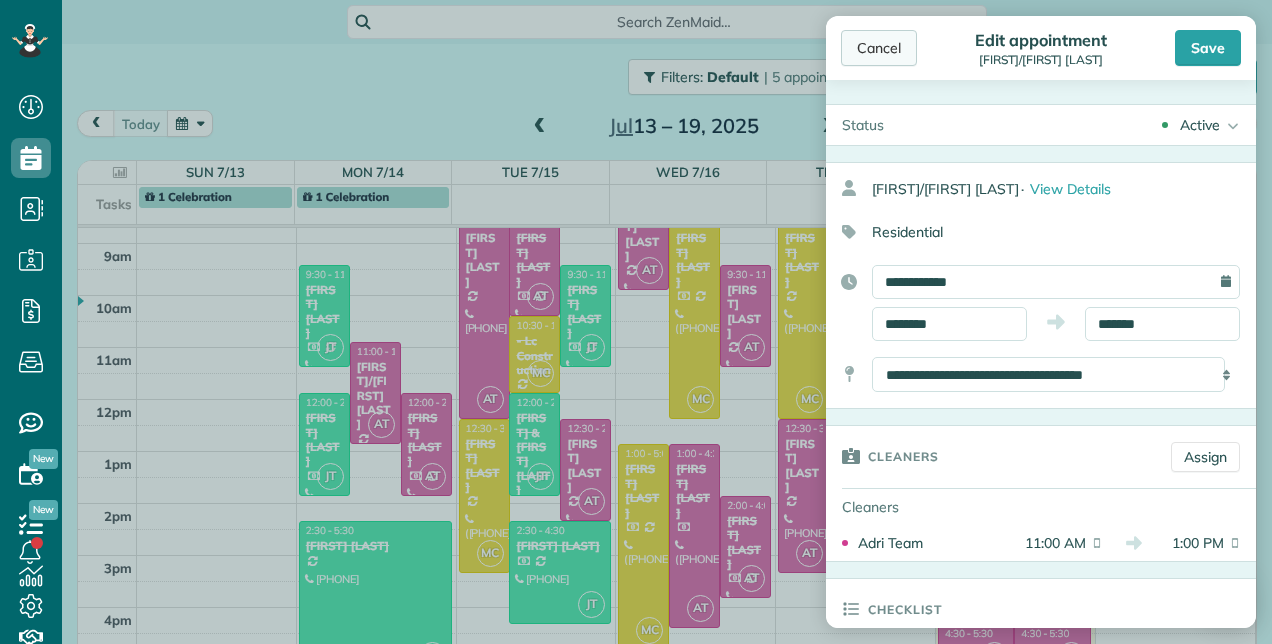 click on "Cancel" at bounding box center [879, 48] 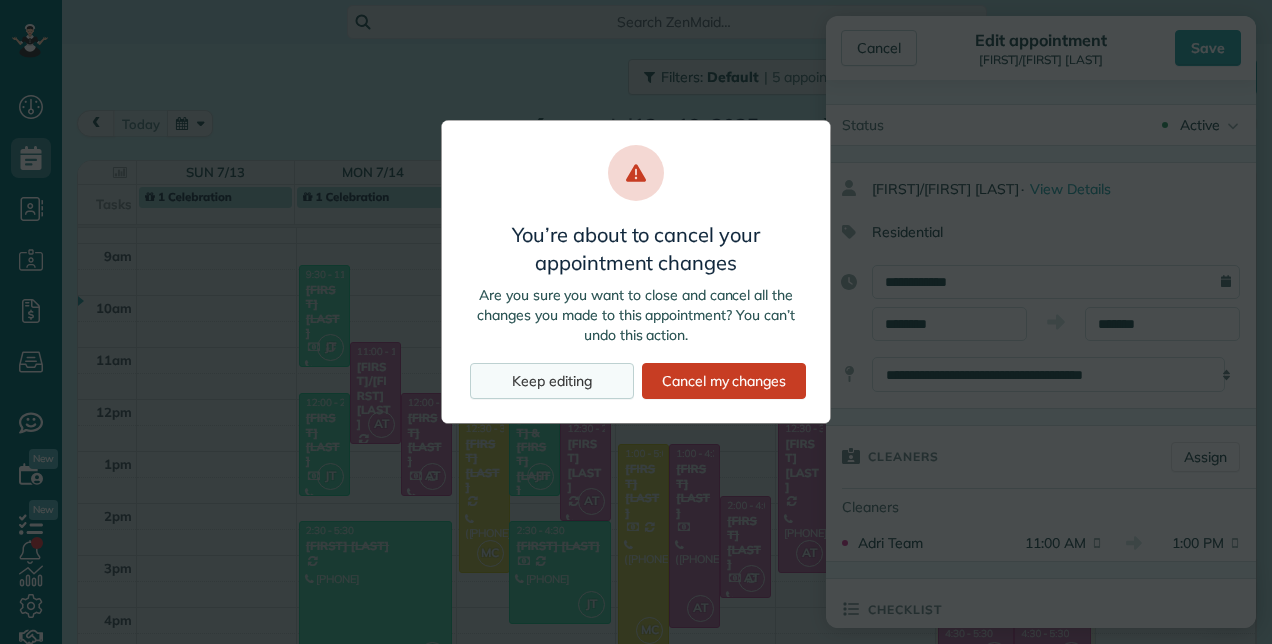 click on "Keep editing" at bounding box center [552, 381] 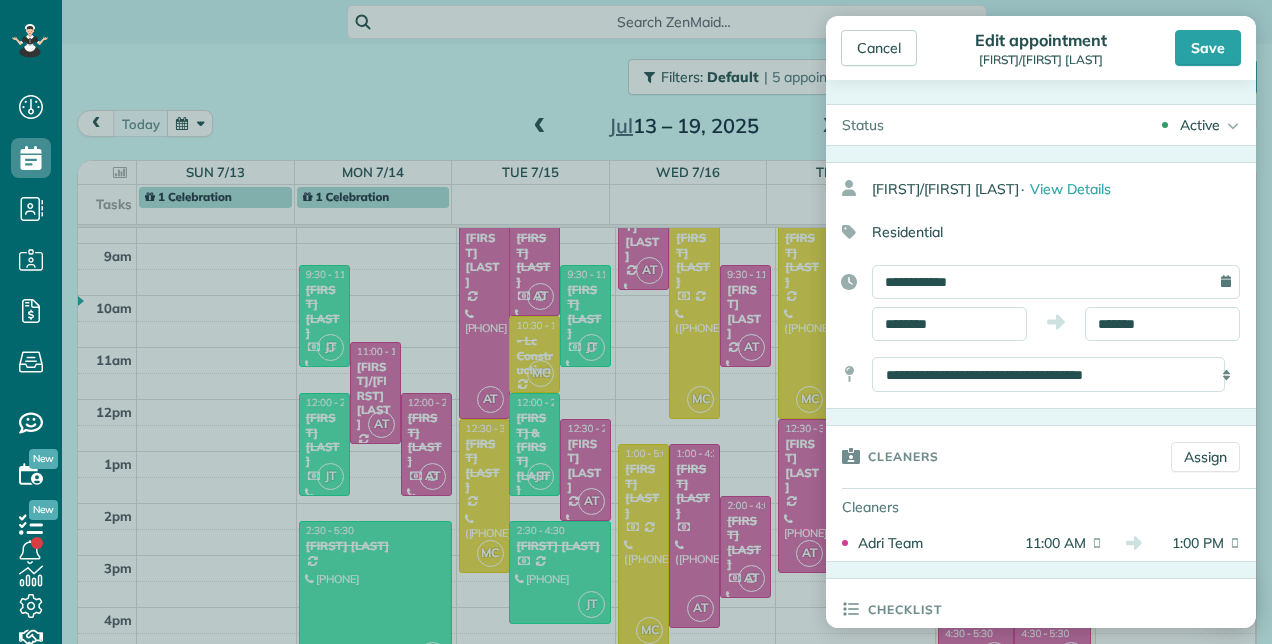 click on "Dashboard
Scheduling
Calendar View
List View
Dispatch View - Weekly scheduling (Beta)" at bounding box center [636, 322] 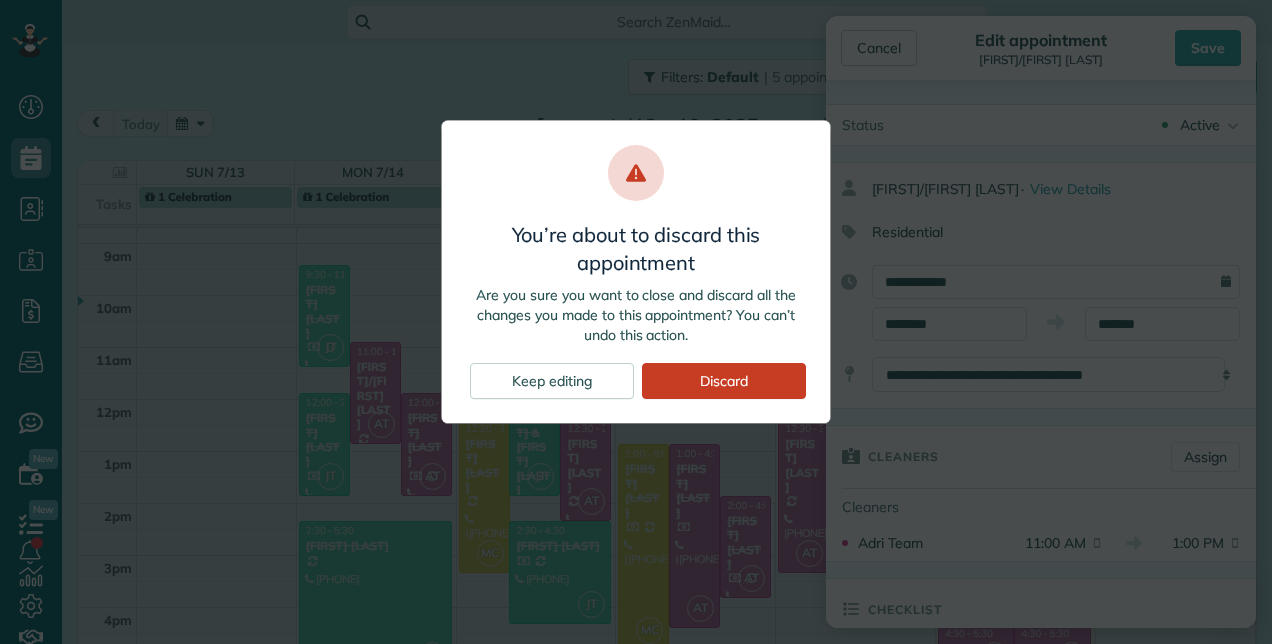 click on "You’re about to discard this appointment
Are you sure you want to close and discard all the changes you made to this appointment? You can’t undo this action.
Keep editing
Discard" at bounding box center (636, 322) 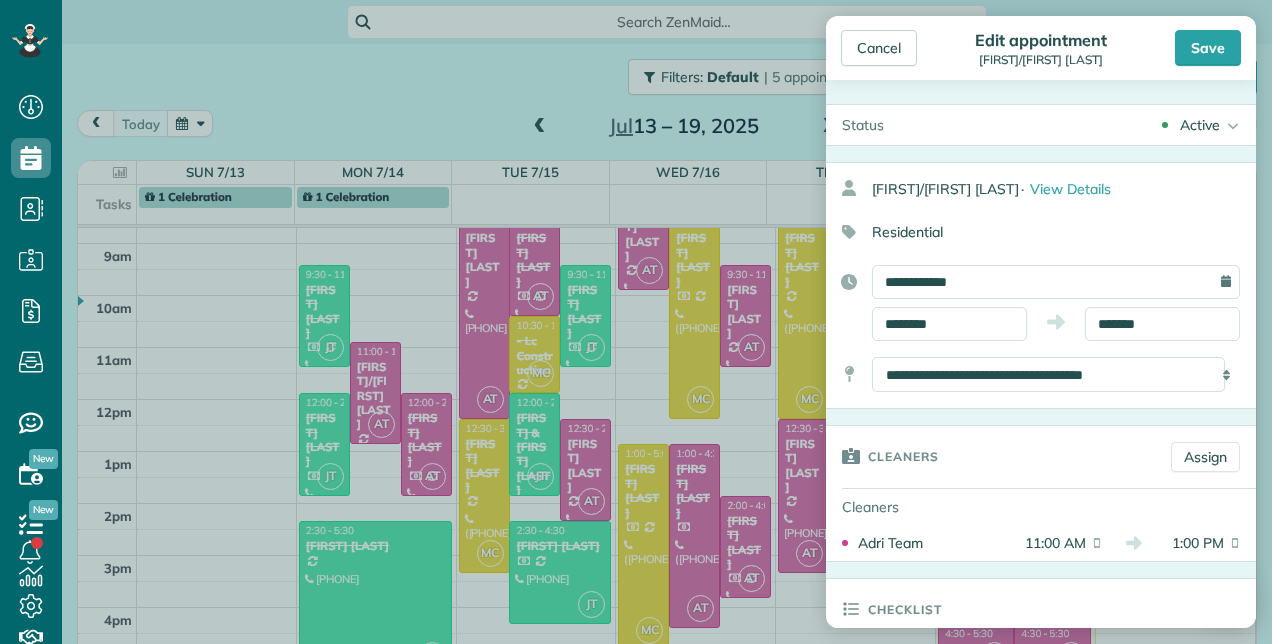click on "Active" at bounding box center (1200, 125) 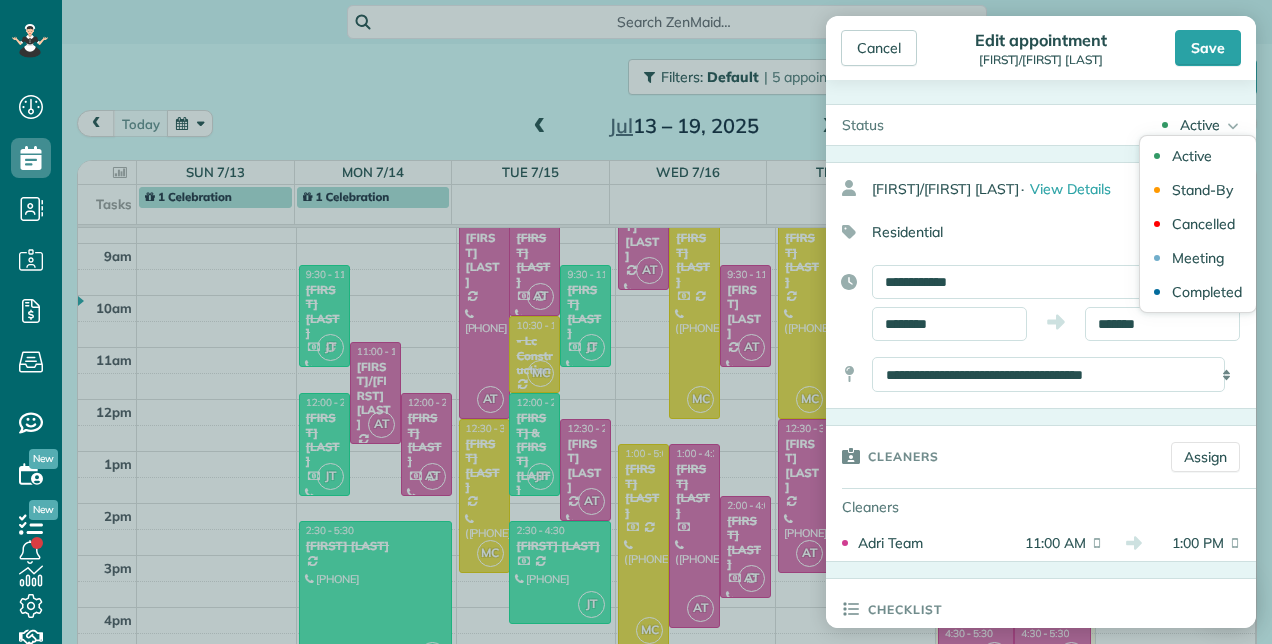 click on "Status
Active
Active
Stand-By
Cancelled
Meeting" at bounding box center [1041, 354] 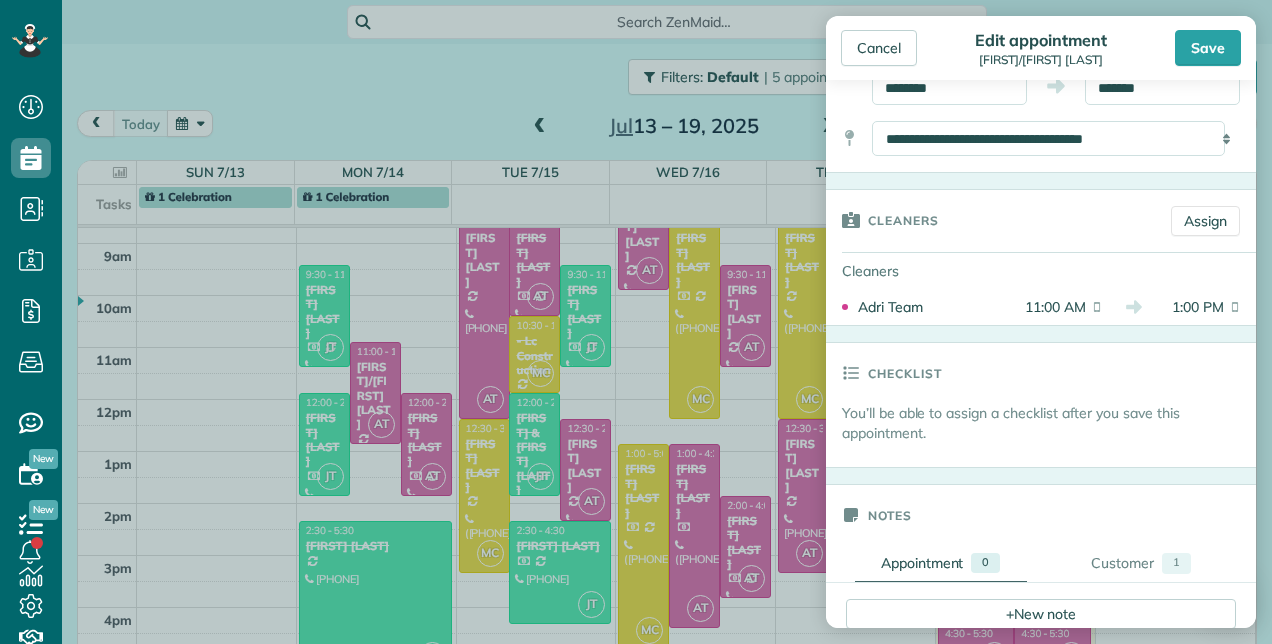 scroll, scrollTop: 300, scrollLeft: 0, axis: vertical 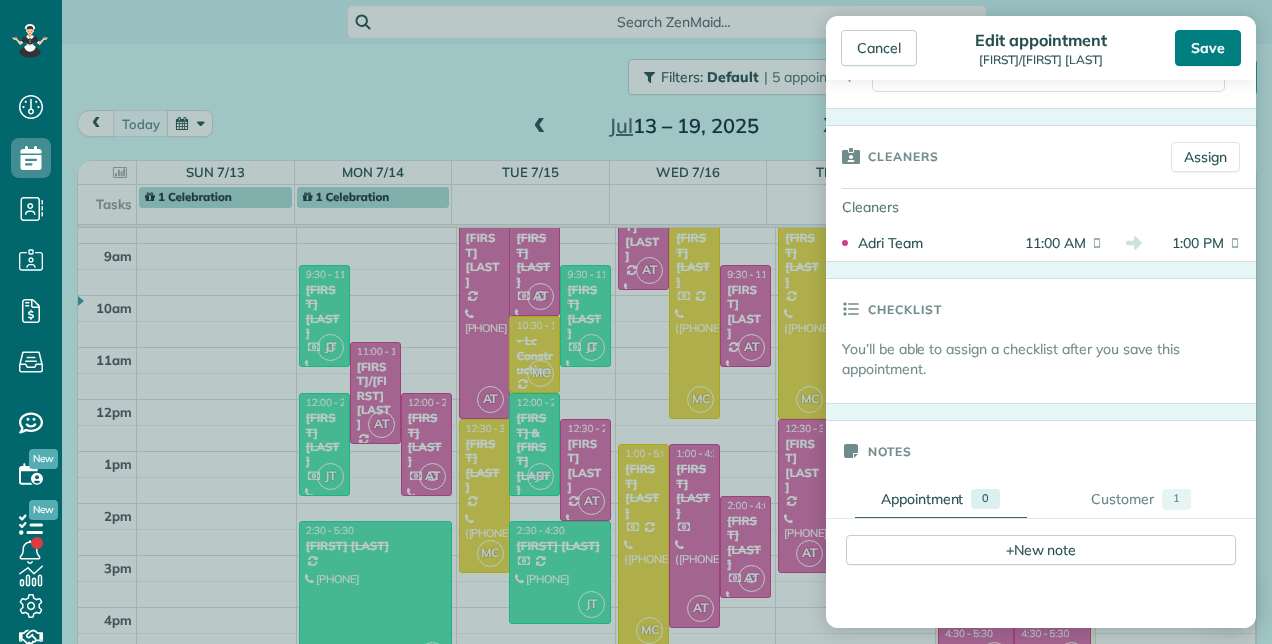 click on "Save" at bounding box center (1208, 48) 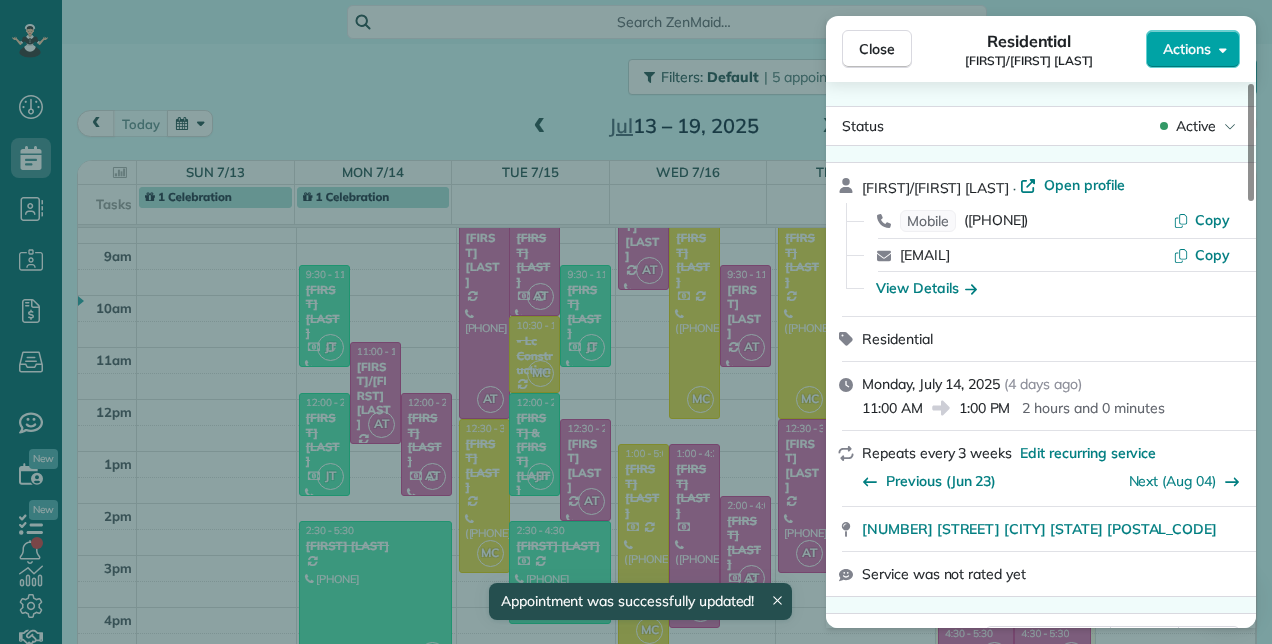 click on "Actions" at bounding box center (1193, 49) 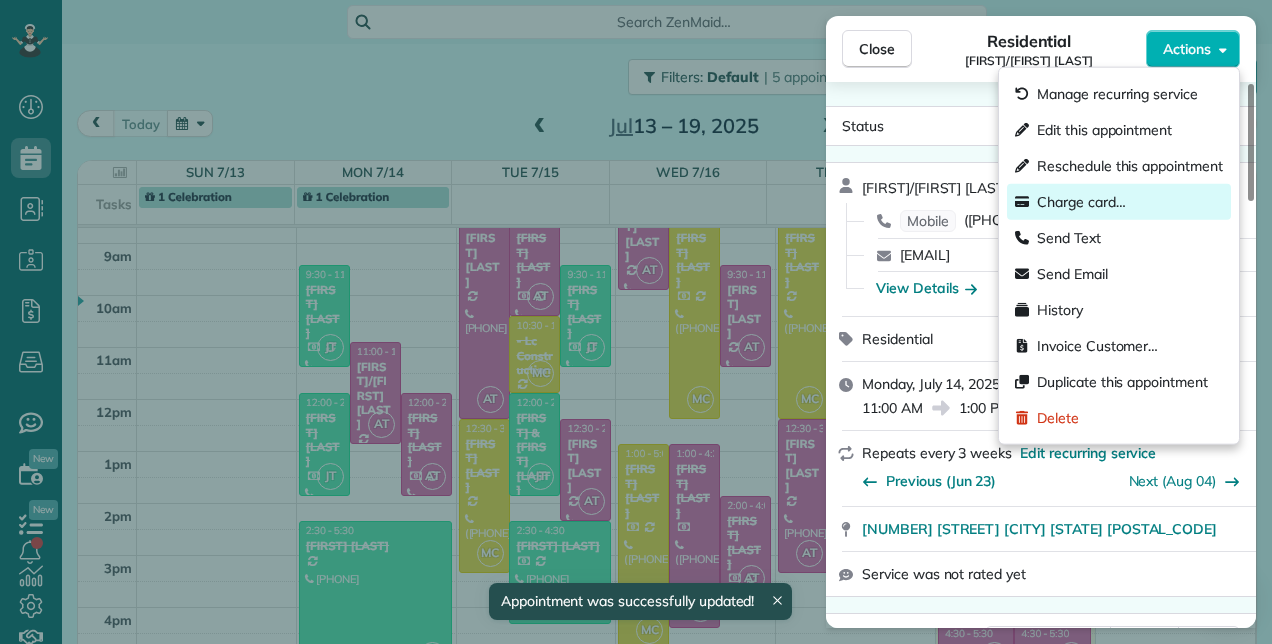 click on "Charge card…" at bounding box center (1081, 202) 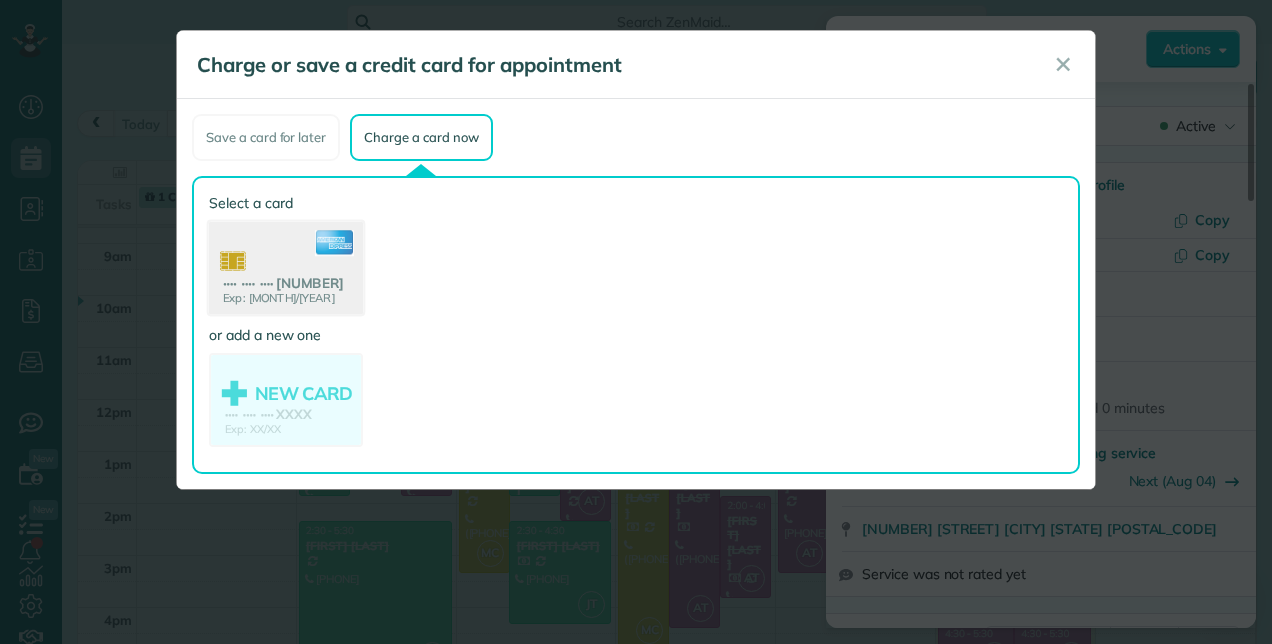 click 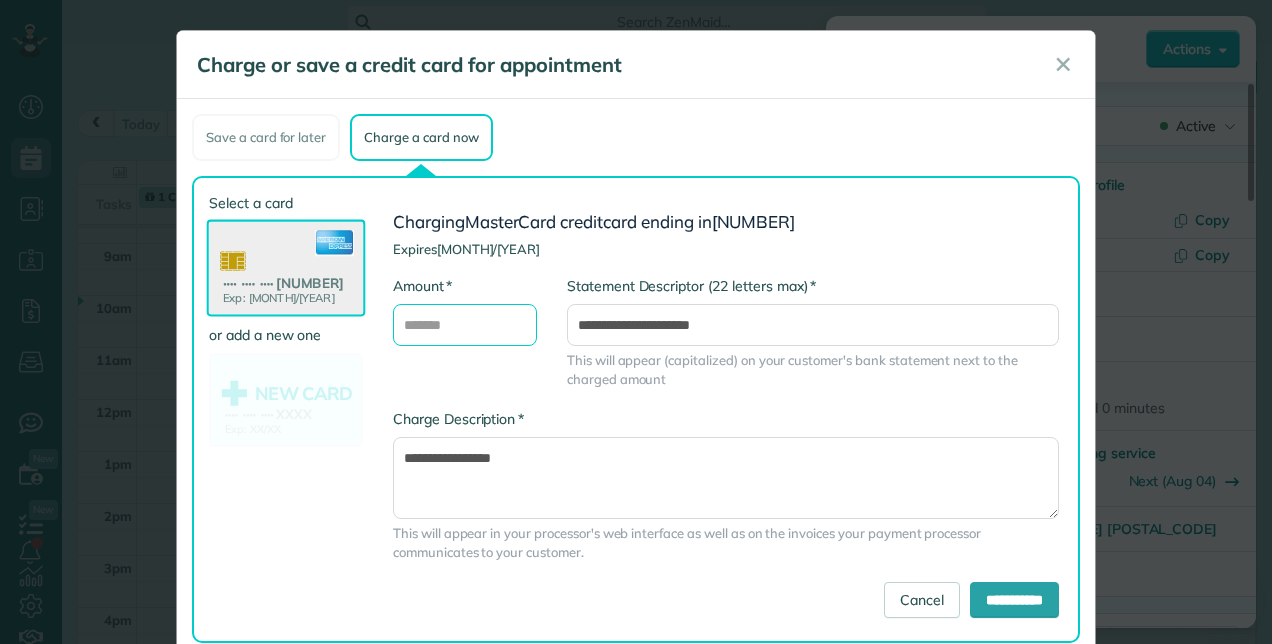 click on "*  Amount" at bounding box center (465, 325) 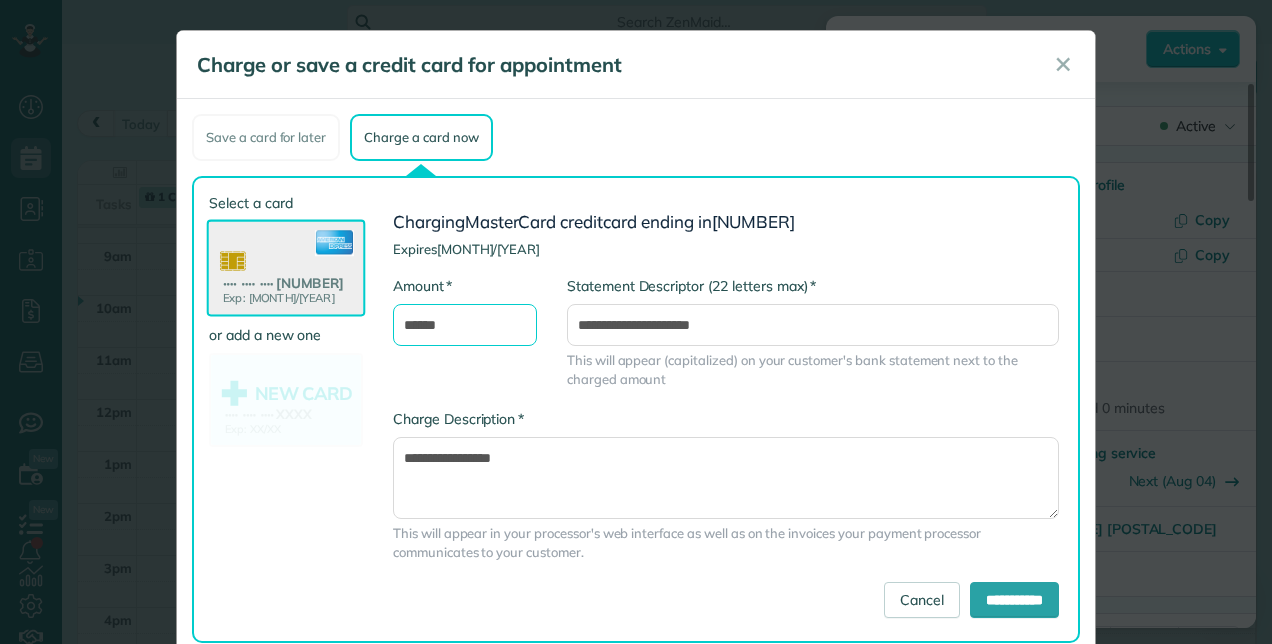type on "******" 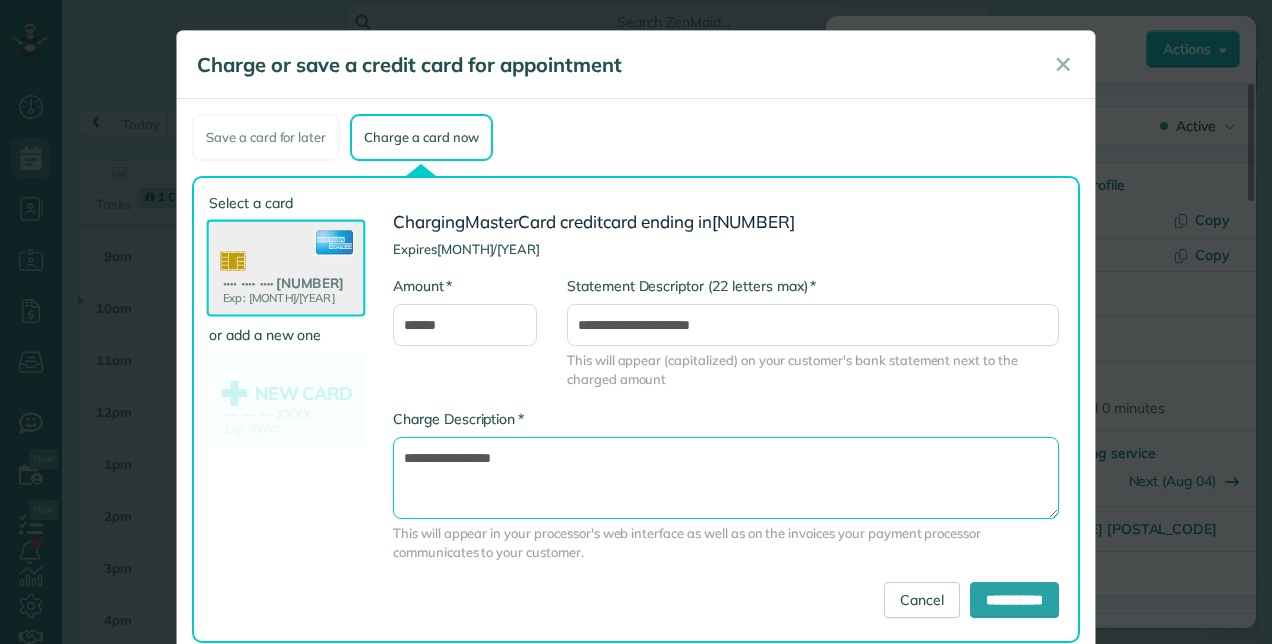 click on "**********" at bounding box center [726, 477] 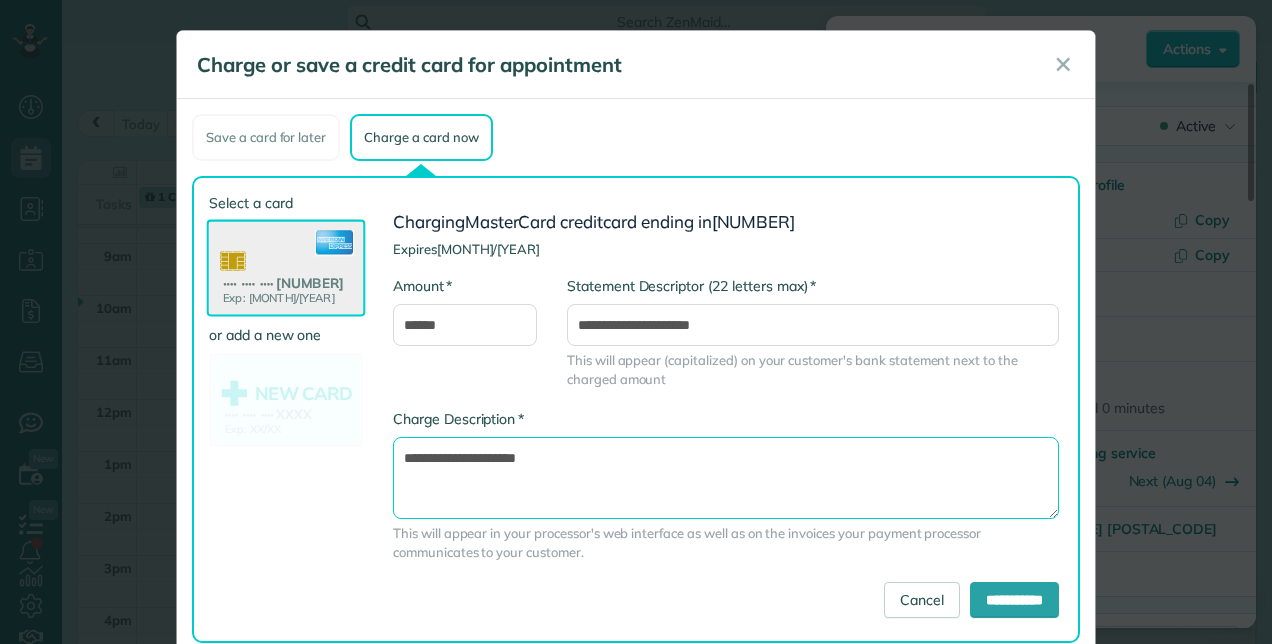 type on "**********" 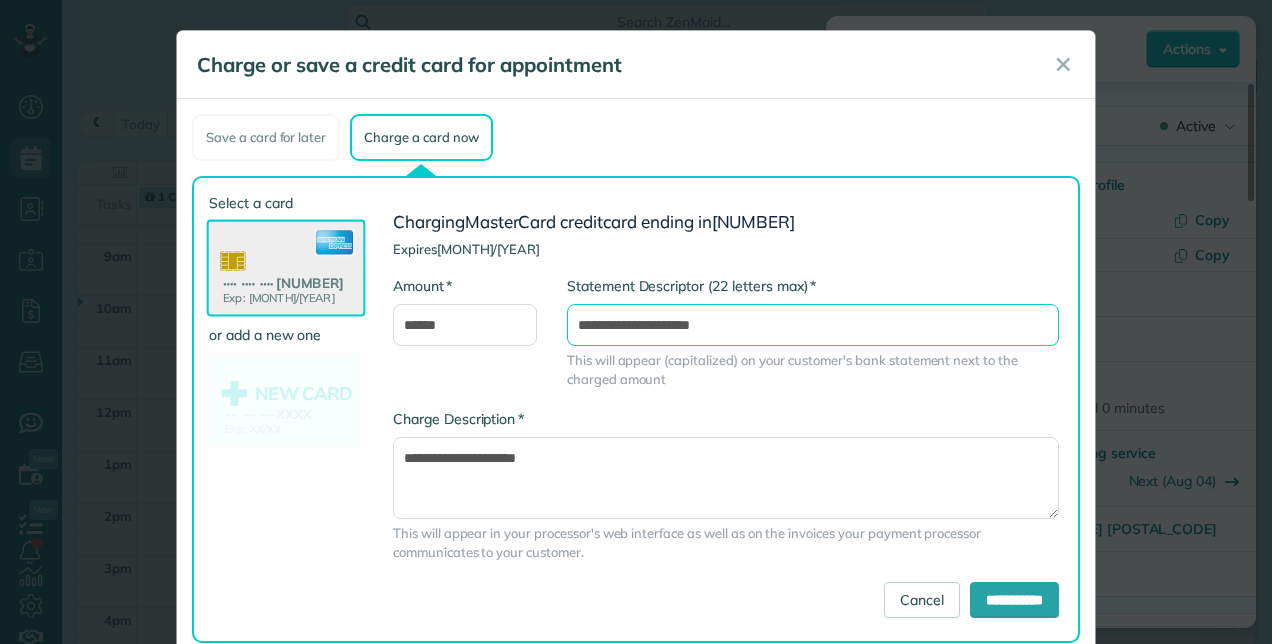 click on "**********" at bounding box center [813, 325] 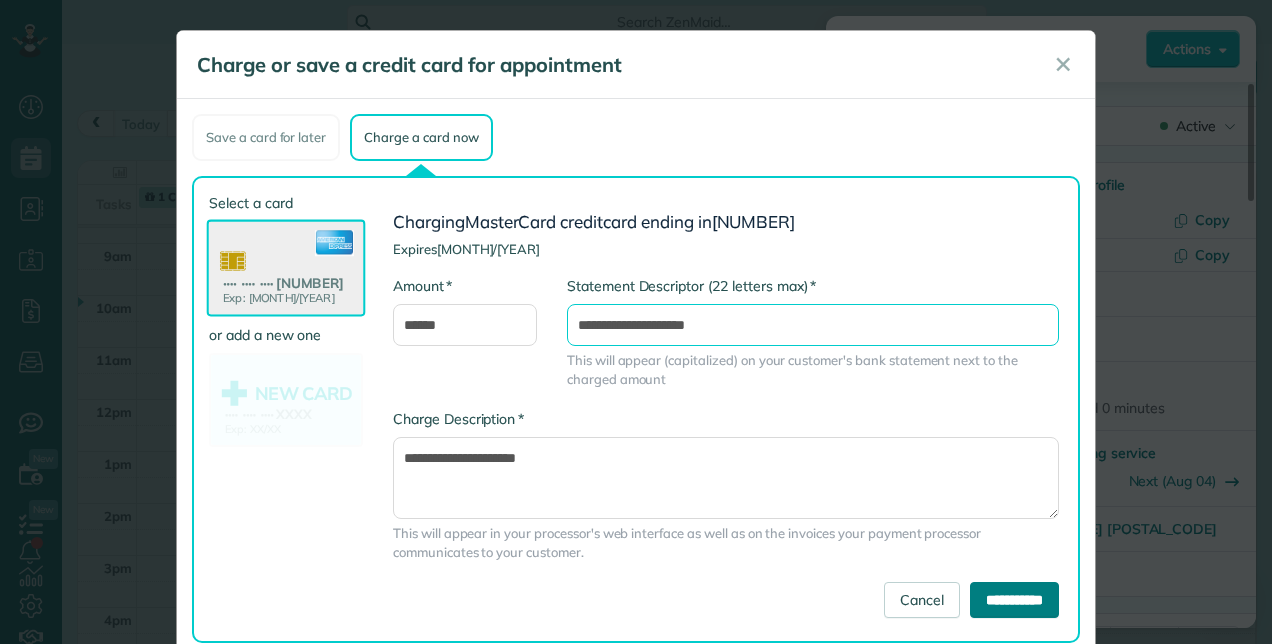 type on "**********" 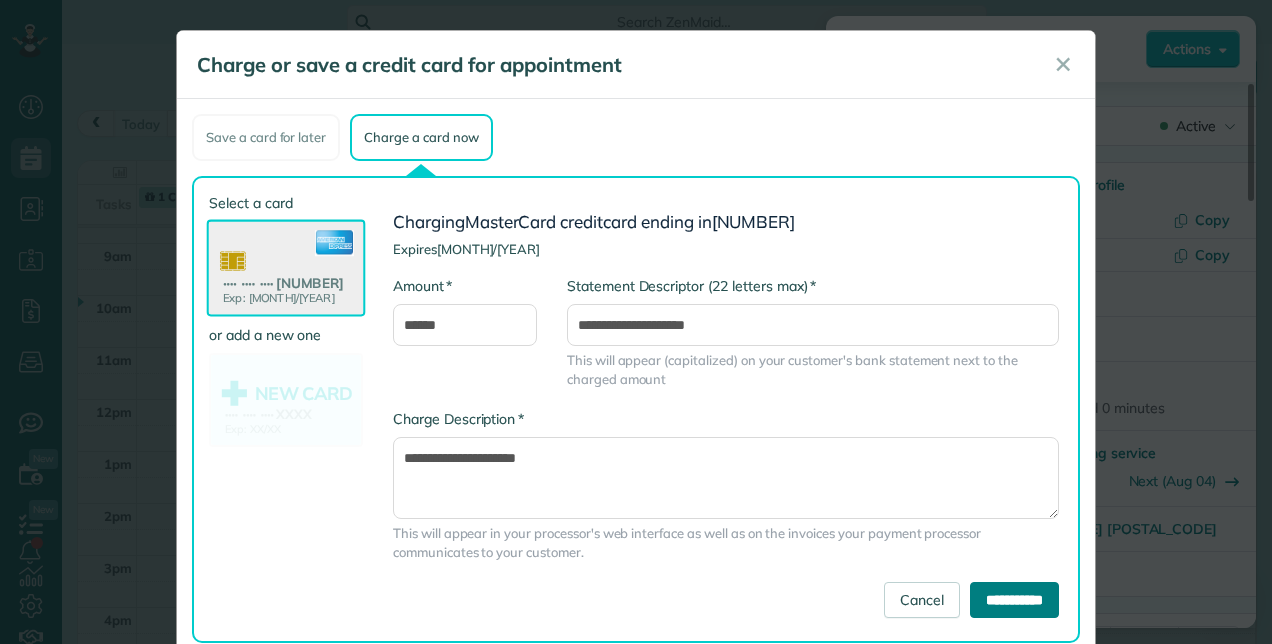 click on "**********" at bounding box center (1014, 600) 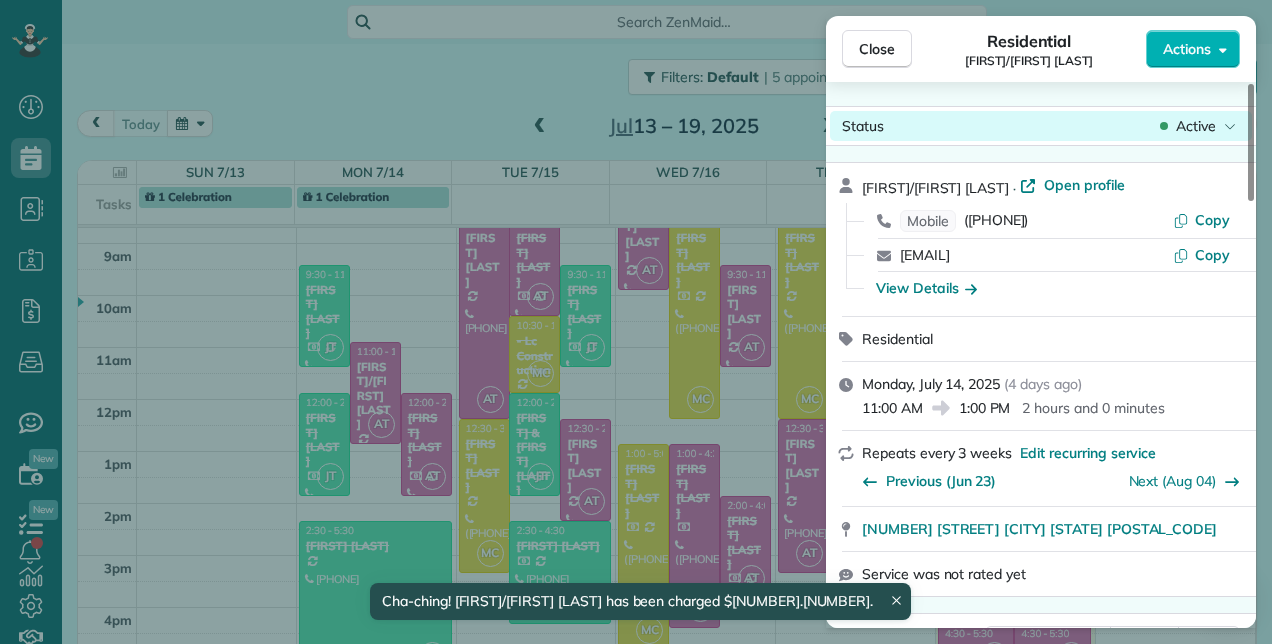 click on "Active" at bounding box center [1196, 126] 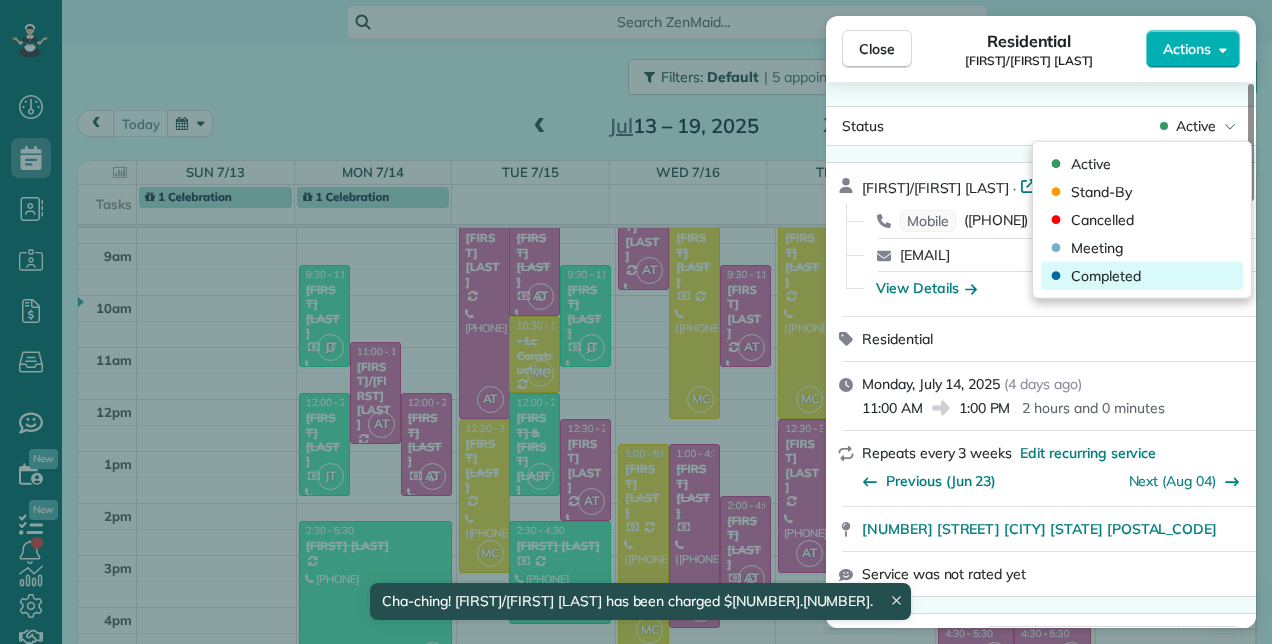 click on "Completed" at bounding box center (1106, 276) 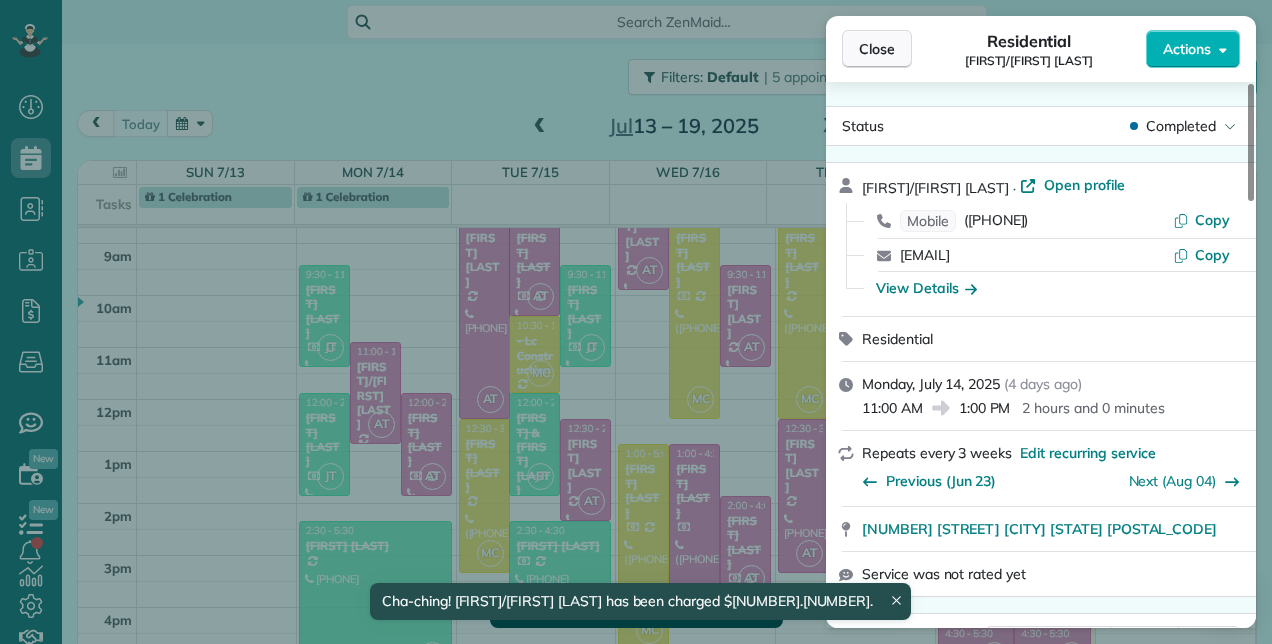 click on "Close" at bounding box center (877, 49) 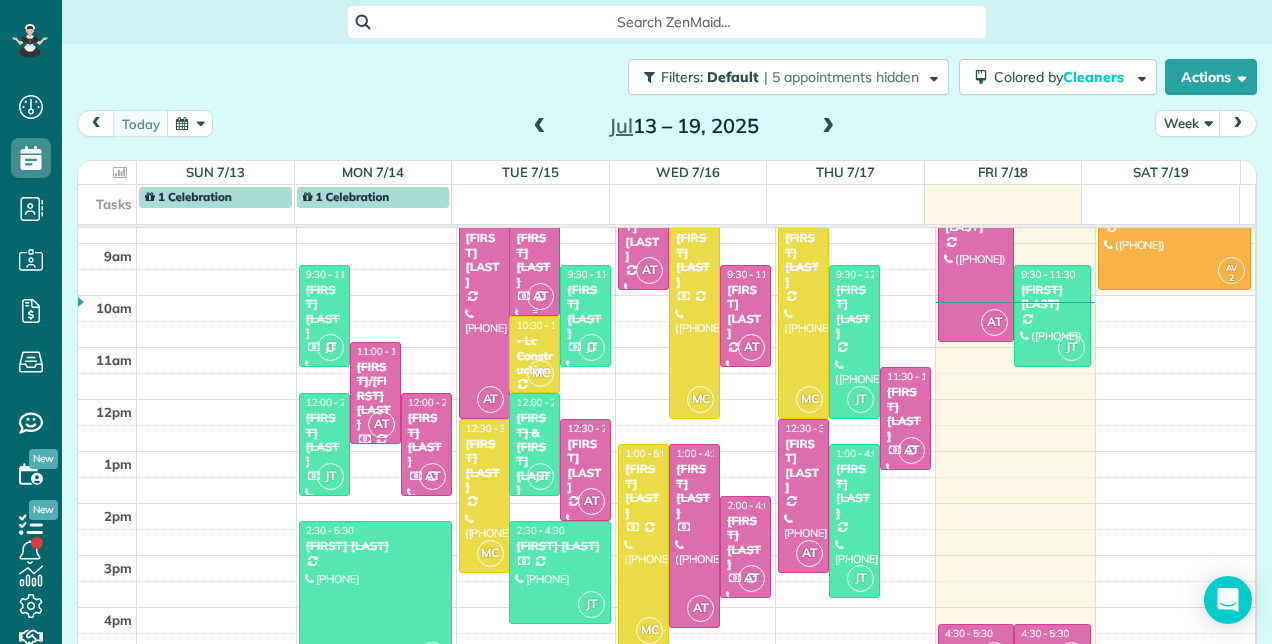 click on "[FIRST] [LAST]" at bounding box center (534, 260) 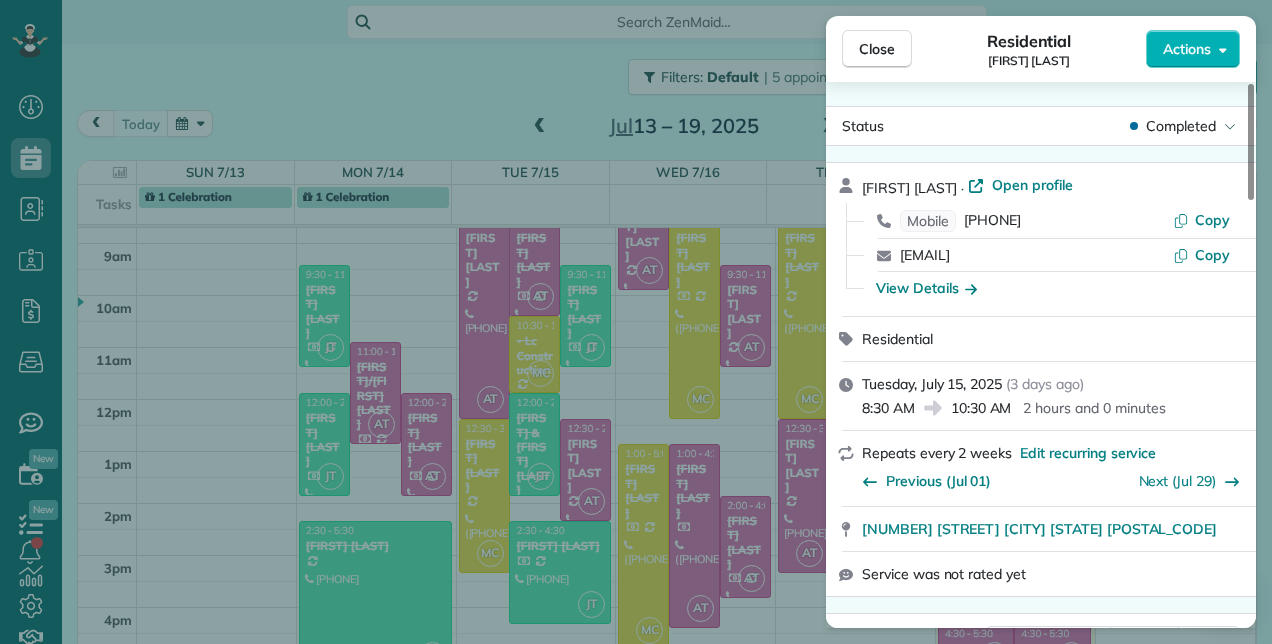 click on "Close Residential [LAST] Actions Status Completed [LAST] · Open profile Mobile ([PHONE]) Copy [EMAIL] Copy View Details Residential [DAY], [MONTH] [DAY], [YEAR] ( [NUMBER] days ago ) [TIME] [TIME] [NUMBER] hours and [NUMBER] minutes Repeats every [NUMBER] weeks Edit recurring service Previous ([MONTH] [DAY]) Next ([MONTH] [DAY]) [NUMBER] [STREET] [CITY] [STATE] [POSTAL_CODE] Service was not rated yet Cleaners Time in and out Assign Invite Team Team Test Cleaners [NAME] [TIME] [TIME] Checklist Try Now Keep this appointment up to your standards. Stay on top of every detail, keep your cleaners organised, and your client happy. Assign a checklist Watch a [NUMBER] min demo Billing Billing actions Price $[NUMBER].[NUMBER] Overcharge $[NUMBER].[NUMBER] Discount $[NUMBER].[NUMBER] Coupon discount - Primary tax - Secondary tax - Total appointment price $[NUMBER].[NUMBER] Tips collected New feature! $[NUMBER].[NUMBER] Paid Total including tip $[NUMBER].[NUMBER] Get paid online in no-time! Send an invoice and reward your cleaners with tips Charge customer credit card Construction clean up" at bounding box center [636, 322] 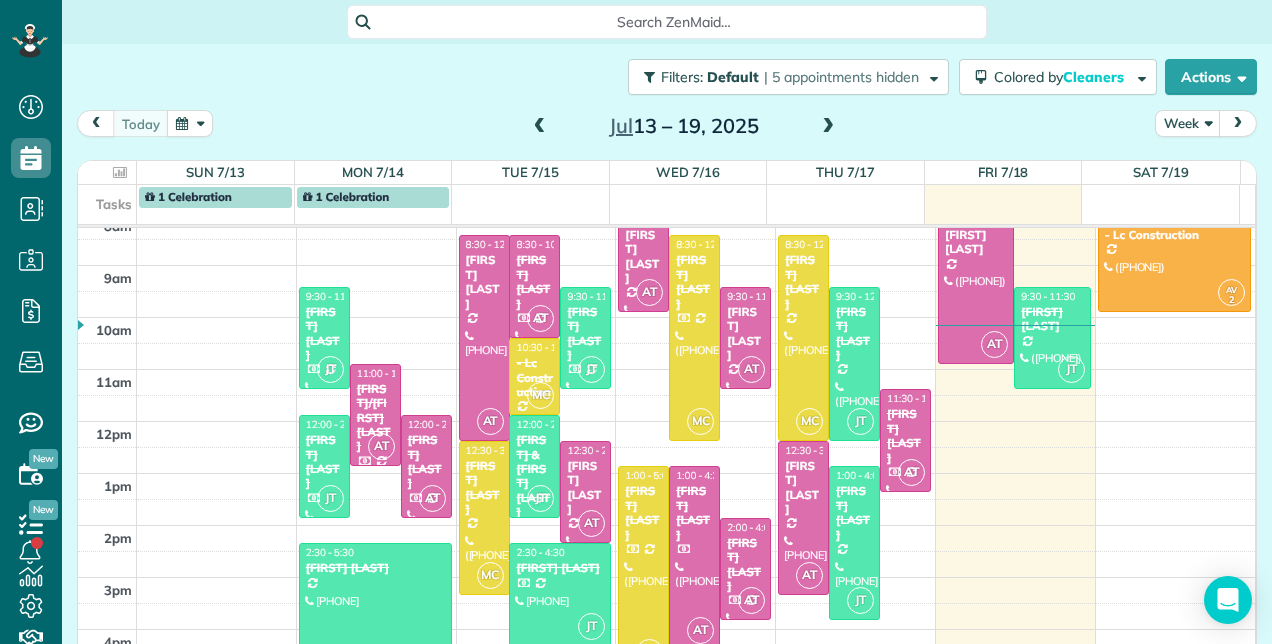 scroll, scrollTop: 314, scrollLeft: 0, axis: vertical 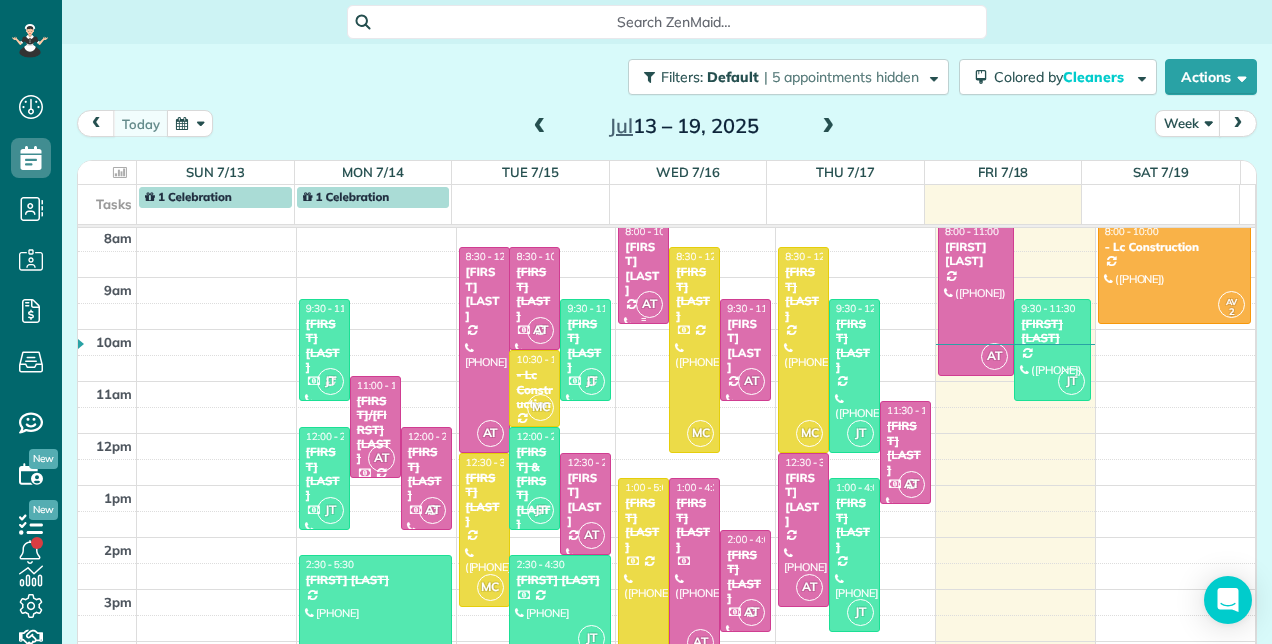 click on "[FIRST] [LAST]" at bounding box center (643, 269) 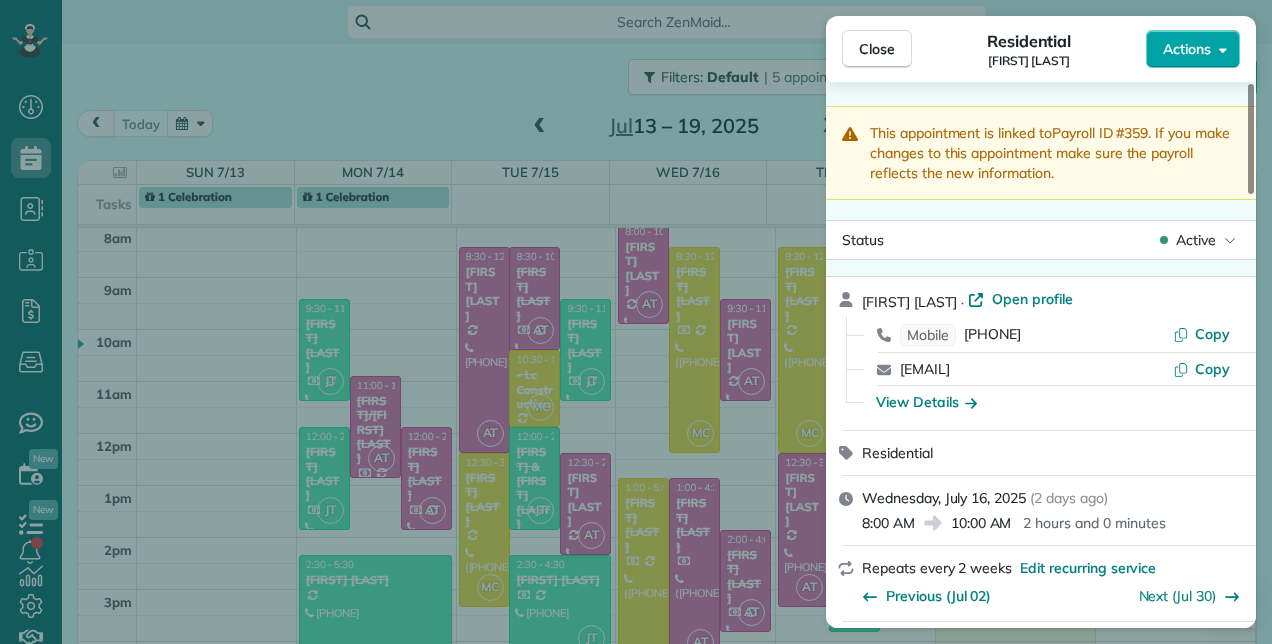 click 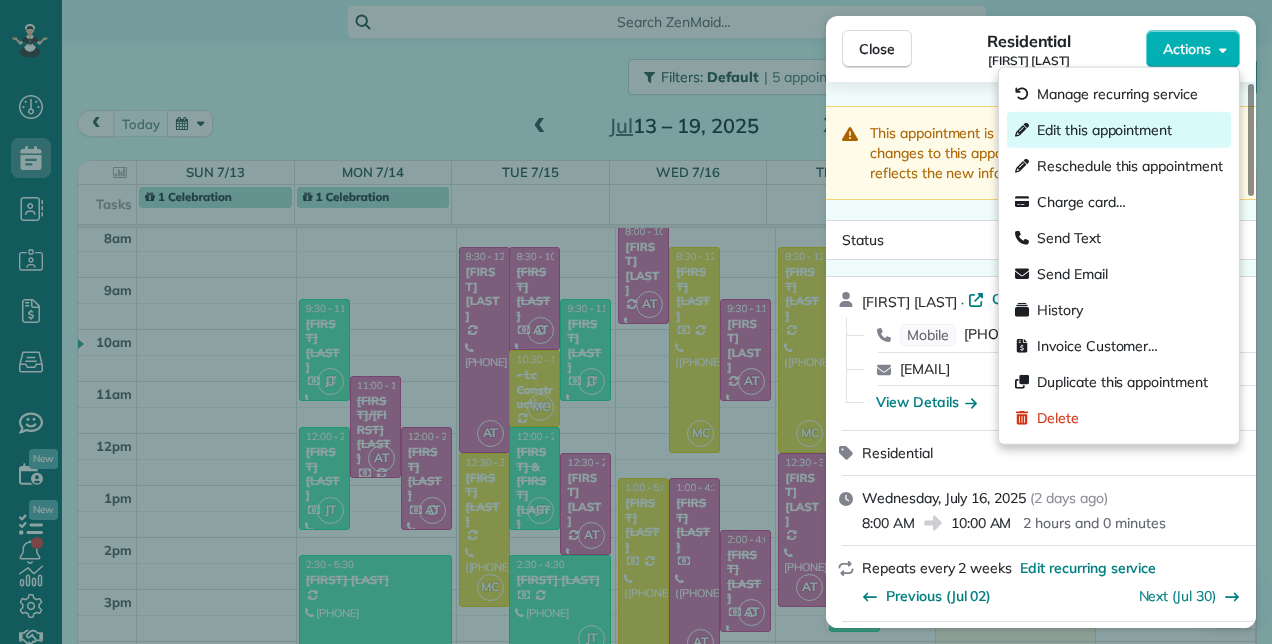 click on "Edit this appointment" at bounding box center (1104, 130) 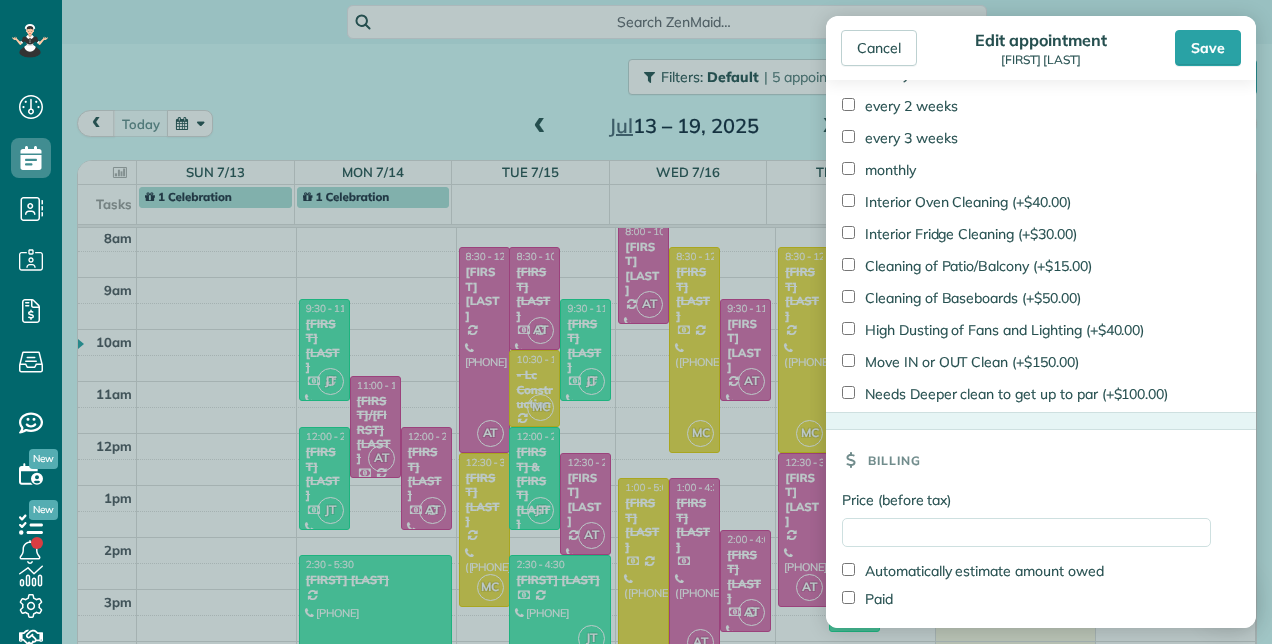 scroll, scrollTop: 1465, scrollLeft: 0, axis: vertical 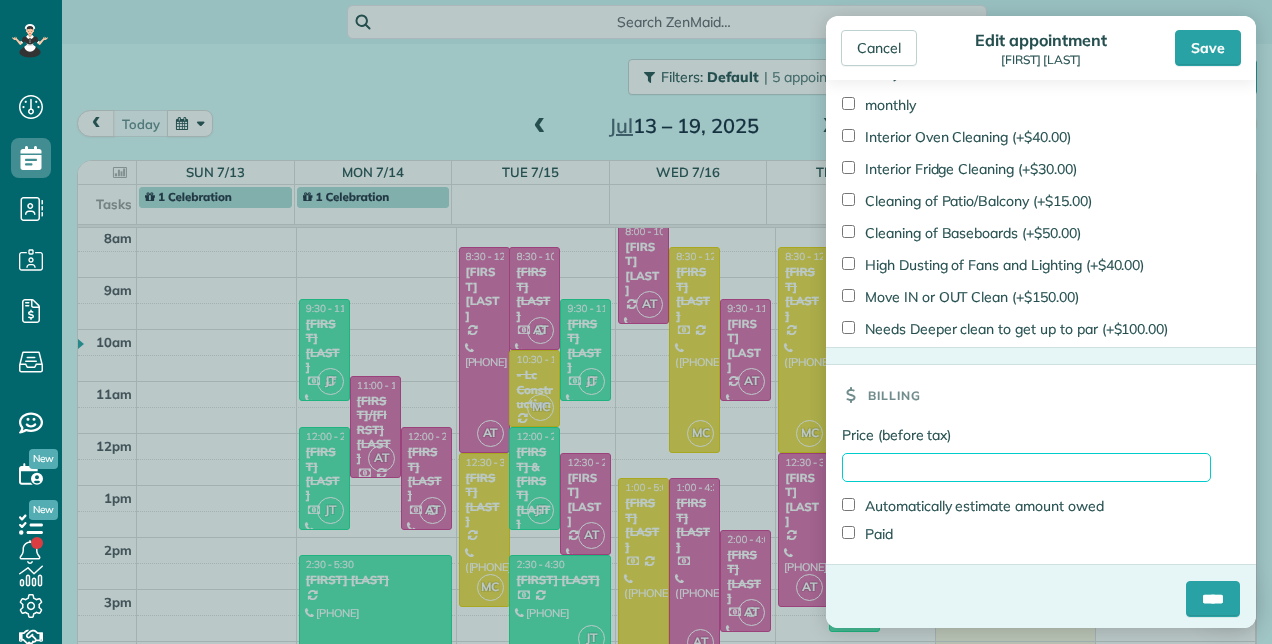 click on "Price (before tax)" at bounding box center (1026, 467) 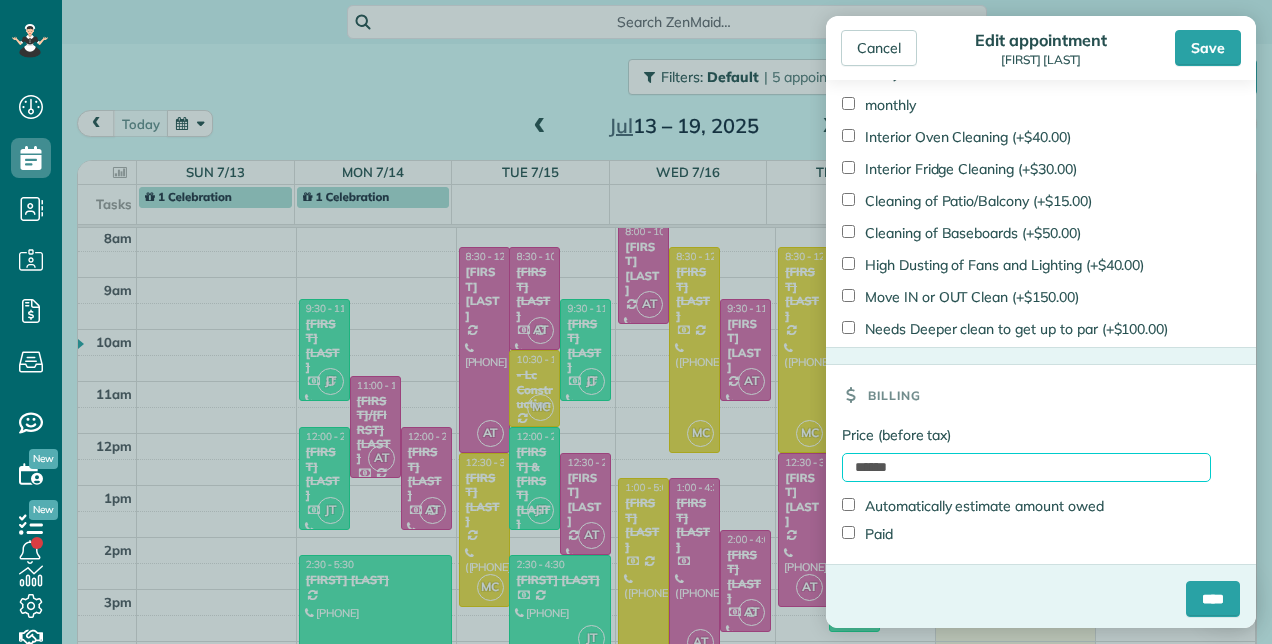 type on "******" 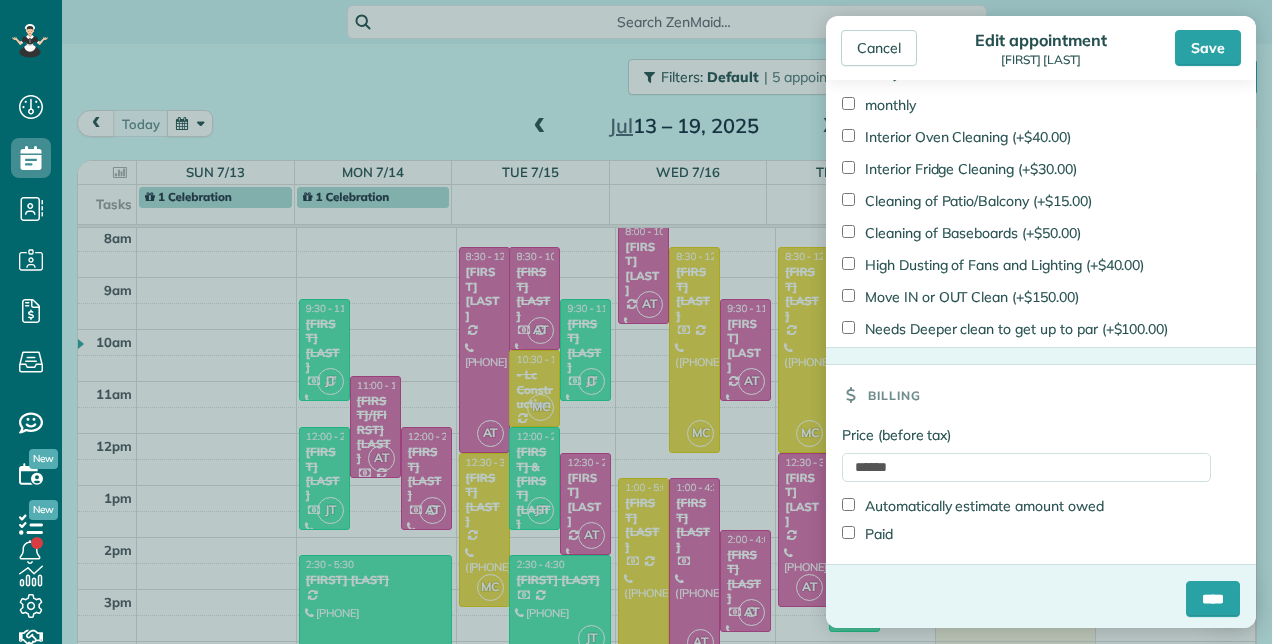 click on "Paid" at bounding box center [867, 534] 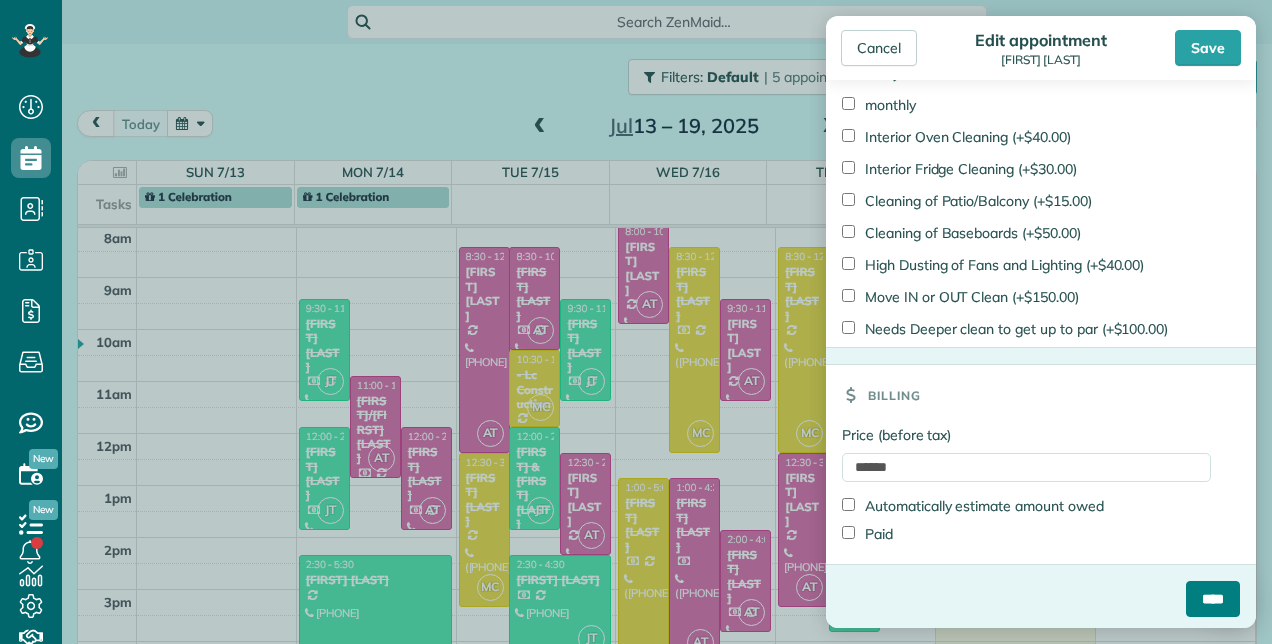 click on "****" at bounding box center [1213, 599] 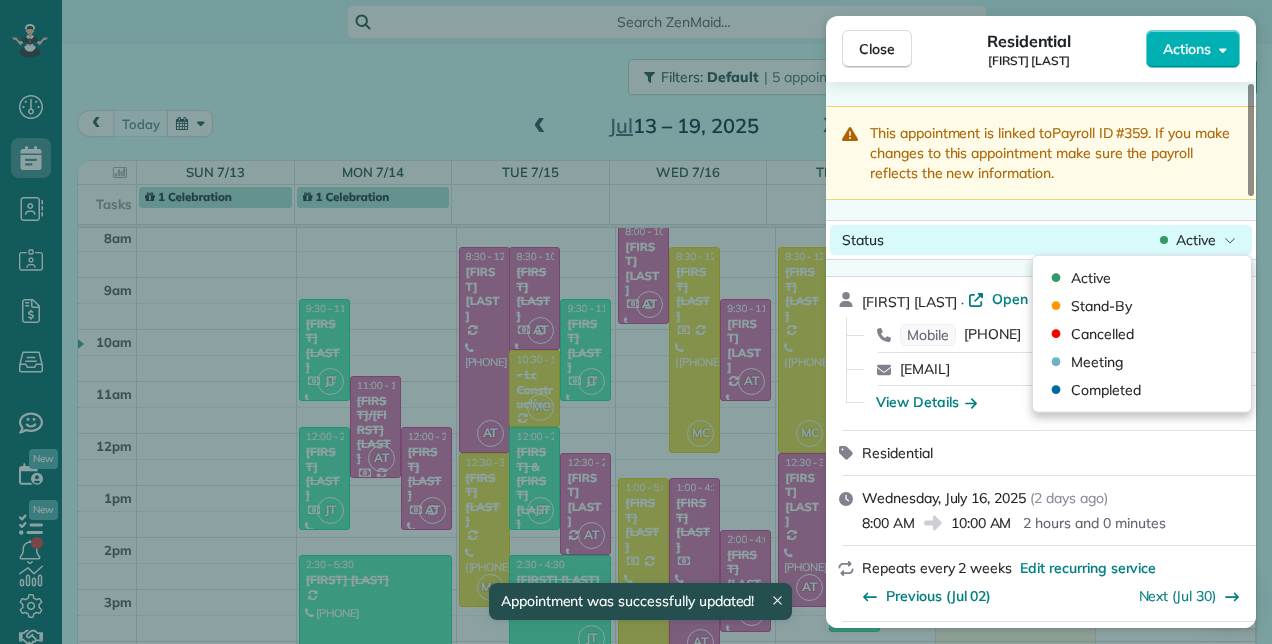 click on "Active" at bounding box center [1196, 240] 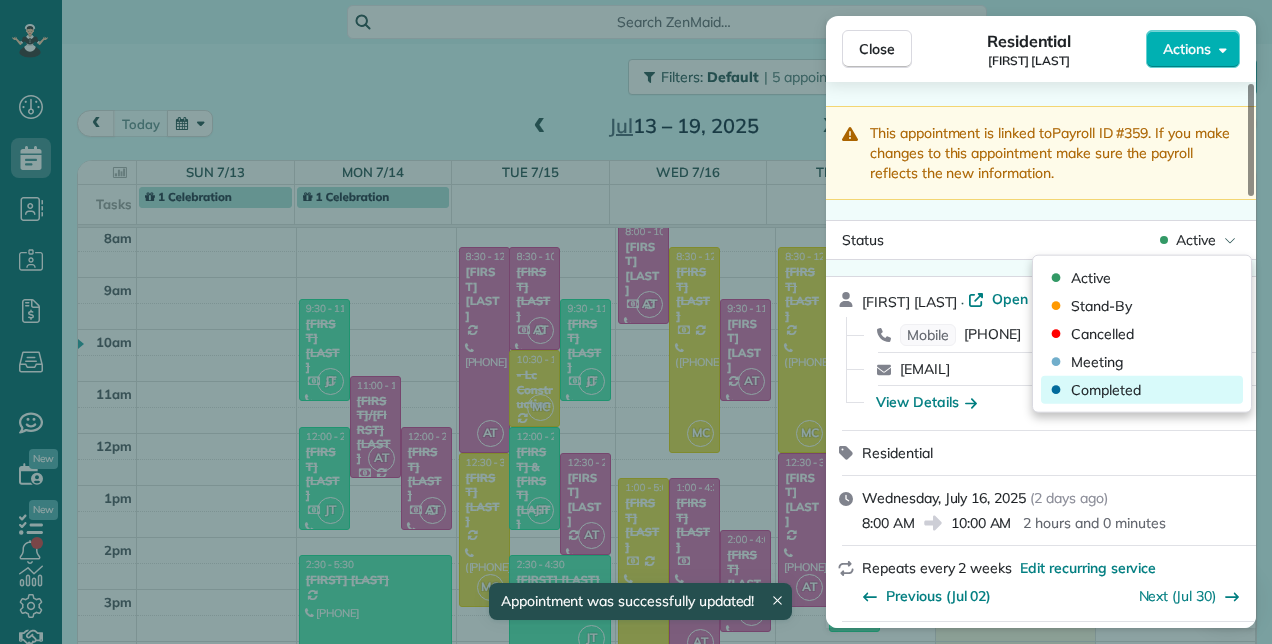 click on "Completed" at bounding box center [1106, 390] 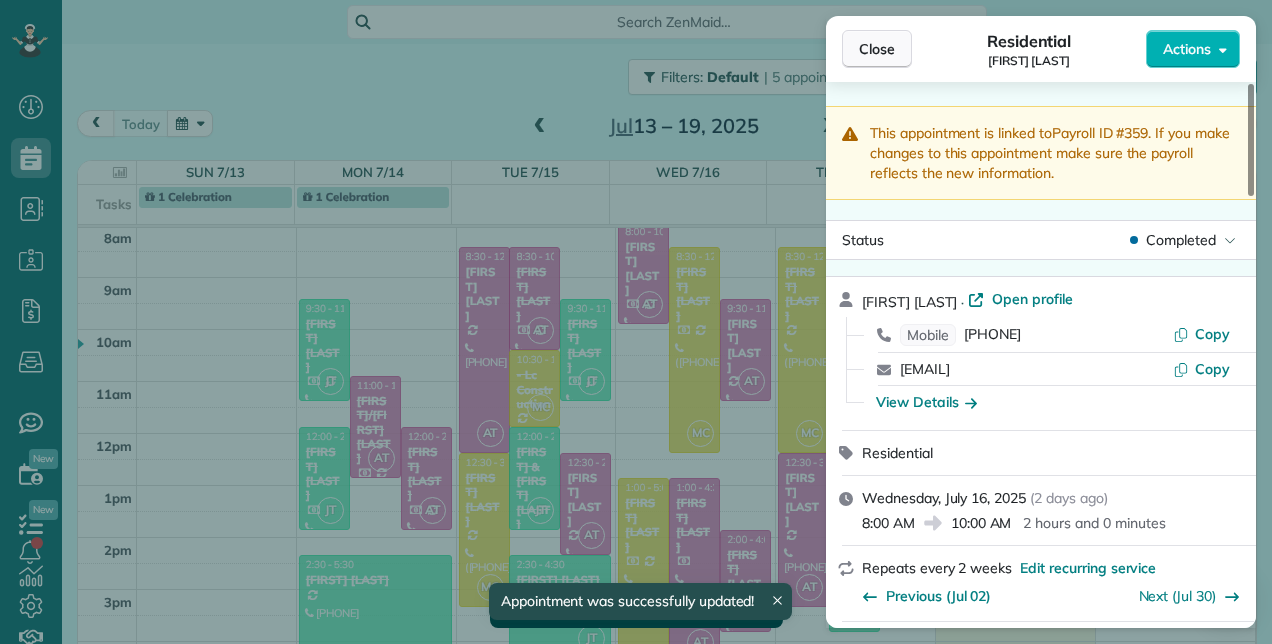 click on "Close" at bounding box center [877, 49] 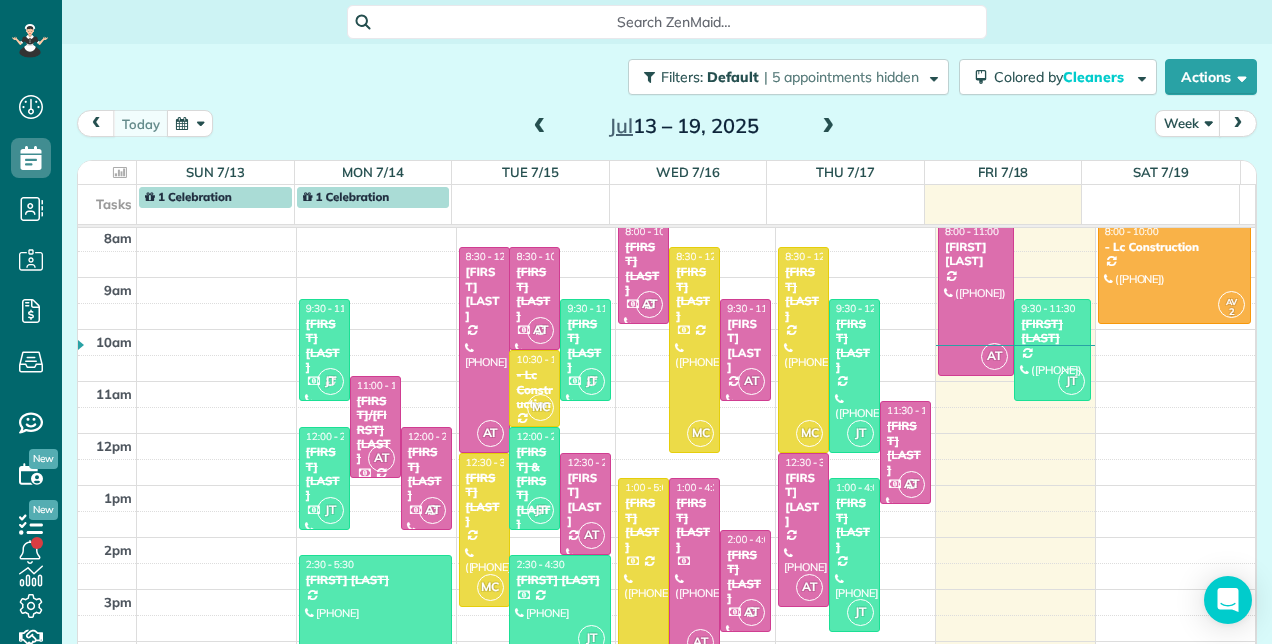 click on "Filters:   Default
|  5 appointments hidden
Colored by  Cleaners
Color by Cleaner
Color by Team
Color by Status
Color by Recurrence
Color by Paid/Unpaid
Filters  Default
Schedule Changes
Actions
Create Appointment
Create Task
Clock In/Out
Send Work Orders
Print Route Sheets
Today's Emails/Texts
View Metrics" at bounding box center (667, 77) 